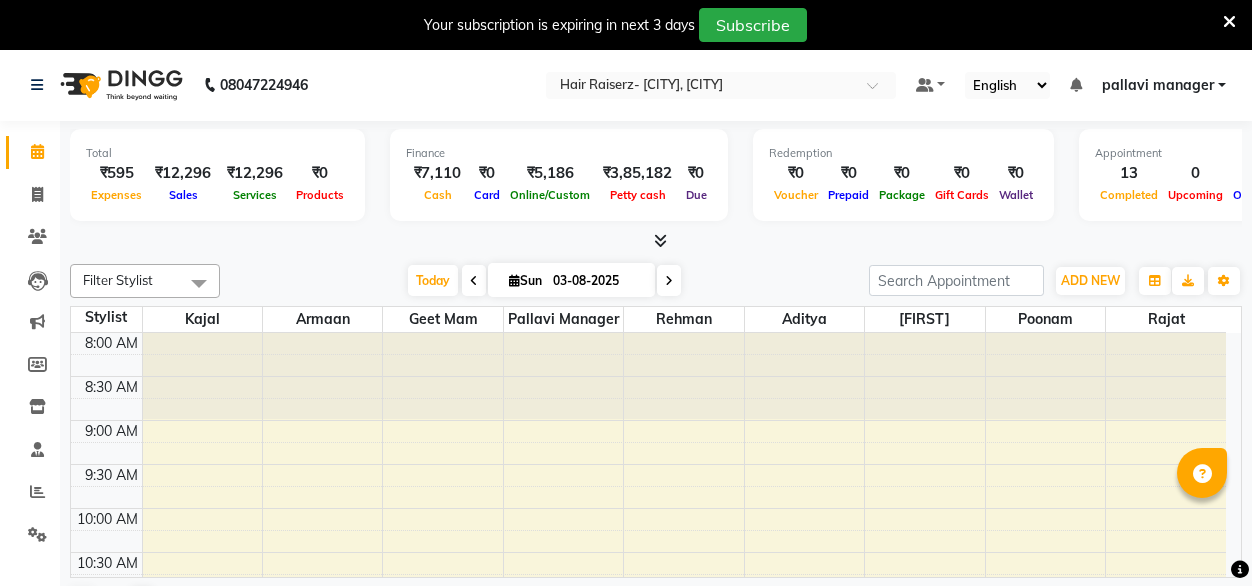 scroll, scrollTop: 0, scrollLeft: 0, axis: both 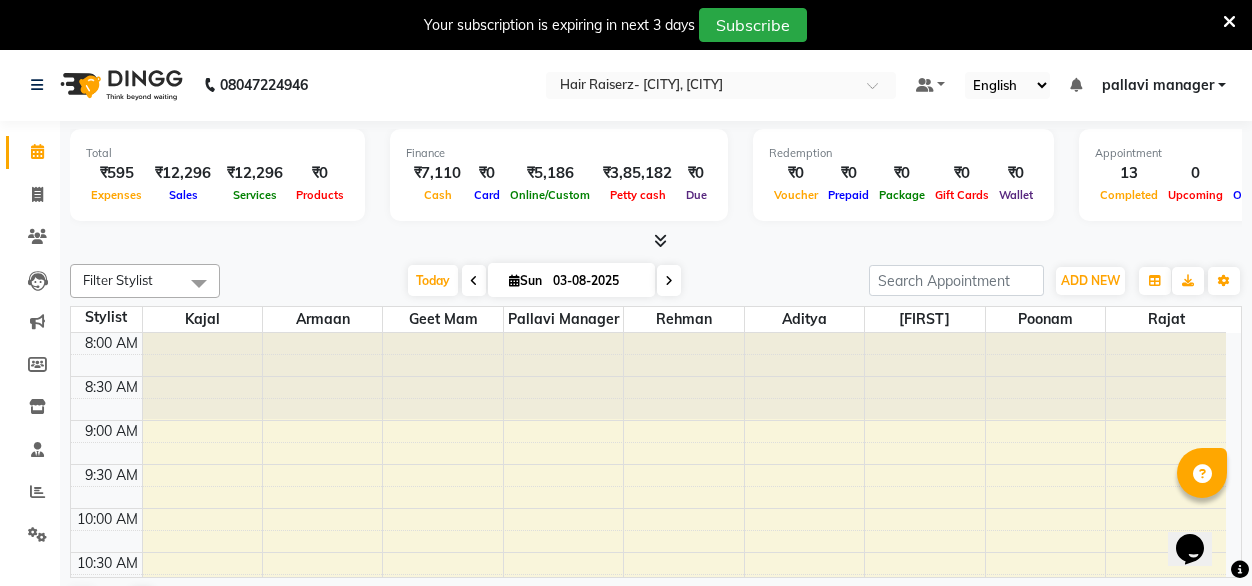 click at bounding box center (442, 376) 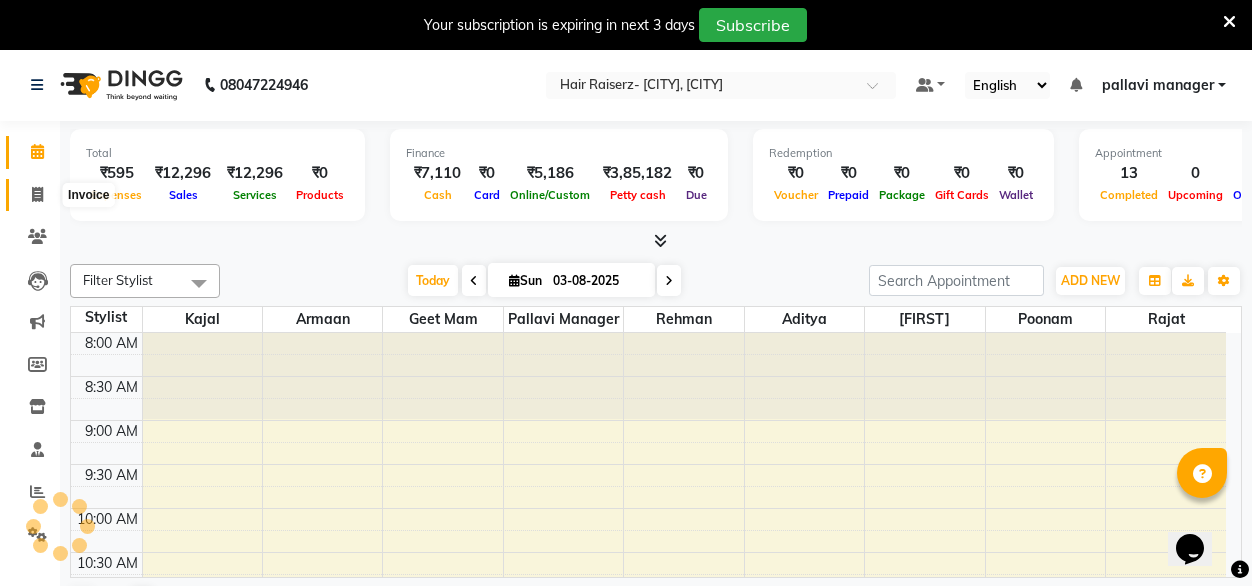 click 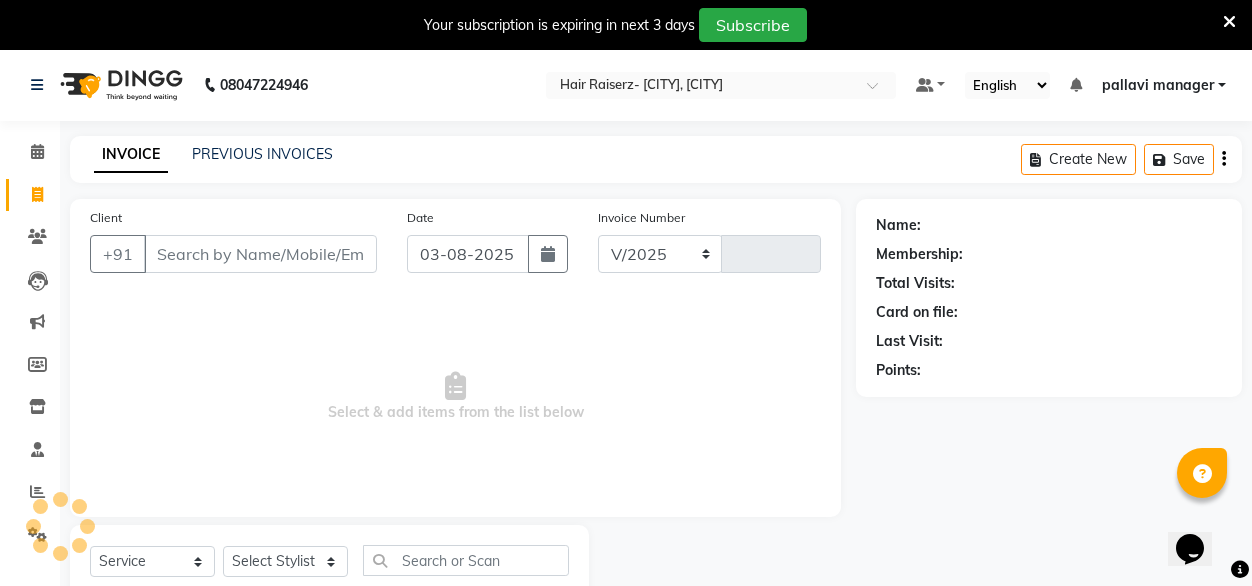select on "6691" 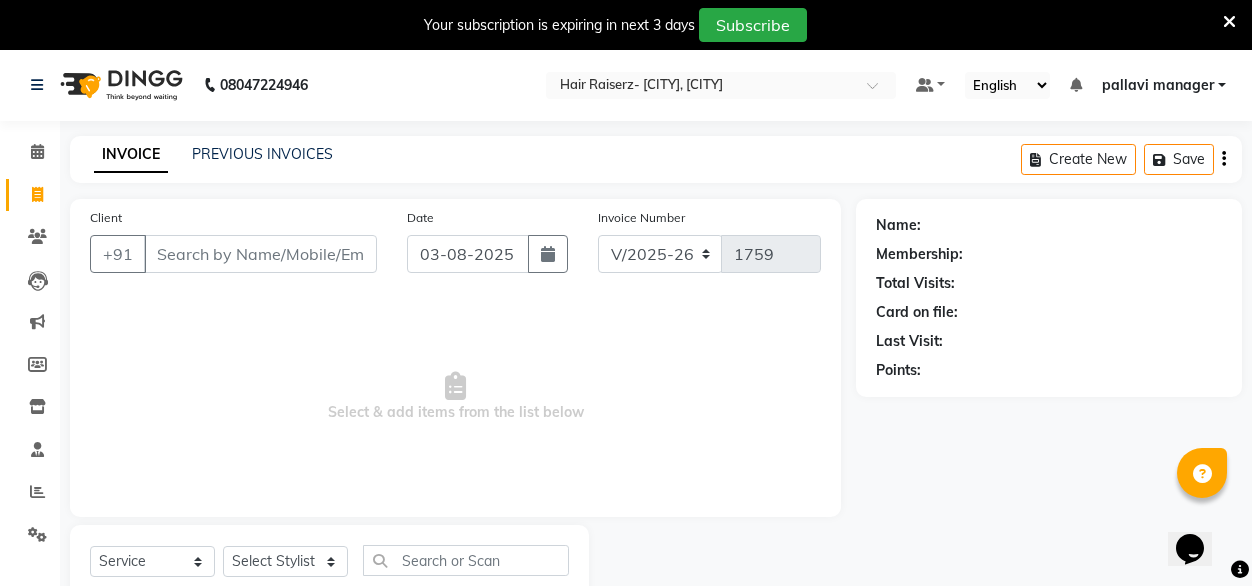 click on "Client" at bounding box center (260, 254) 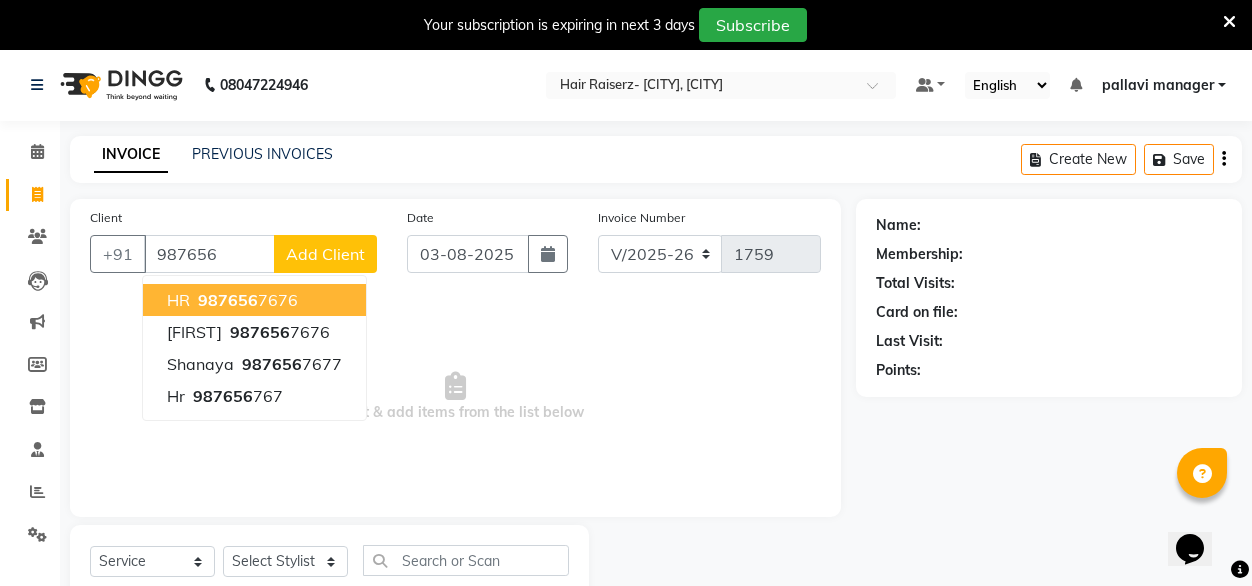 click on "HR" at bounding box center (178, 300) 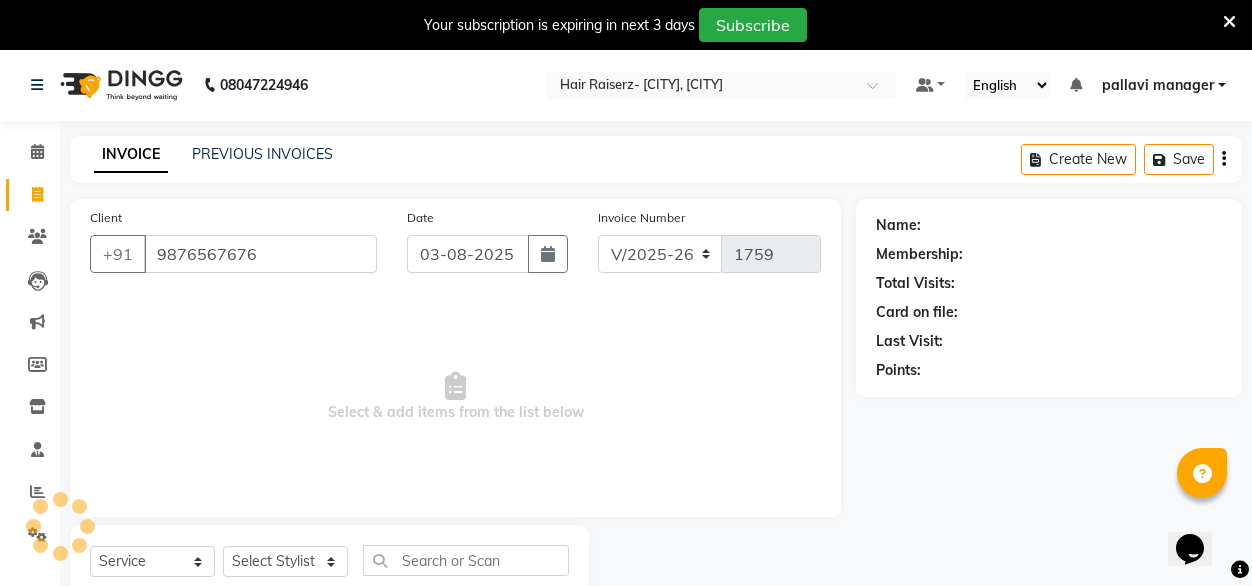 type on "9876567676" 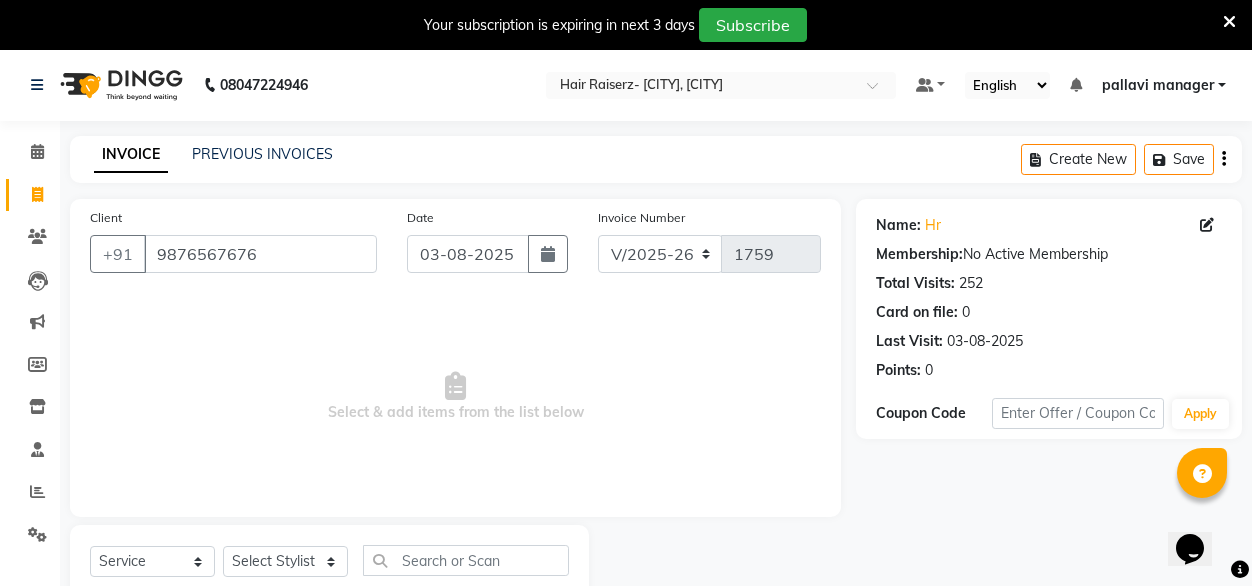 scroll, scrollTop: 63, scrollLeft: 0, axis: vertical 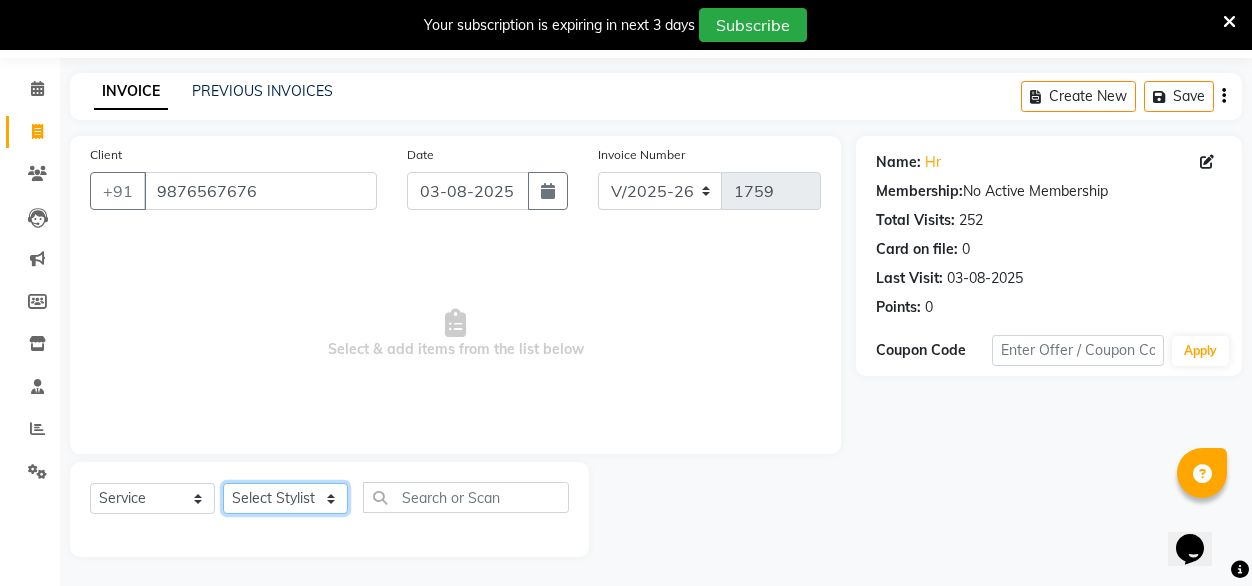 click on "Select Stylist [FIRST] [FIRST] [FIRST] Geet mam  [FIRST] [FIRST] manager [FIRST] [FIRST] [FIRST] [FIRST] [FIRST]" 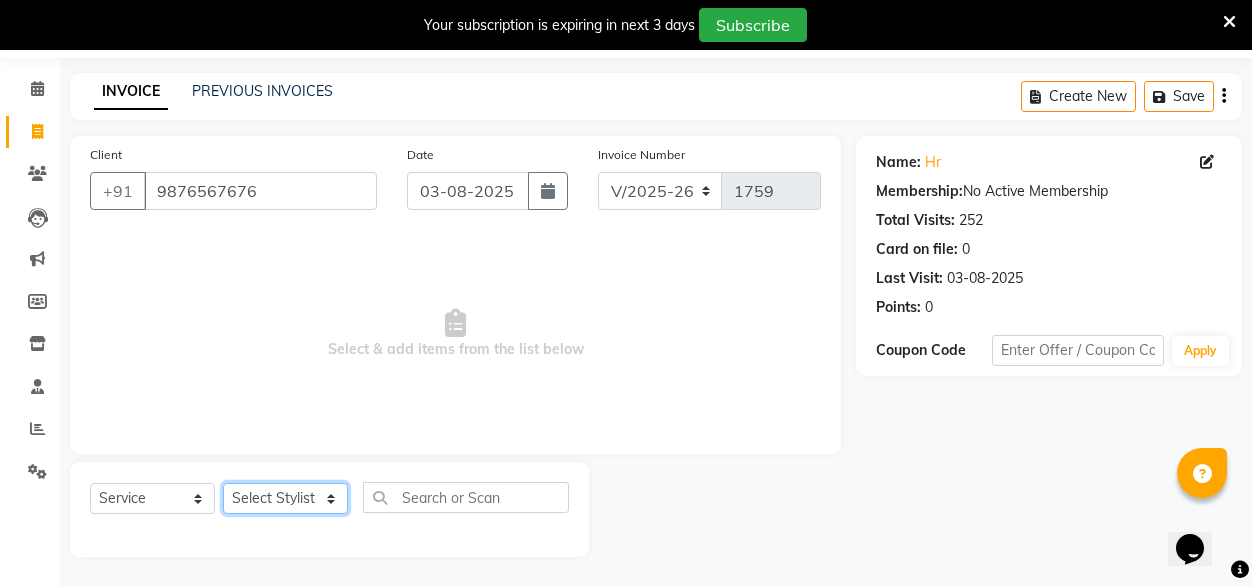 select on "63155" 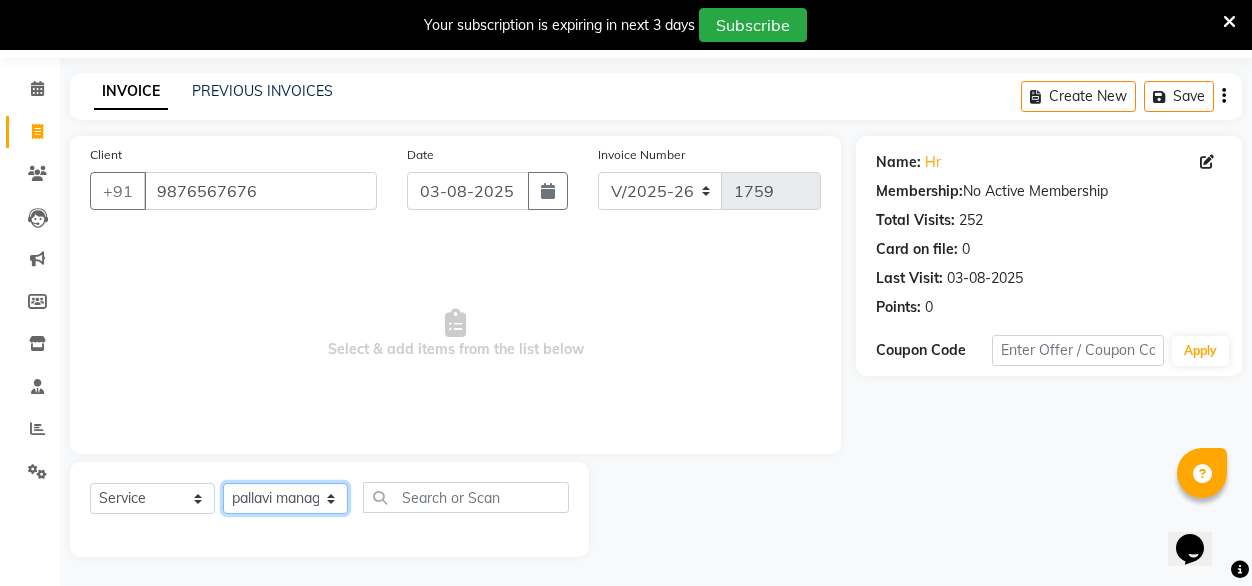 click on "Select Stylist [FIRST] [FIRST] [FIRST] Geet mam  [FIRST] [FIRST] manager [FIRST] [FIRST] [FIRST] [FIRST] [FIRST]" 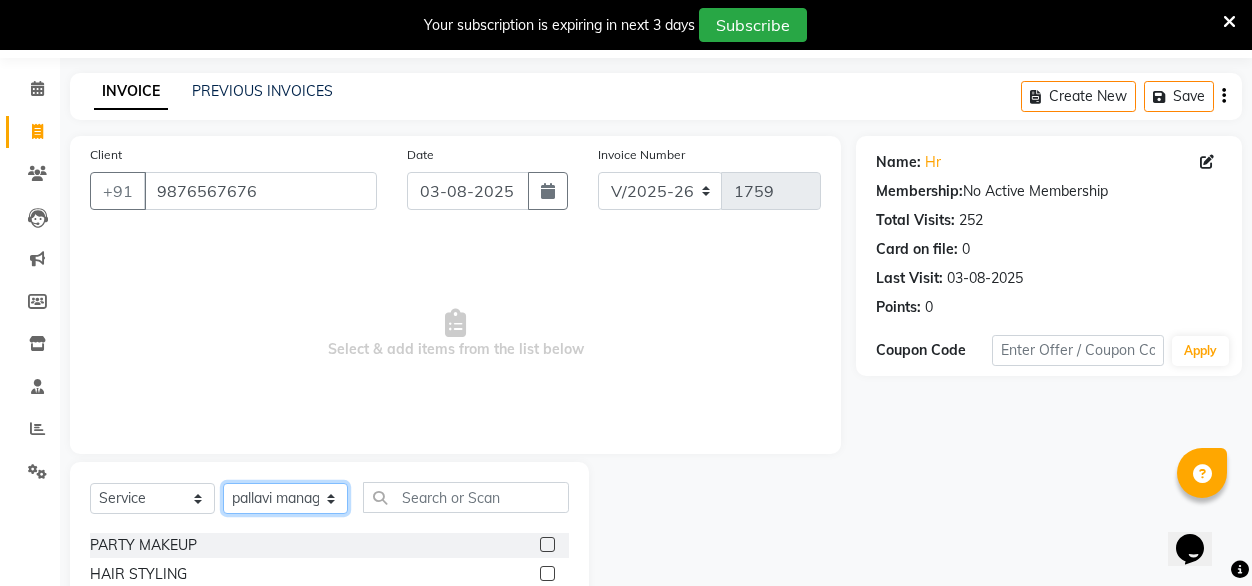 scroll, scrollTop: 925, scrollLeft: 0, axis: vertical 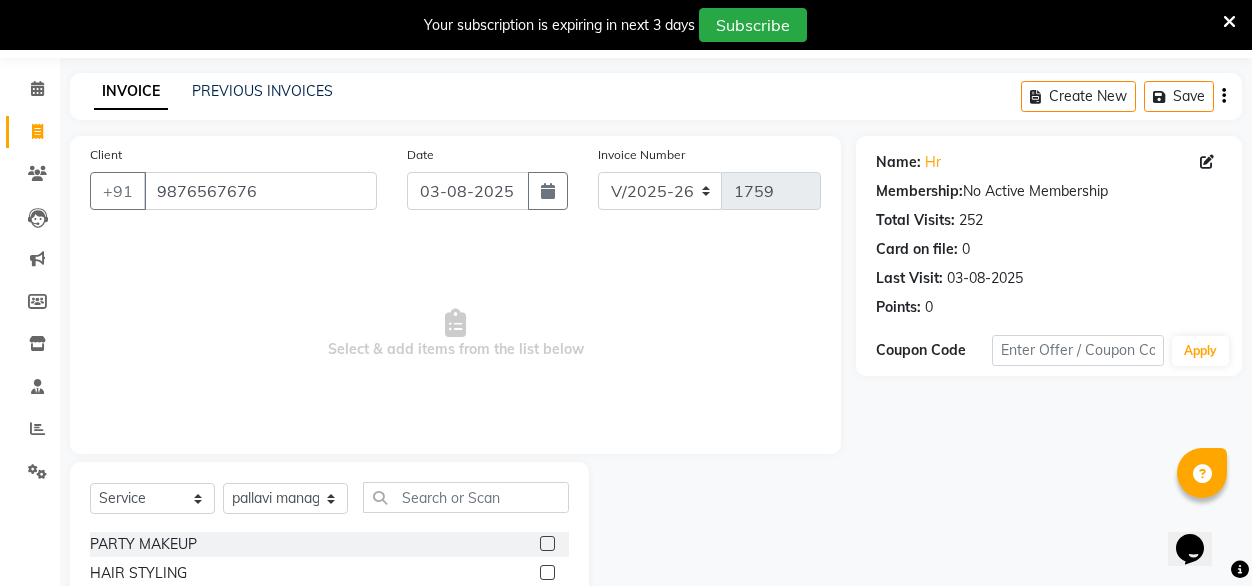 click 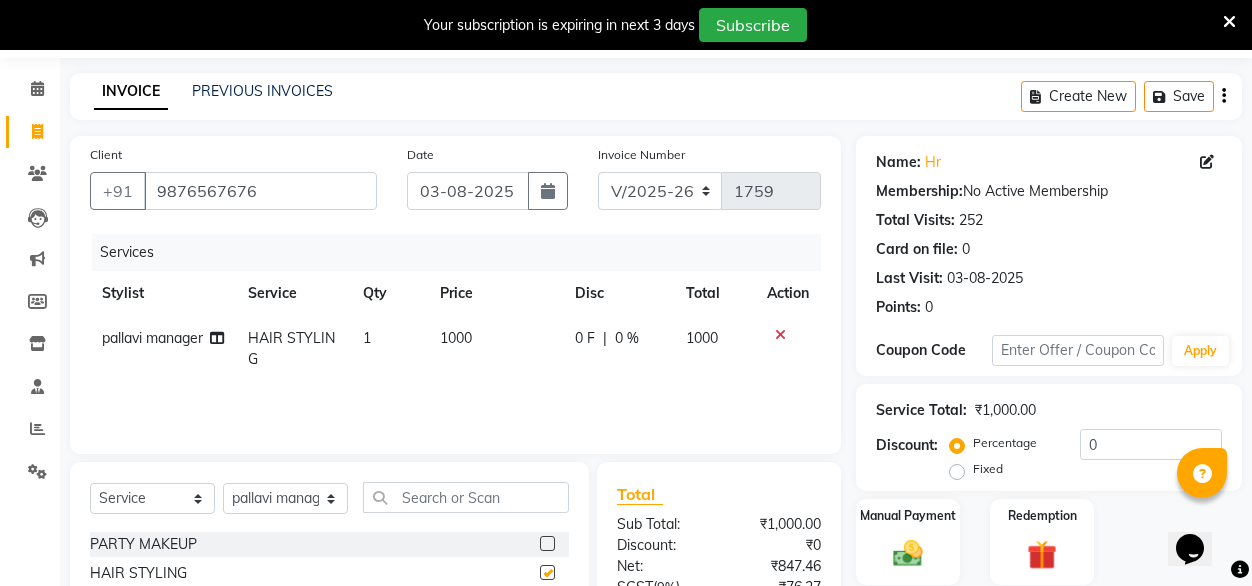 checkbox on "false" 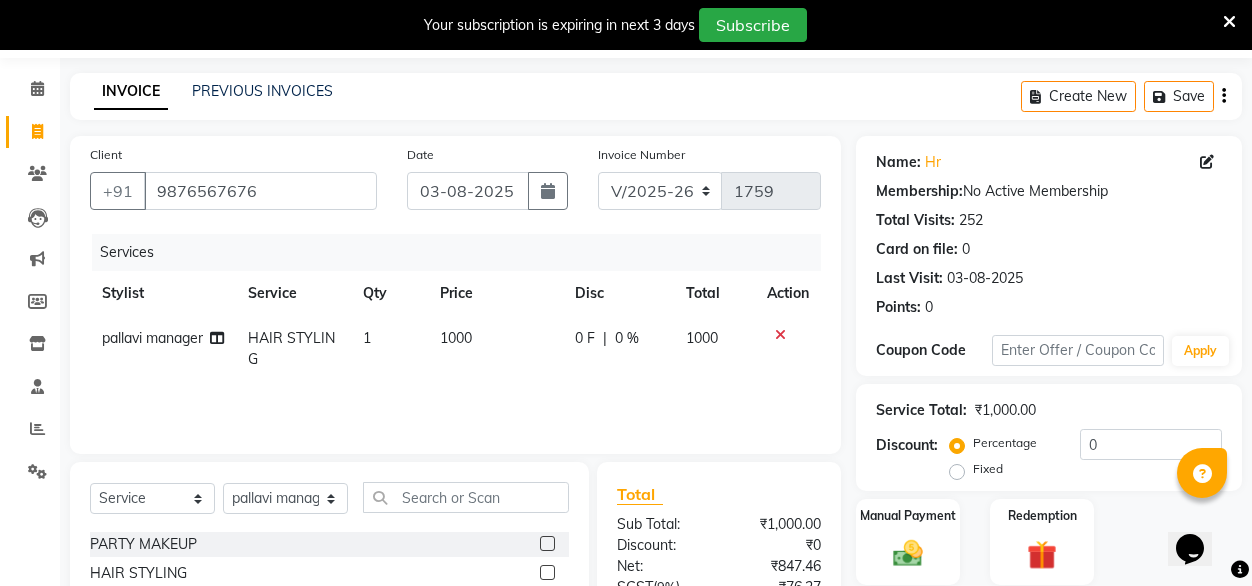 click on "1000" 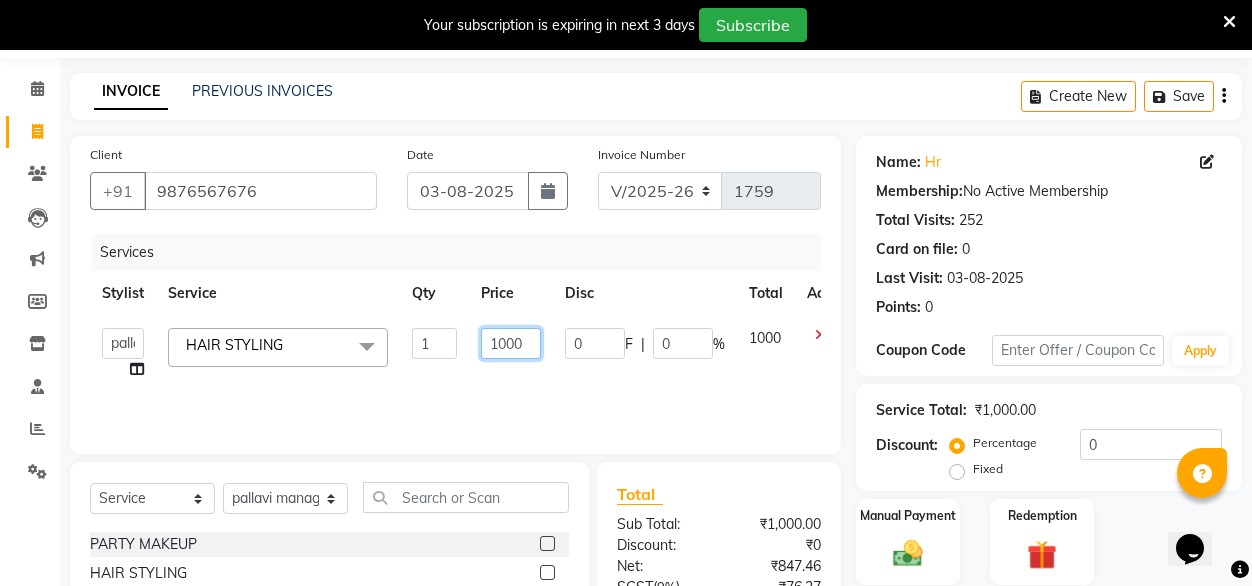 click on "1000" 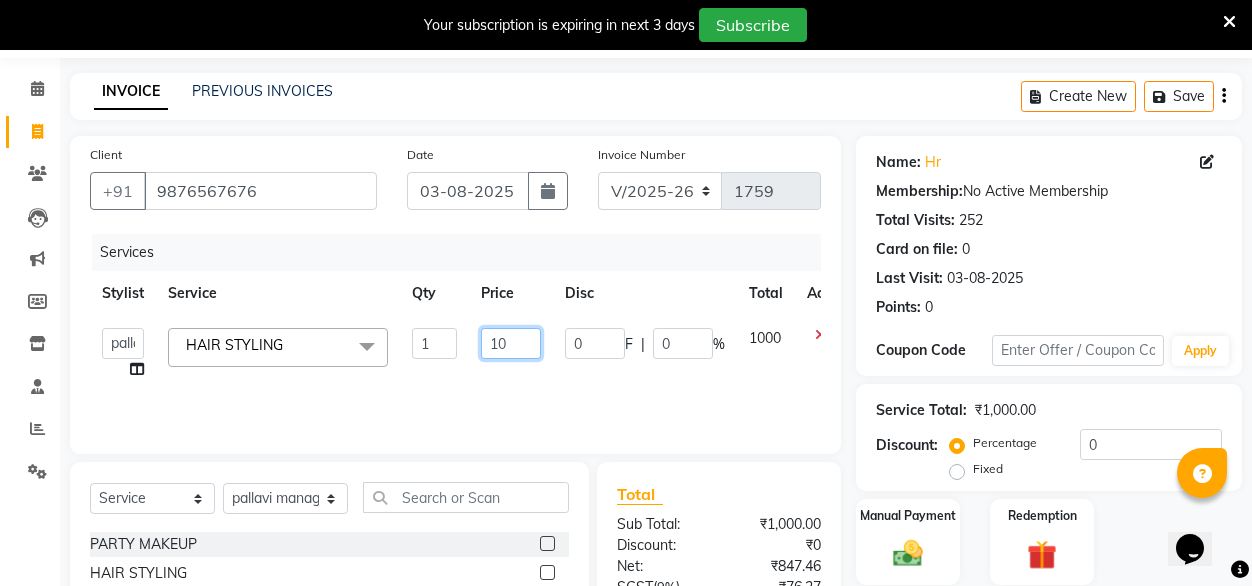 type on "1" 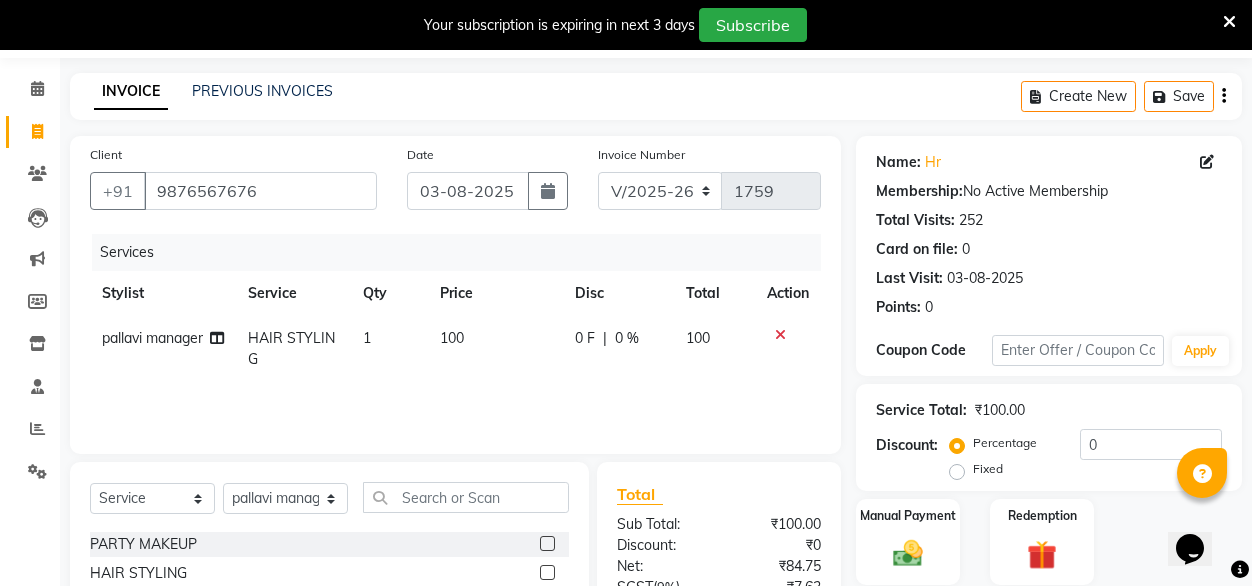 click on "0 F | 0 %" 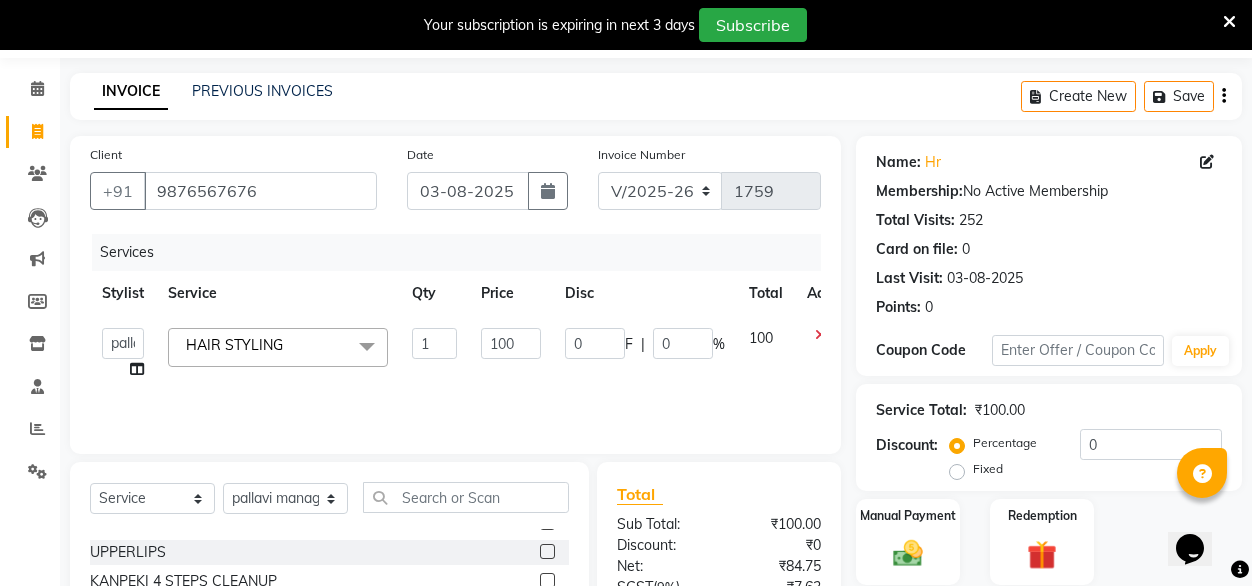 scroll, scrollTop: 1119, scrollLeft: 0, axis: vertical 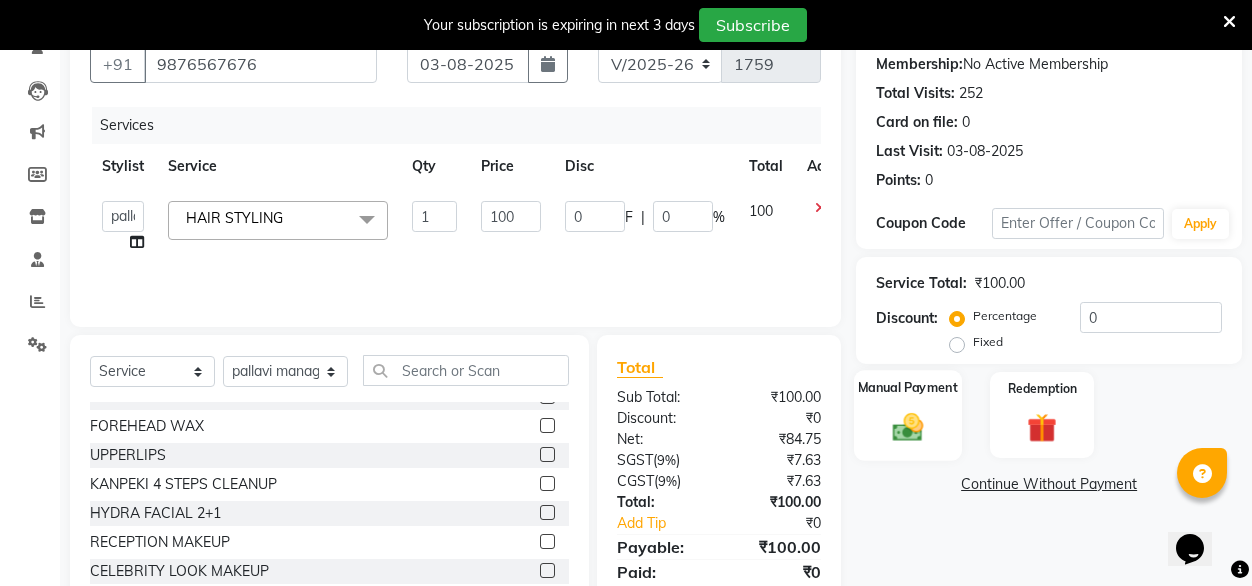 click 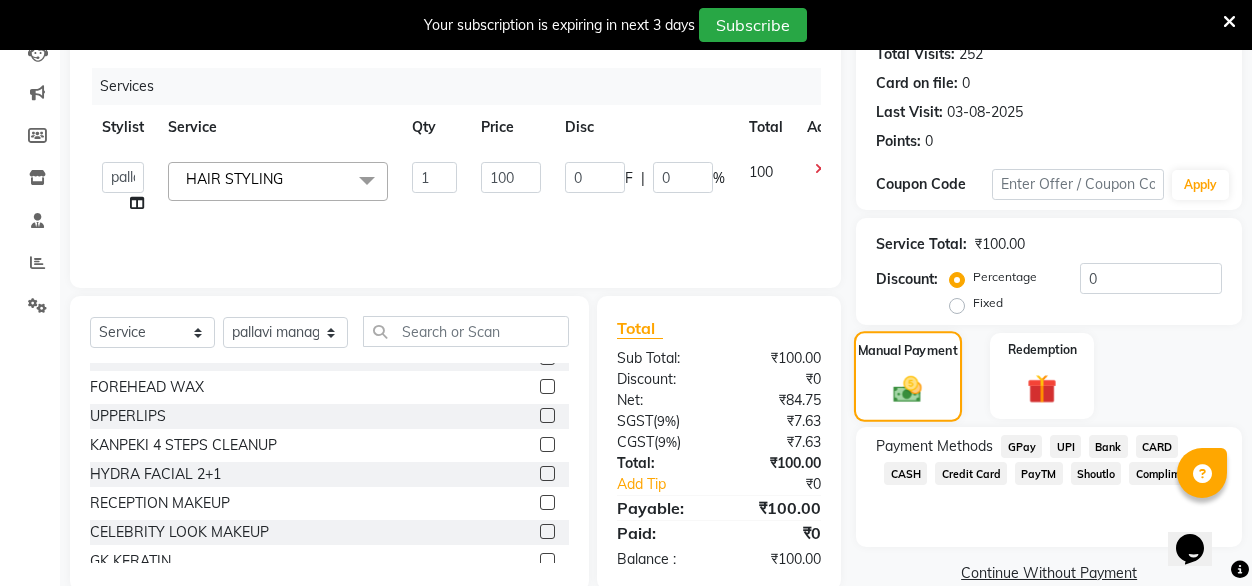 scroll, scrollTop: 249, scrollLeft: 0, axis: vertical 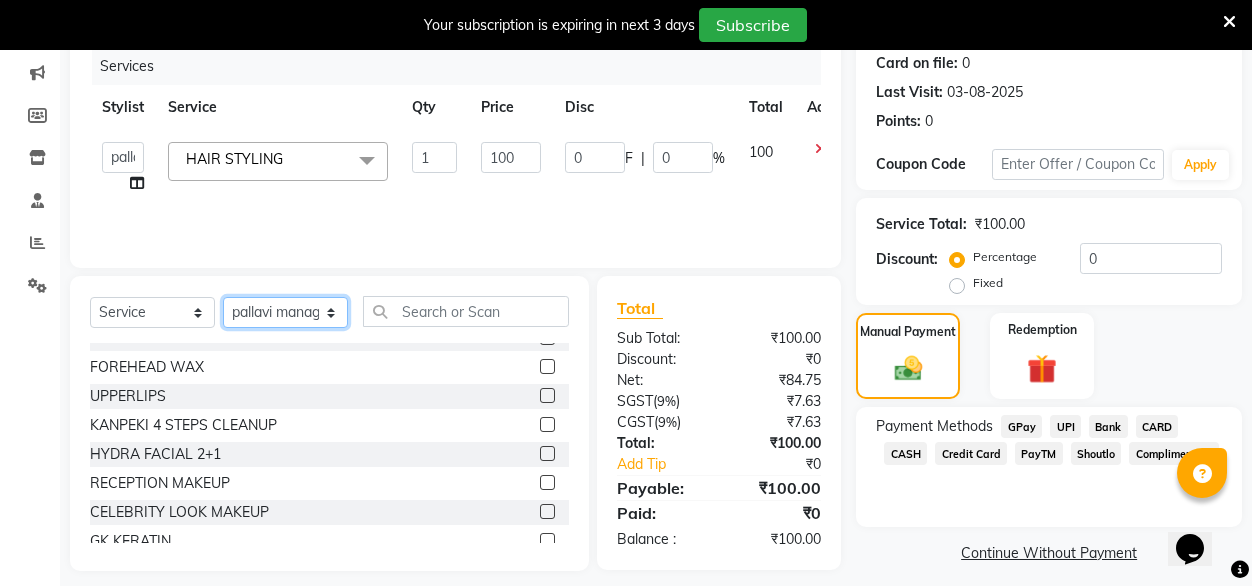 click on "Select Stylist [FIRST] [FIRST] [FIRST] Geet mam  [FIRST] [FIRST] manager [FIRST] [FIRST] [FIRST] [FIRST] [FIRST]" 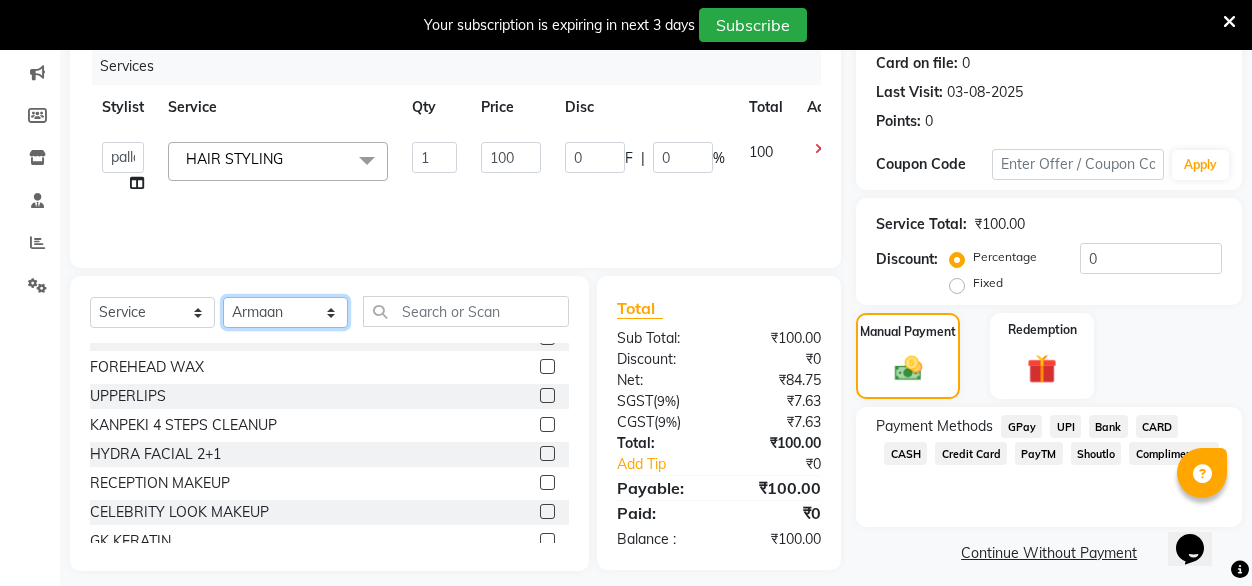 click on "Select Stylist [FIRST] [FIRST] [FIRST] Geet mam  [FIRST] [FIRST] manager [FIRST] [FIRST] [FIRST] [FIRST] [FIRST]" 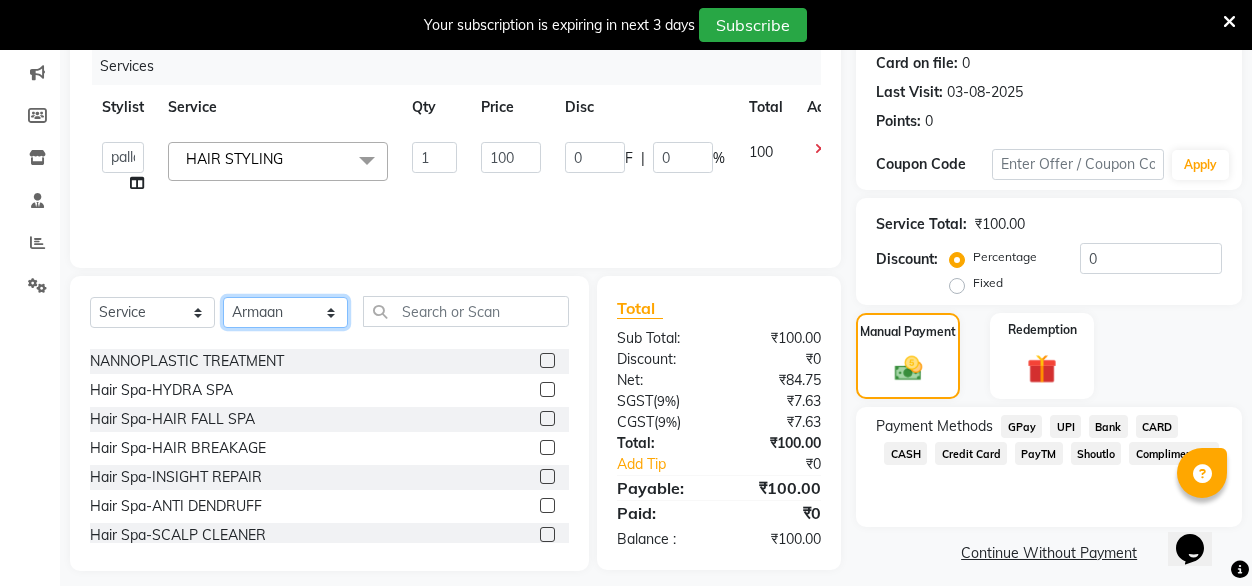 scroll, scrollTop: 2199, scrollLeft: 0, axis: vertical 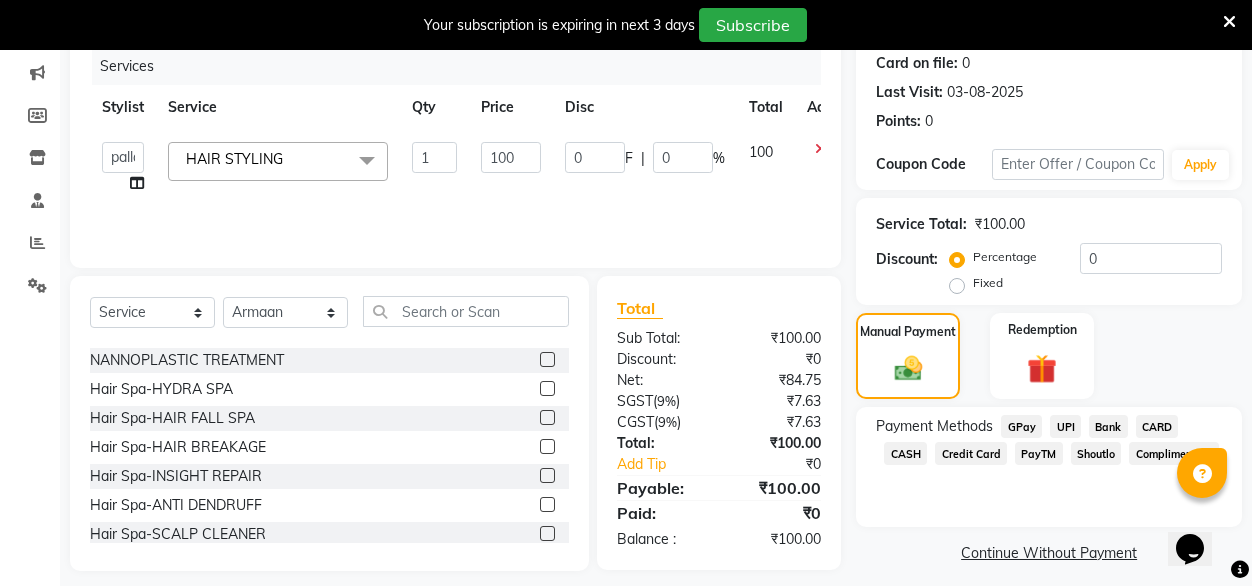 click on "Select  Service  Product  Membership  Package Voucher Prepaid Gift Card  Select Stylist [FIRST] [FIRST] [FIRST] Geet mam  [FIRST] [FIRST] manager [FIRST] [FIRST] [FIRST] [FIRST] [FIRST]" 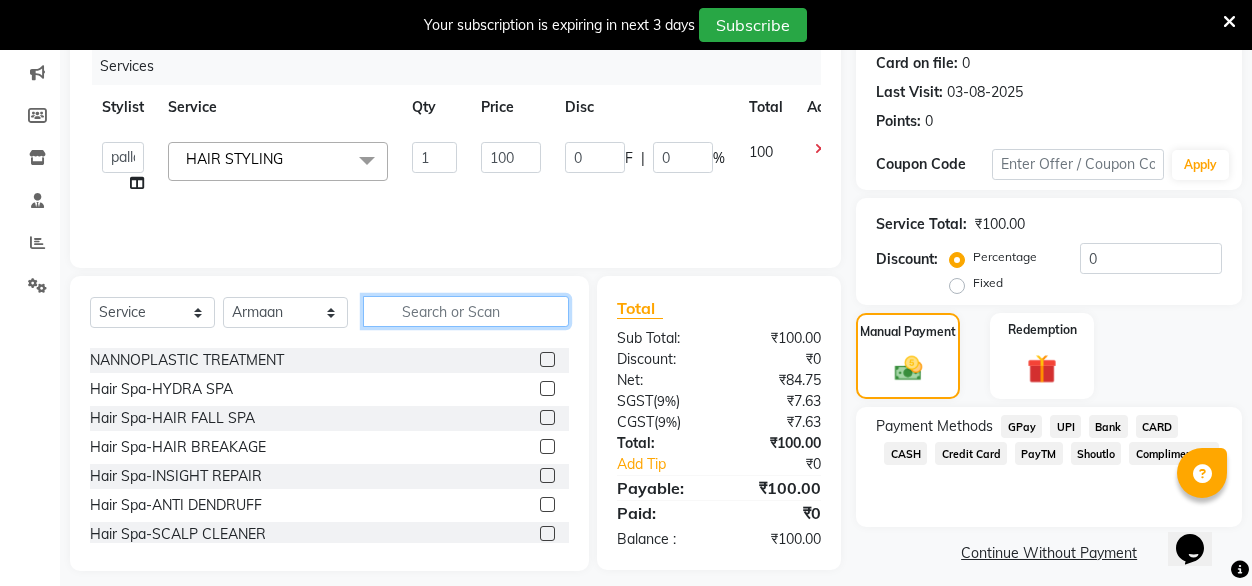 click 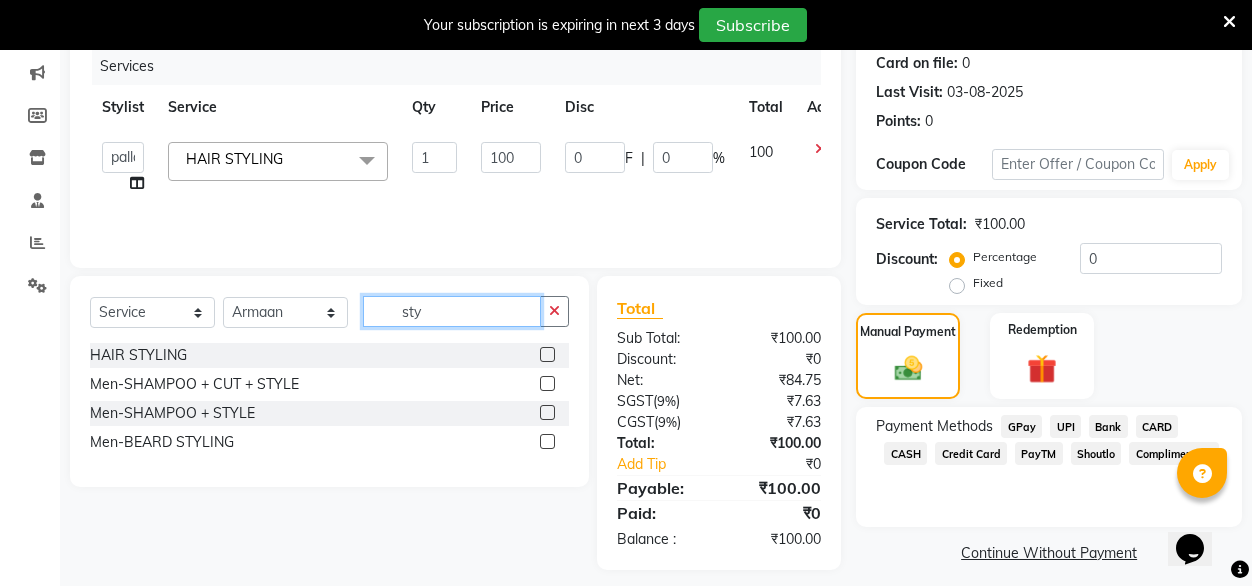 scroll, scrollTop: 0, scrollLeft: 0, axis: both 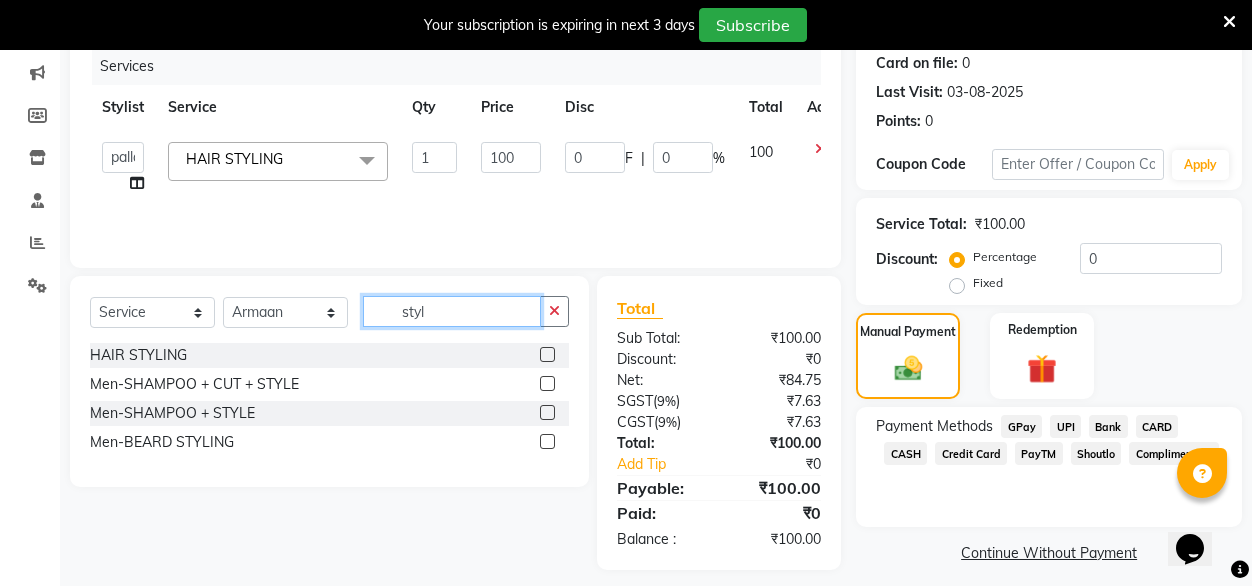 type on "styl" 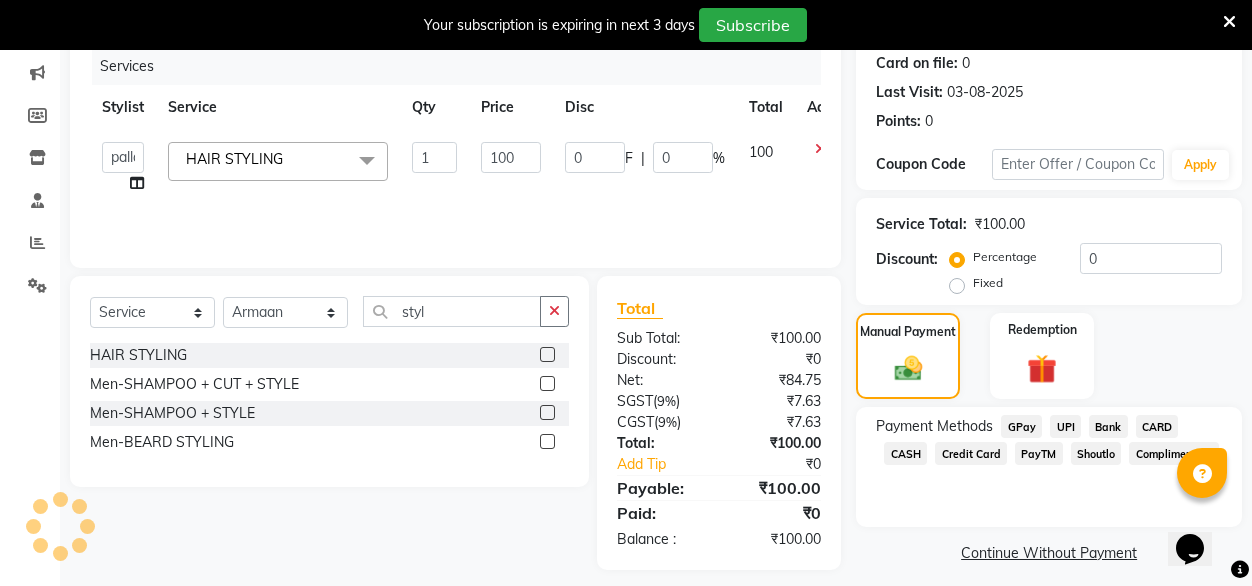 click 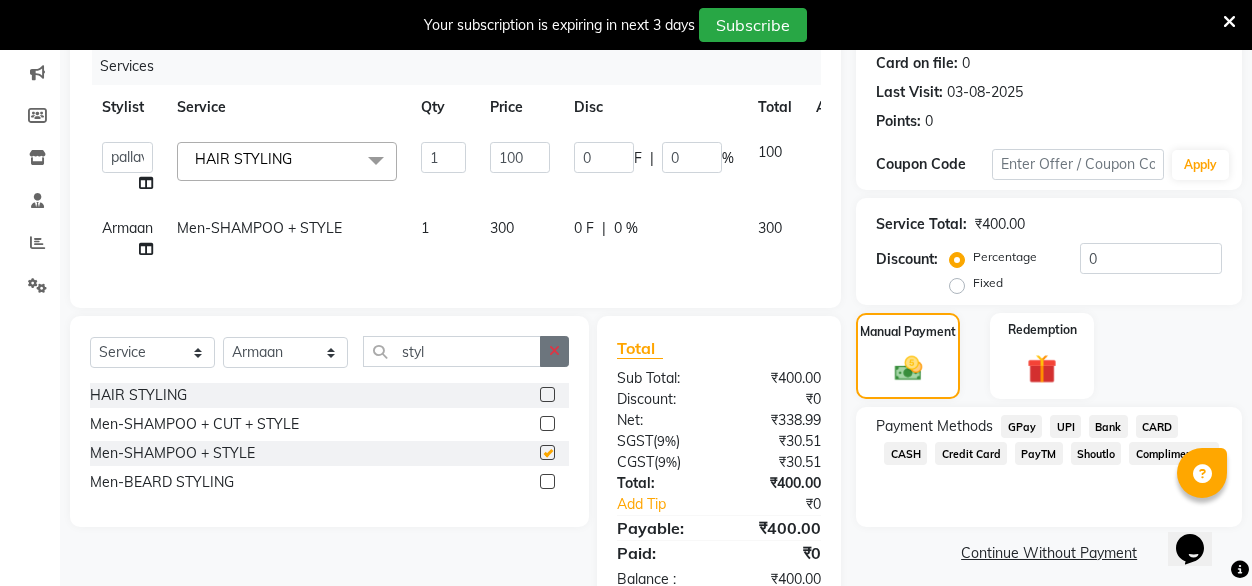 checkbox on "false" 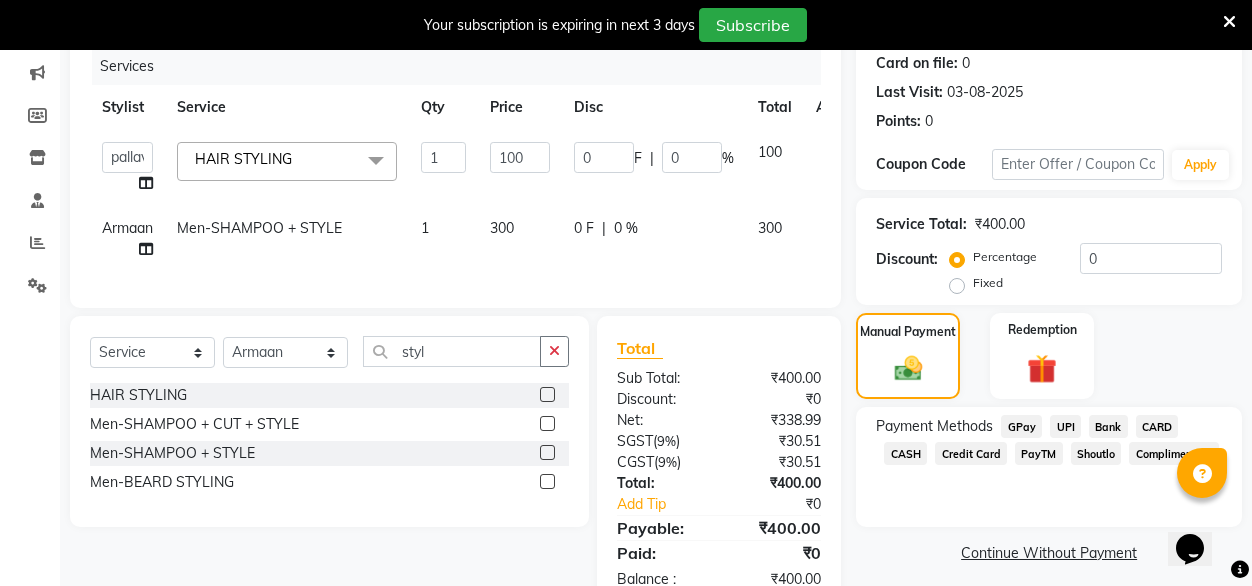 click on "300" 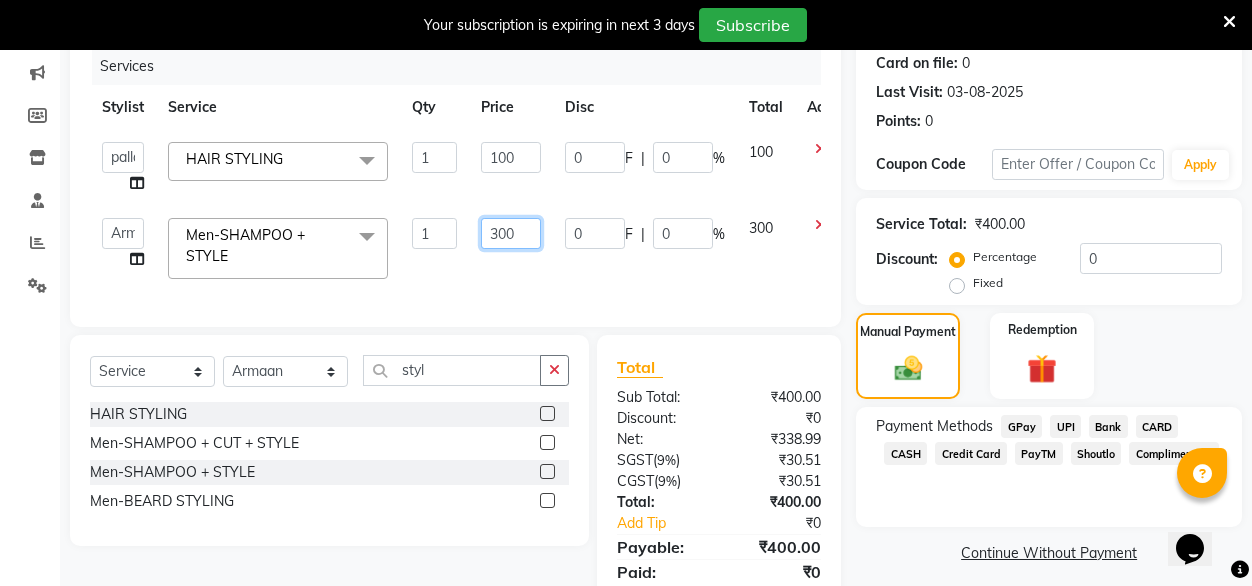 click on "300" 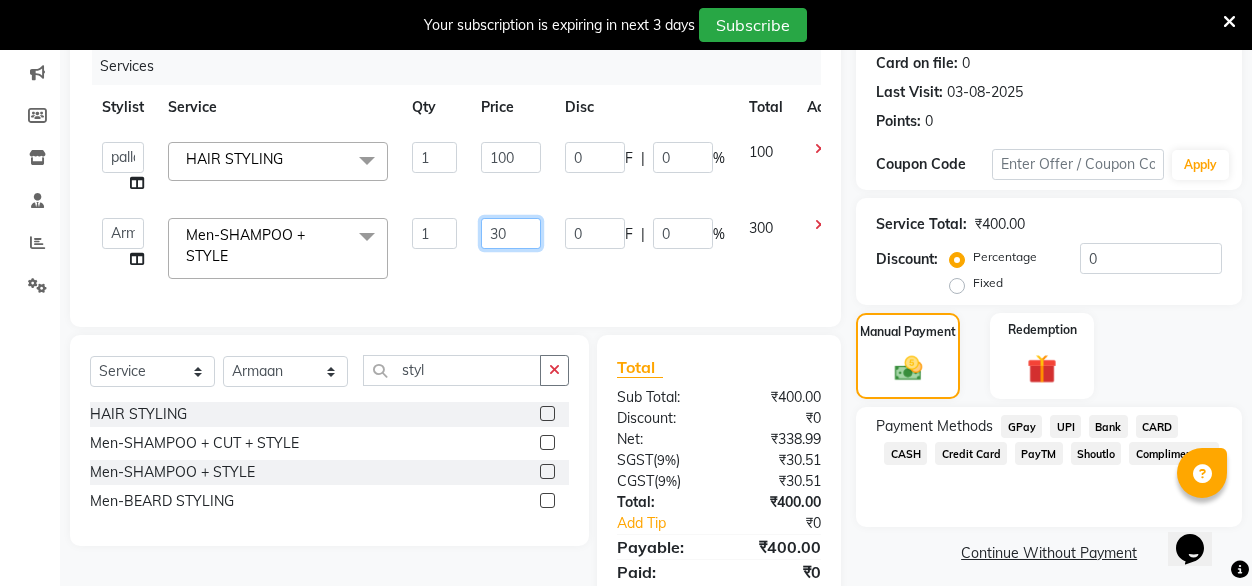 type on "3" 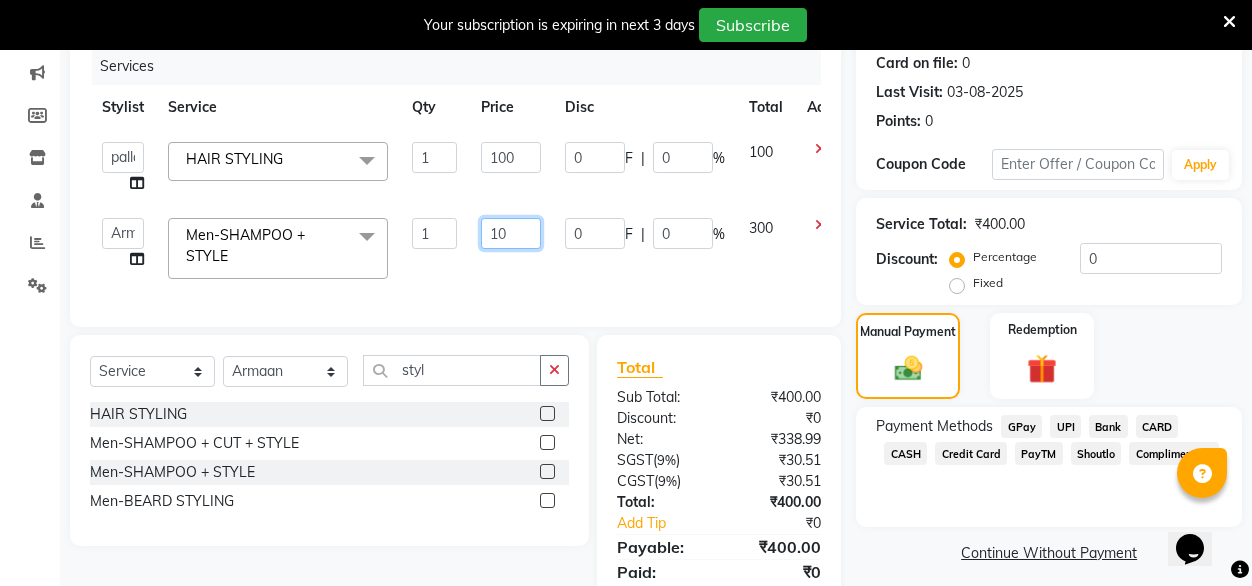 type on "100" 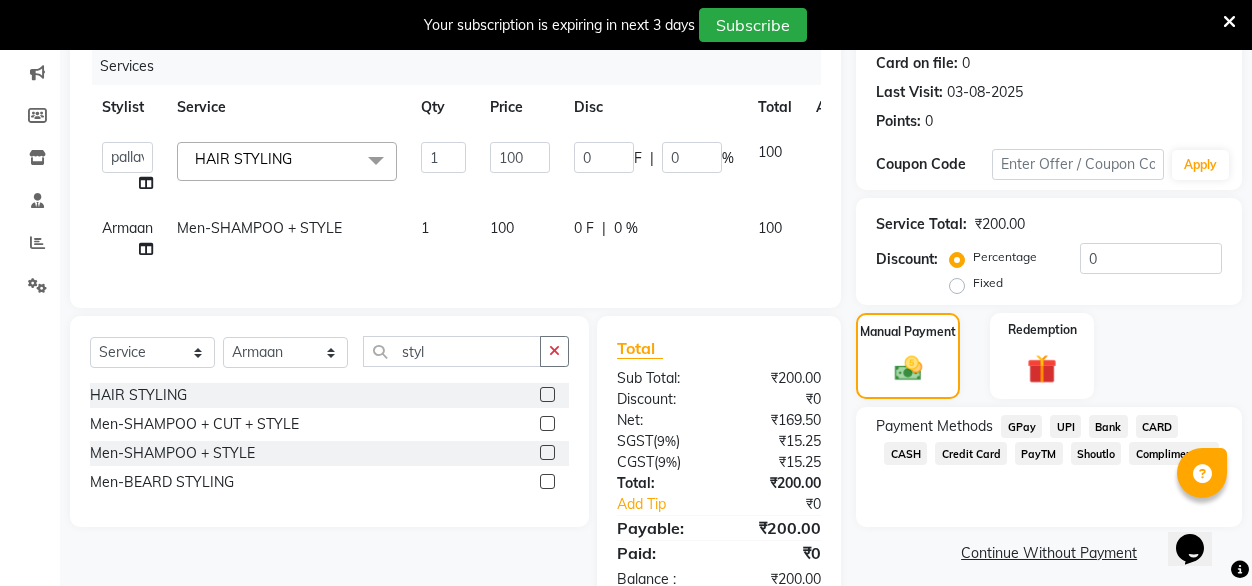 click on "Client +[PHONE] Date 03-08-2025 Invoice Number V/2025 V/2025-26 1759 Services Stylist Service Qty Price Disc Total Action  [FIRST]   [FIRST]   [FIRST]   Geet mam    [FIRST]   [FIRST] manager   [FIRST]   [FIRST]   [FIRST]   [FIRST]   [FIRST] HAIR STYLING   x Women-HAIR WASH Women-BLOW DRY Women-HAIRCUT Women-ADVANCE HAIRCUT Women-HEAD MASSAGE Women-DEEP CONDITIONING Women-IRONING Women-SPLITEND TREATMENT Women-LOREAL ROOT-TOUCHUP Women-ROOT-TOUCHUP AMONIA FREE Women-GLOBAL COLOR Women-GLOBAL HIGHLIGHTS Women-COLOR PER STREAK Women-SMOTHNING, REBONDING Women-KERATIN TREATMENT Women-LOREAL HAIR SPA Women-ASSORTED HAIR CARE SERVICE Women-SCALP TREATMENT Women-OLA PLEX Women-SHOMBRE Women-BOTOX Women-OMBRE Women-HAIR BOTOX TREATMENT Women-MERGING HIGHLIGHTS Women-BALAYAGE Women-DOUBLE COLOUR BABY GIRL HAIR-CUT Eyebrows-upperlips-forehead Eyebrows-upperlips WOMEN-wash blow dryer CLASSIC WAX FA/FL/UA NANOPLASTIC  PARTY MAKEUP  HAIR STYLING  KERASMOOTH  FACE CLEANSING MASSAGE  O3 DTAN  RAAG A DTAN  OZONE DTAN FOREHEAD WAX" 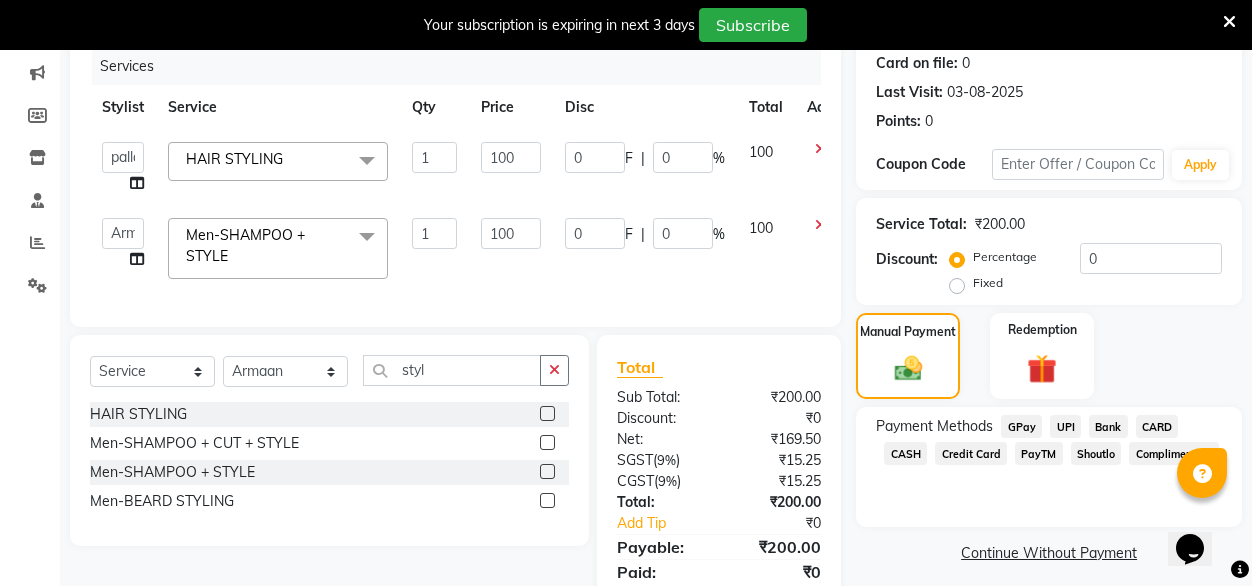 click 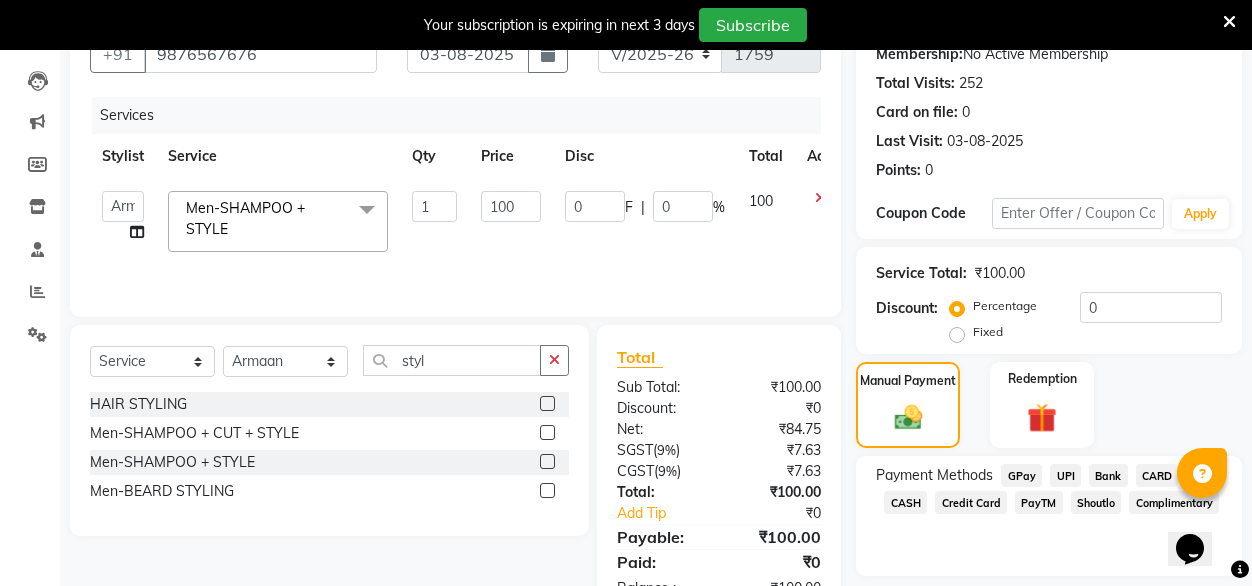 scroll, scrollTop: 221, scrollLeft: 0, axis: vertical 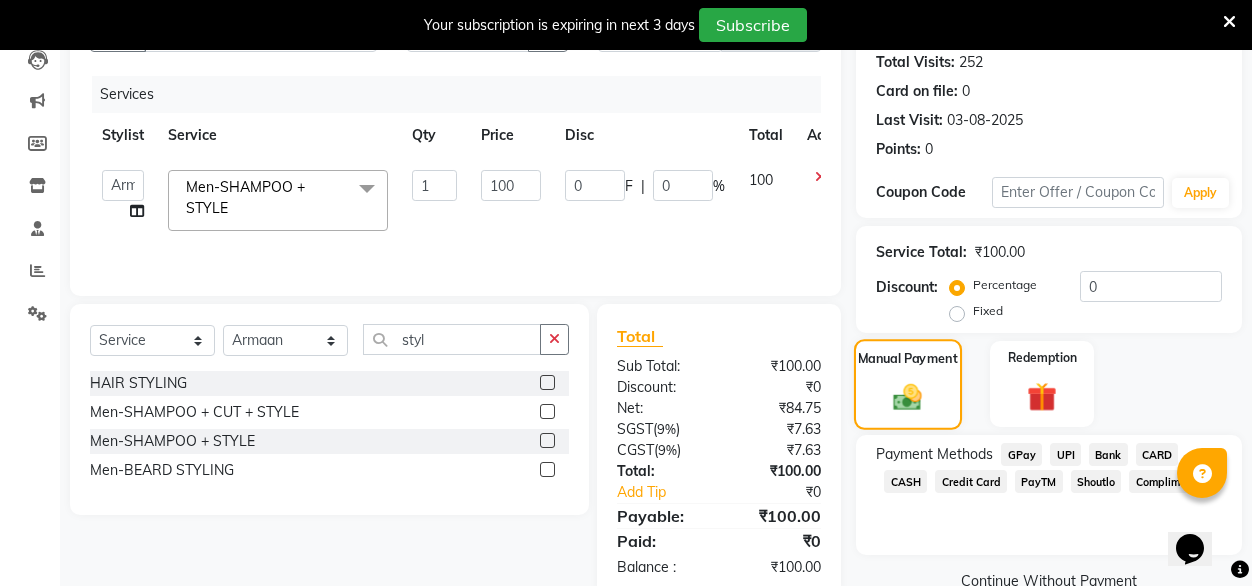click 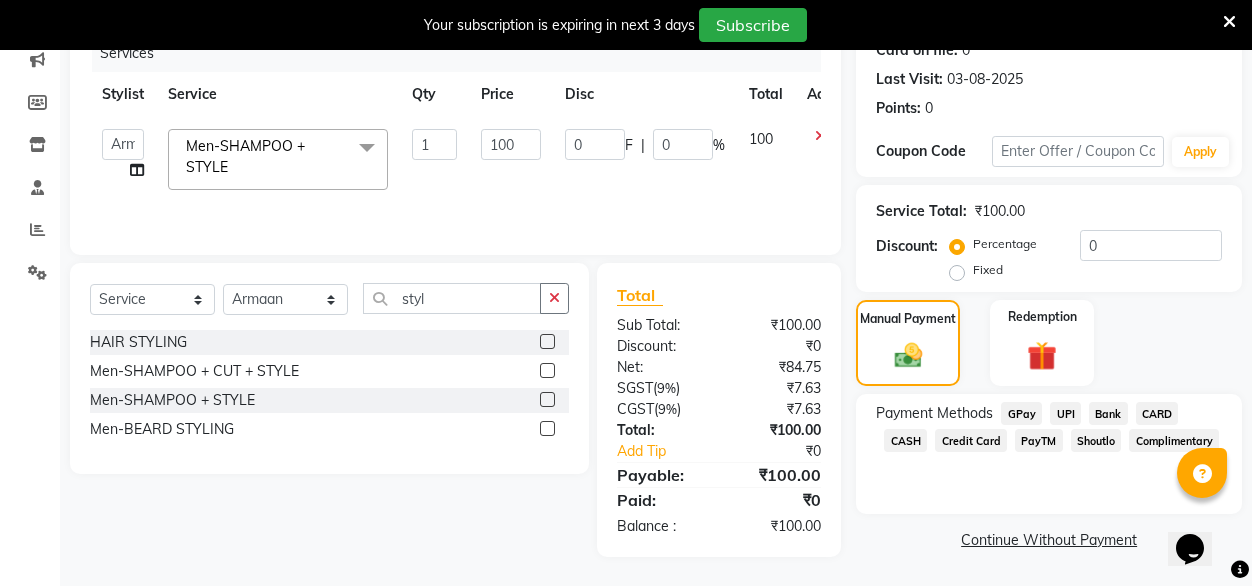 click on "GPay" 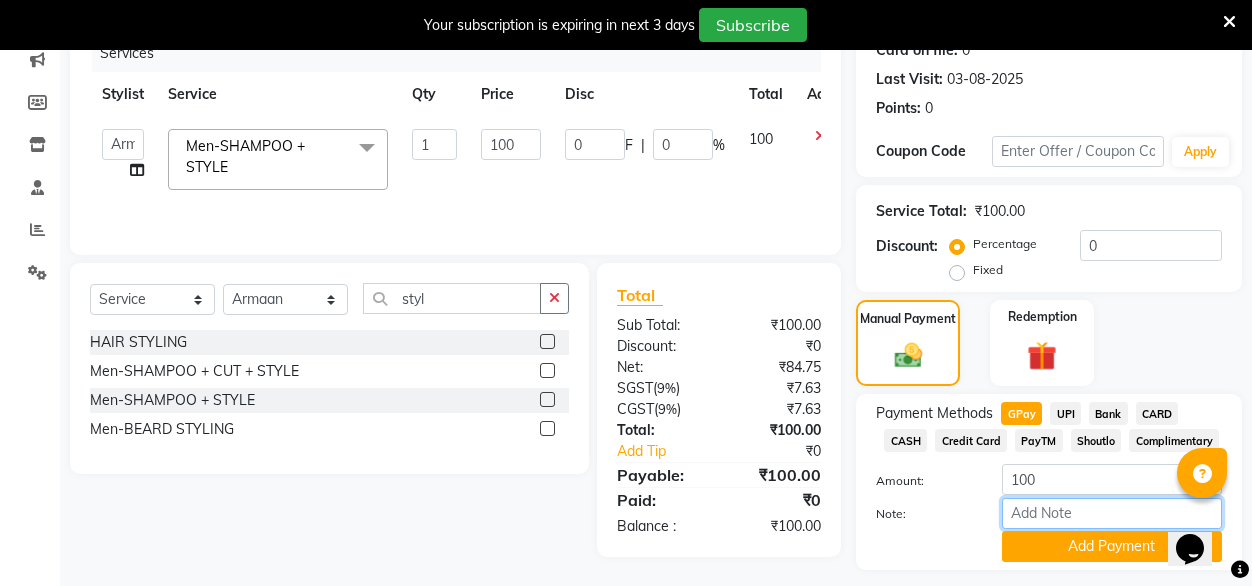 click on "Note:" at bounding box center (1112, 513) 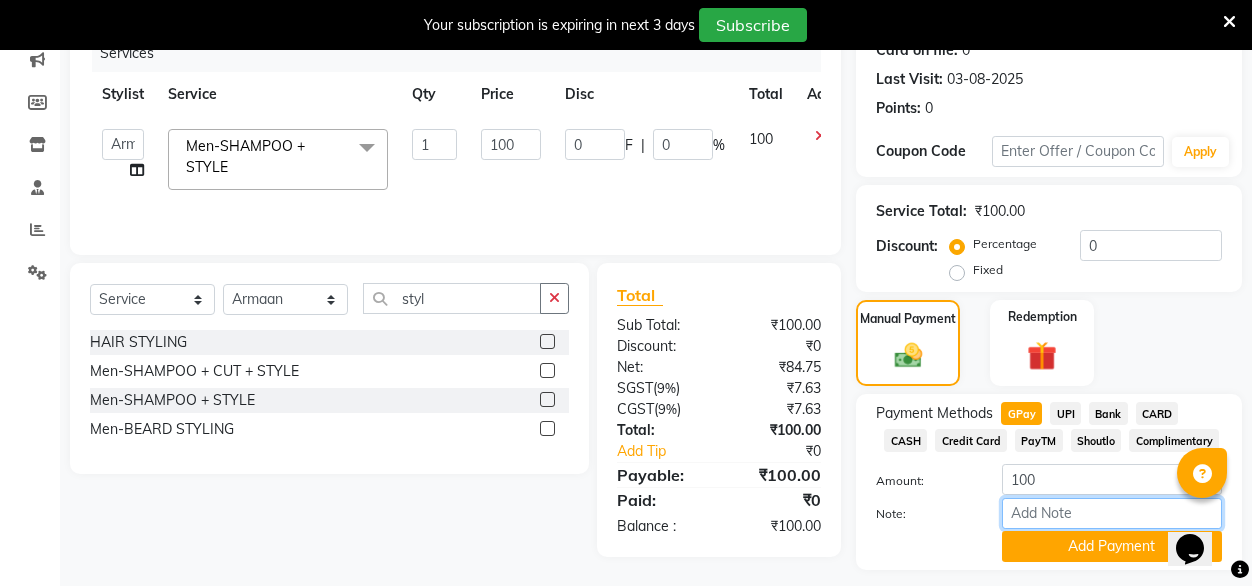 type on "geet mam scanner" 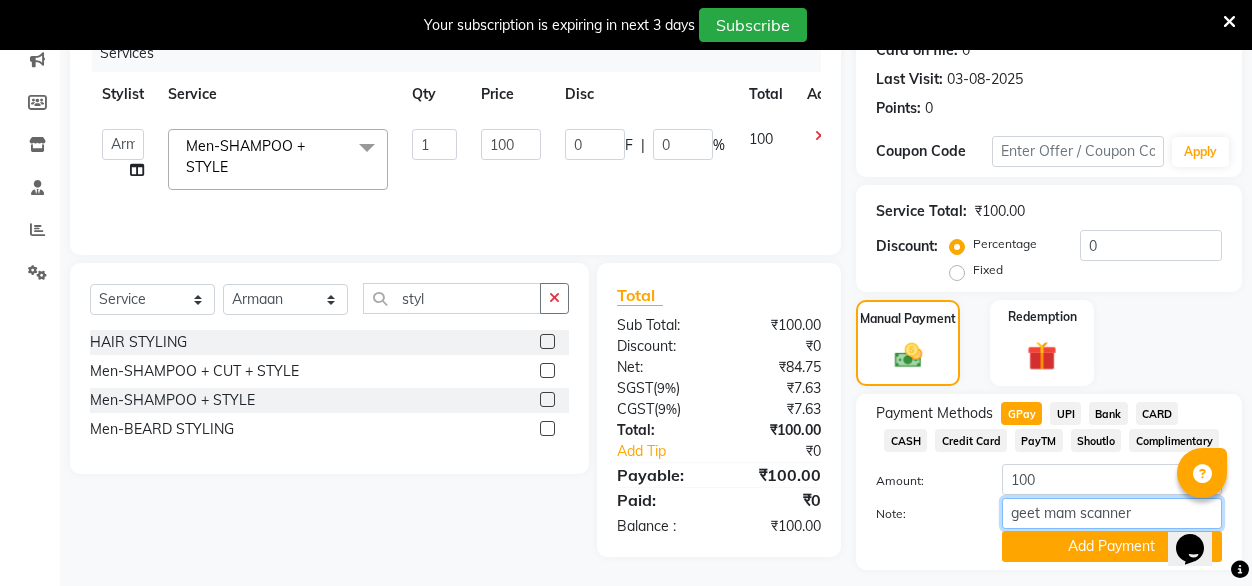 scroll, scrollTop: 316, scrollLeft: 0, axis: vertical 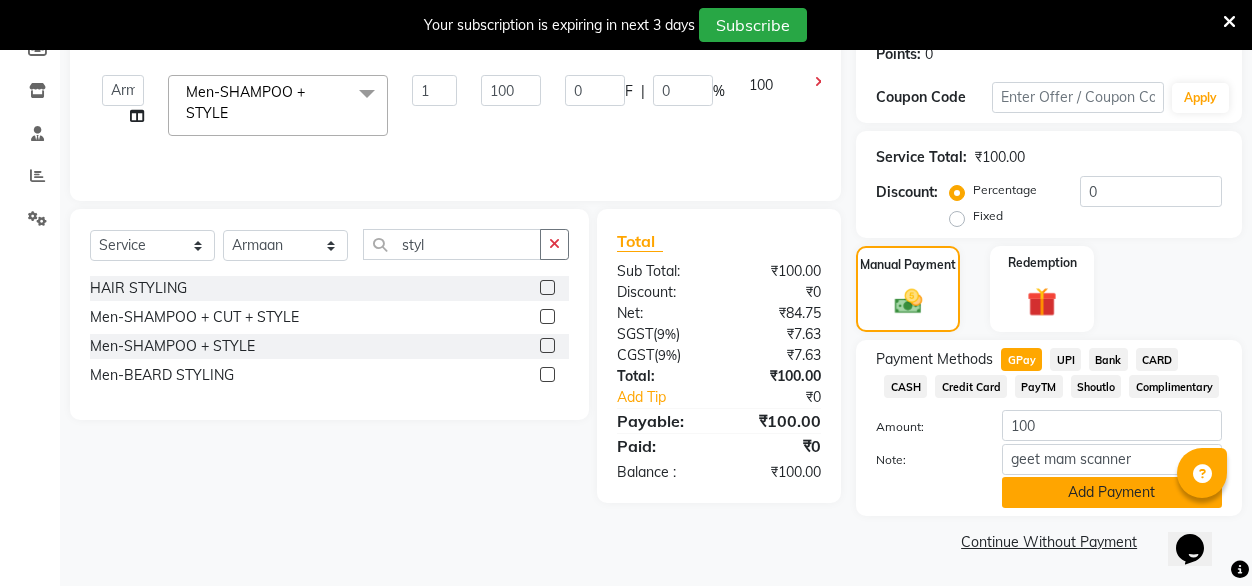 click on "Add Payment" 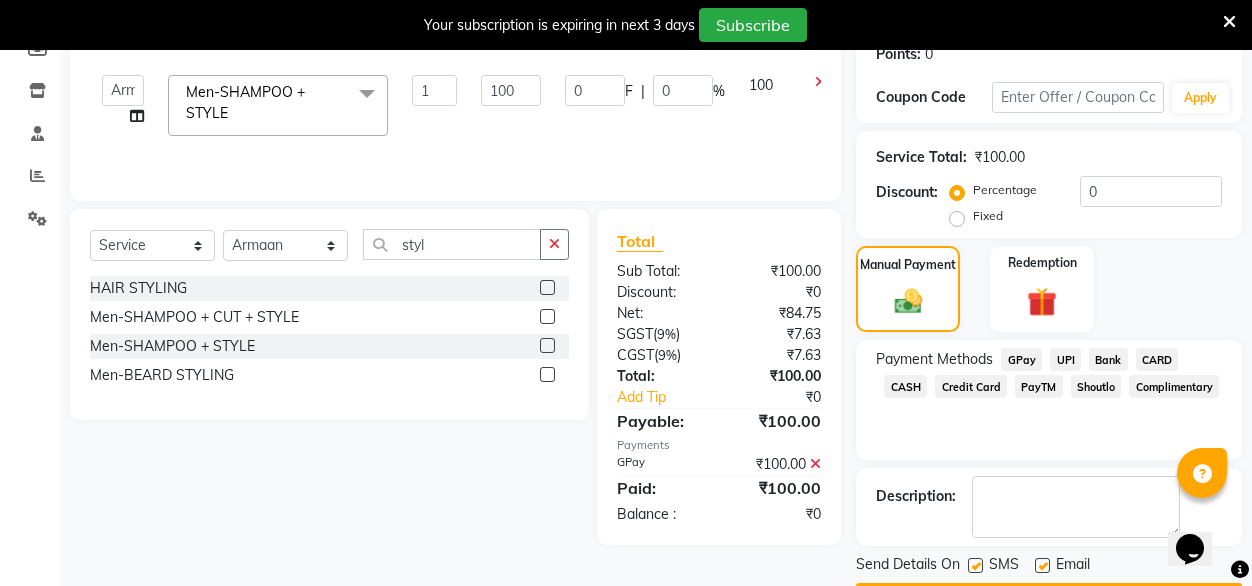 scroll, scrollTop: 372, scrollLeft: 0, axis: vertical 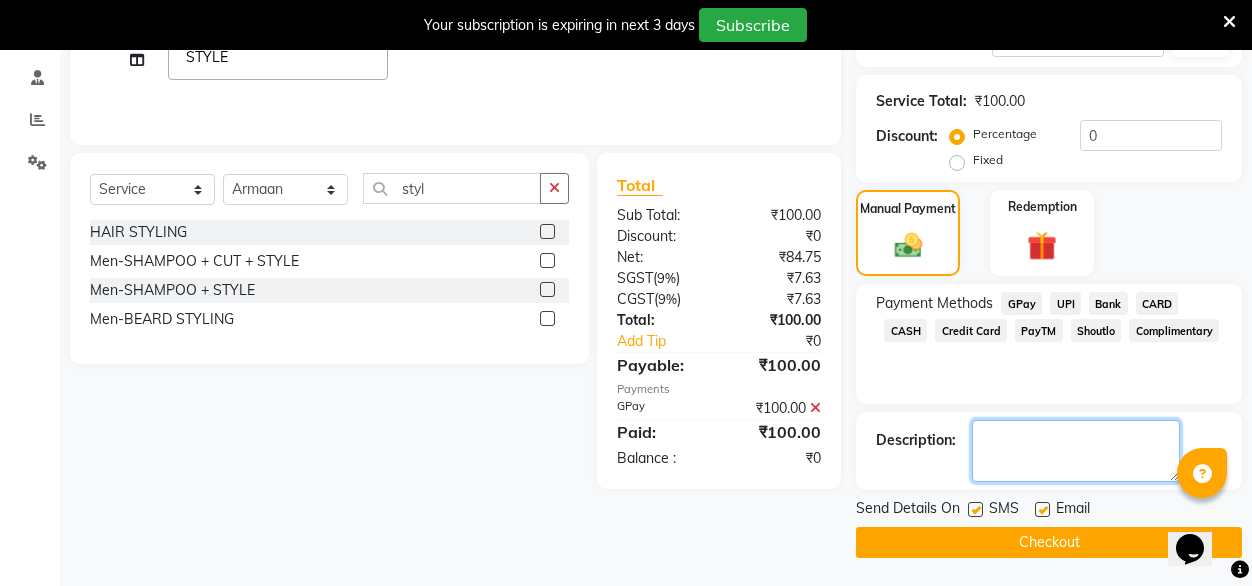 click 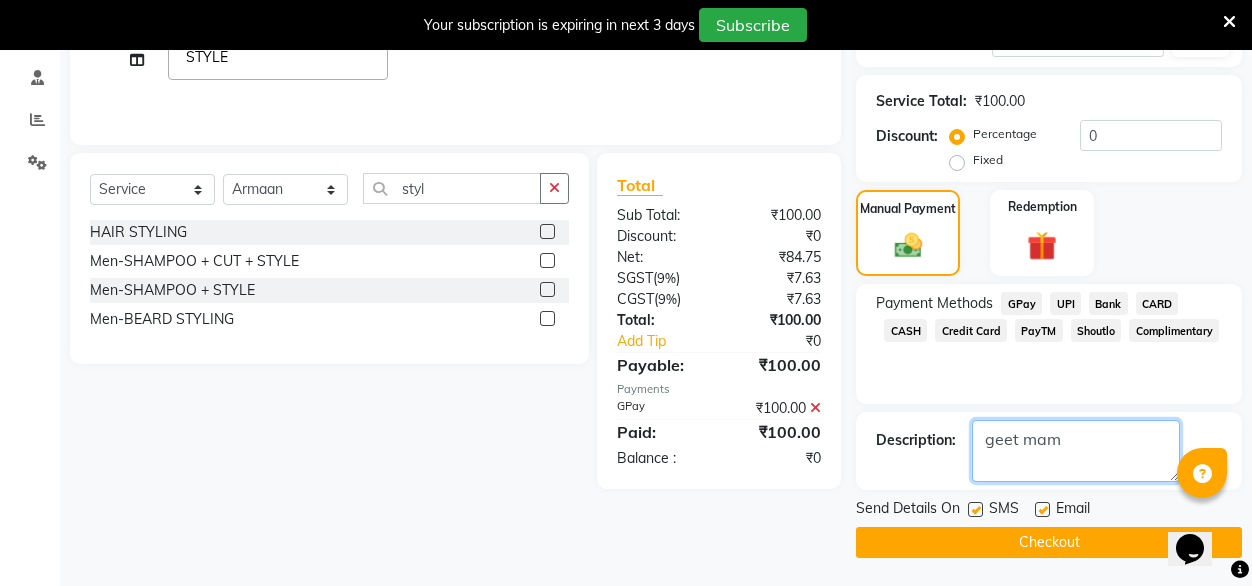 type on "geet mam" 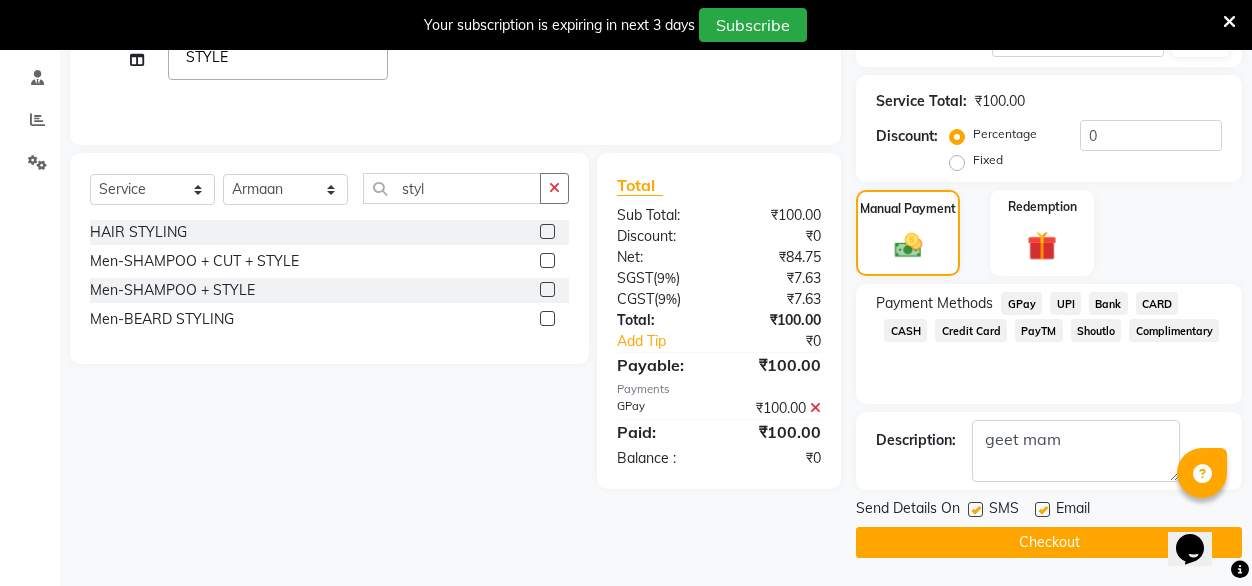 click on "Email" 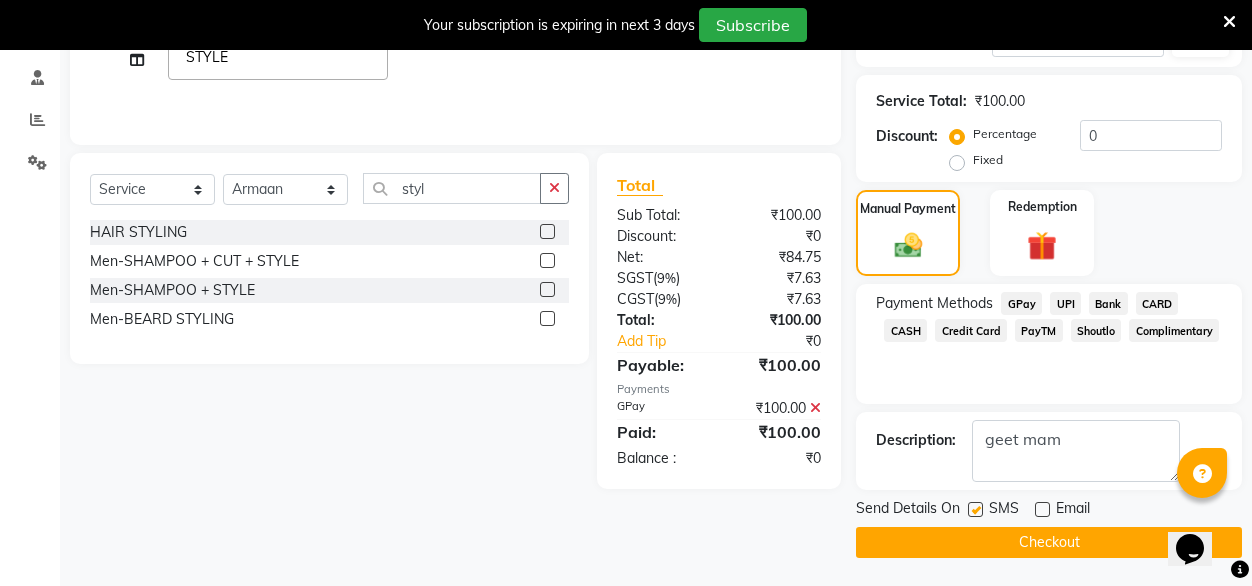 click 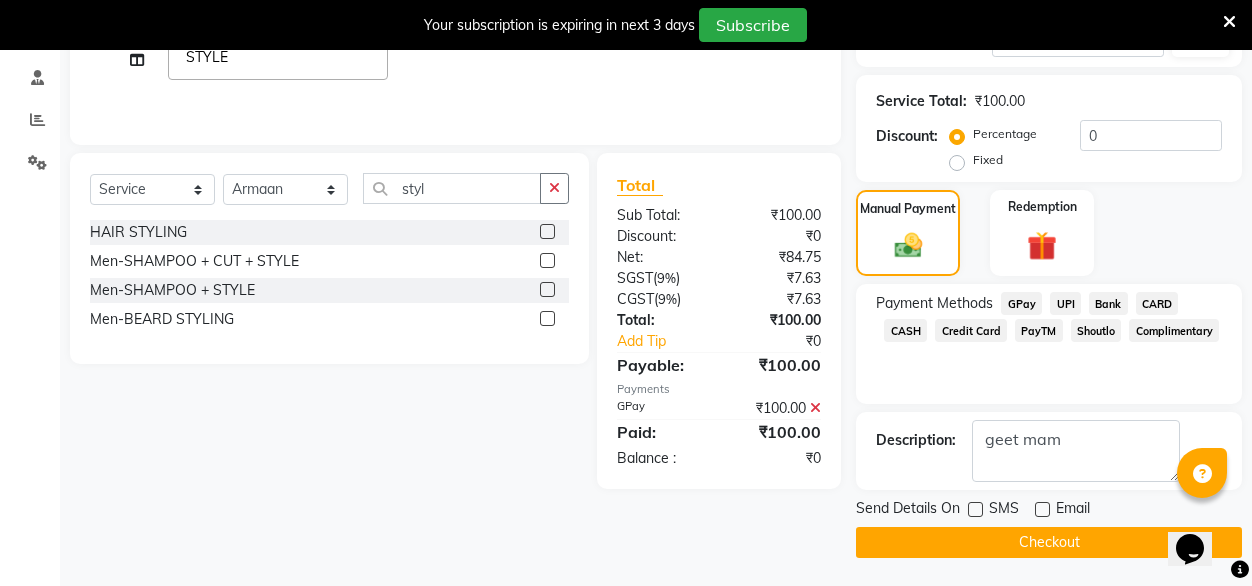 click on "Checkout" 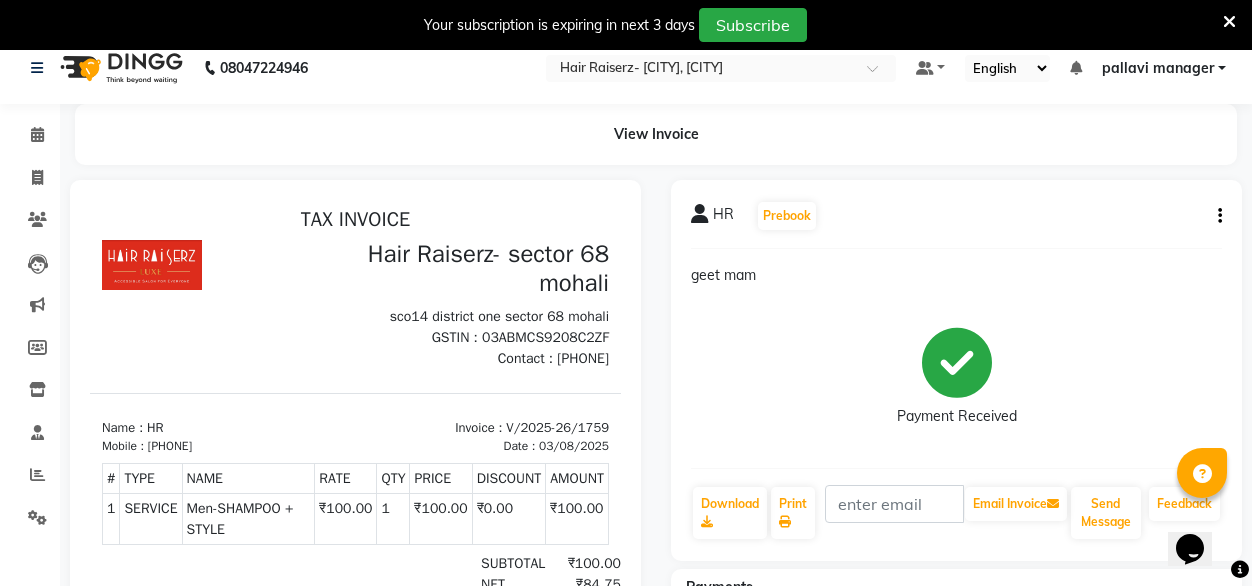 scroll, scrollTop: 11, scrollLeft: 0, axis: vertical 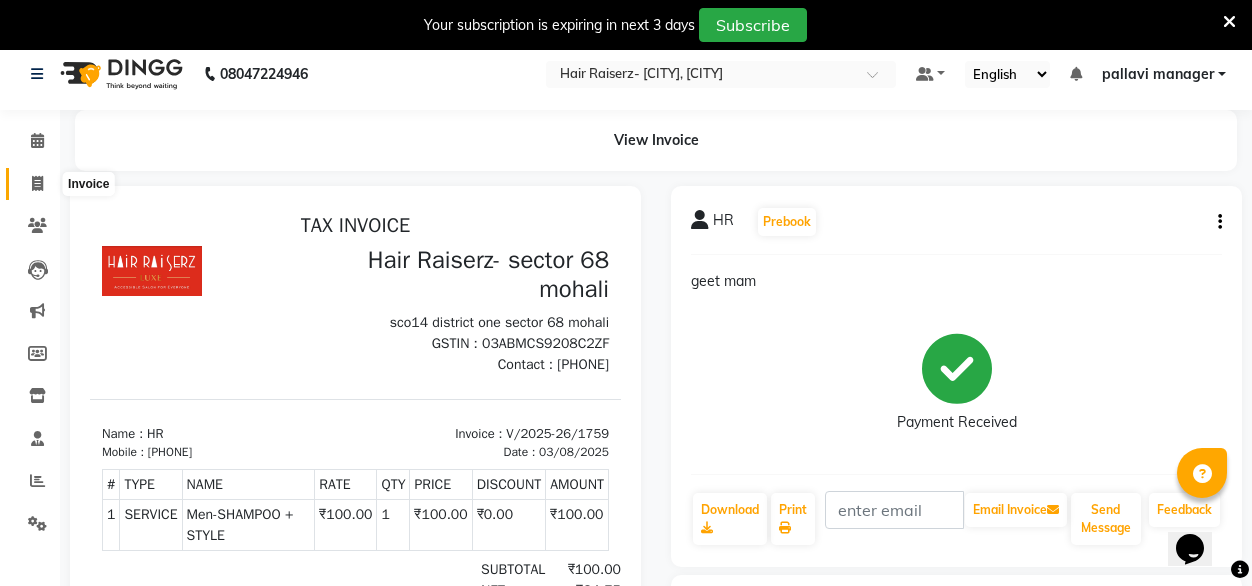 click 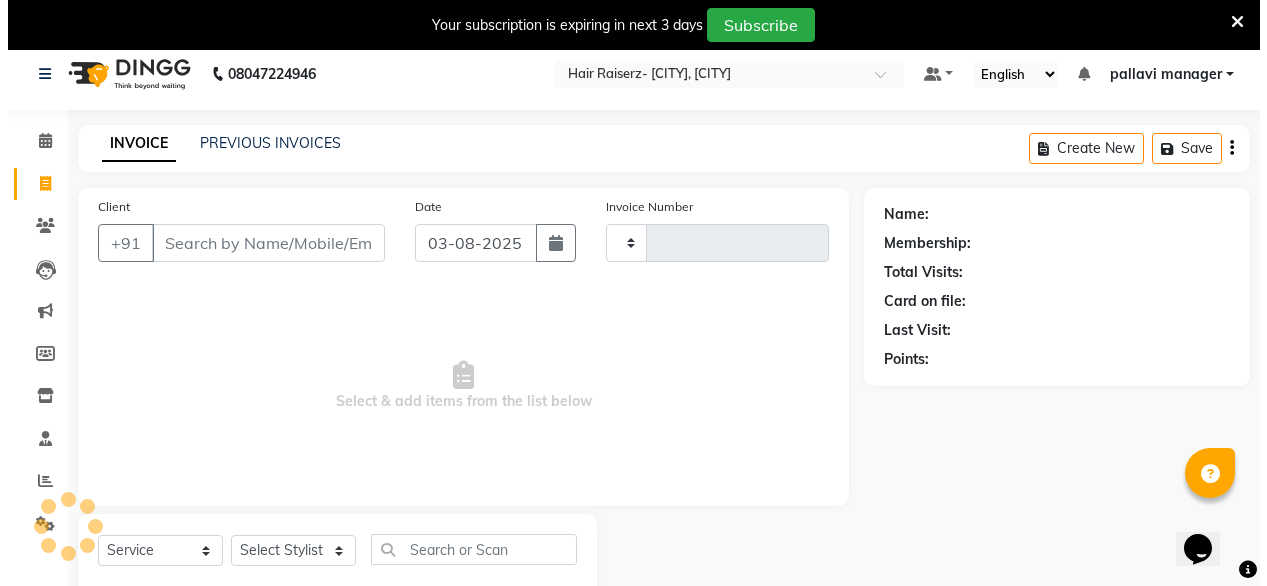 scroll, scrollTop: 63, scrollLeft: 0, axis: vertical 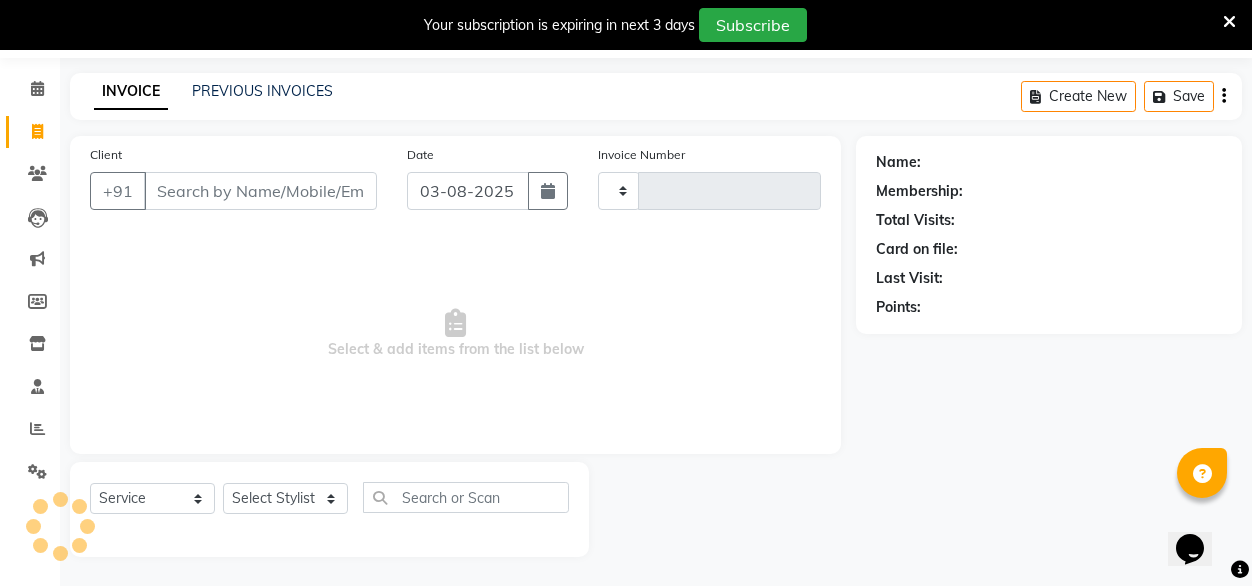 type on "1760" 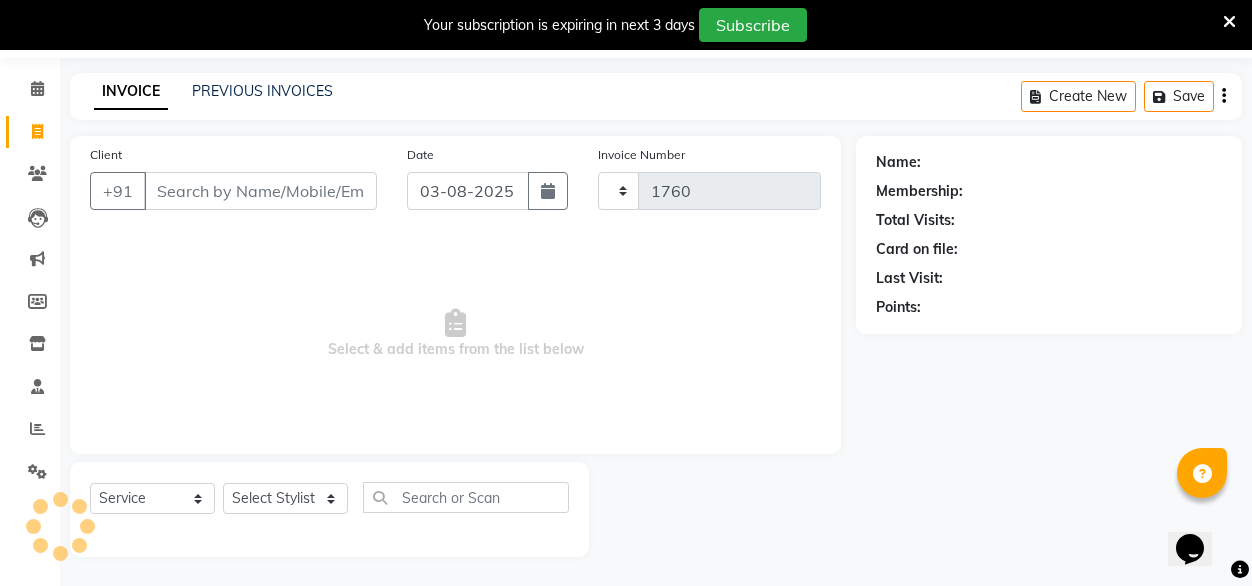select on "6691" 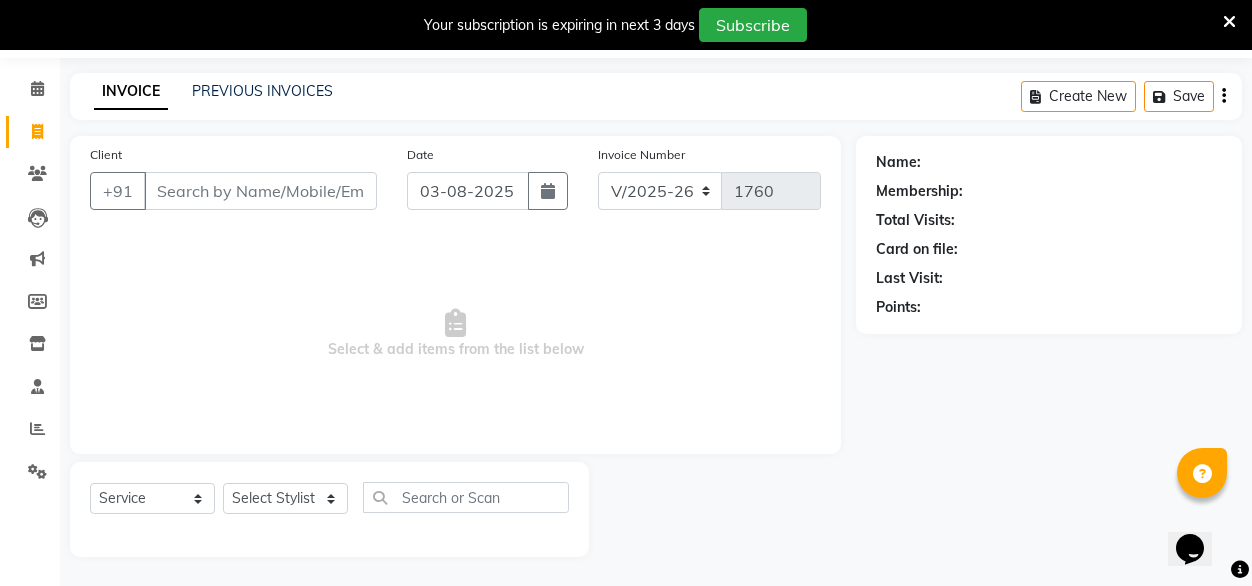 click on "Client" at bounding box center [260, 191] 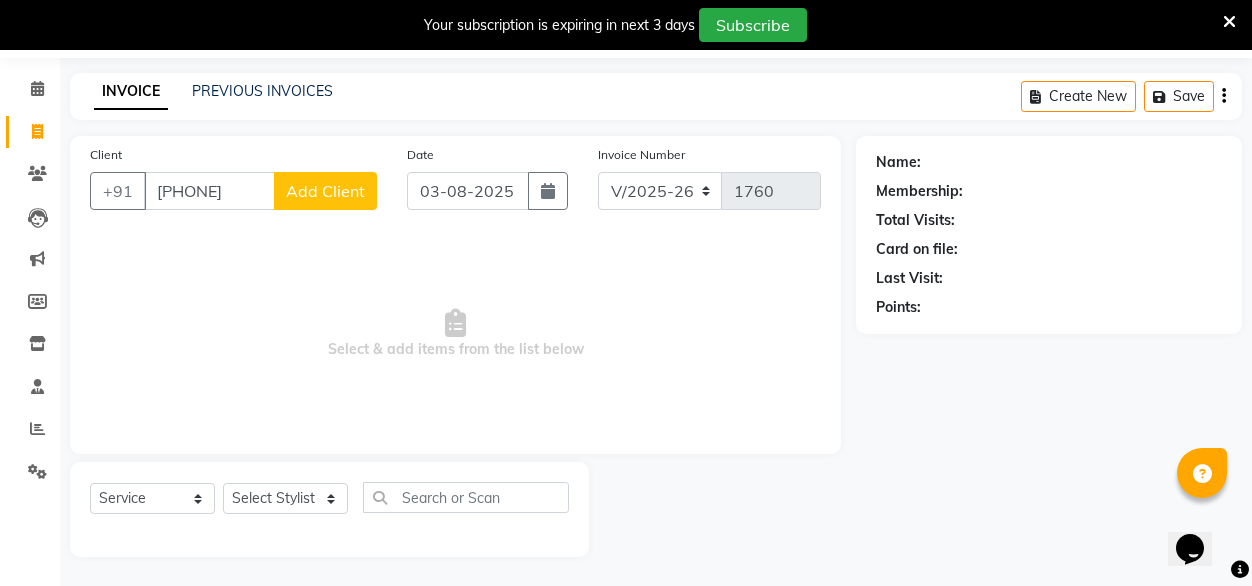 type on "[PHONE]" 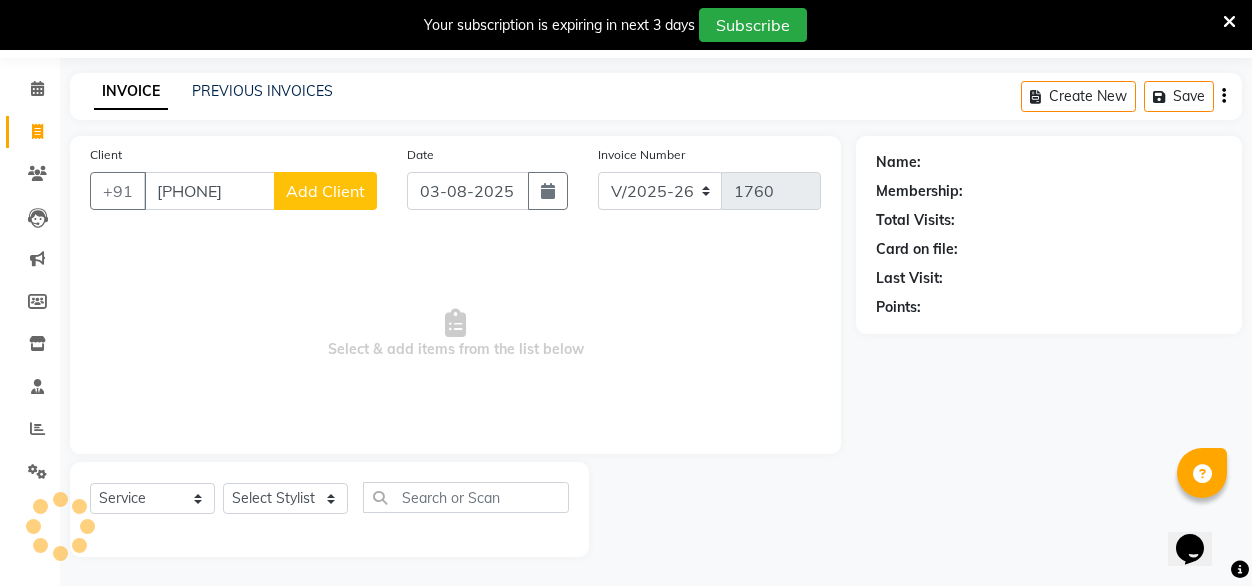 click on "Add Client" 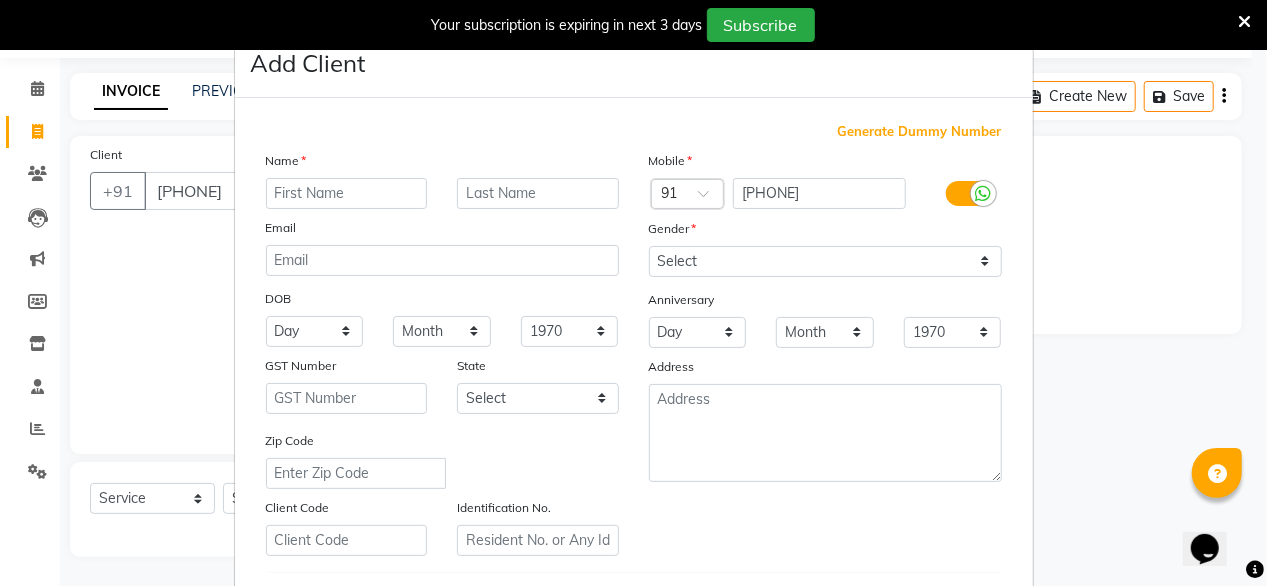 click at bounding box center [347, 193] 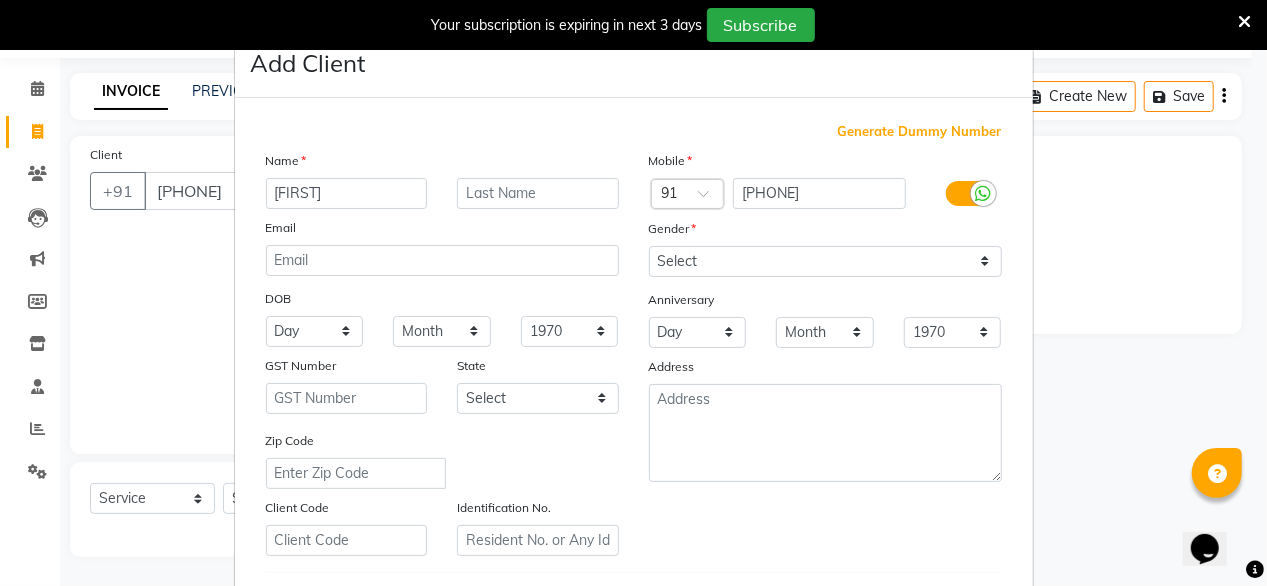 type on "[FIRST]" 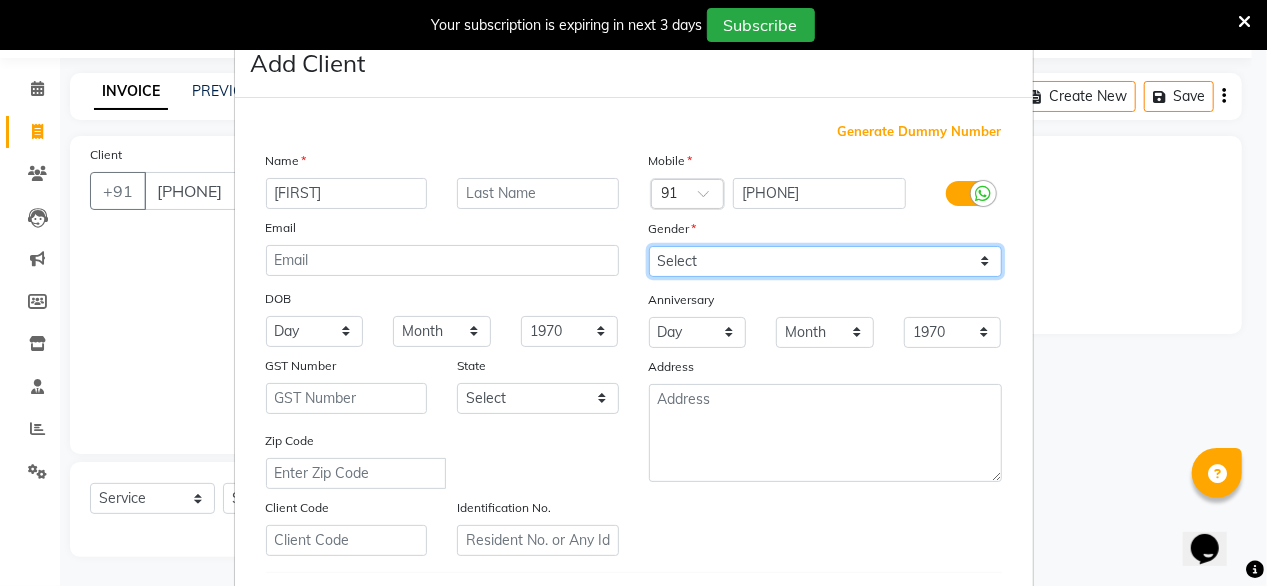 click on "Select Male Female Other Prefer Not To Say" at bounding box center (825, 261) 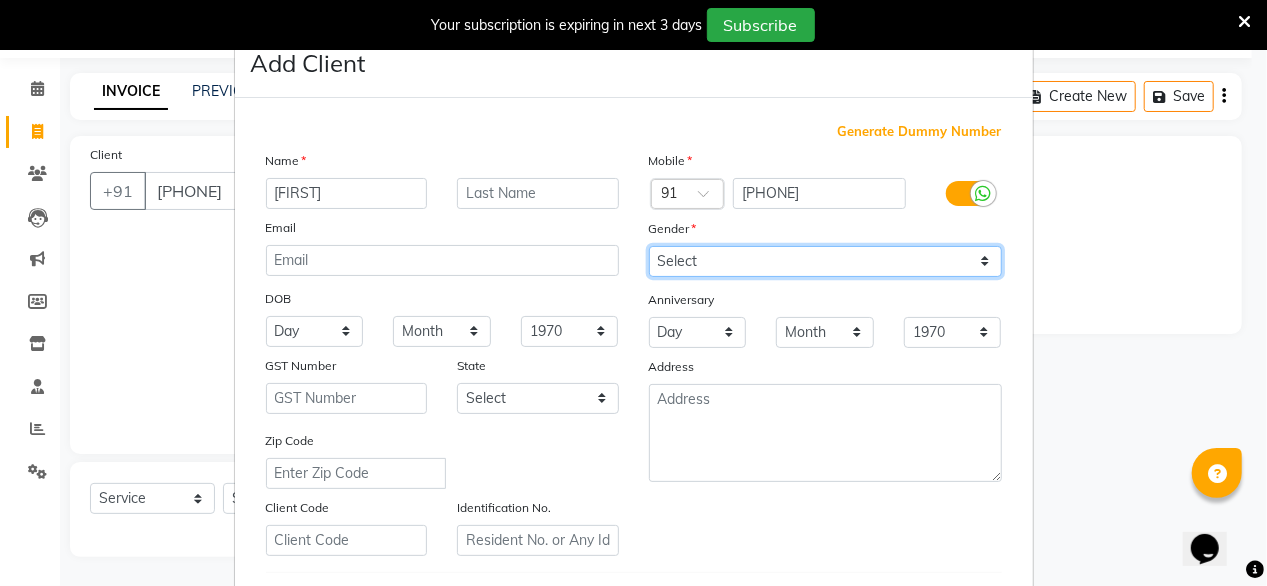 select on "female" 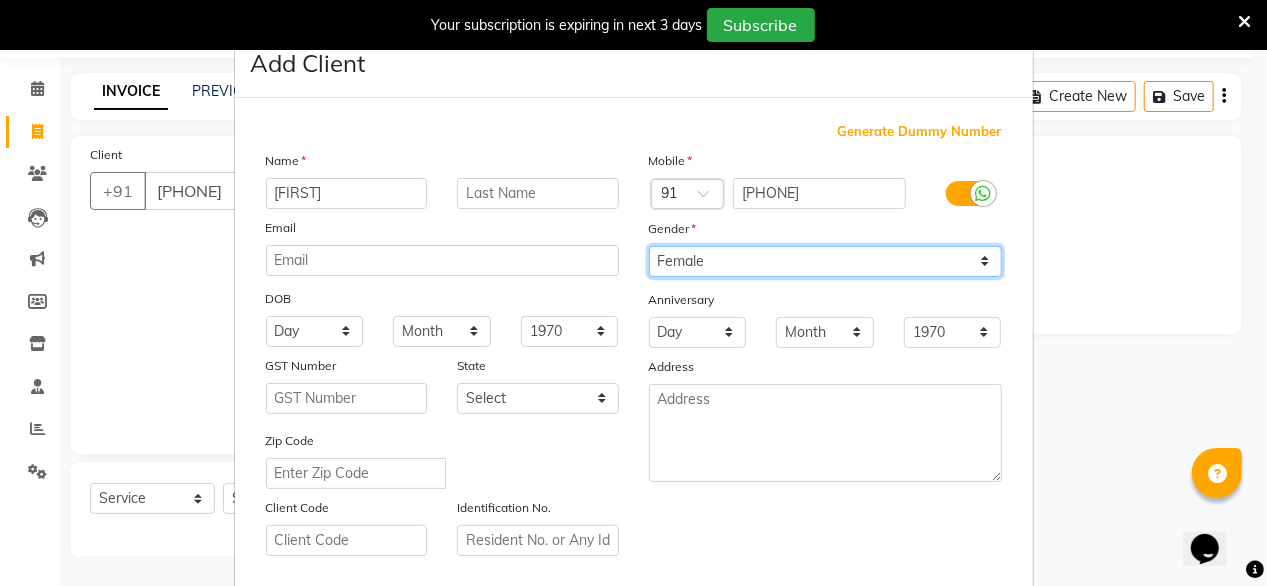 click on "Select Male Female Other Prefer Not To Say" at bounding box center [825, 261] 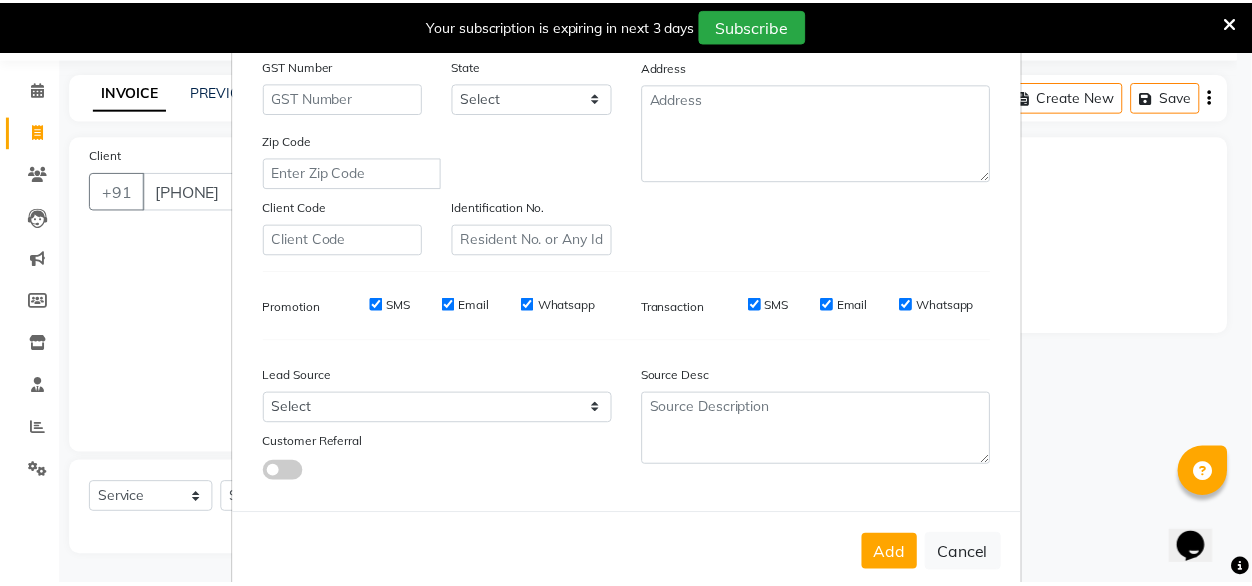 scroll, scrollTop: 334, scrollLeft: 0, axis: vertical 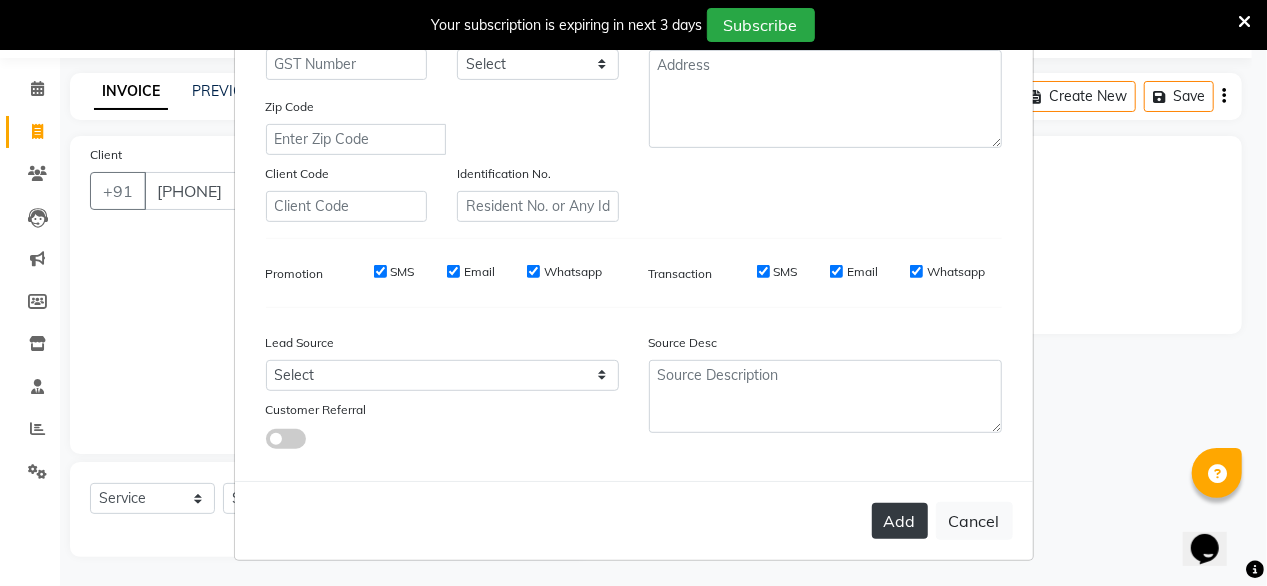 click on "Add" at bounding box center (900, 521) 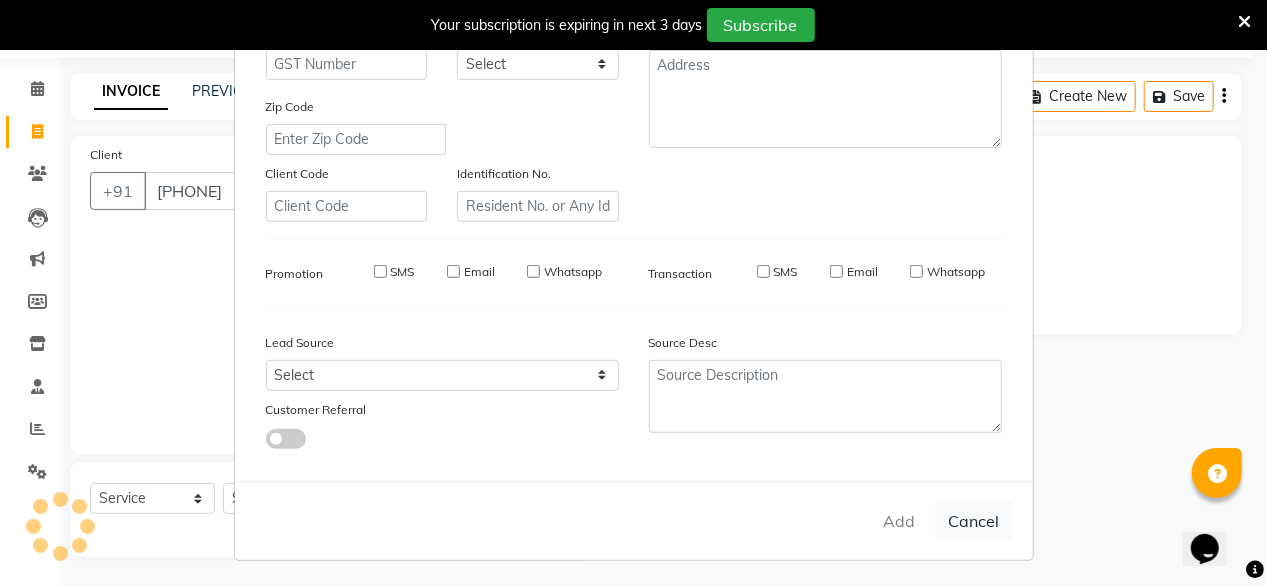 type 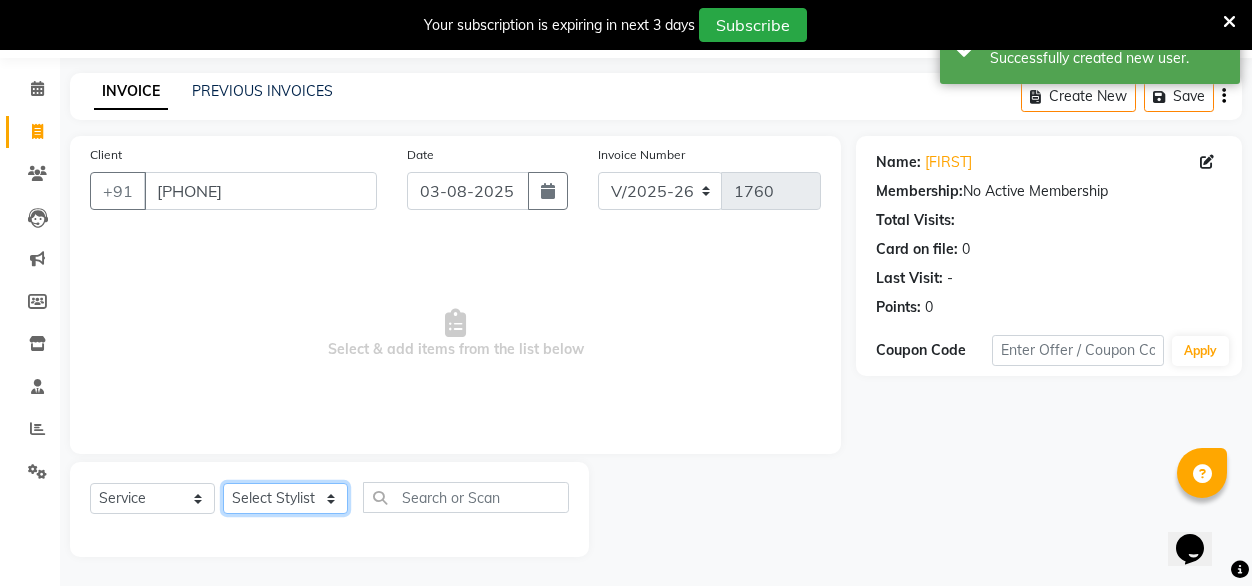 click on "Select Stylist [FIRST] [FIRST] [FIRST] Geet mam  [FIRST] [FIRST] manager [FIRST] [FIRST] [FIRST] [FIRST] [FIRST]" 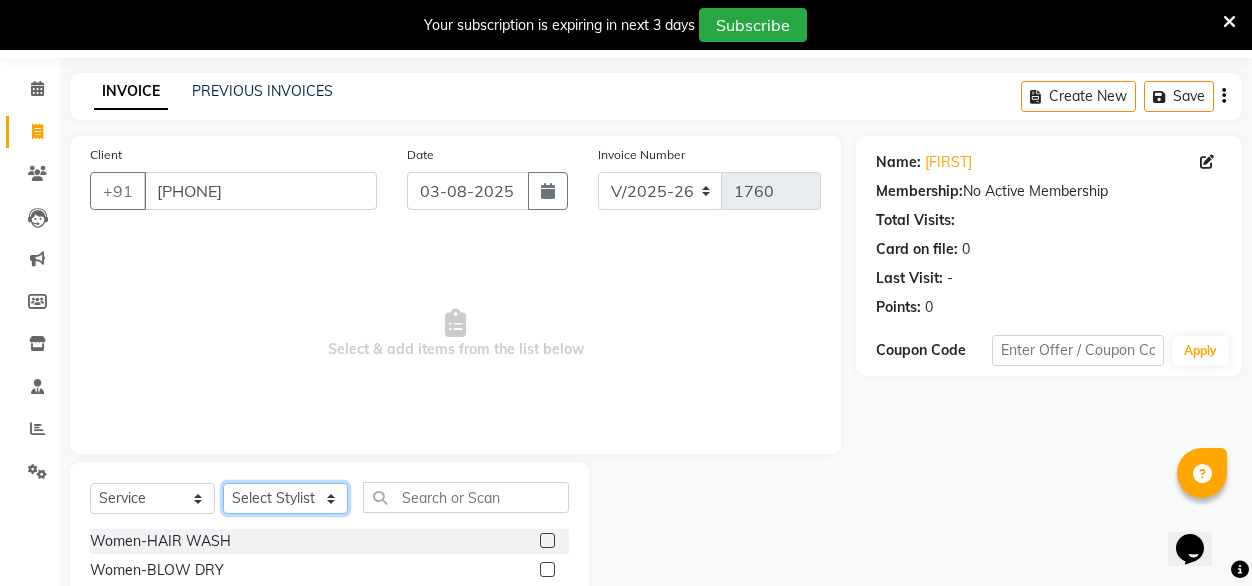 click on "Select Stylist [FIRST] [FIRST] [FIRST] Geet mam  [FIRST] [FIRST] manager [FIRST] [FIRST] [FIRST] [FIRST] [FIRST]" 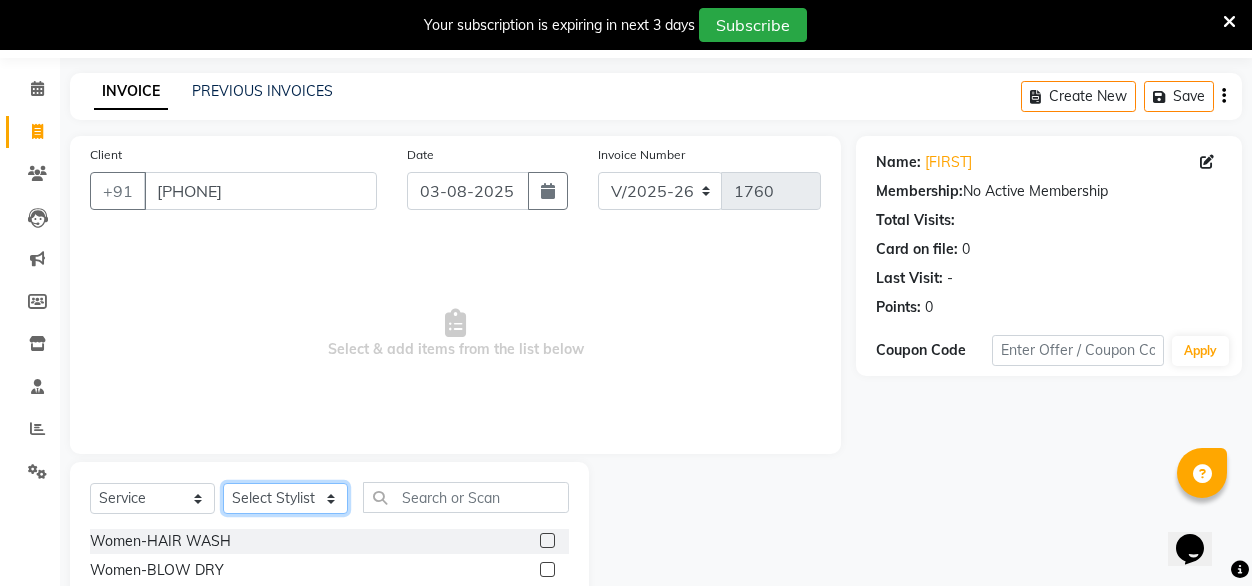 select on "52792" 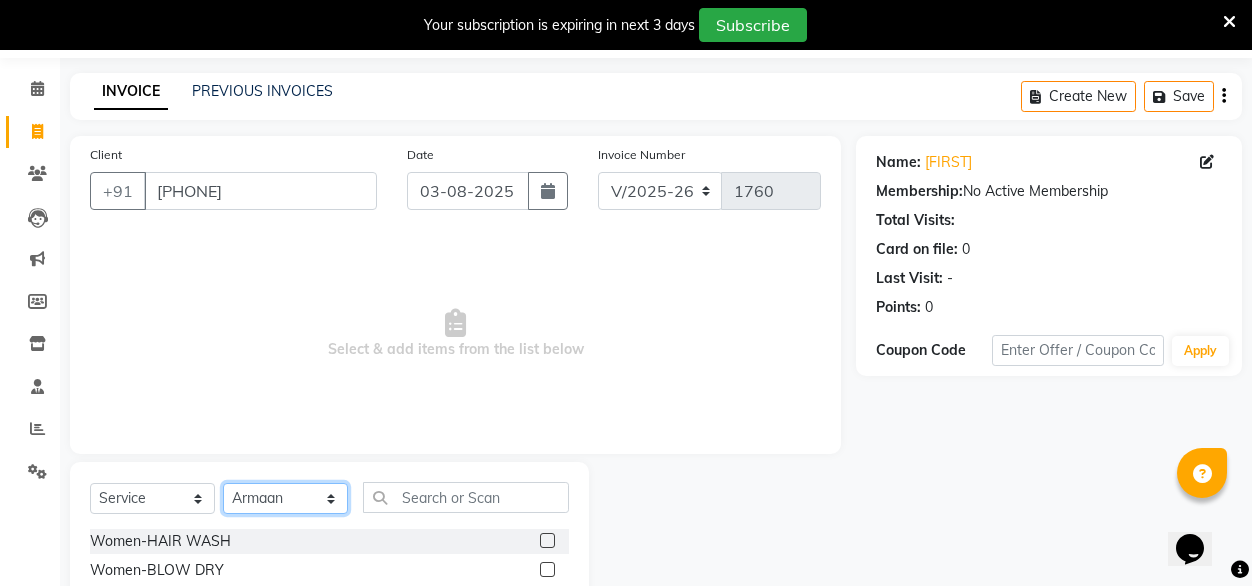 click on "Select Stylist [FIRST] [FIRST] [FIRST] Geet mam  [FIRST] [FIRST] manager [FIRST] [FIRST] [FIRST] [FIRST] [FIRST]" 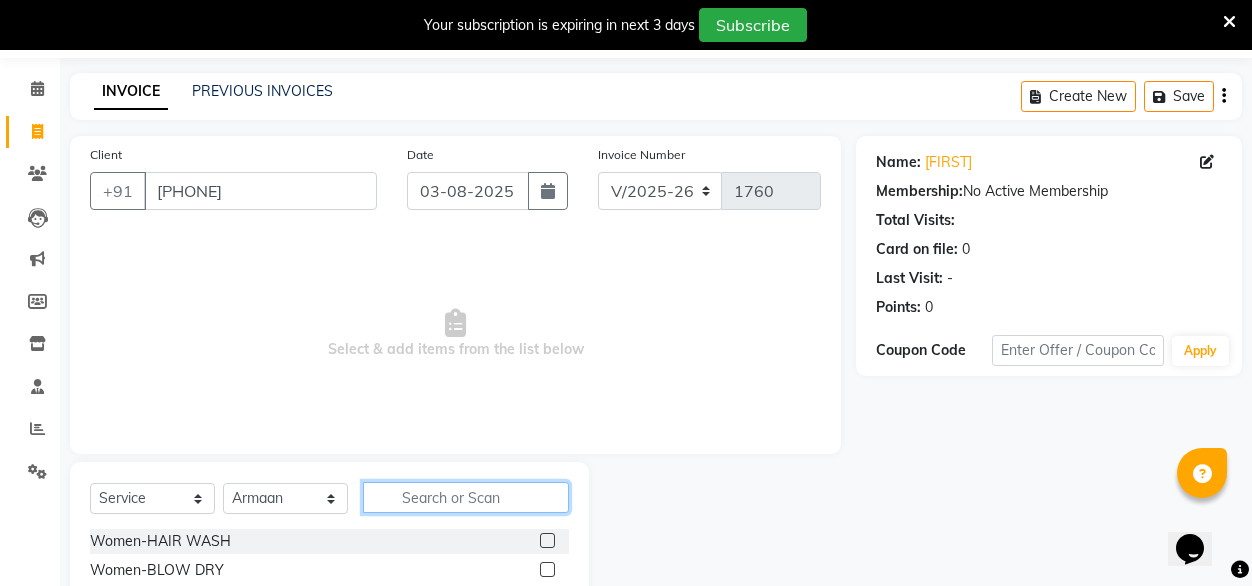 click 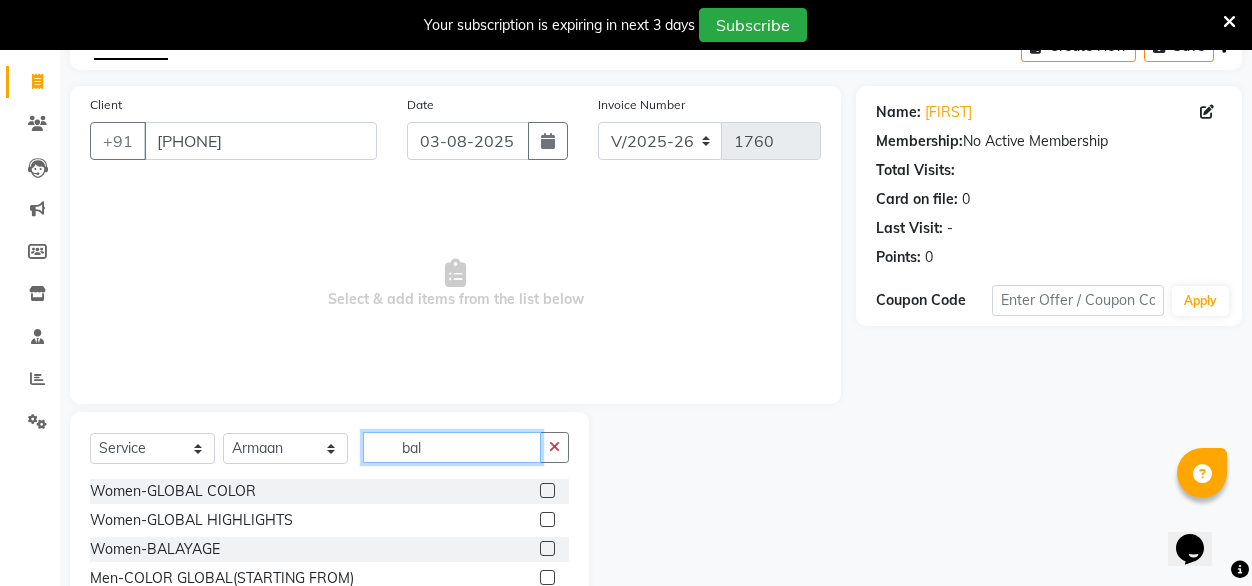 scroll, scrollTop: 115, scrollLeft: 0, axis: vertical 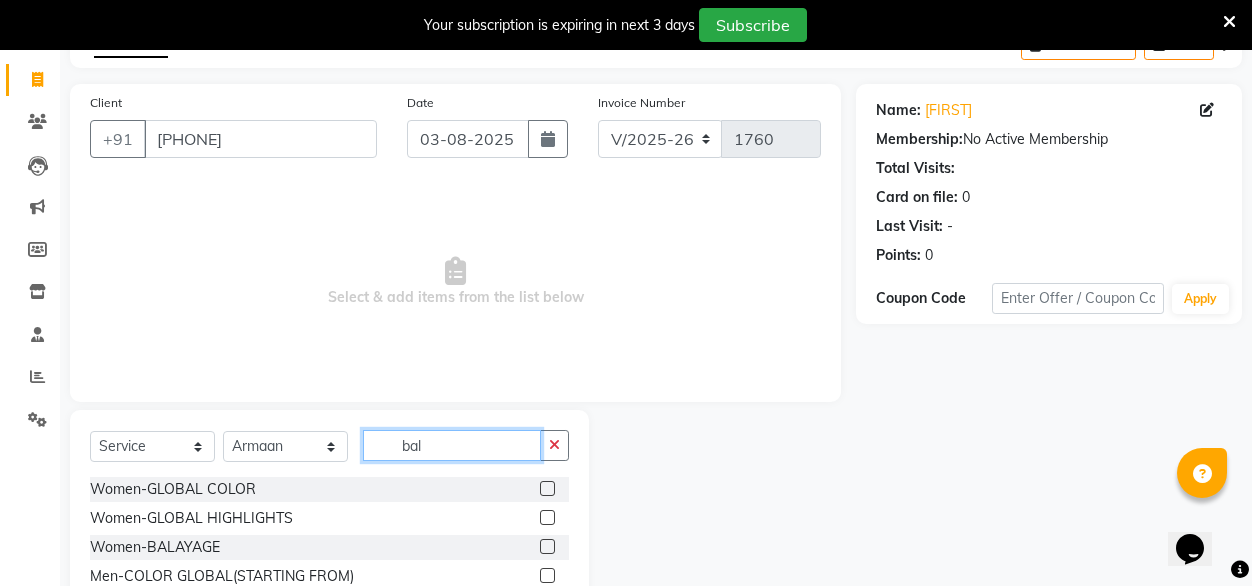 type on "bal" 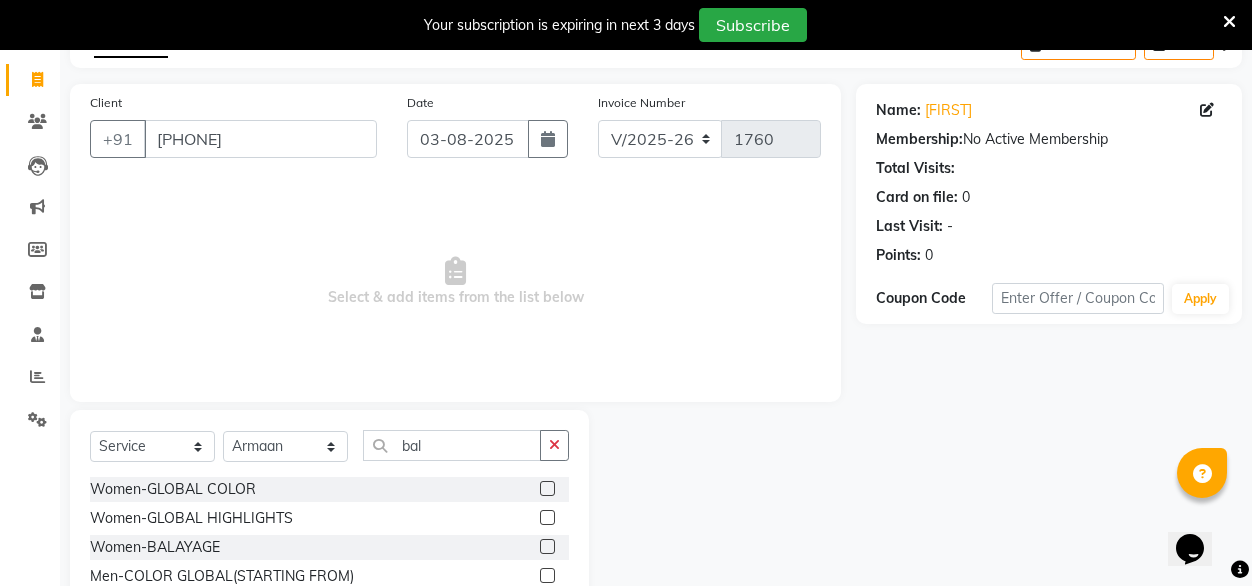 click 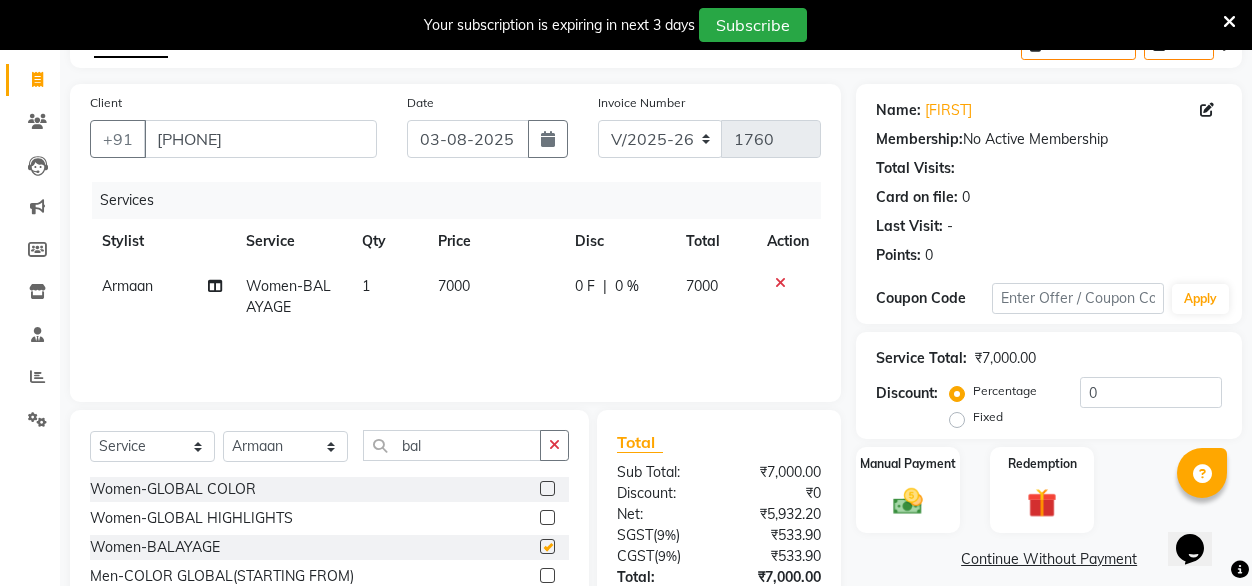 checkbox on "false" 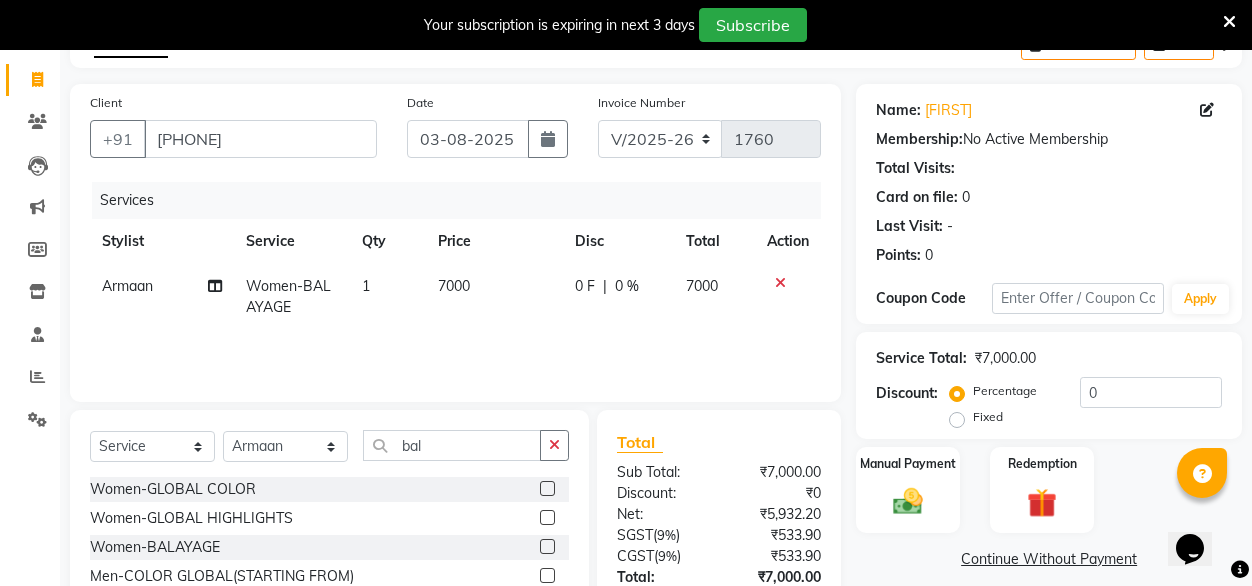 click on "7000" 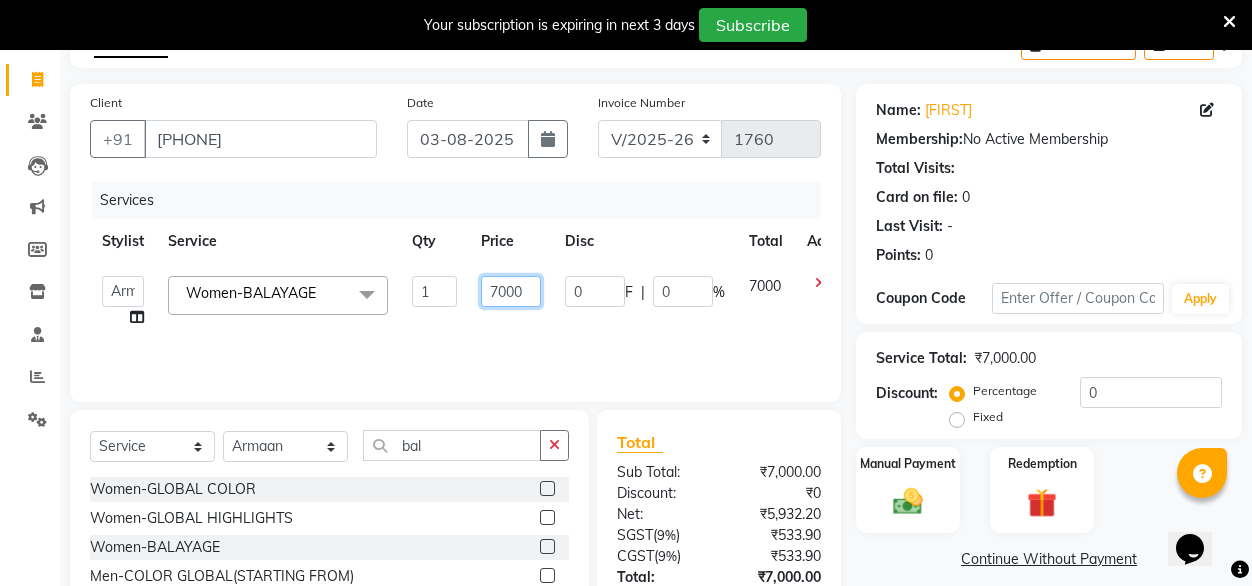 click on "7000" 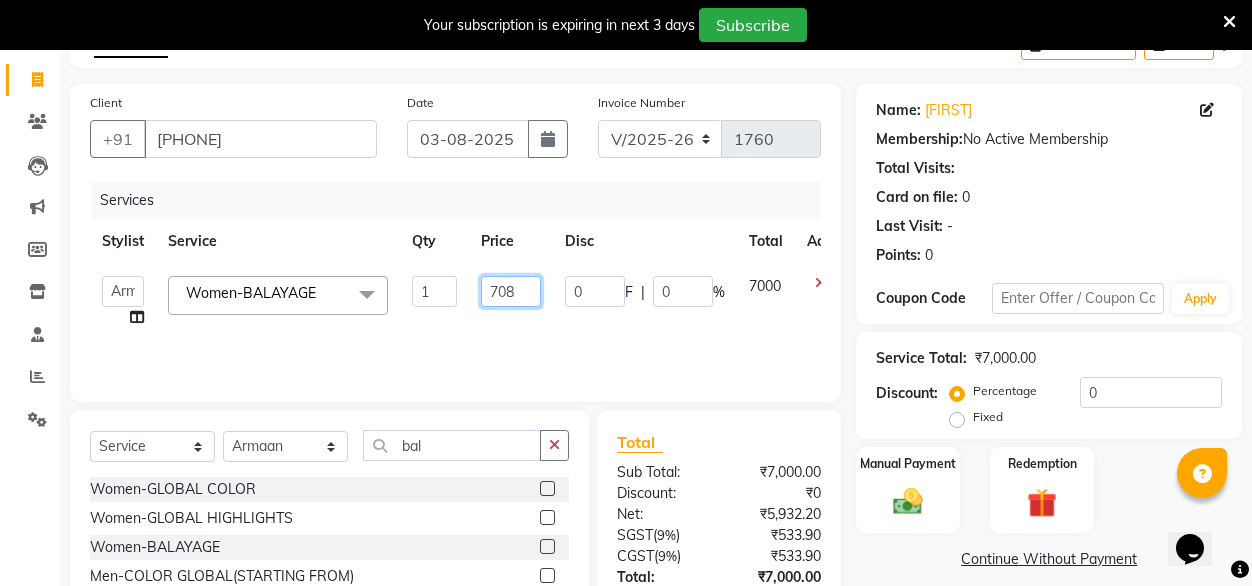 type on "7080" 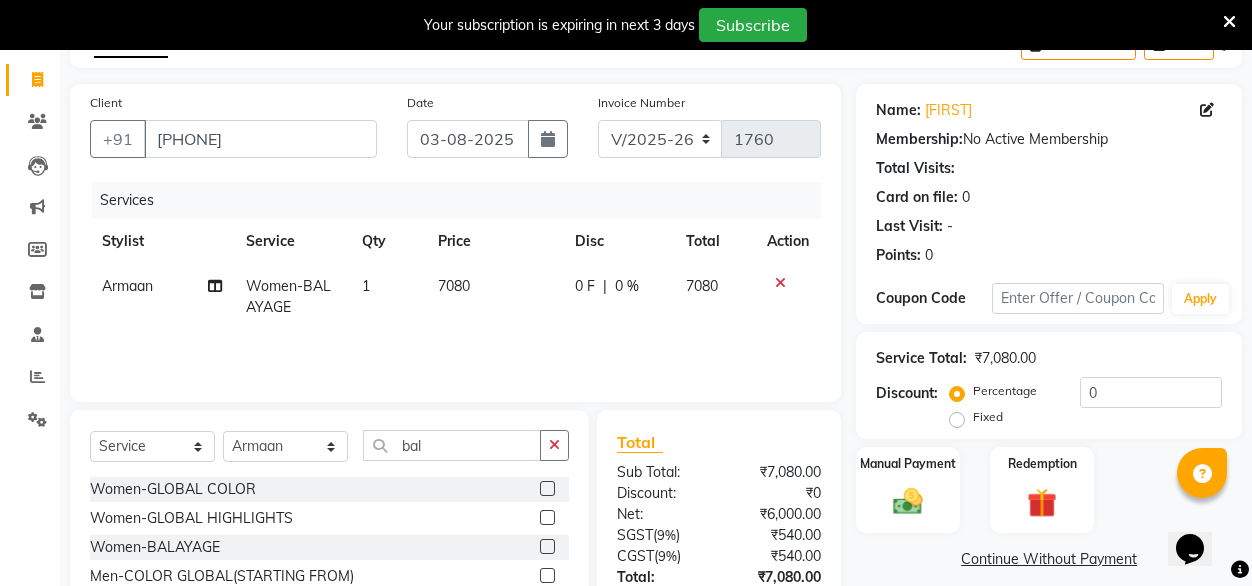 click on "7080" 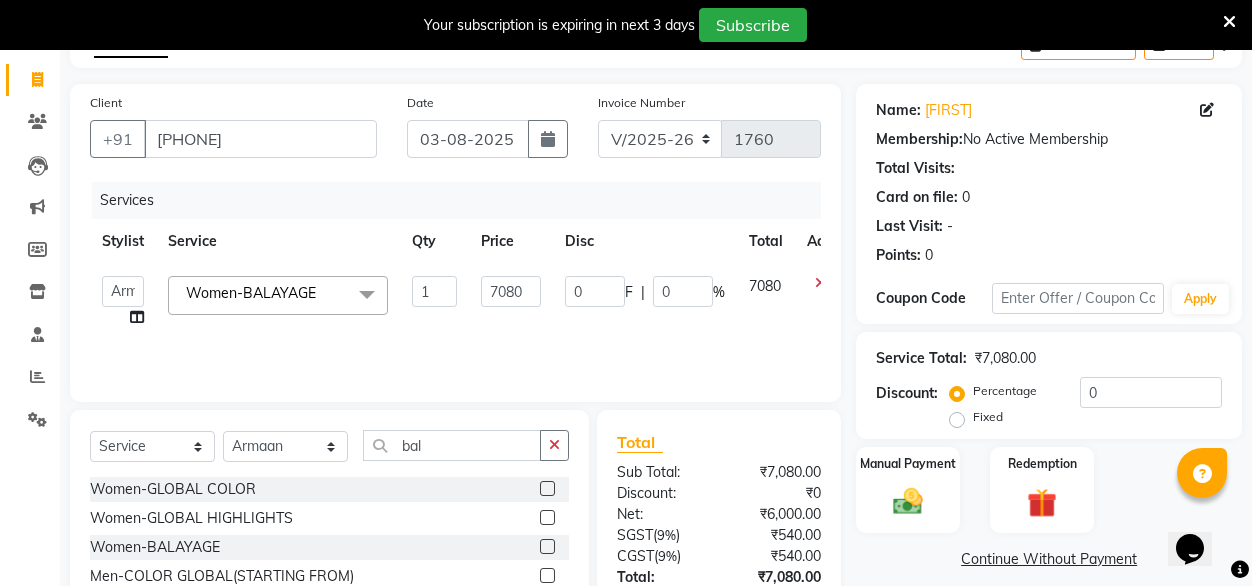 scroll, scrollTop: 0, scrollLeft: 16, axis: horizontal 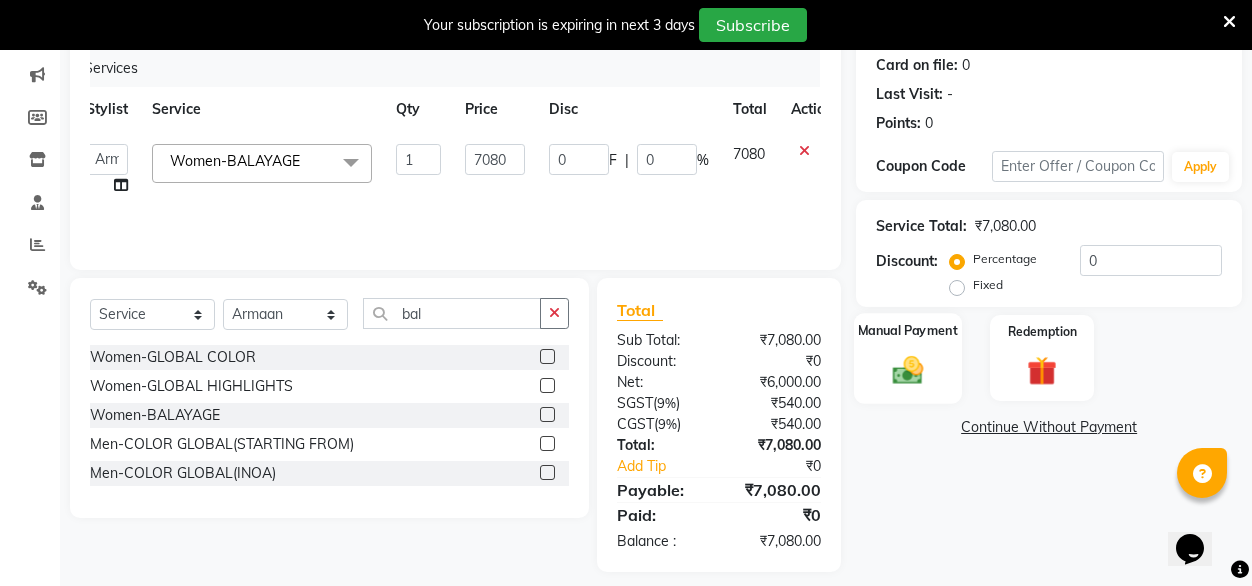 click on "Manual Payment" 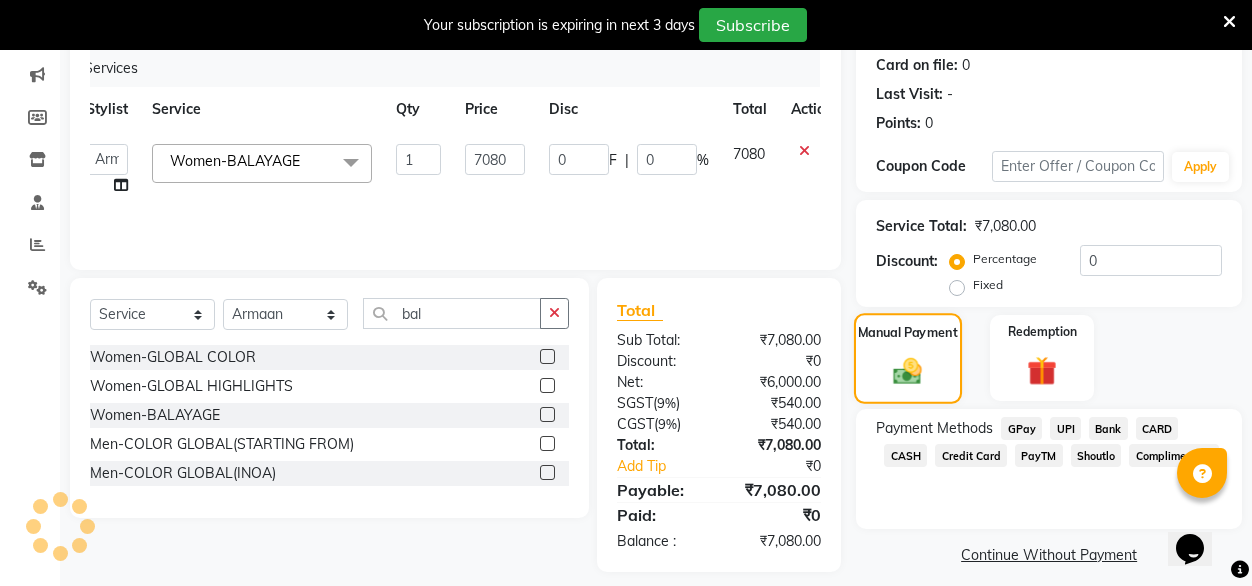 click on "Manual Payment" 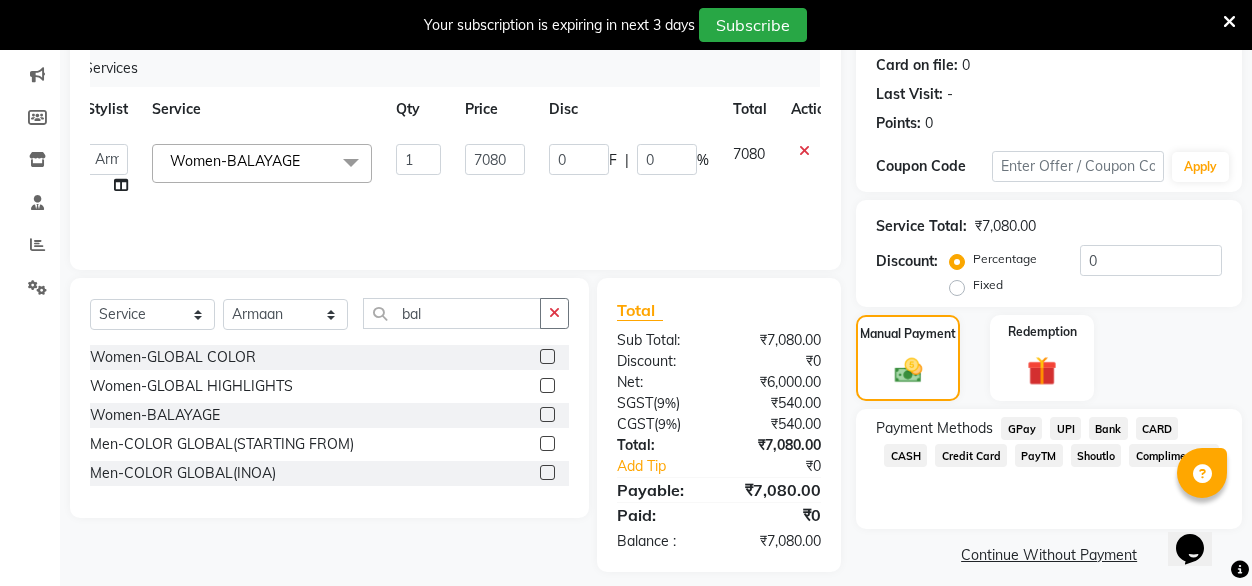 click on "GPay" 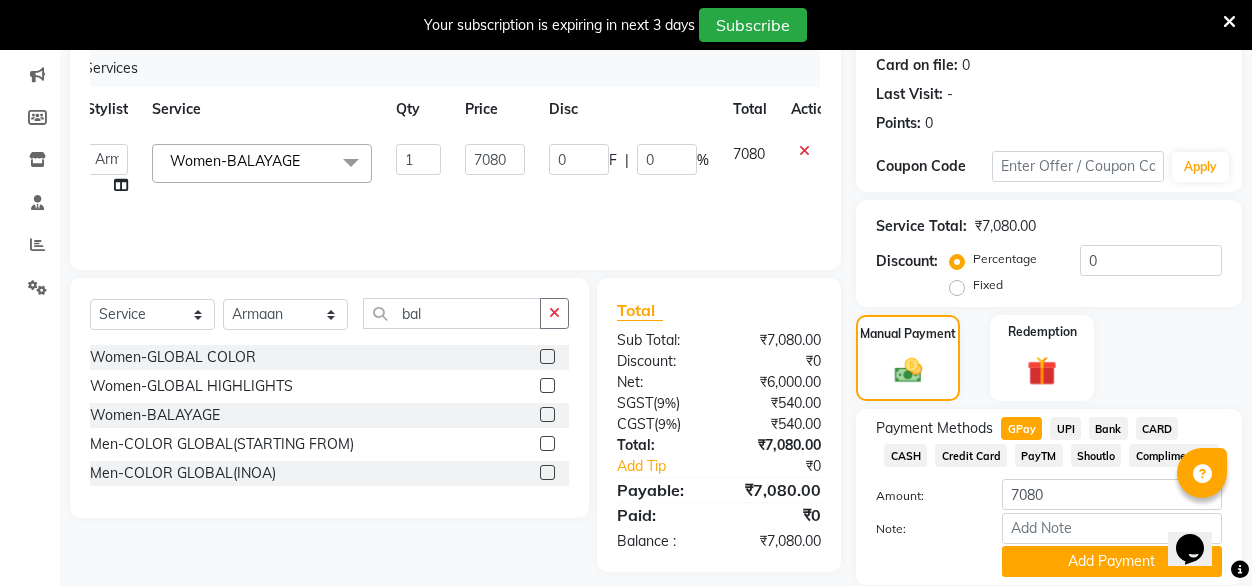 scroll, scrollTop: 316, scrollLeft: 0, axis: vertical 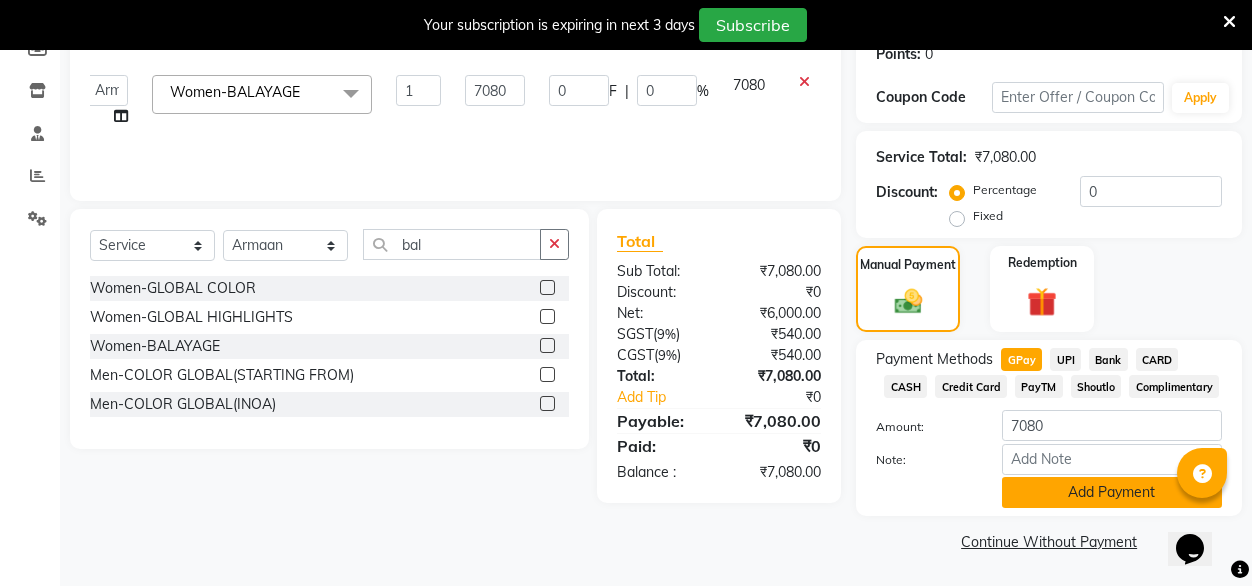 click on "Add Payment" 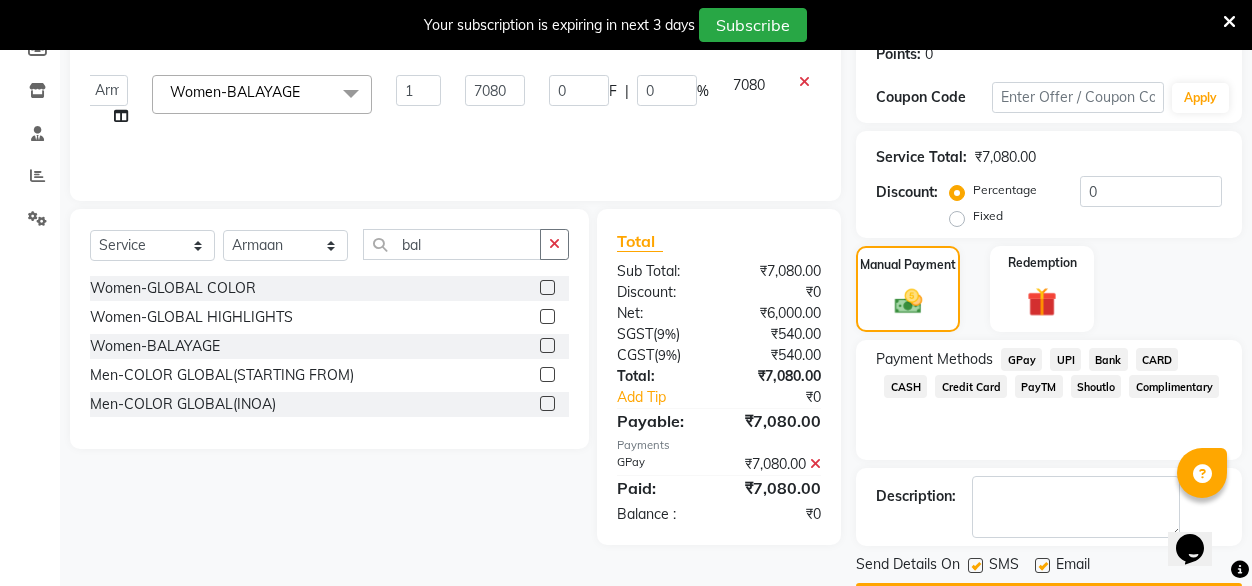 scroll, scrollTop: 372, scrollLeft: 0, axis: vertical 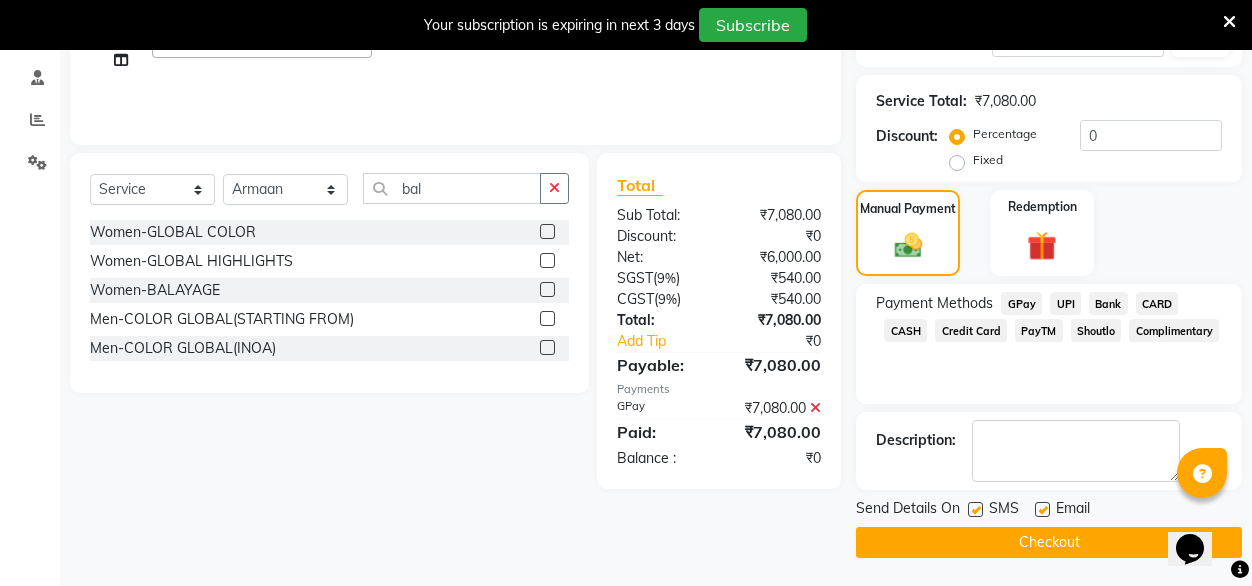 click 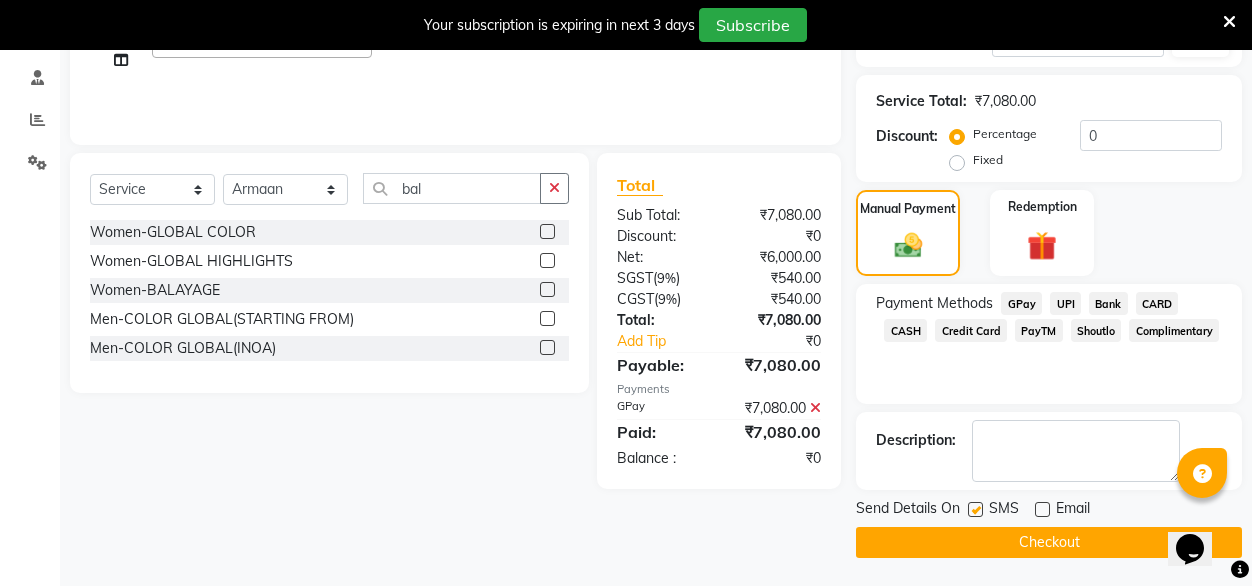 click 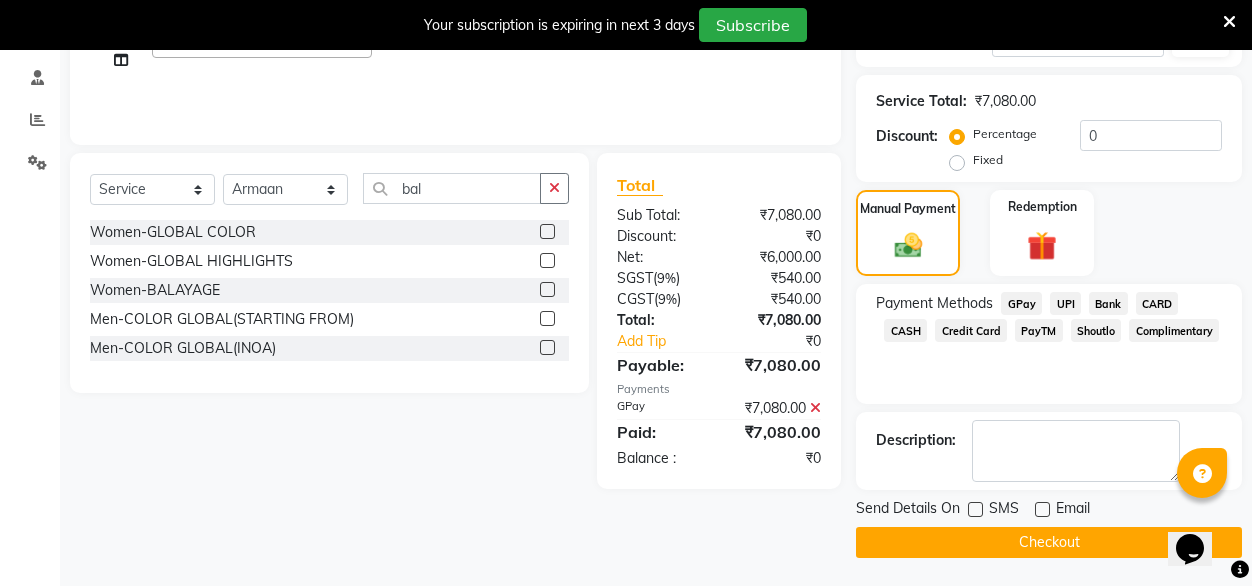 click on "Checkout" 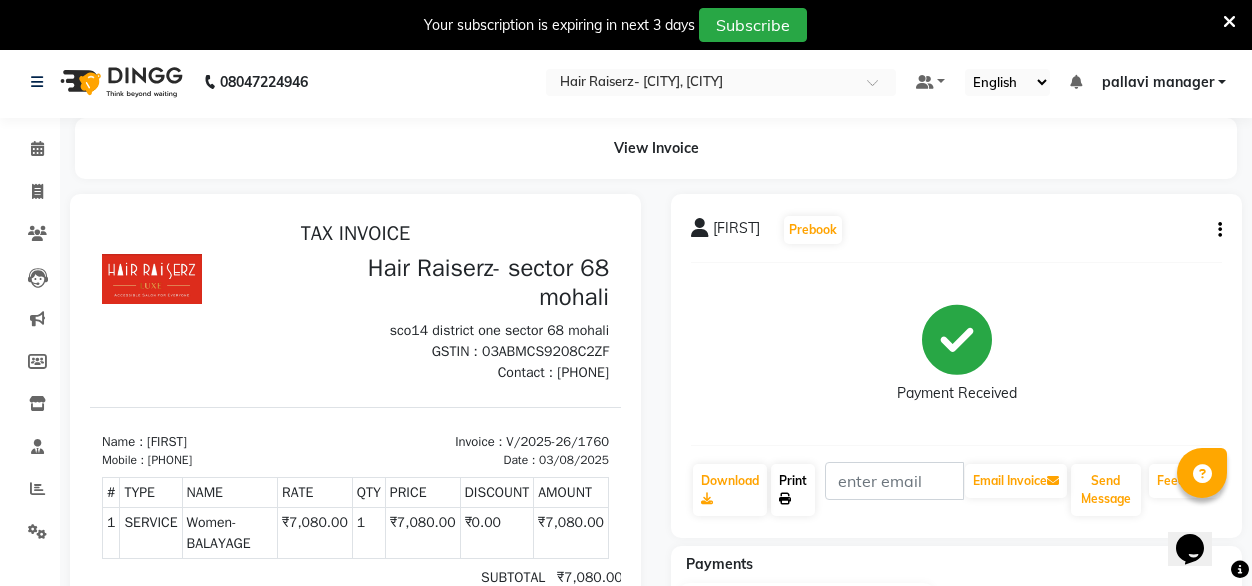 scroll, scrollTop: 0, scrollLeft: 0, axis: both 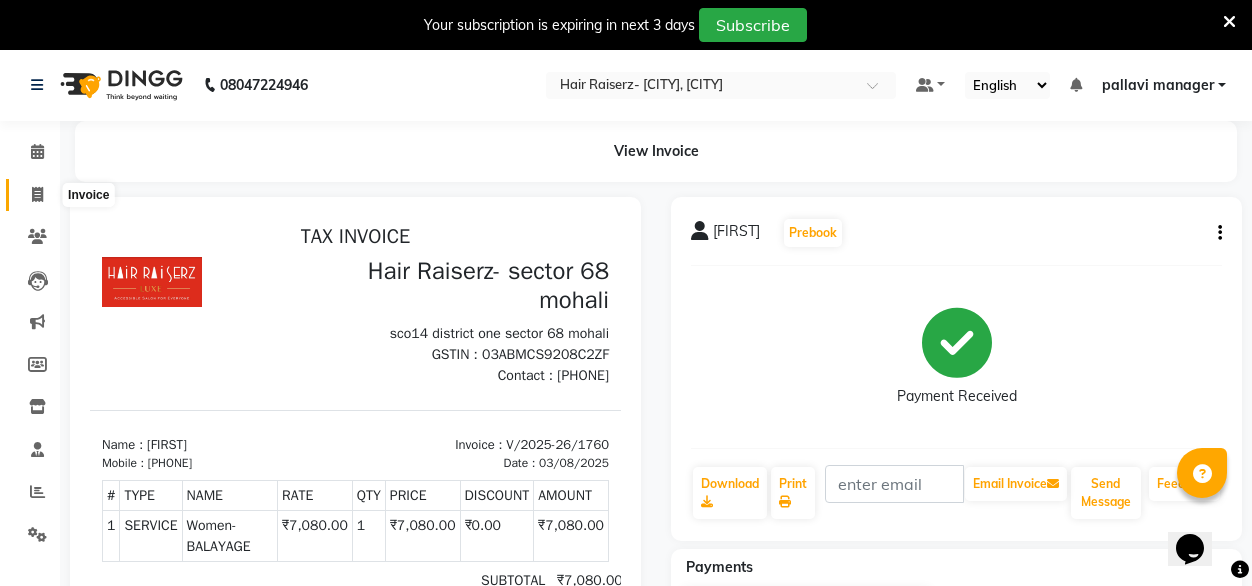 click 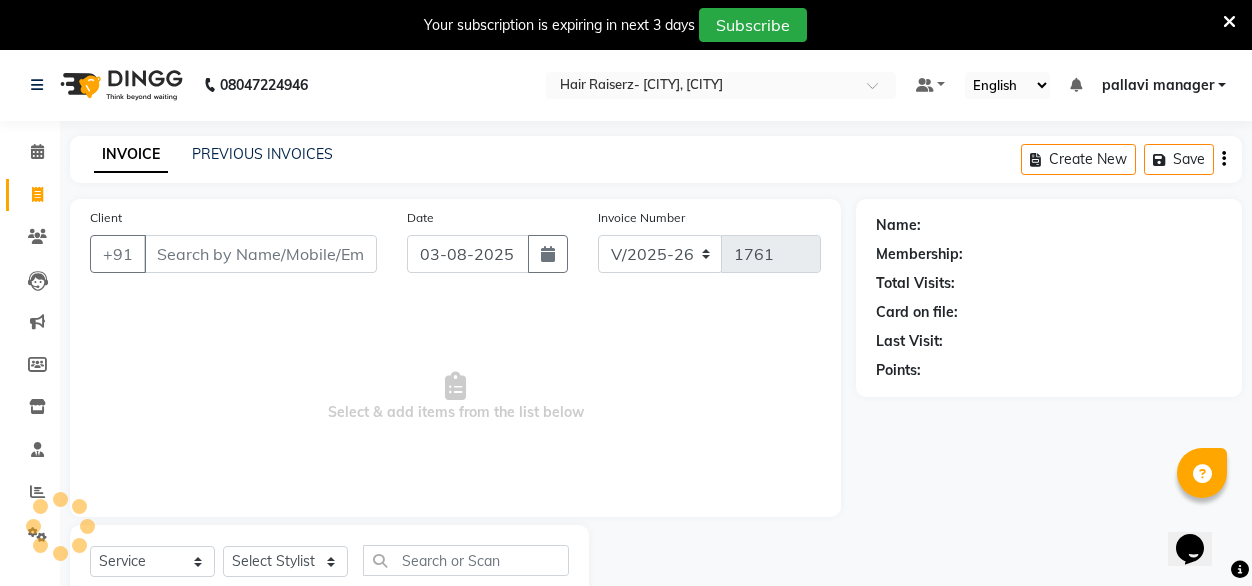 scroll, scrollTop: 63, scrollLeft: 0, axis: vertical 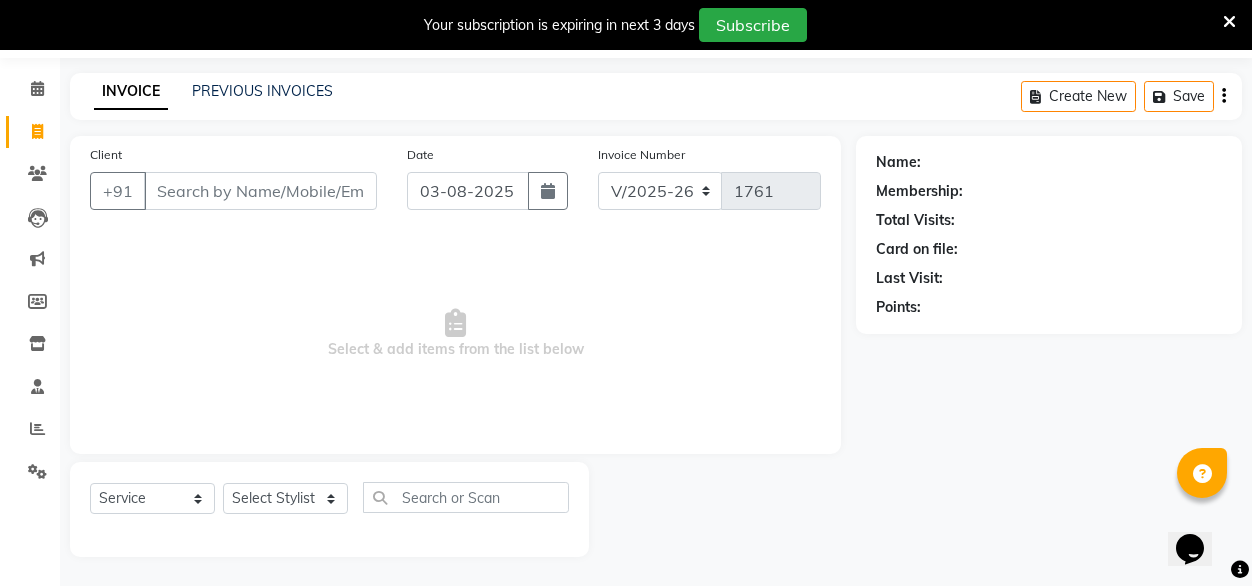click on "Client" at bounding box center (260, 191) 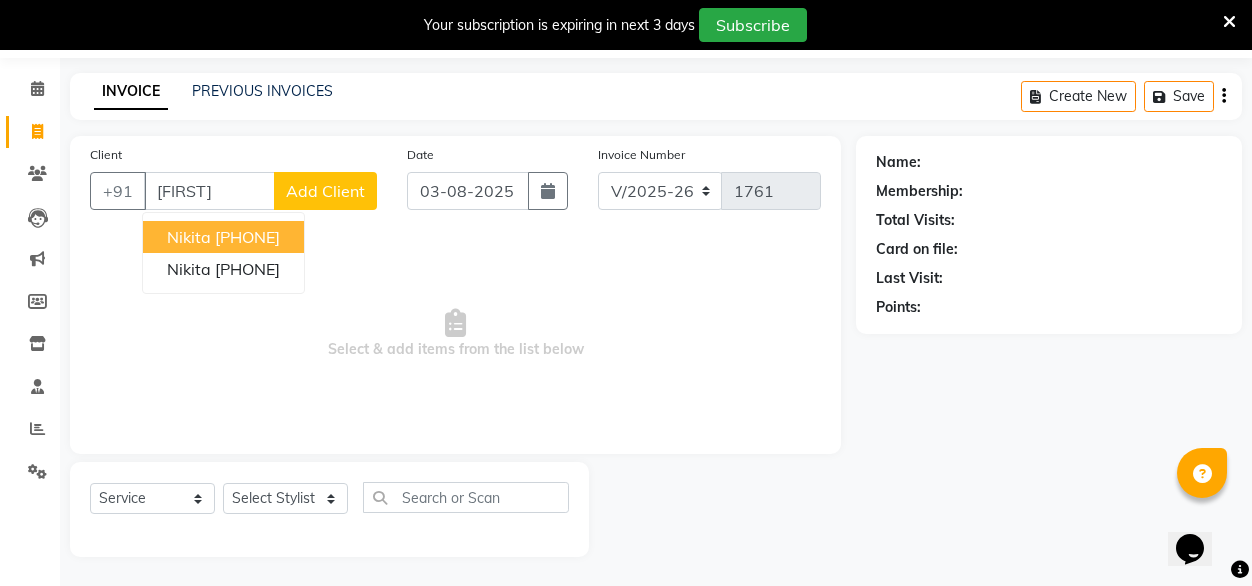 click on "nikita" at bounding box center (189, 237) 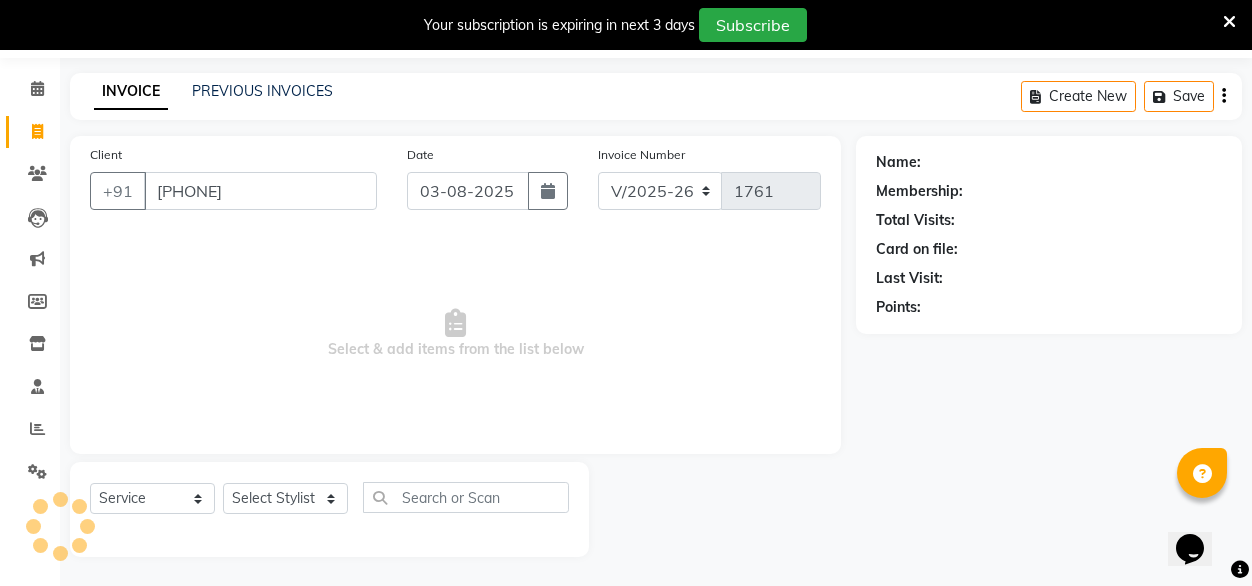 type on "[PHONE]" 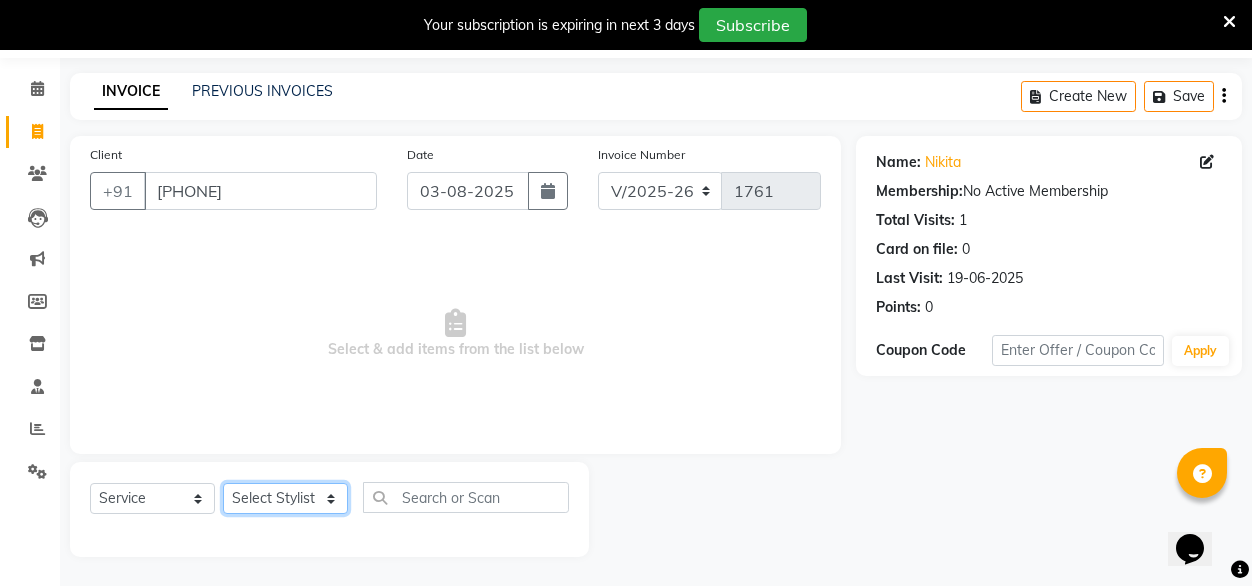 click on "Select Stylist [FIRST] [FIRST] [FIRST] Geet mam  [FIRST] [FIRST] manager [FIRST] [FIRST] [FIRST] [FIRST] [FIRST]" 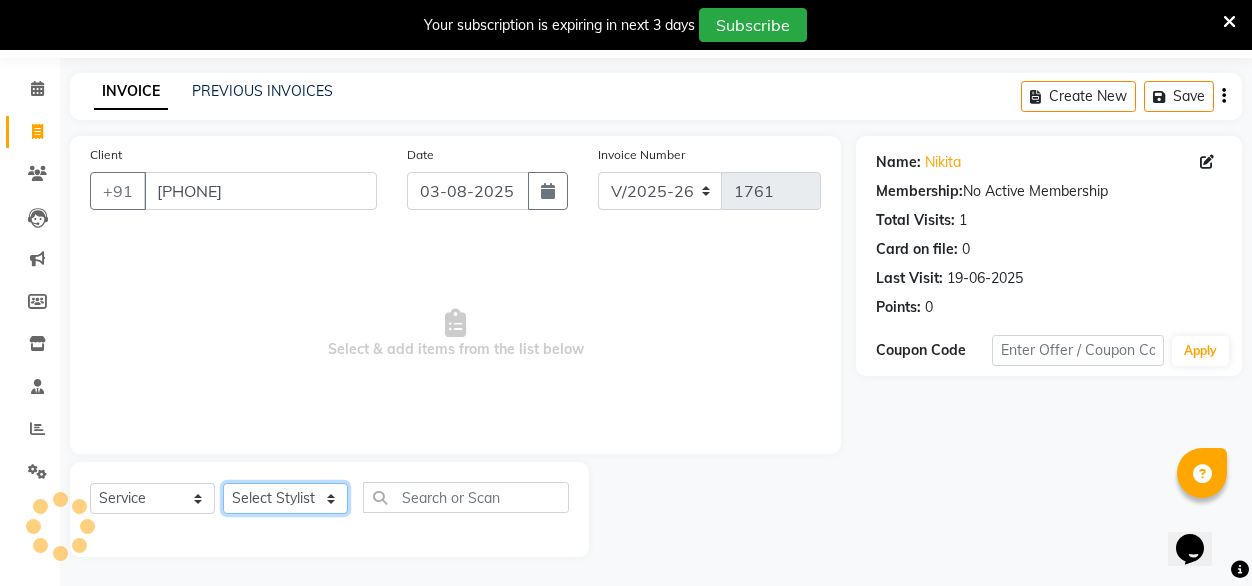 select on "65341" 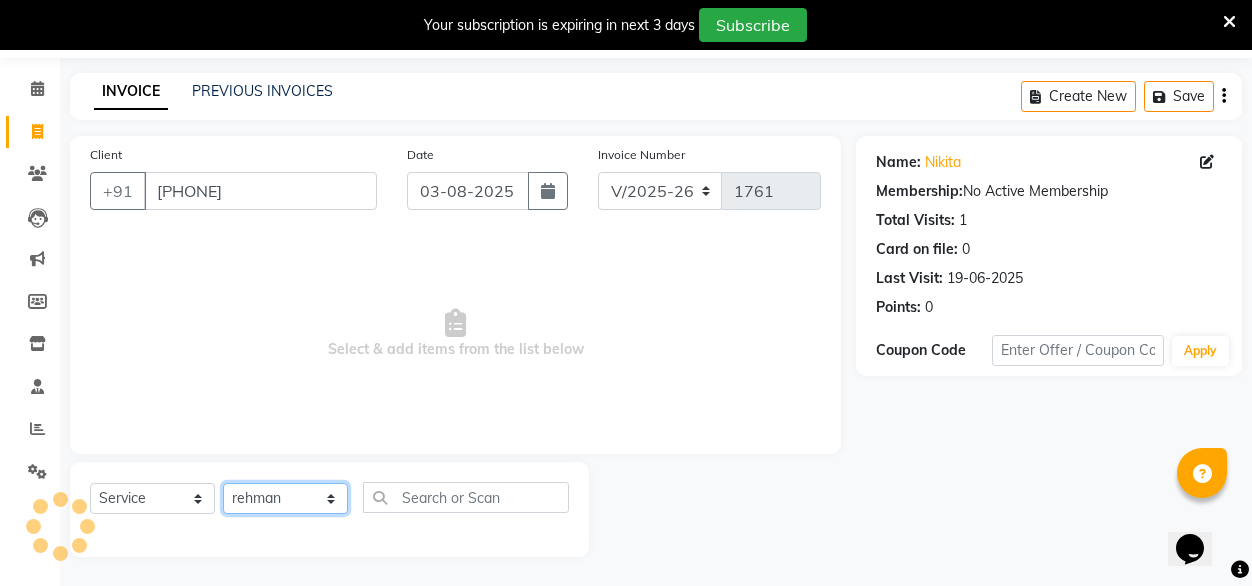 click on "Select Stylist [FIRST] [FIRST] [FIRST] Geet mam  [FIRST] [FIRST] manager [FIRST] [FIRST] [FIRST] [FIRST] [FIRST]" 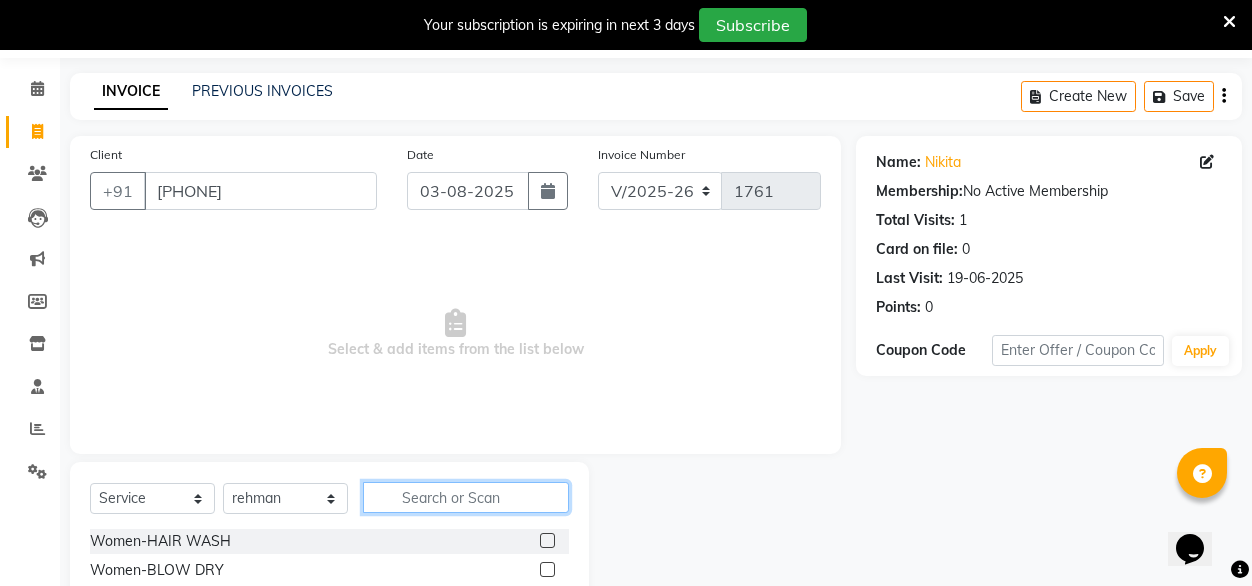 click 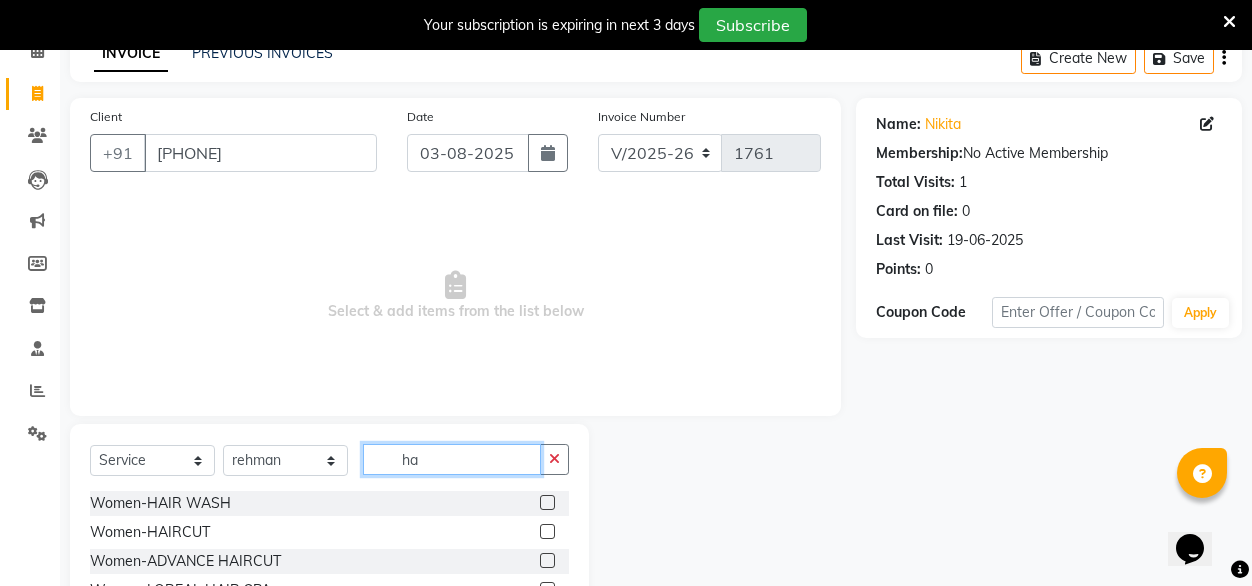scroll, scrollTop: 102, scrollLeft: 0, axis: vertical 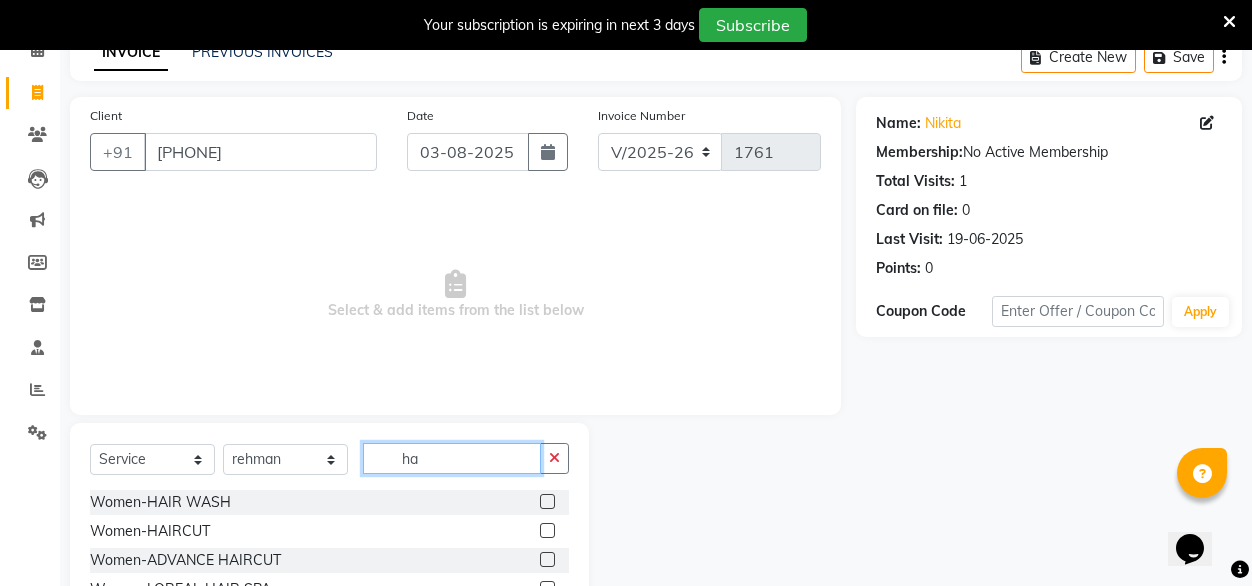 type on "ha" 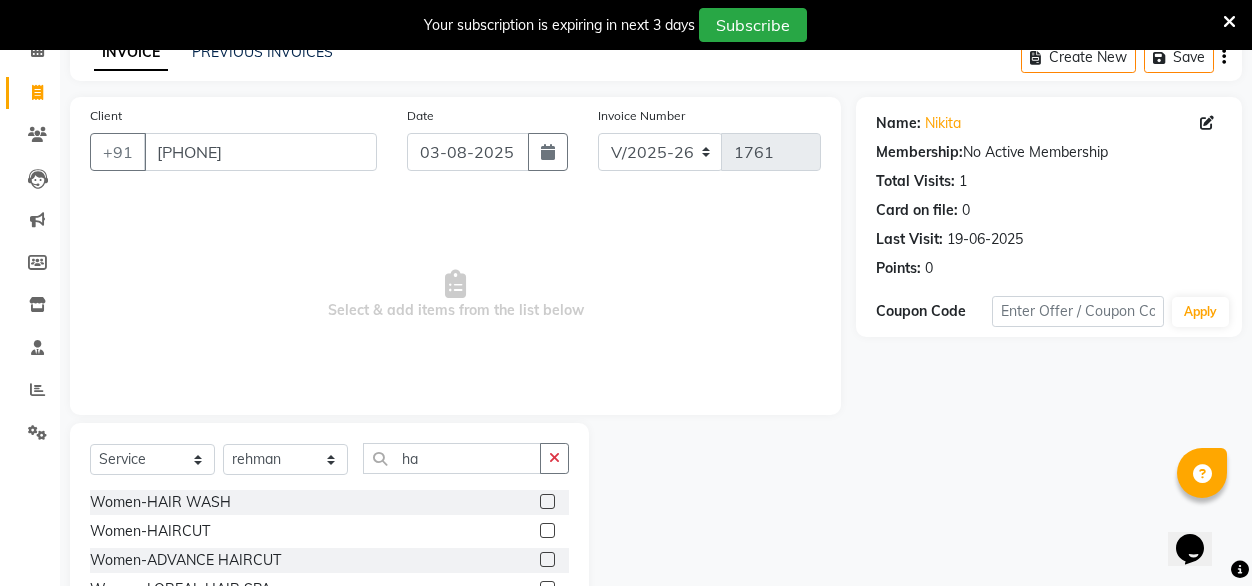click on "Women-HAIRCUT" 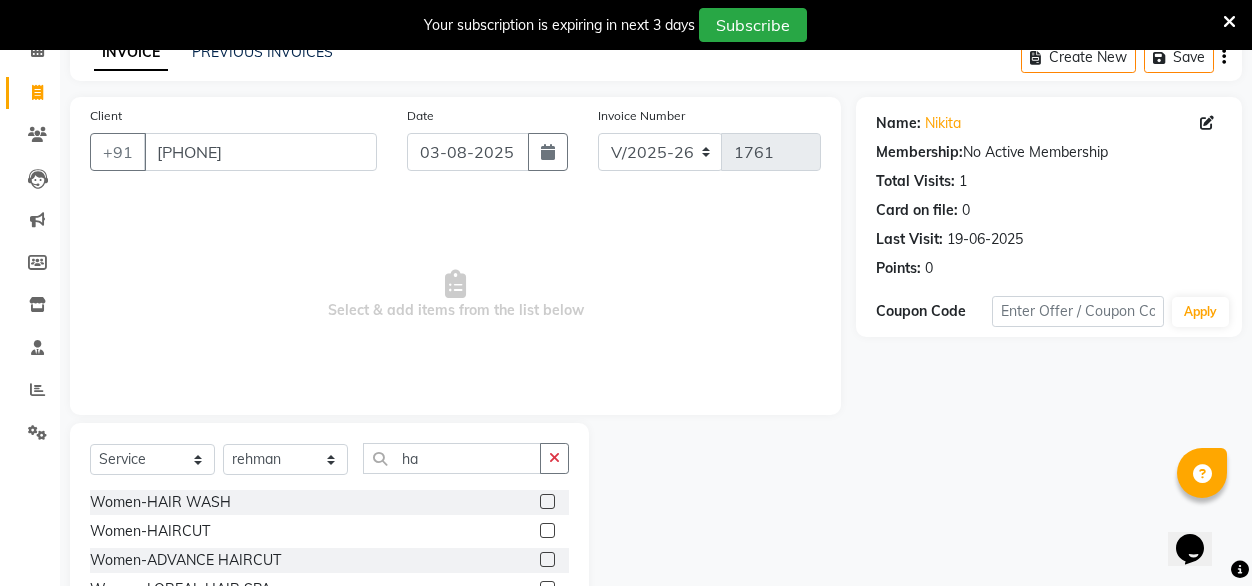 click 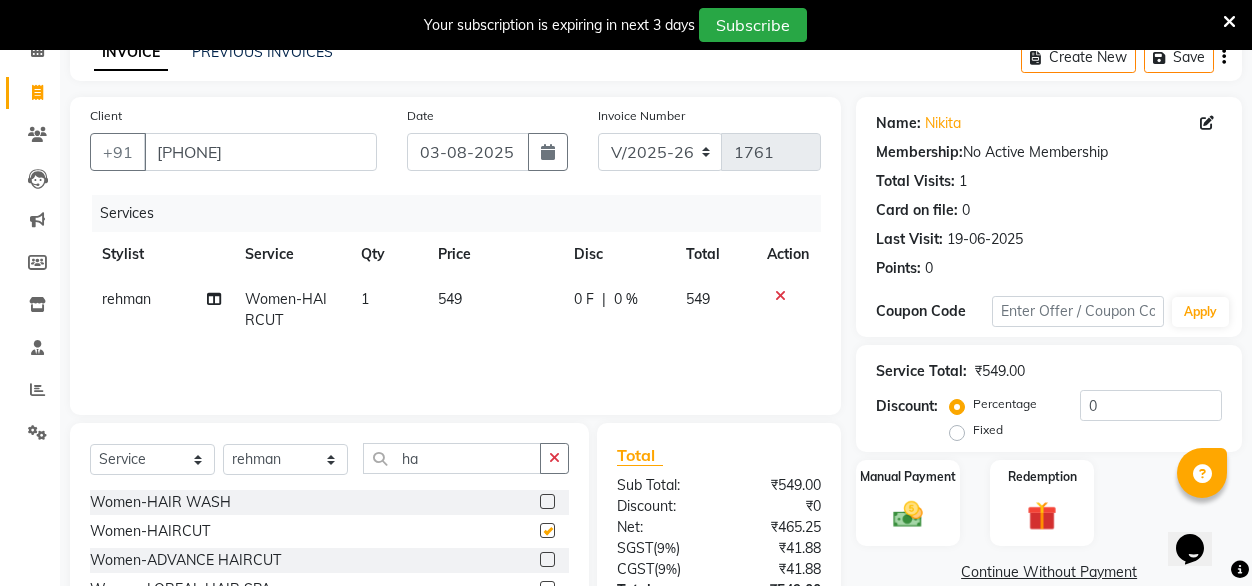 checkbox on "false" 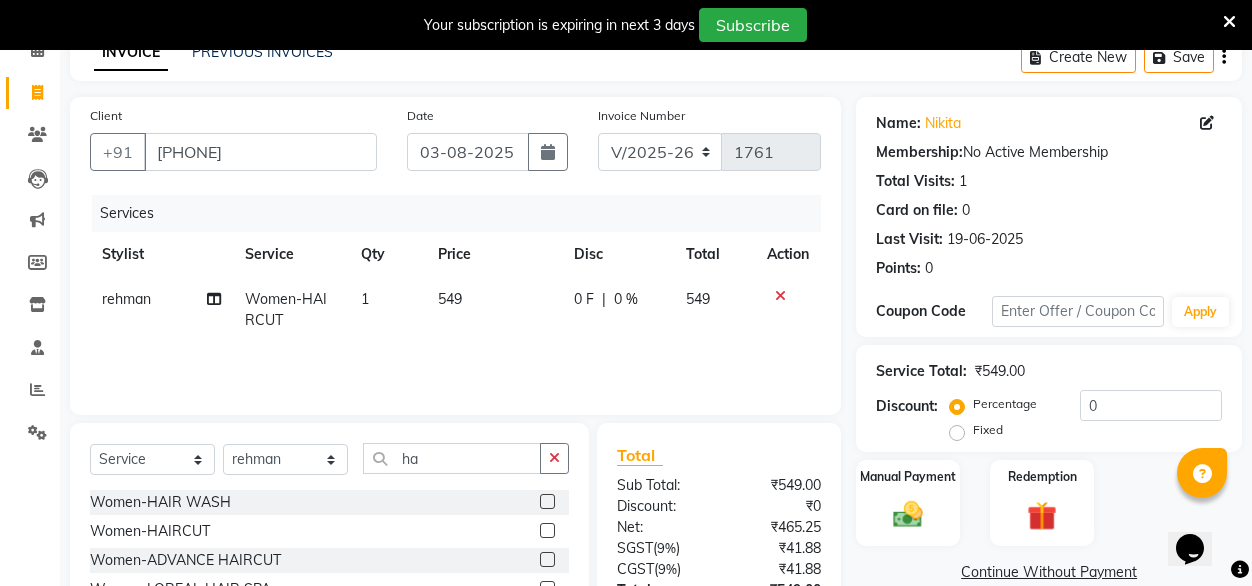 click on "549" 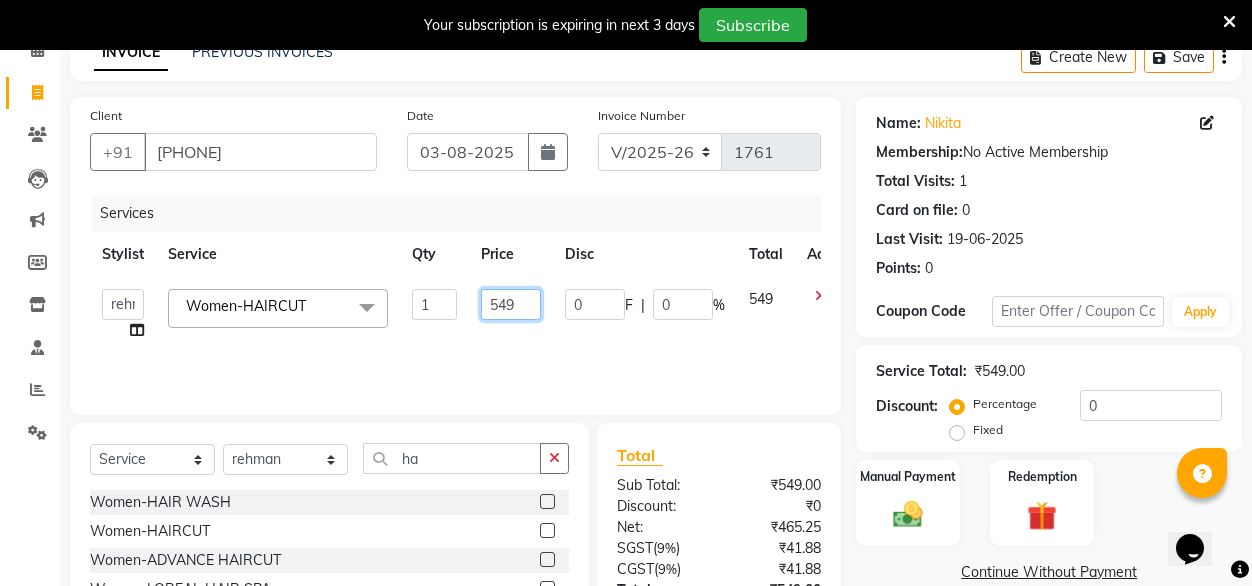 click on "549" 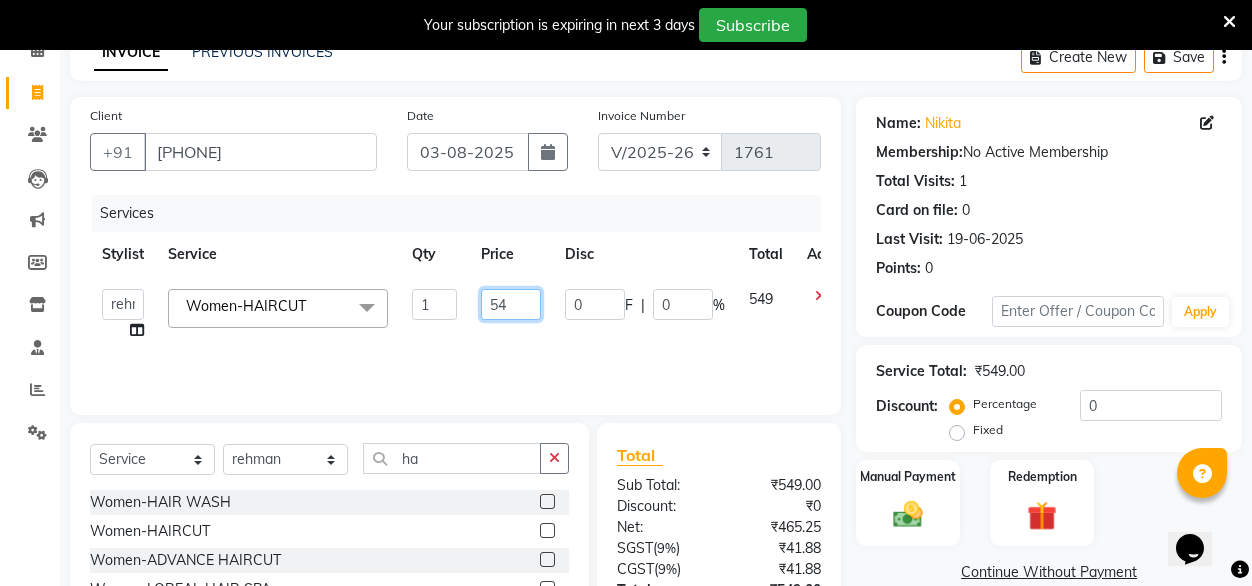 type on "5" 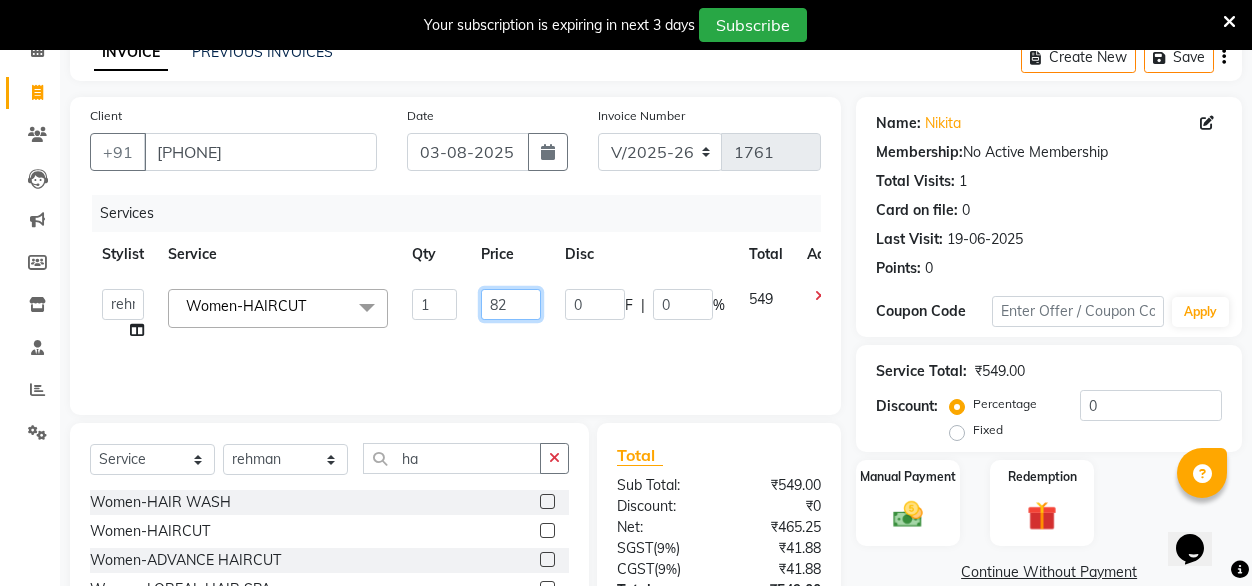 type on "826" 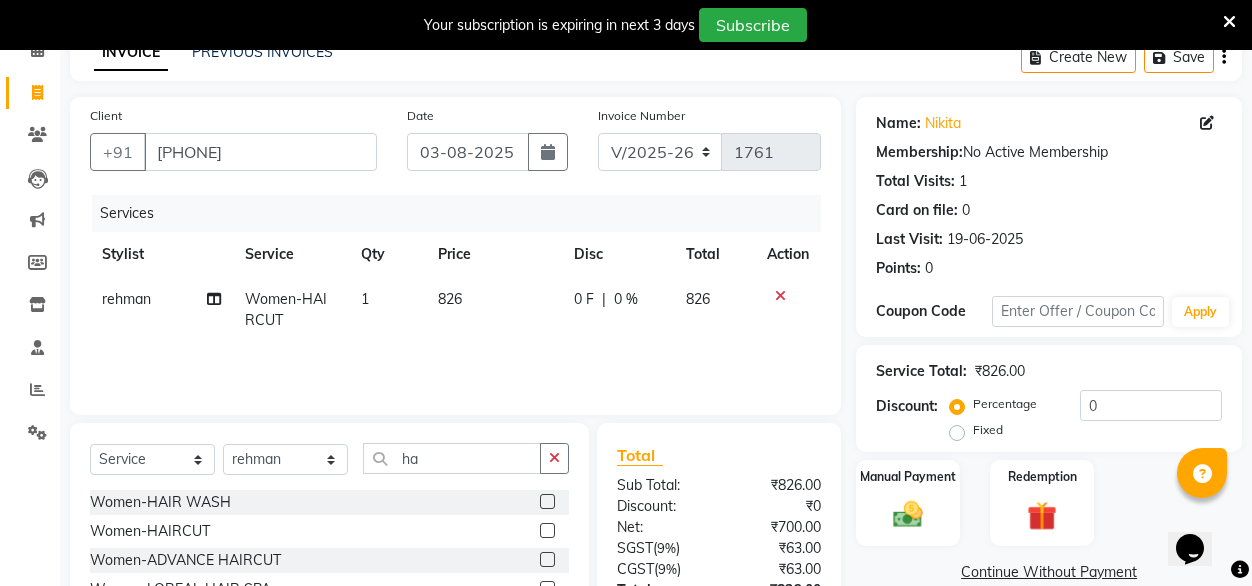 click on "Services Stylist Service Qty Price Disc Total Action [FIRST] Women-HAIRCUT 1 826 0 F | 0 % 826" 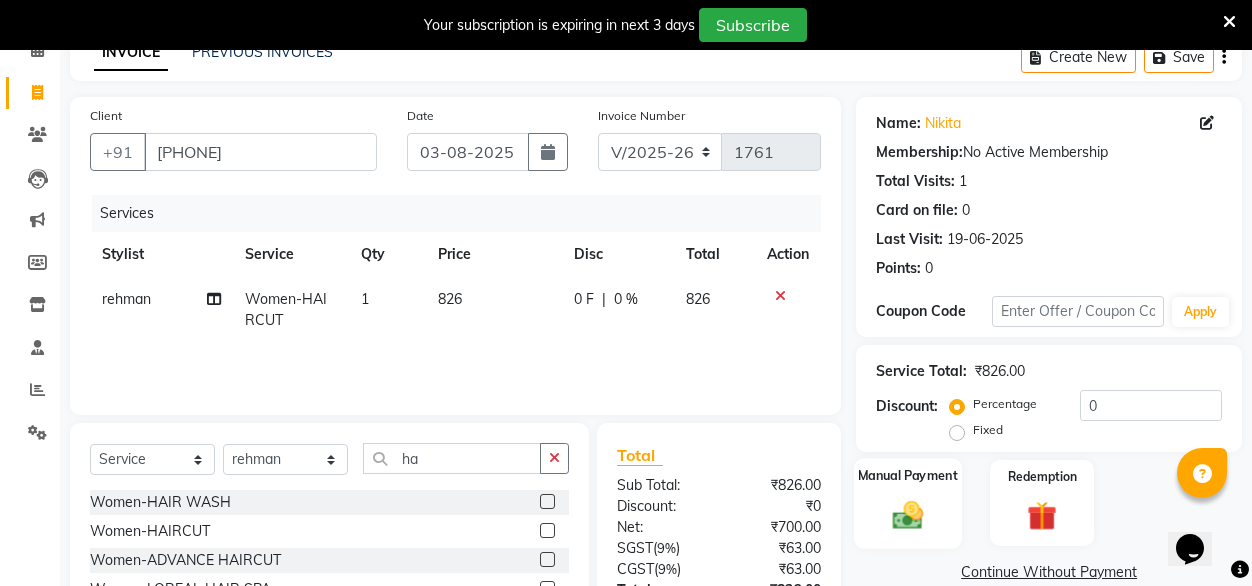 click 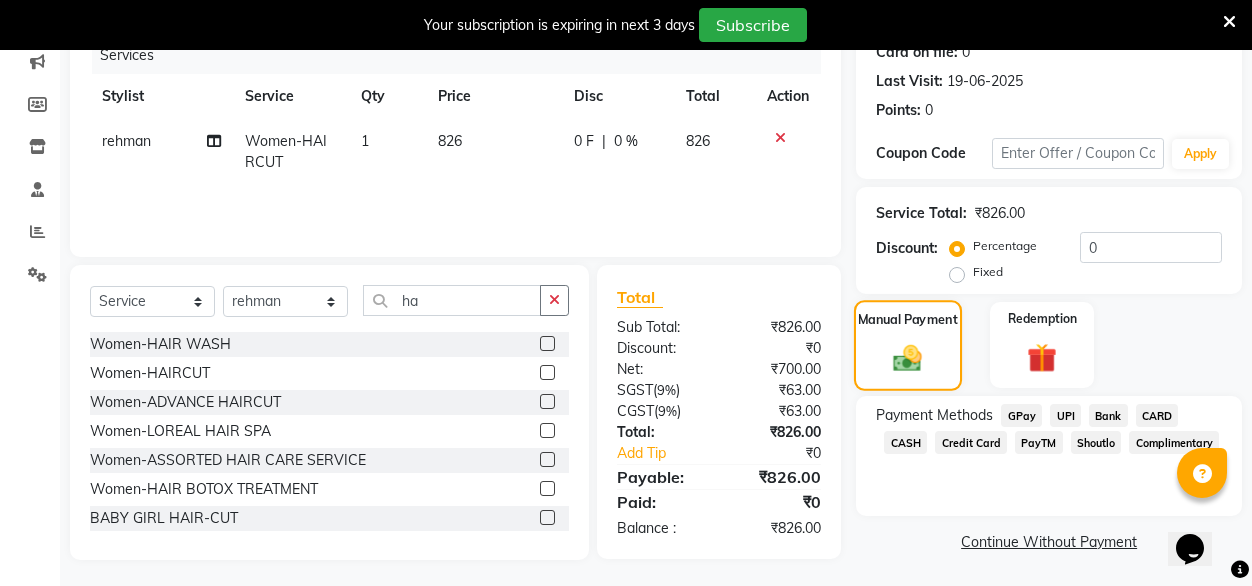 scroll, scrollTop: 263, scrollLeft: 0, axis: vertical 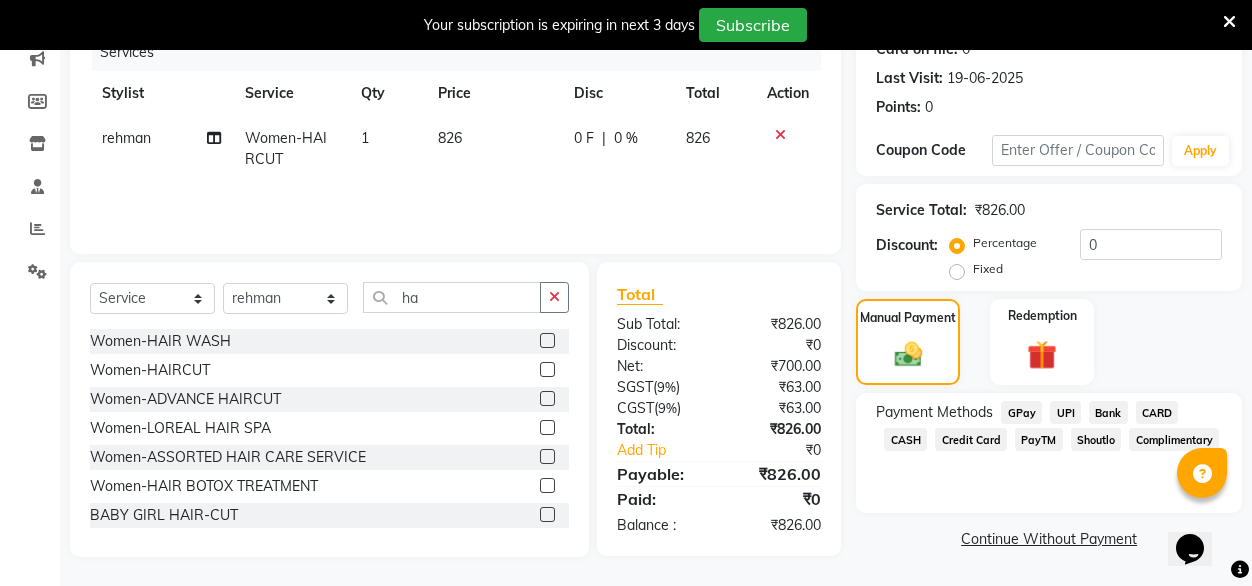 click on "CARD" 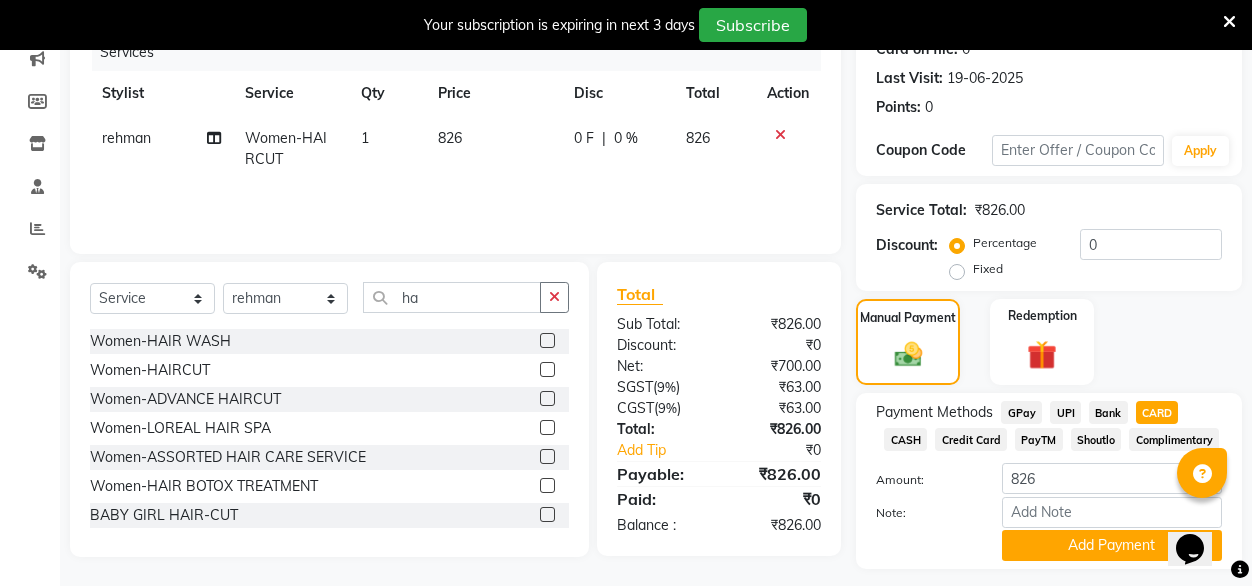 scroll, scrollTop: 315, scrollLeft: 0, axis: vertical 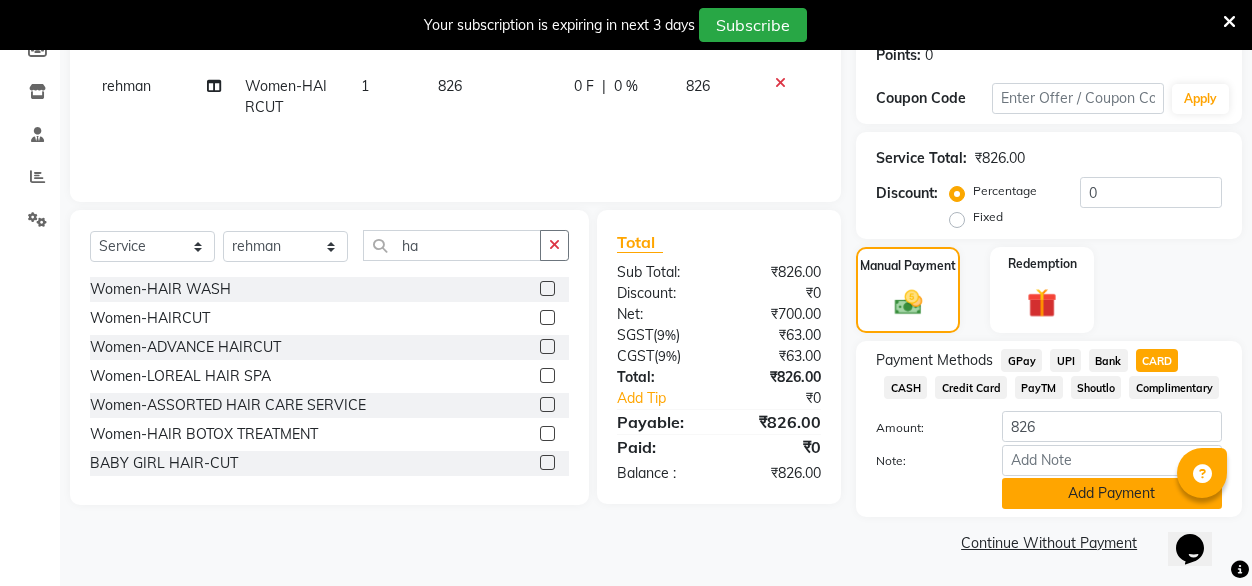 click on "Add Payment" 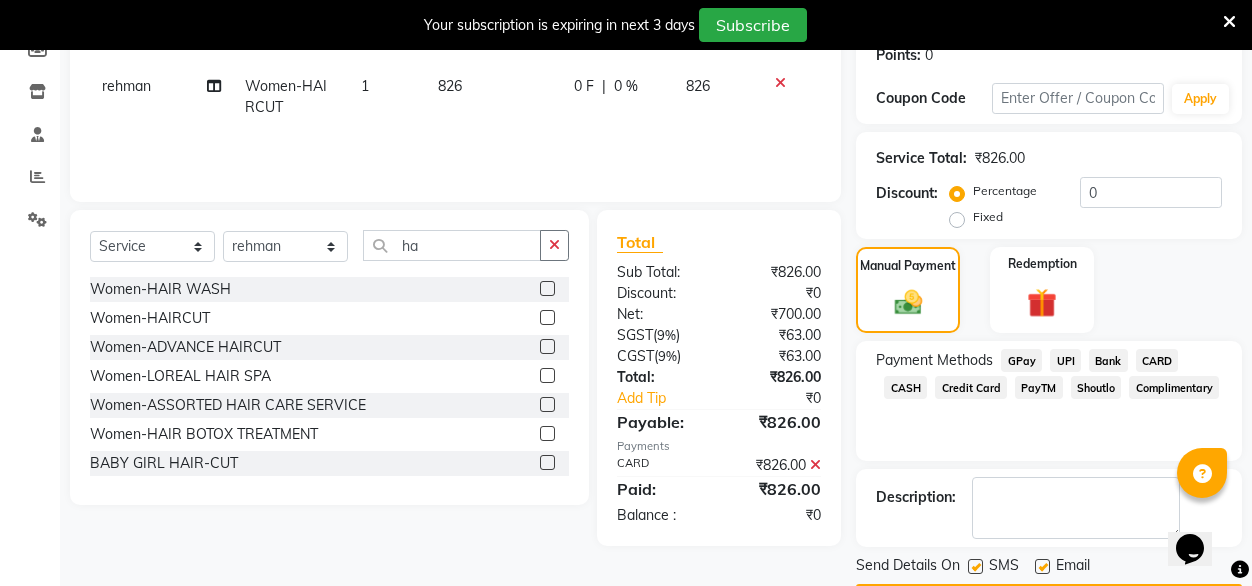 scroll, scrollTop: 372, scrollLeft: 0, axis: vertical 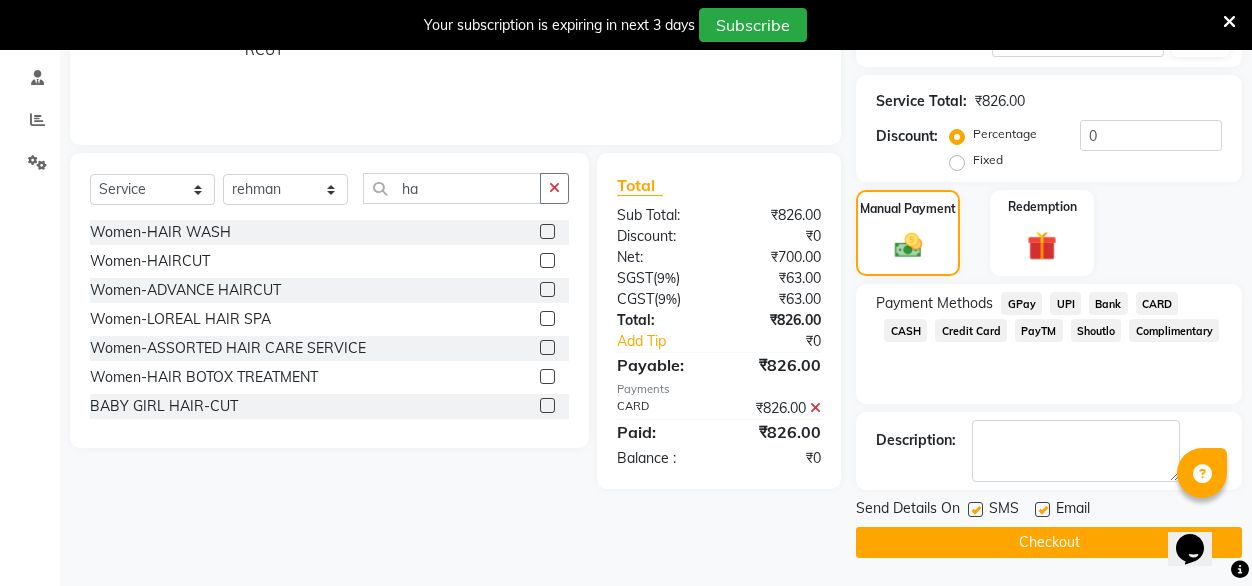 click 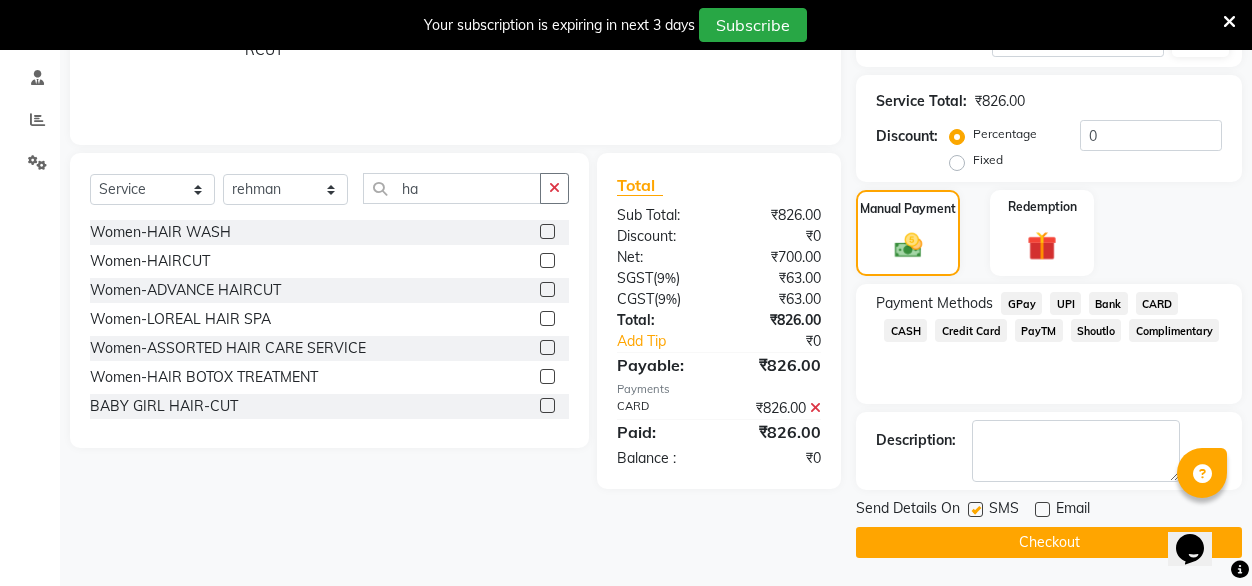 click 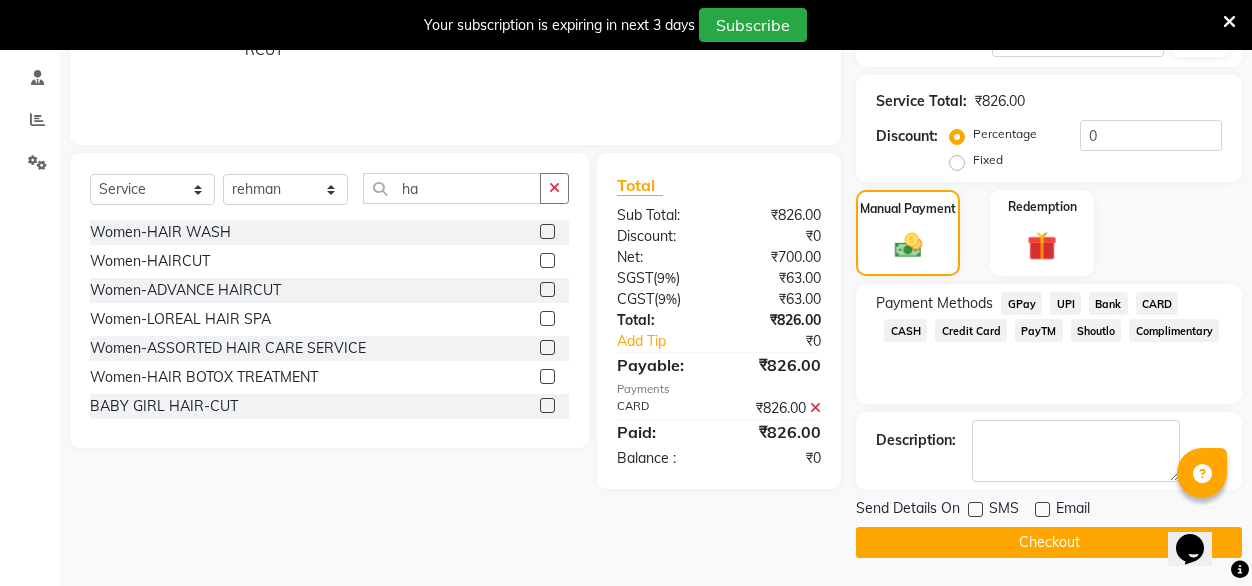 click on "Checkout" 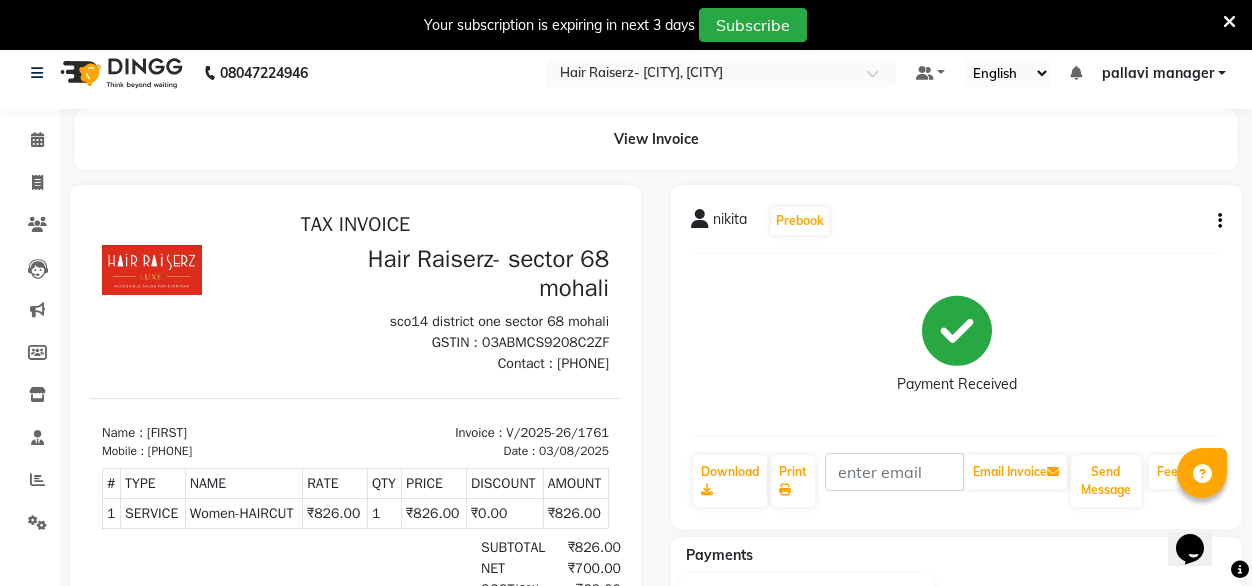 scroll, scrollTop: 10, scrollLeft: 0, axis: vertical 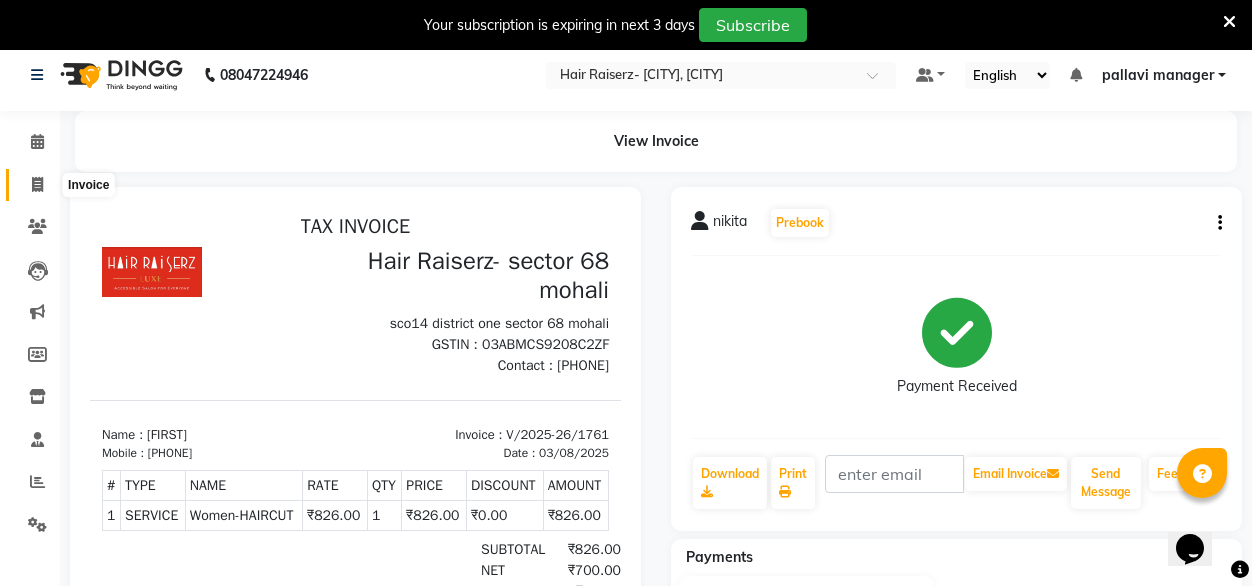 click 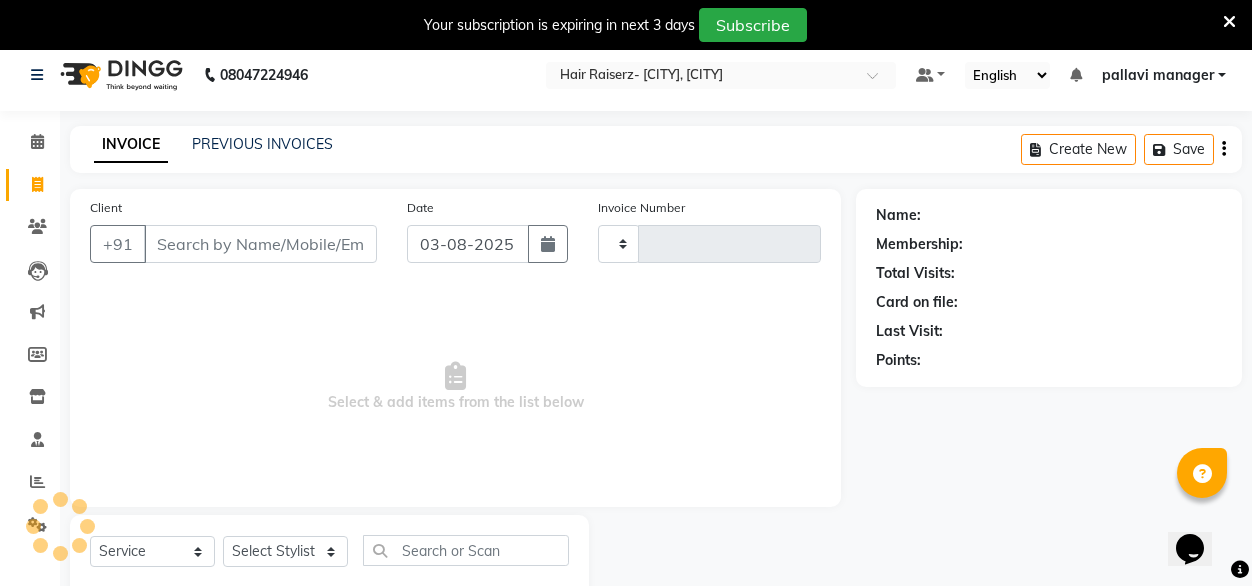 type on "1762" 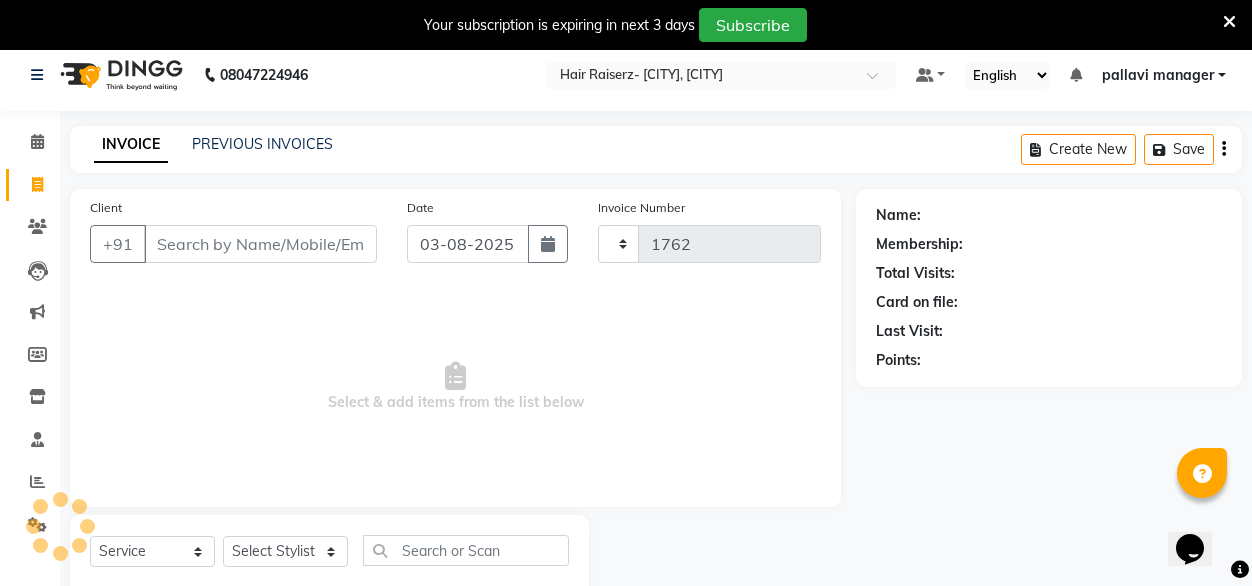 select on "6691" 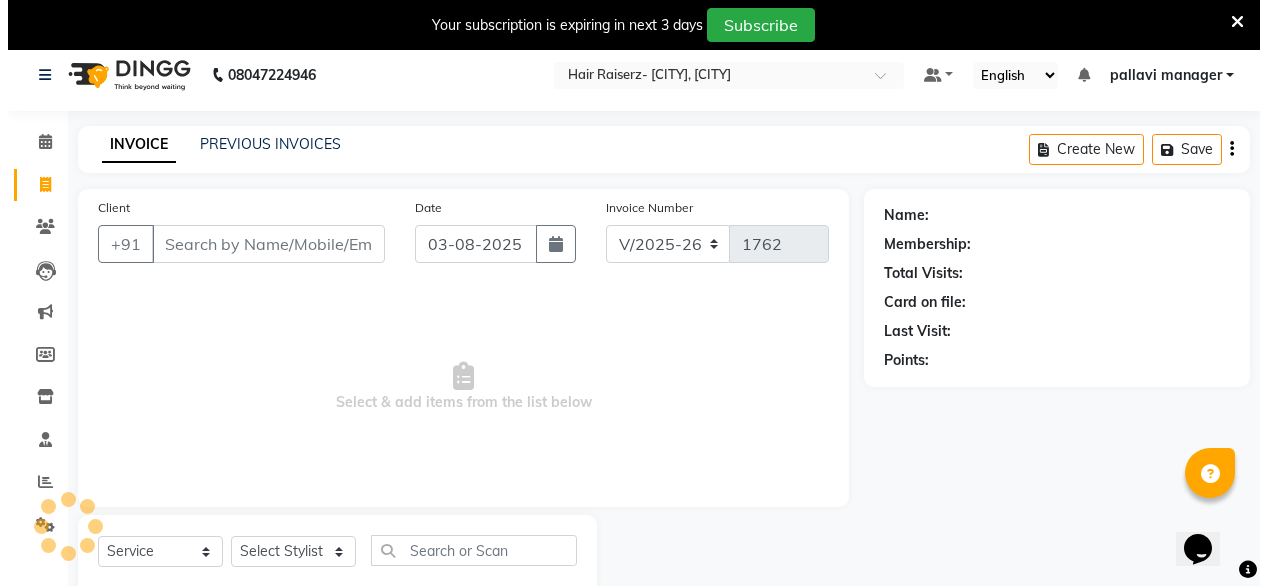 scroll, scrollTop: 63, scrollLeft: 0, axis: vertical 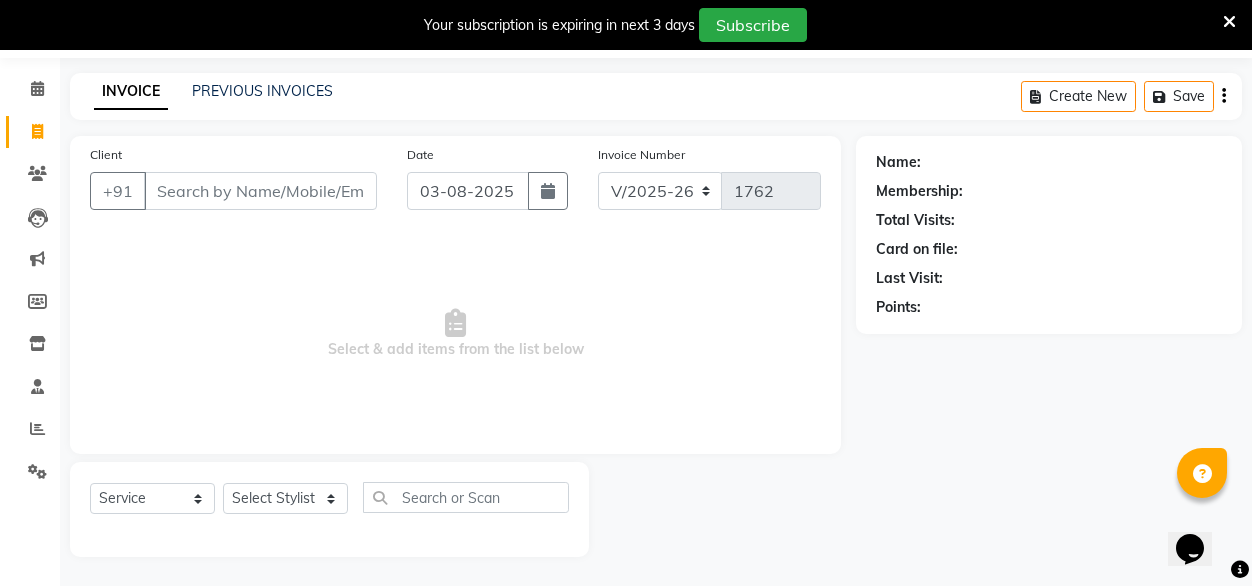 click on "Client" at bounding box center (260, 191) 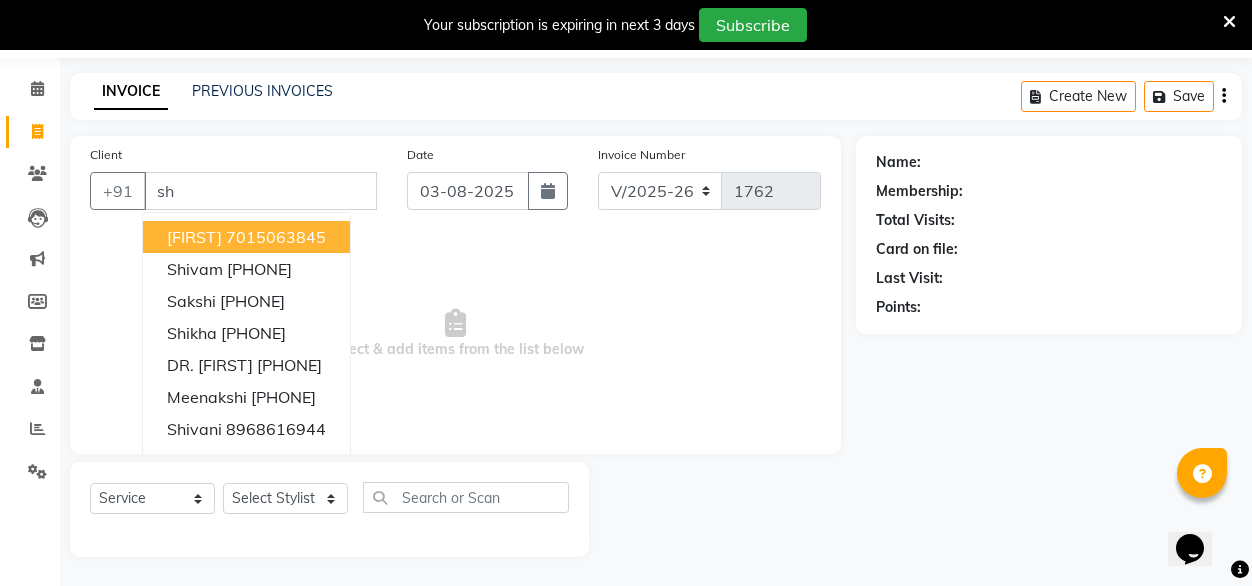 type on "s" 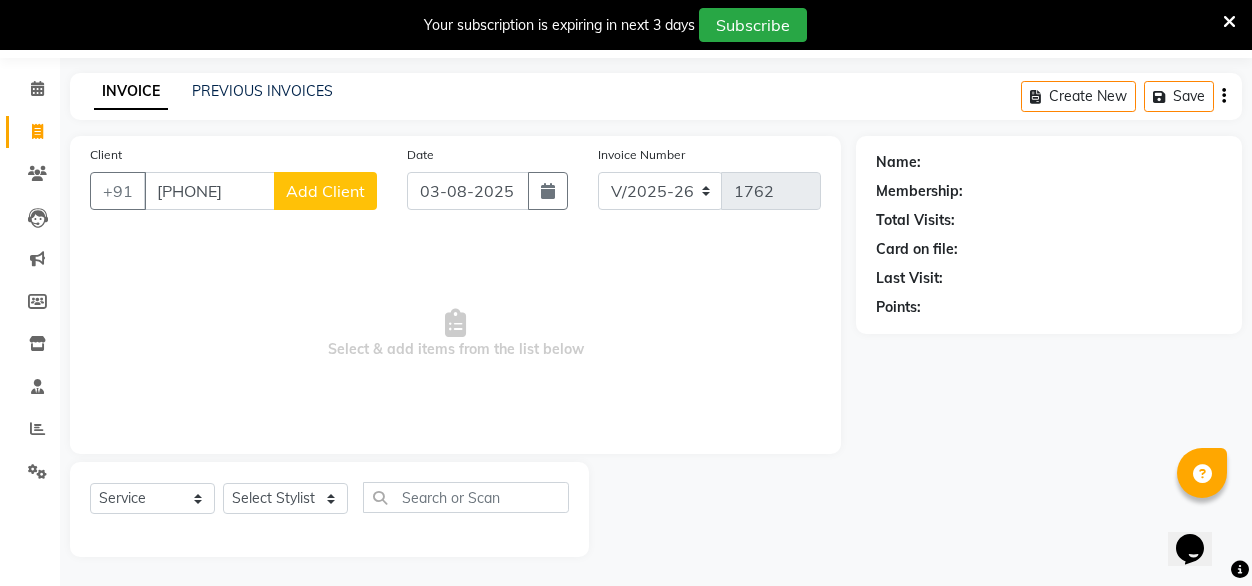 type on "[PHONE]" 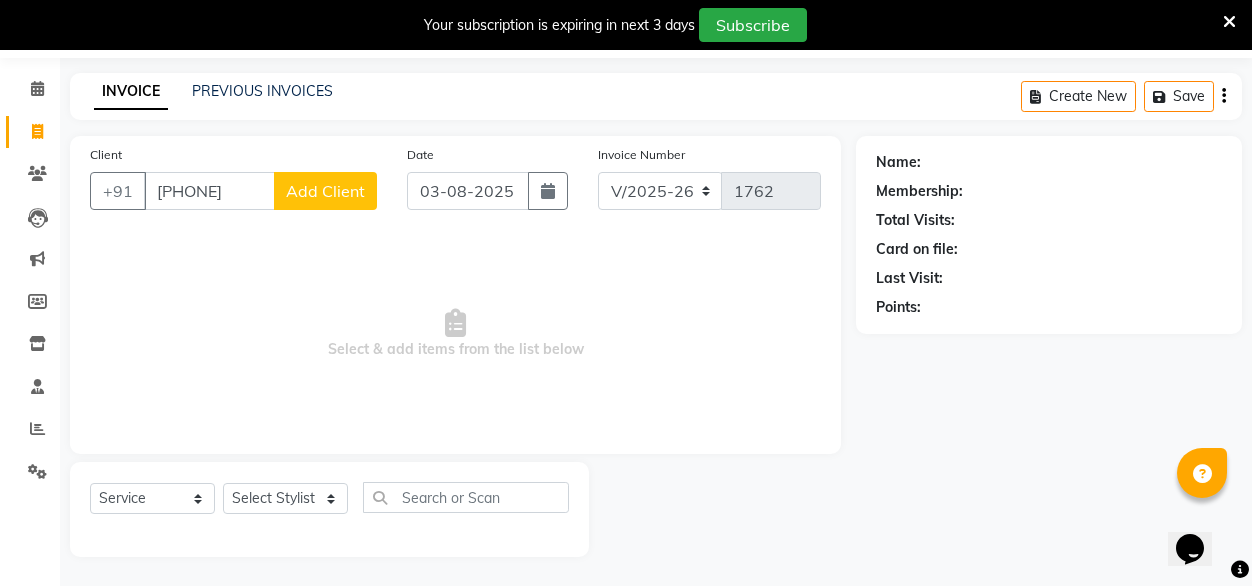 click on "Add Client" 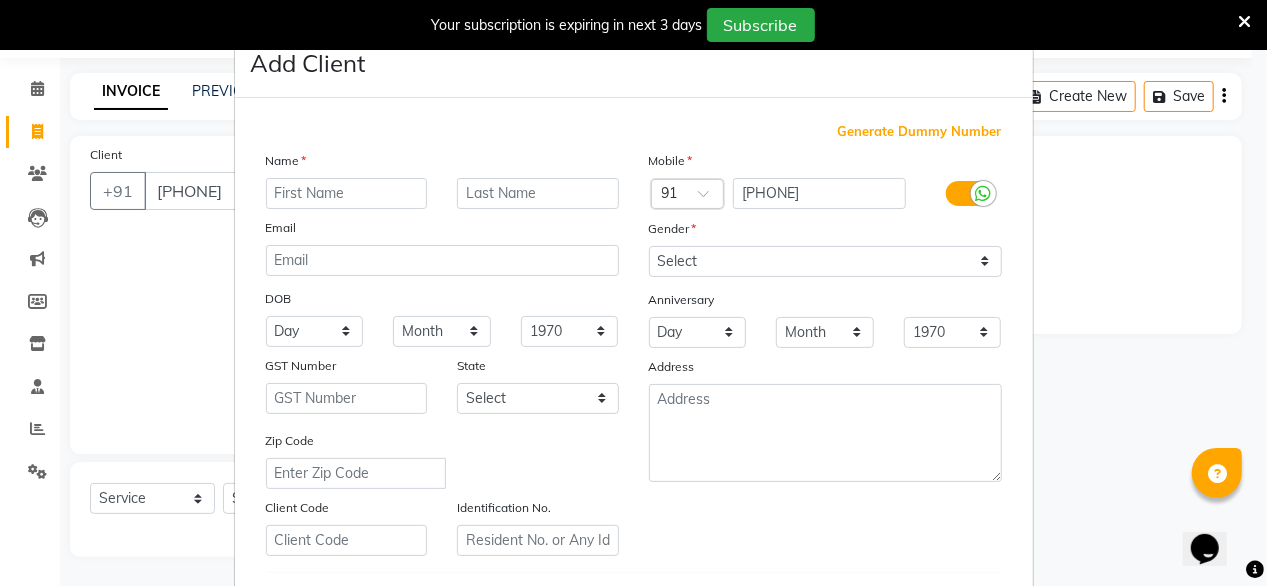 click at bounding box center (347, 193) 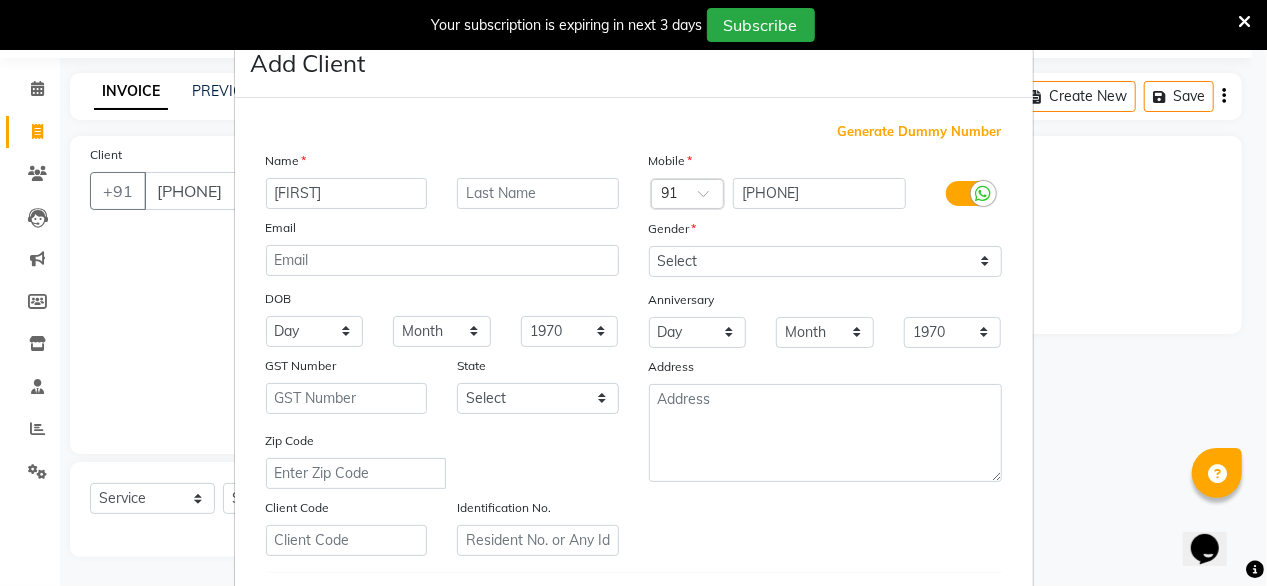 type on "[FIRST]" 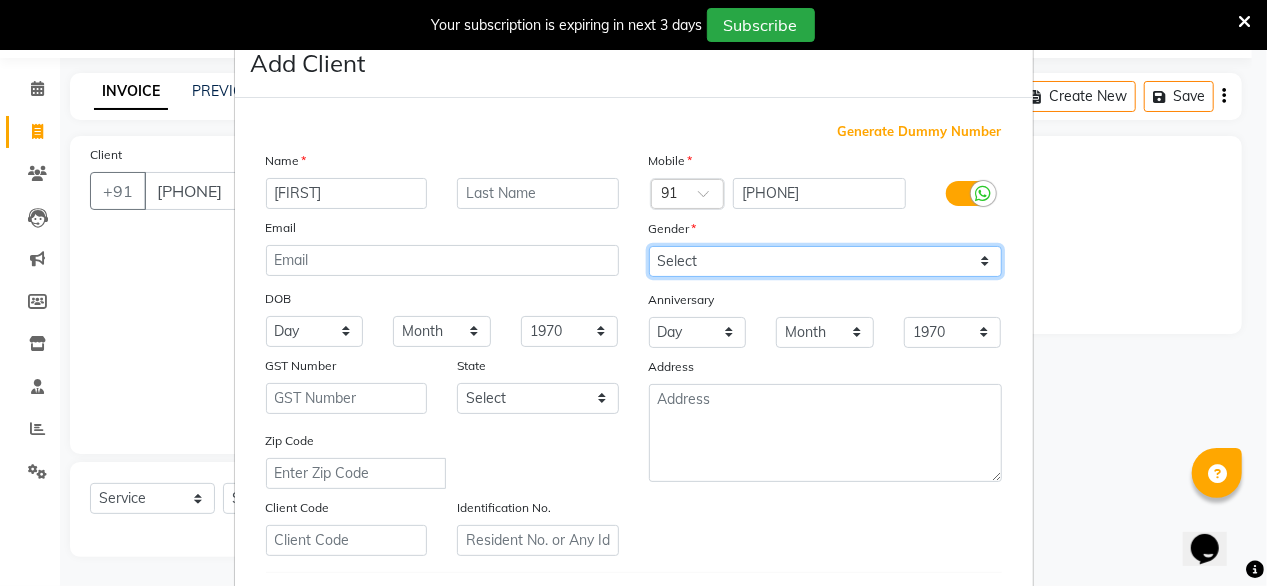 click on "Select Male Female Other Prefer Not To Say" at bounding box center [825, 261] 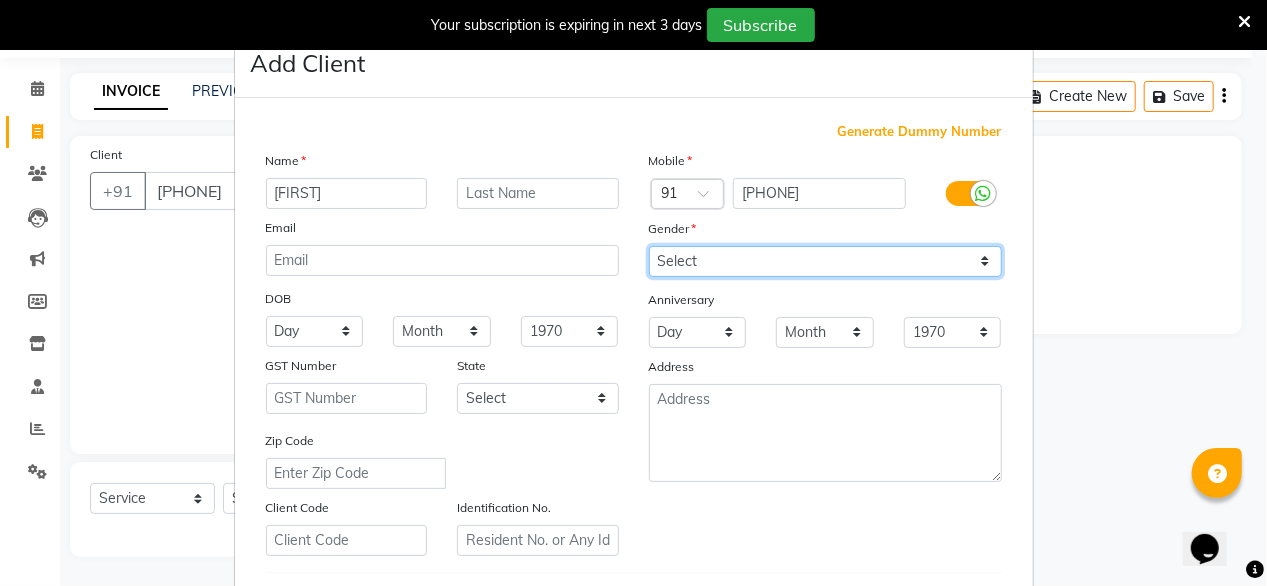 select on "female" 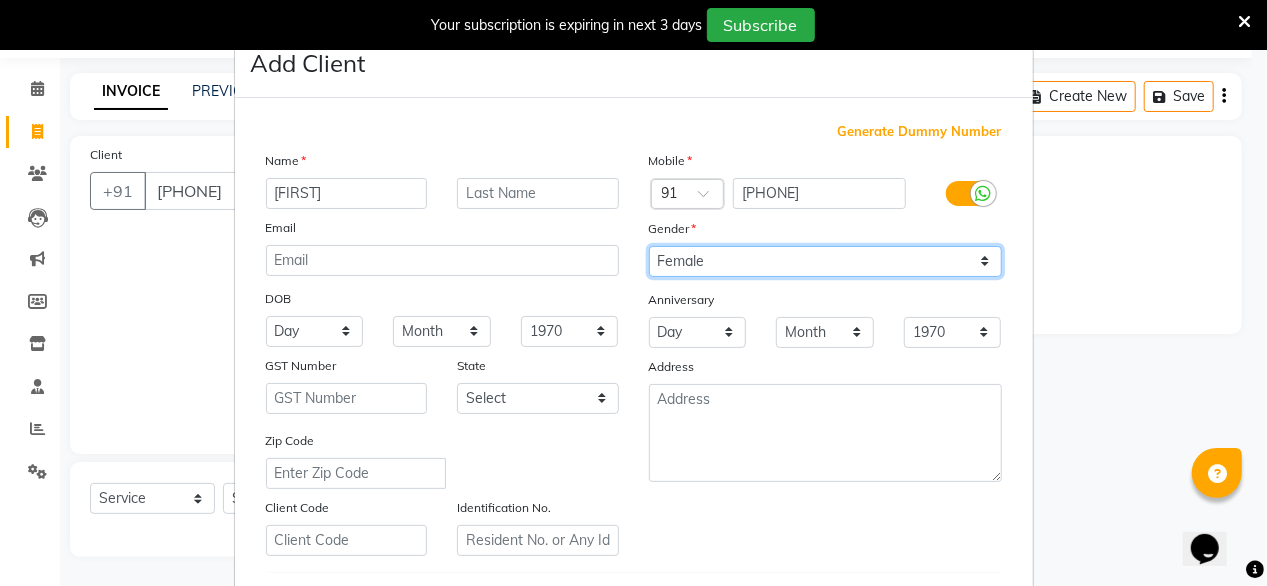 click on "Select Male Female Other Prefer Not To Say" at bounding box center [825, 261] 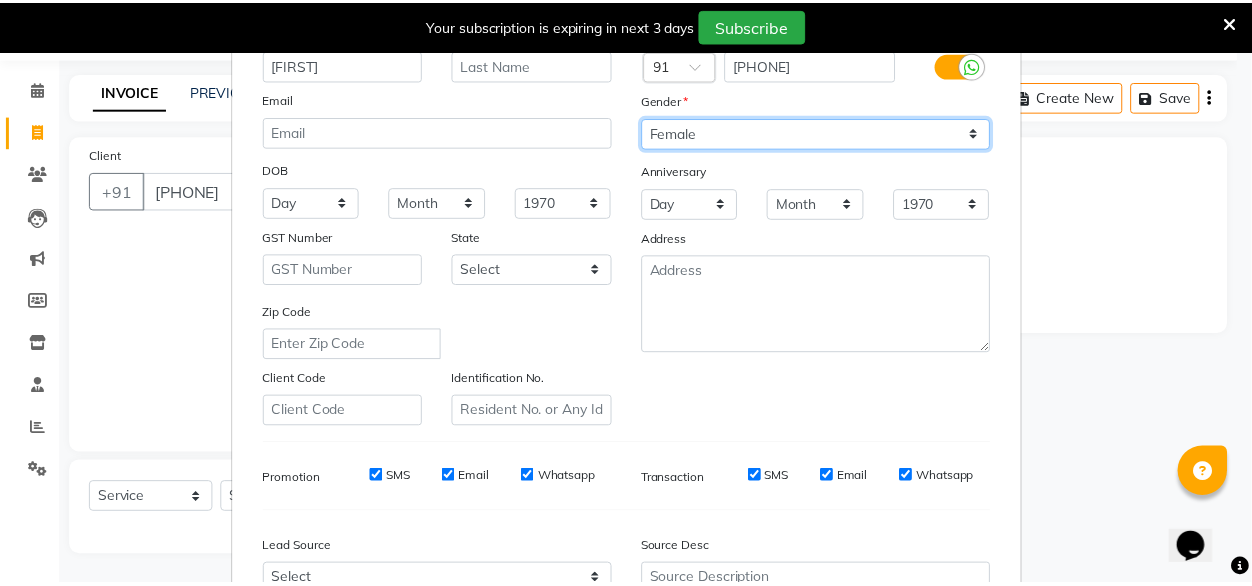 scroll, scrollTop: 334, scrollLeft: 0, axis: vertical 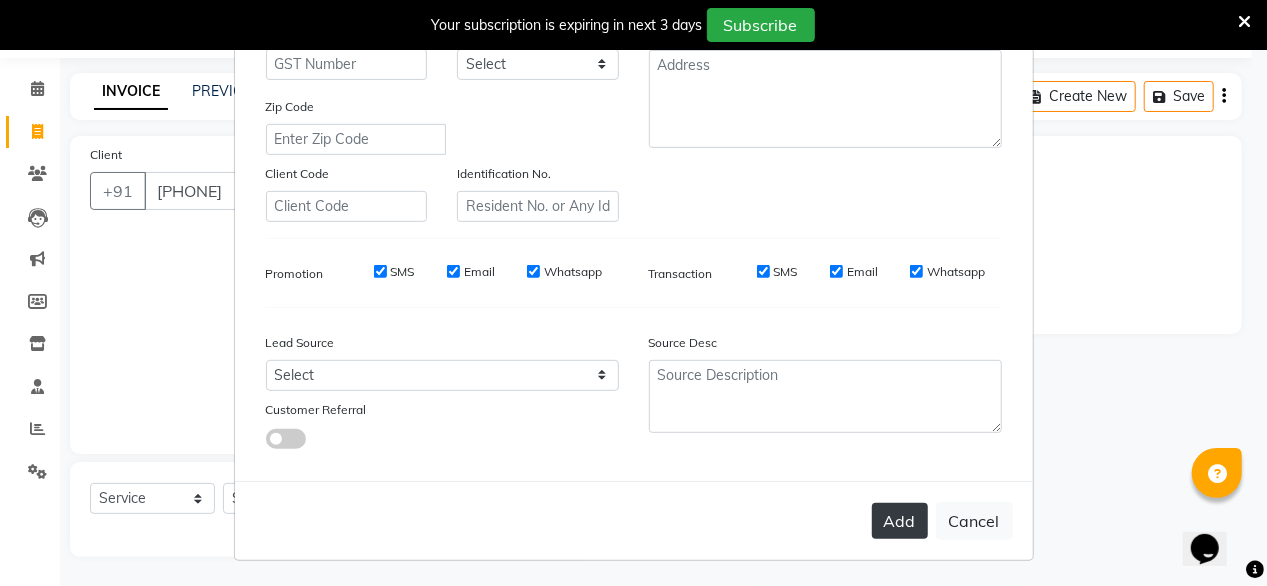 click on "Add" at bounding box center [900, 521] 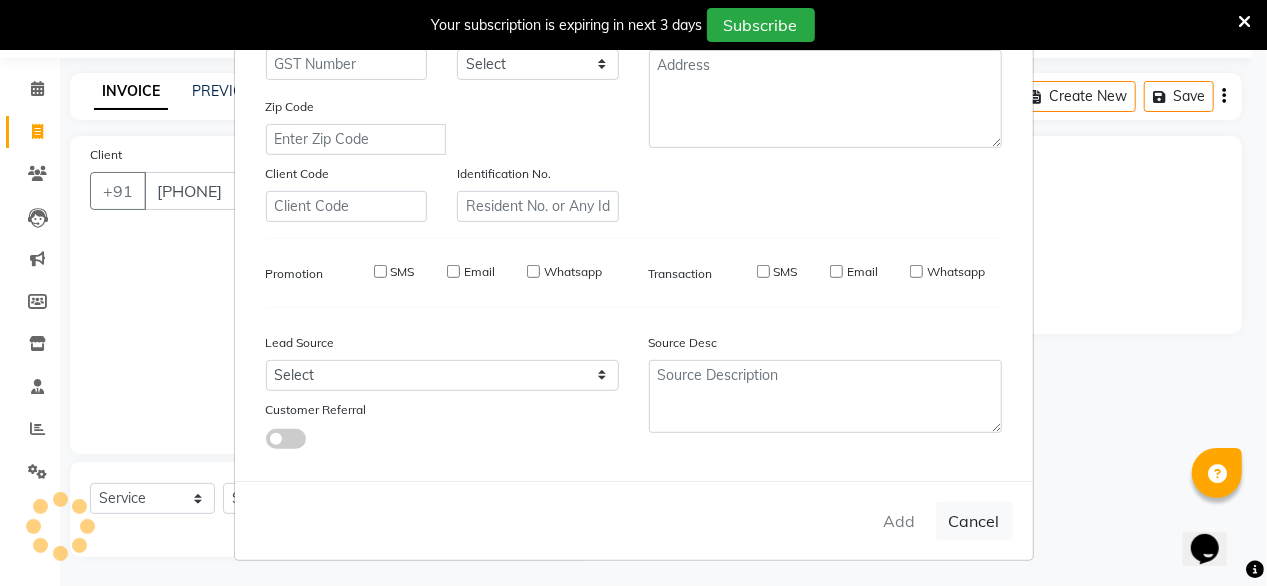 type 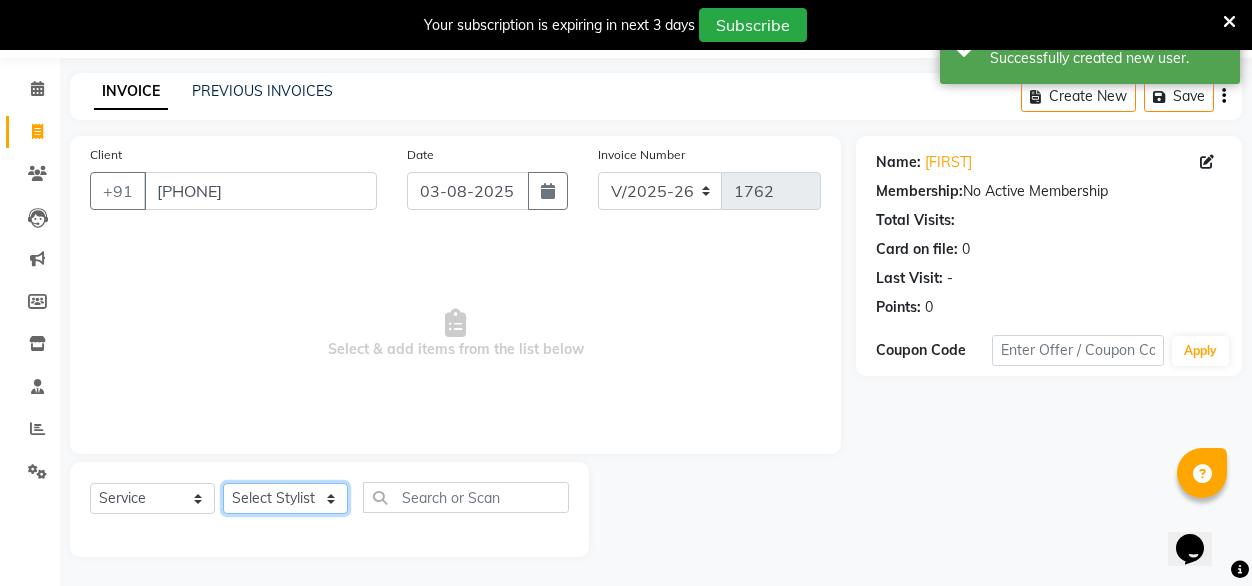 click on "Select Stylist [FIRST] [FIRST] [FIRST] Geet mam  [FIRST] [FIRST] manager [FIRST] [FIRST] [FIRST] [FIRST] [FIRST]" 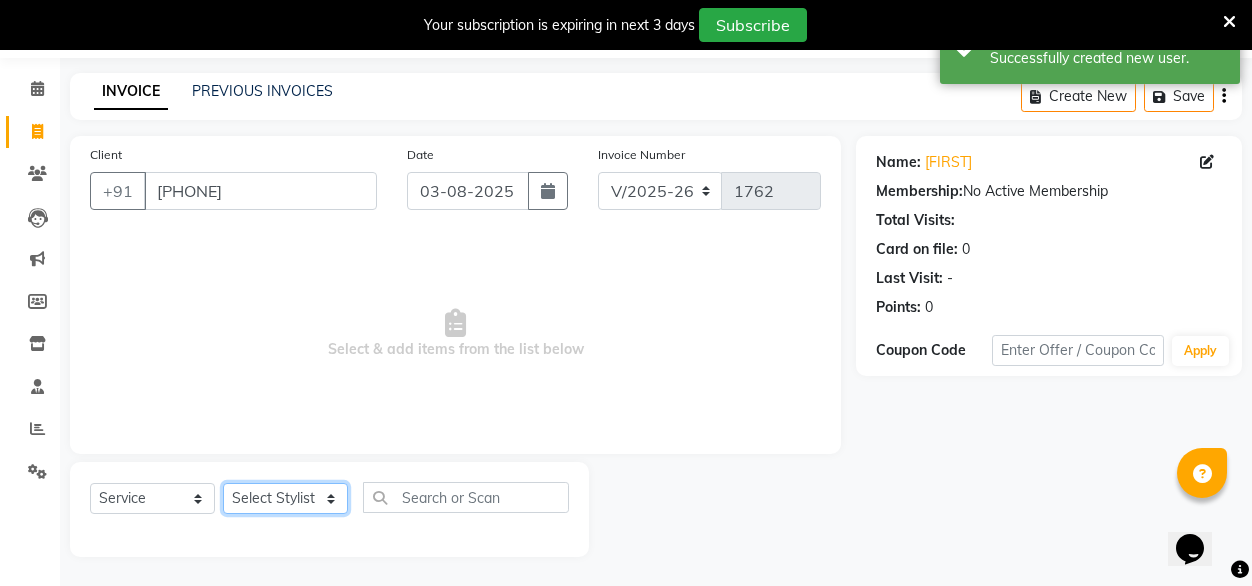 select on "[PHONE]" 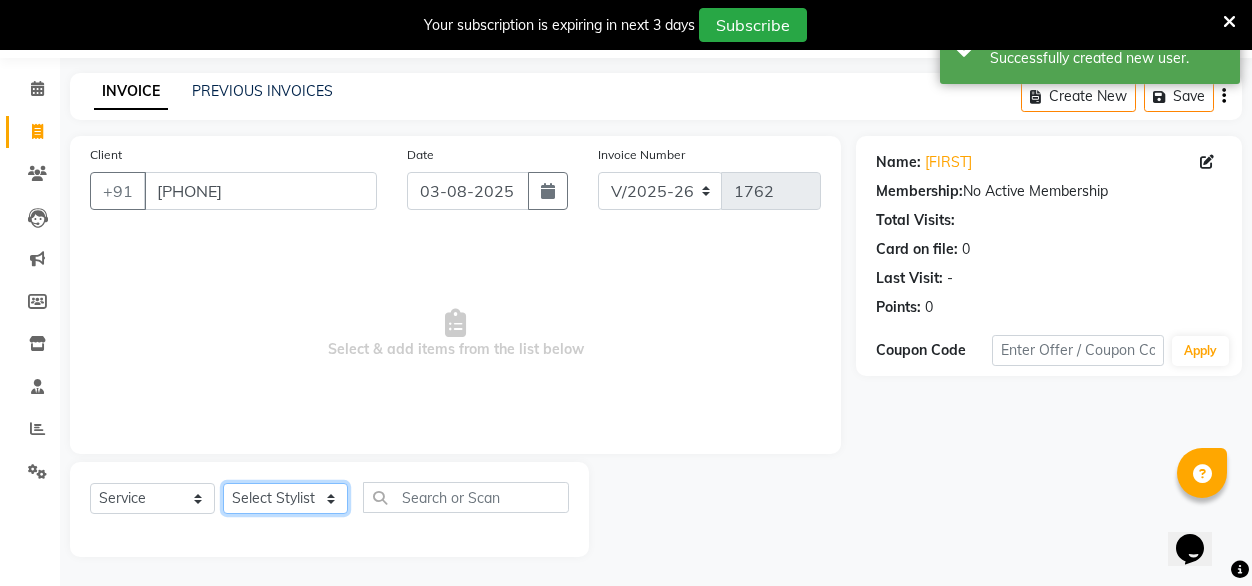 click on "Select Stylist [FIRST] [FIRST] [FIRST] Geet mam  [FIRST] [FIRST] manager [FIRST] [FIRST] [FIRST] [FIRST] [FIRST]" 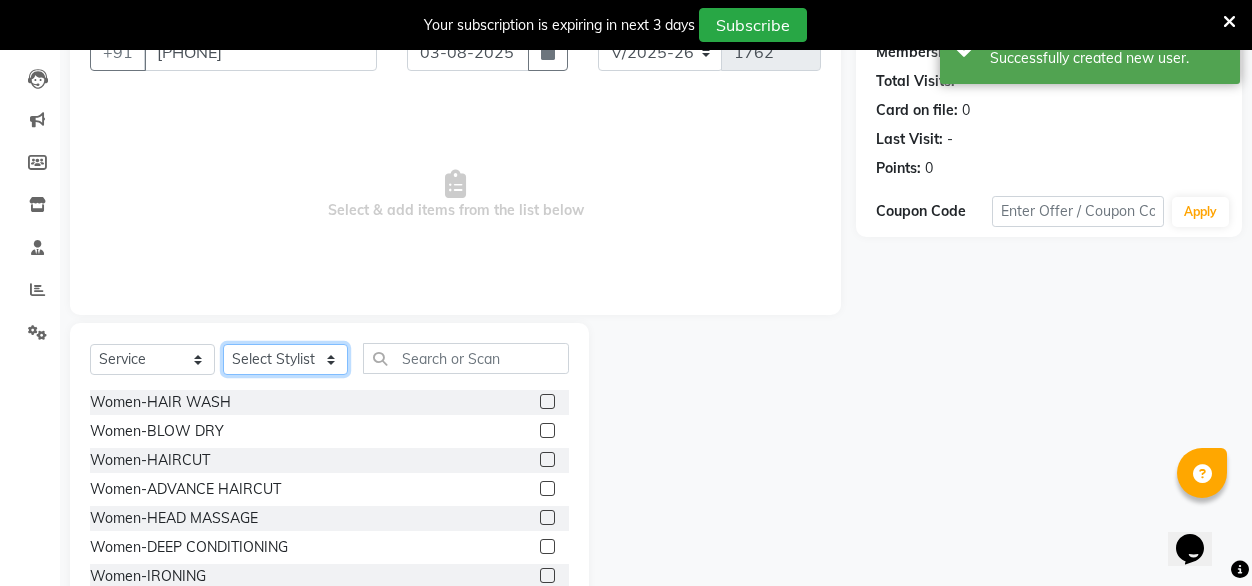 scroll, scrollTop: 203, scrollLeft: 0, axis: vertical 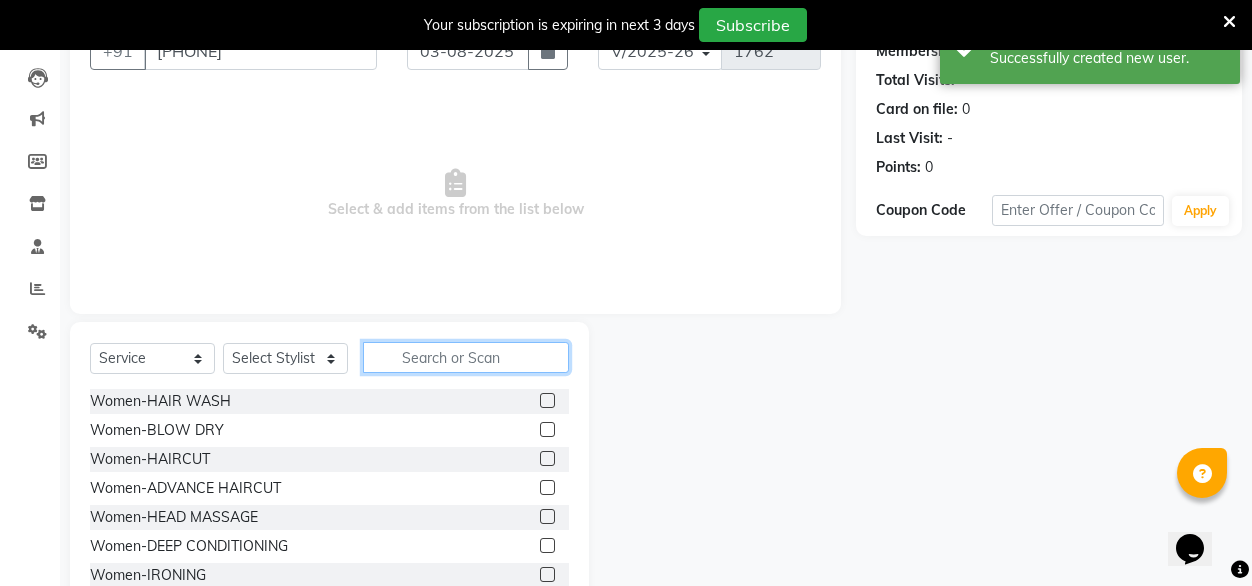 click 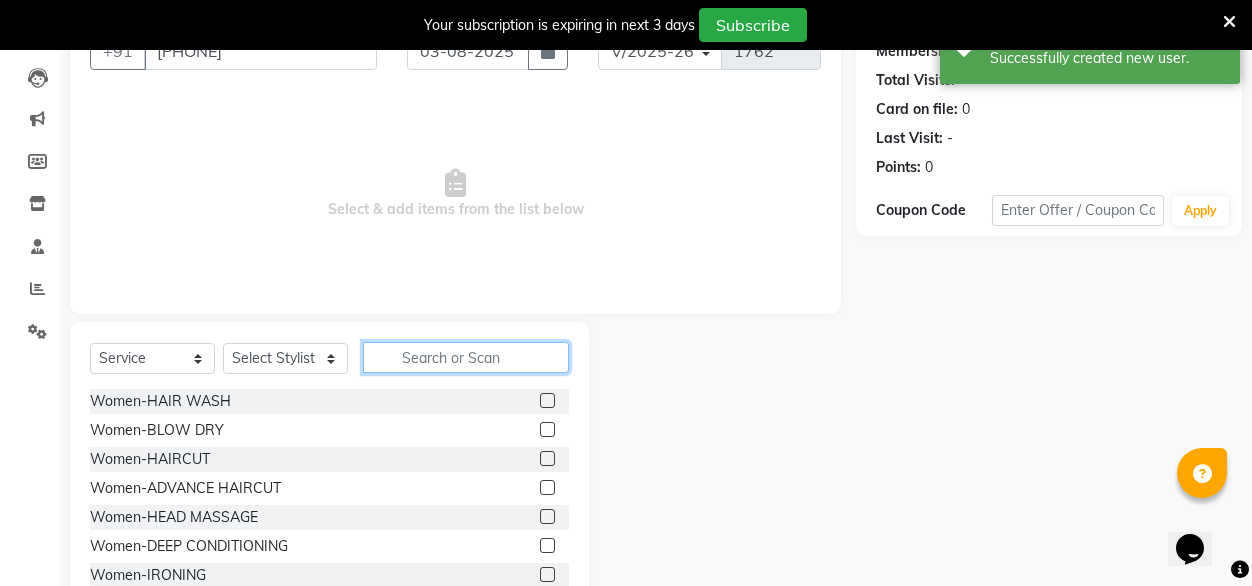 scroll, scrollTop: 263, scrollLeft: 0, axis: vertical 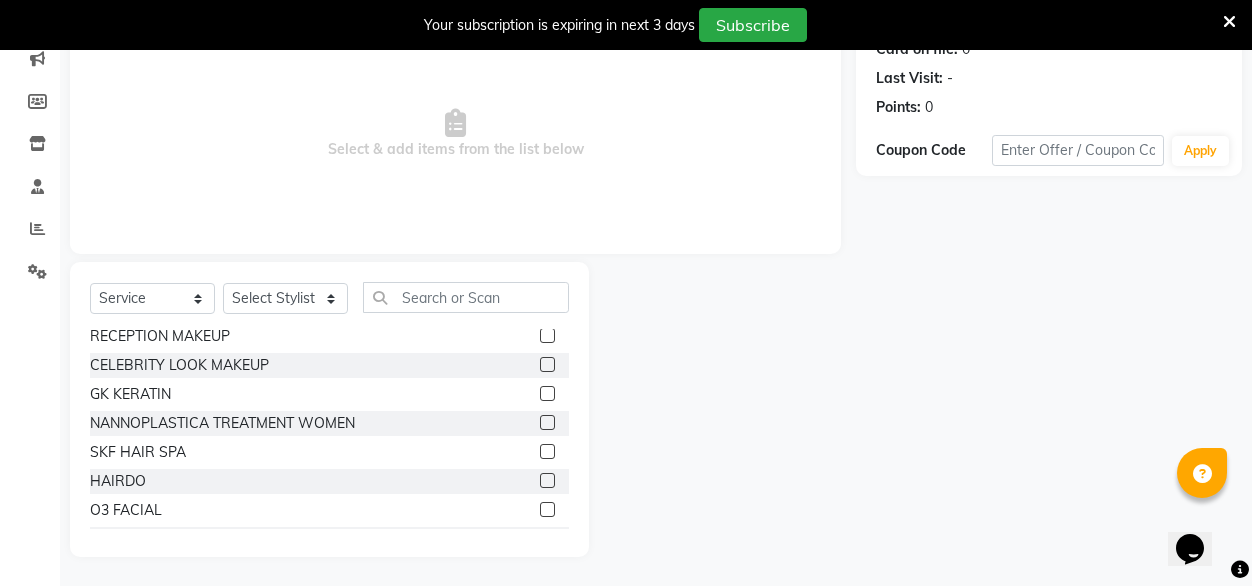 click 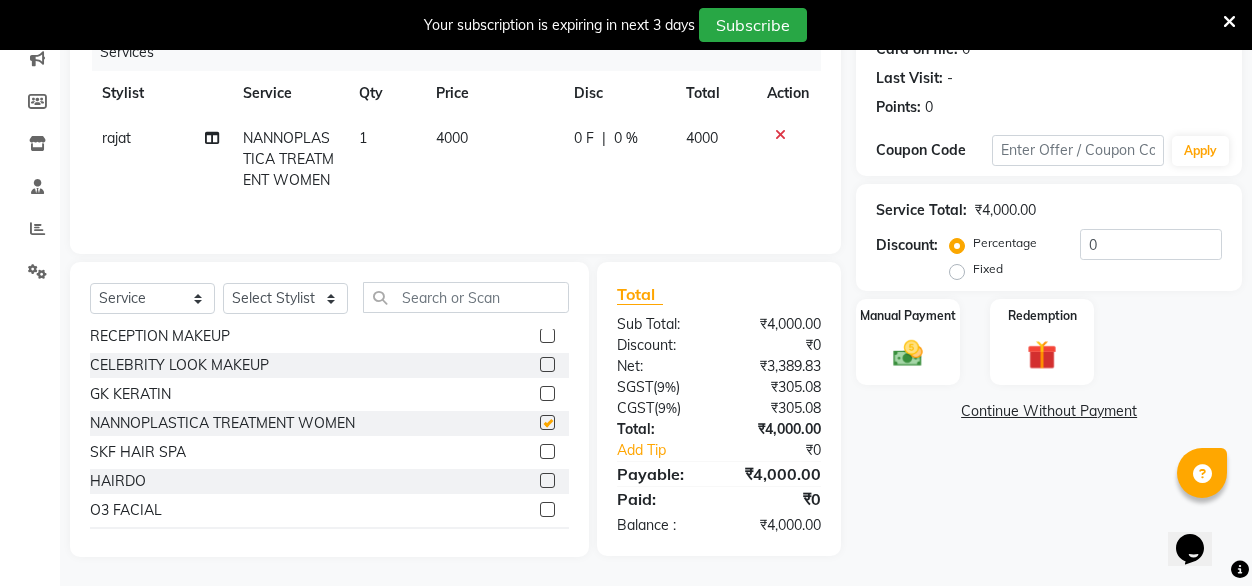 checkbox on "false" 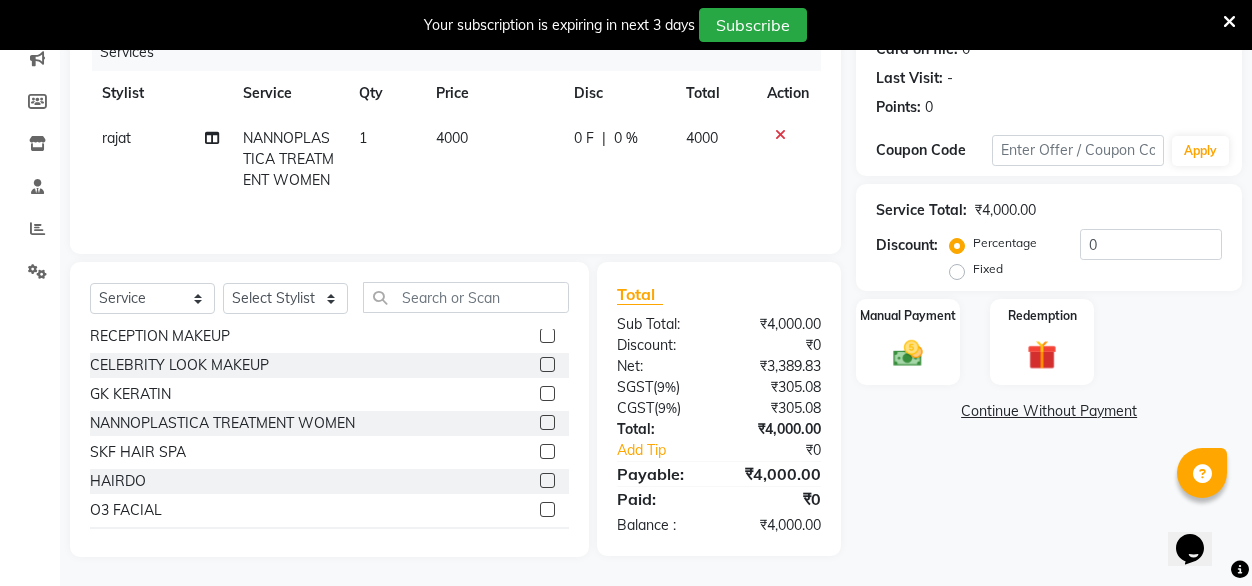 click on "4000" 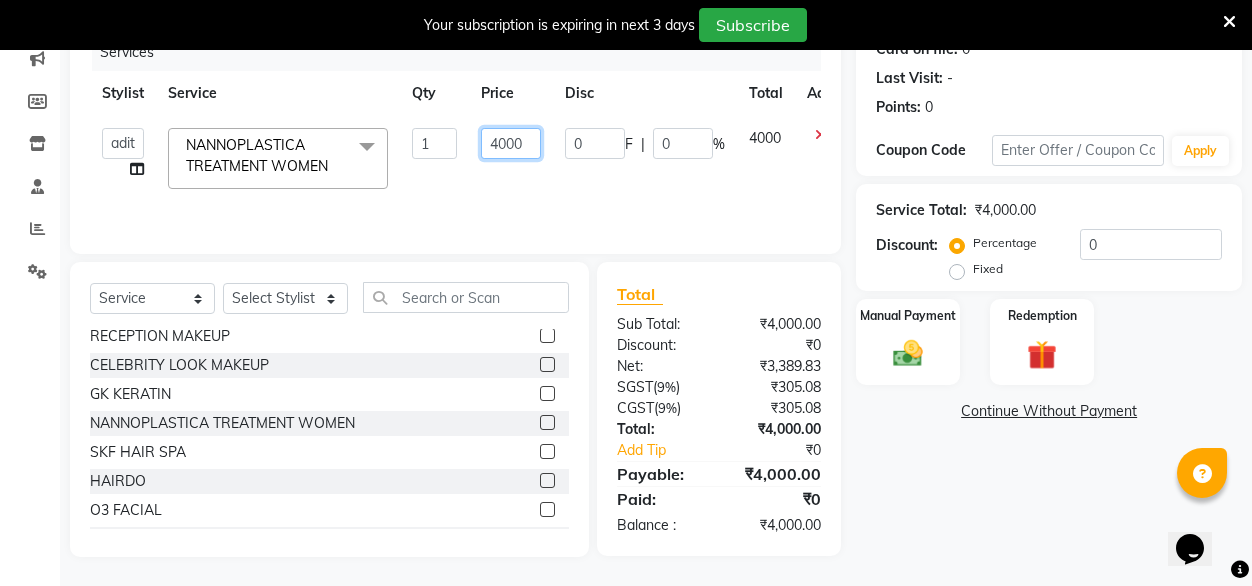 click on "4000" 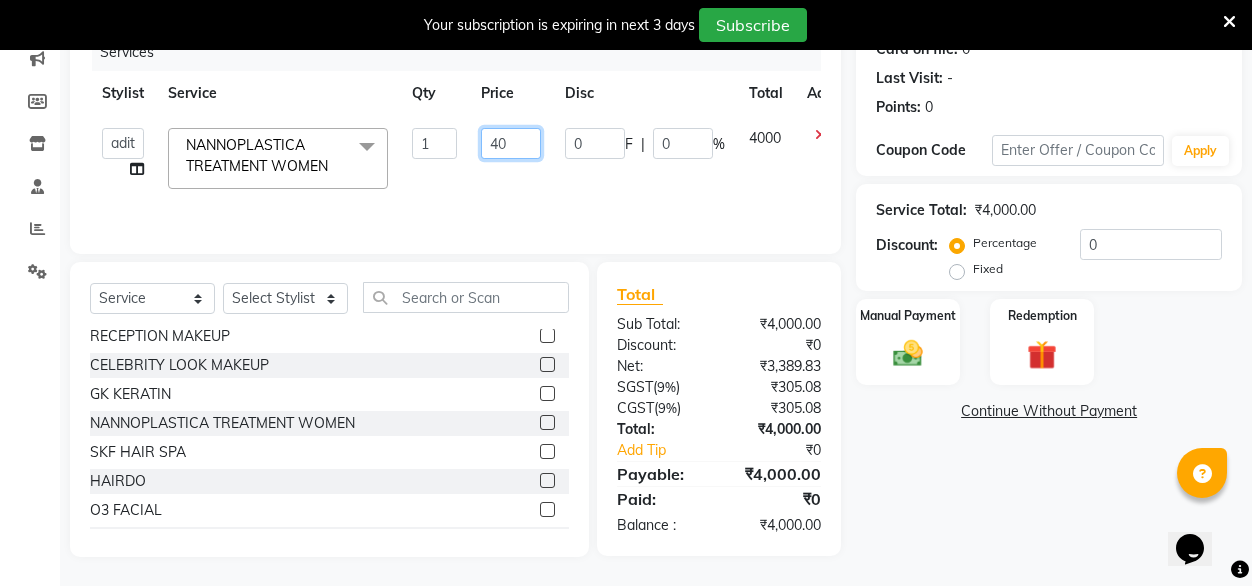 type on "4" 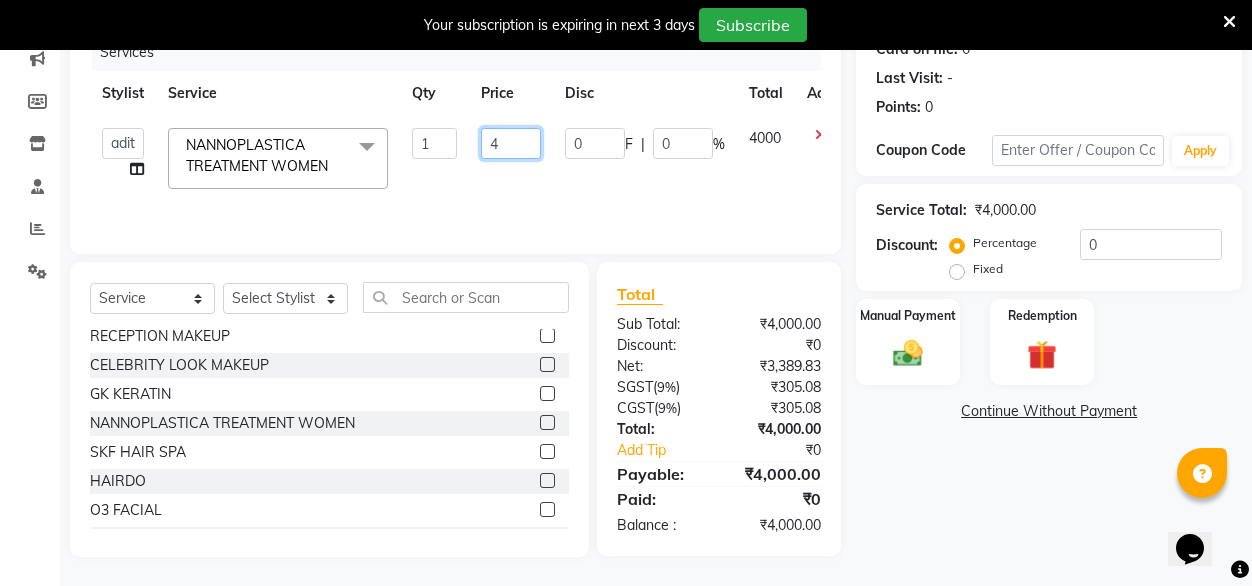 type 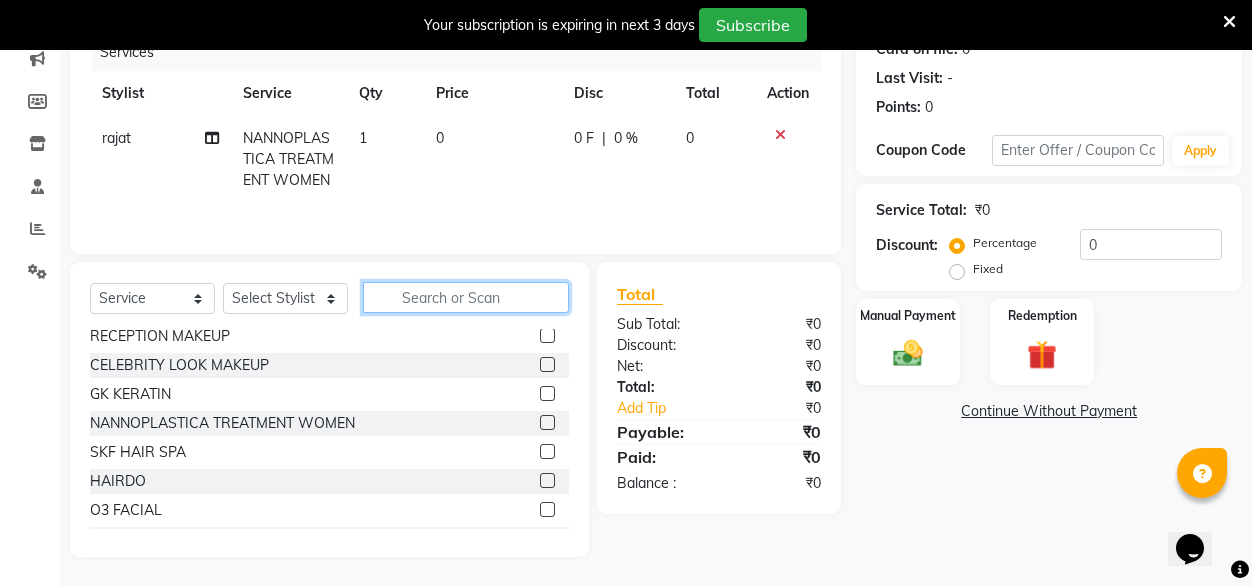 click 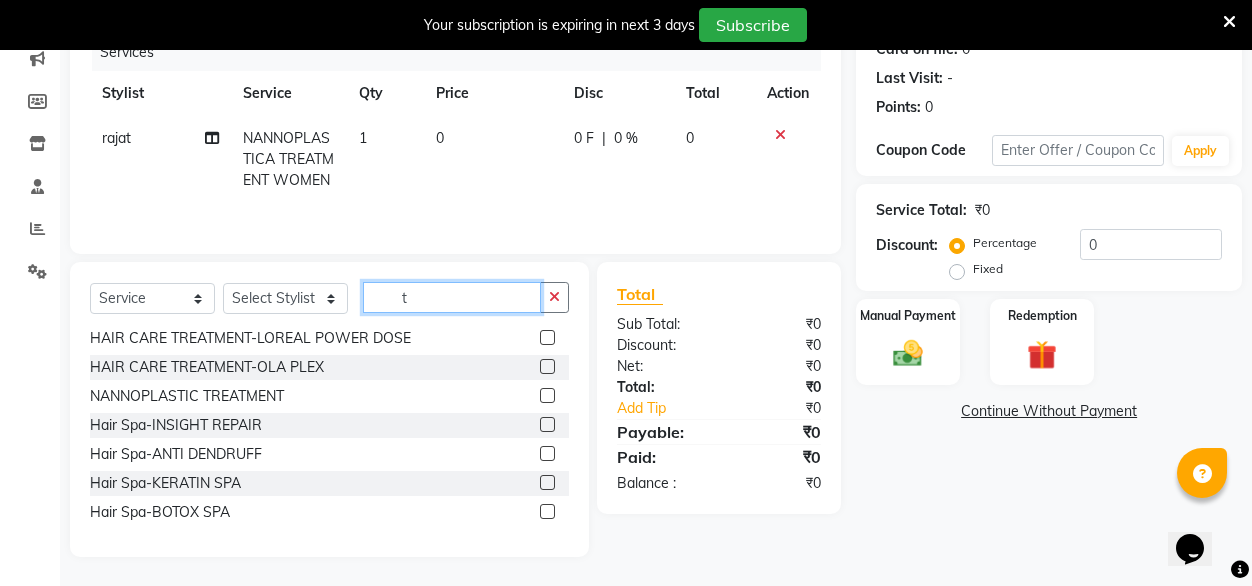 scroll, scrollTop: 700, scrollLeft: 0, axis: vertical 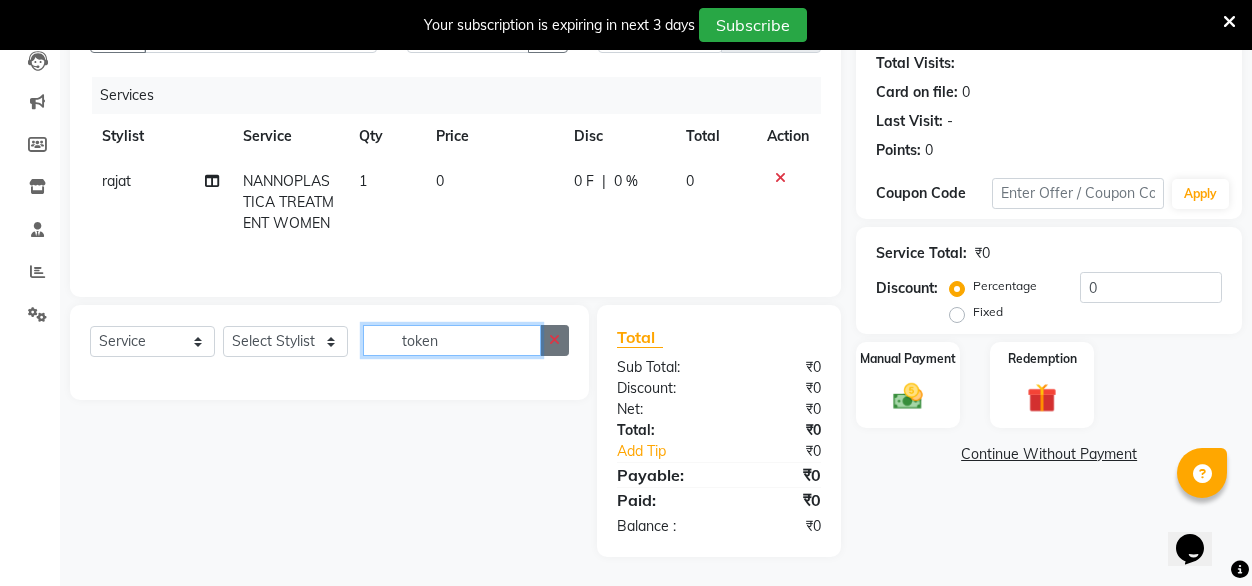 type on "token" 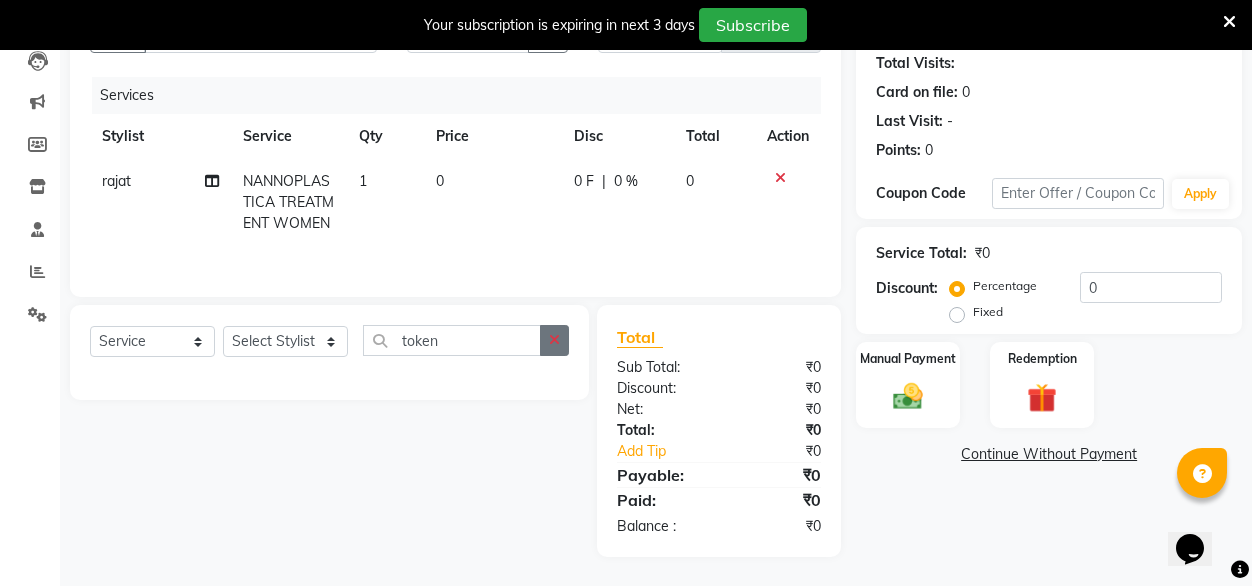 click 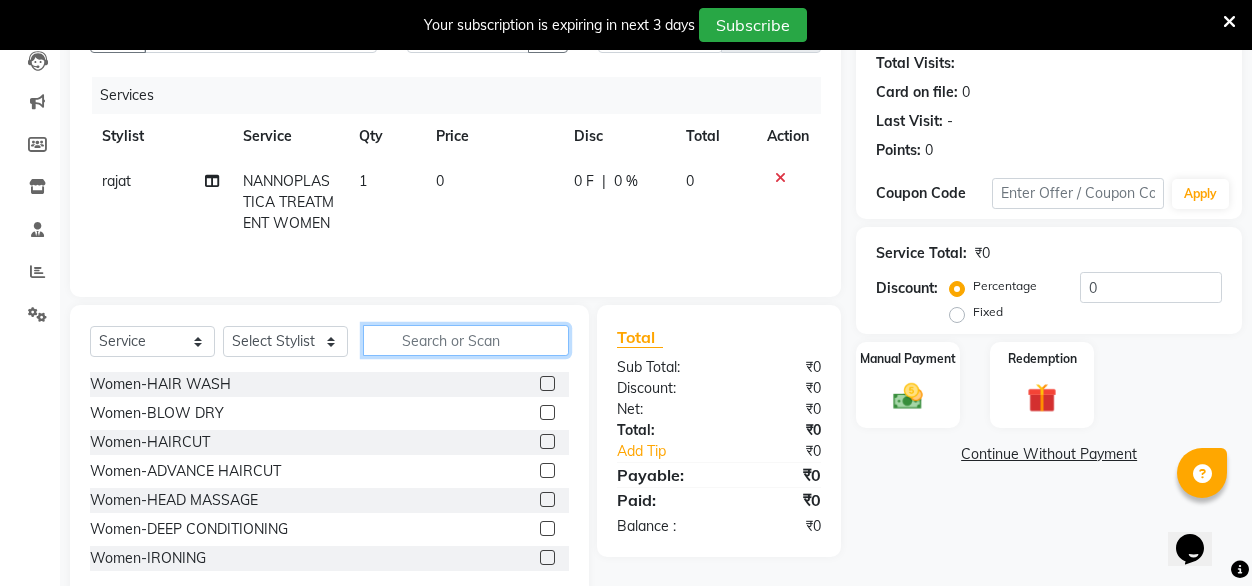 click 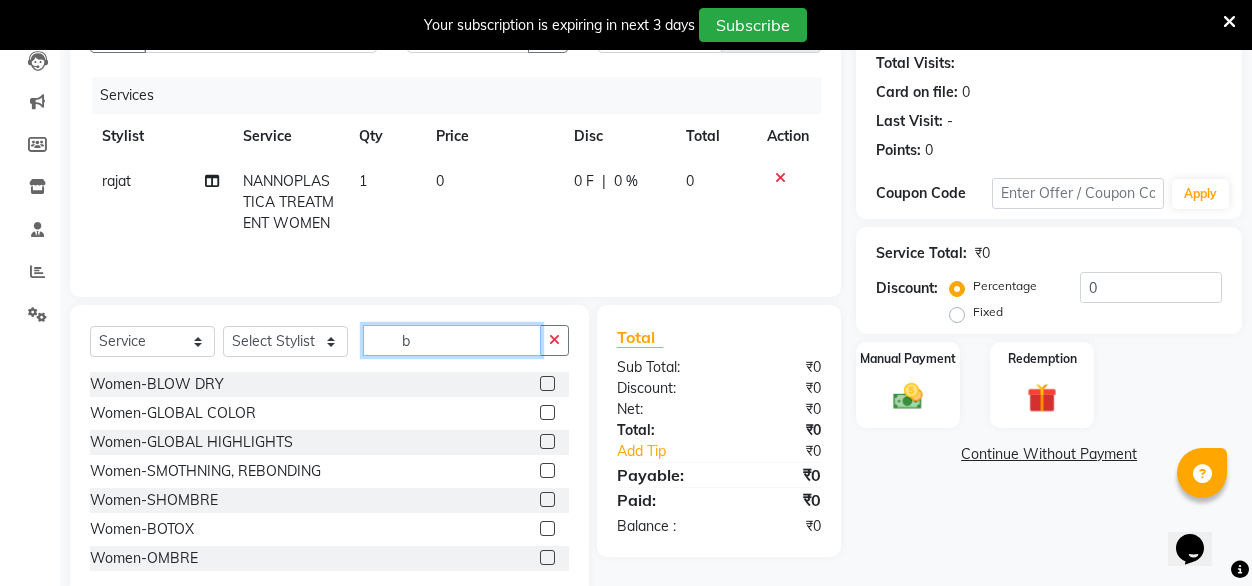 type 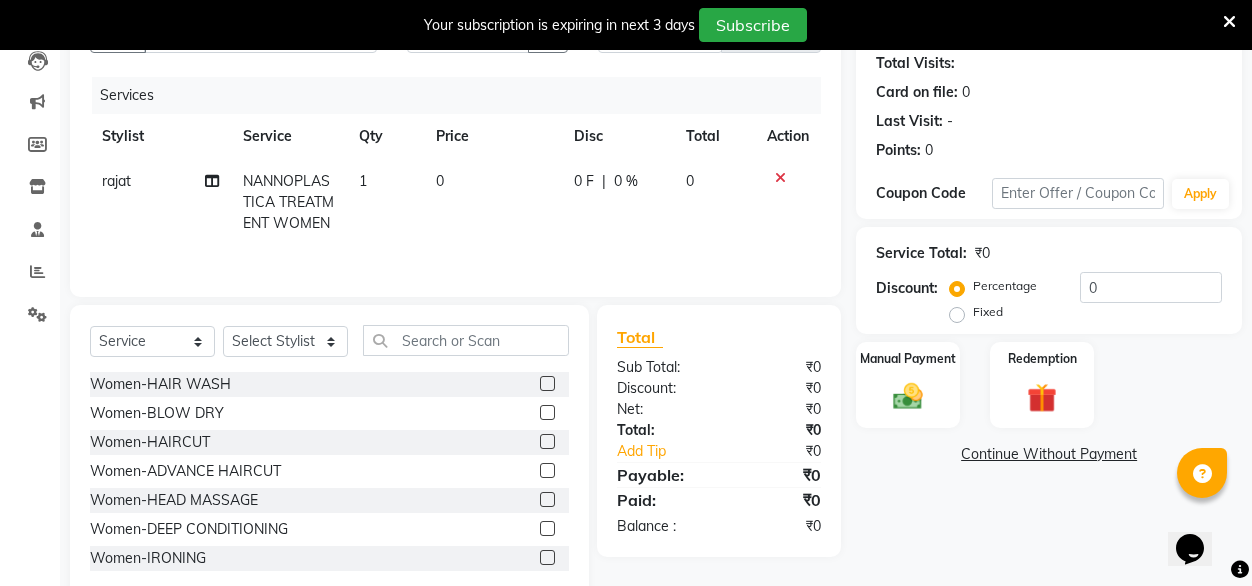 click on "0" 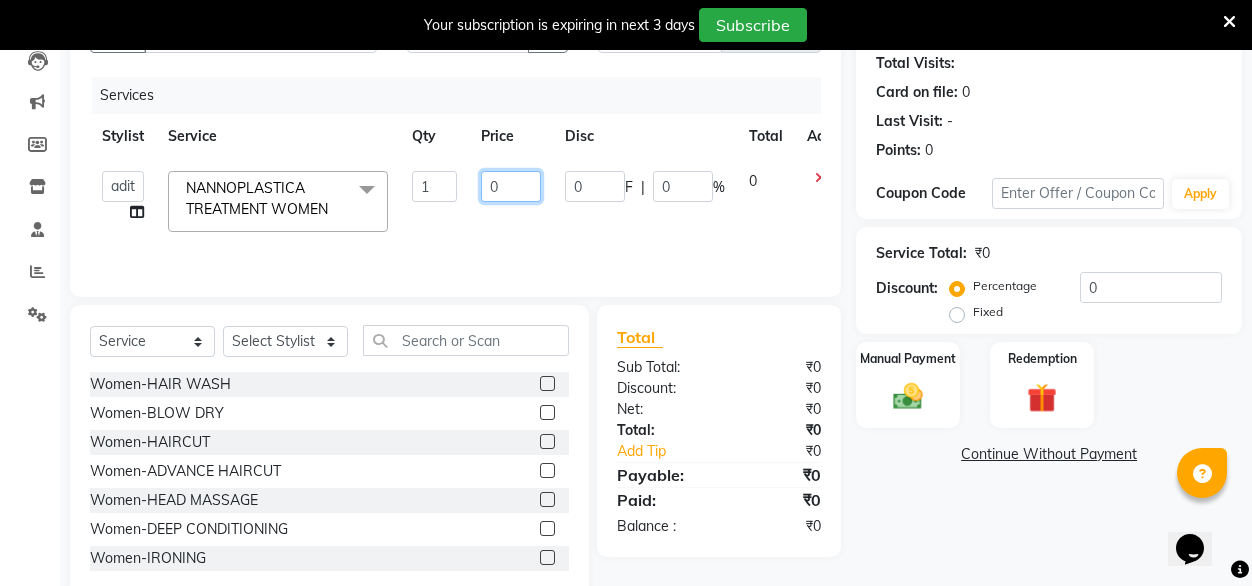 click on "0" 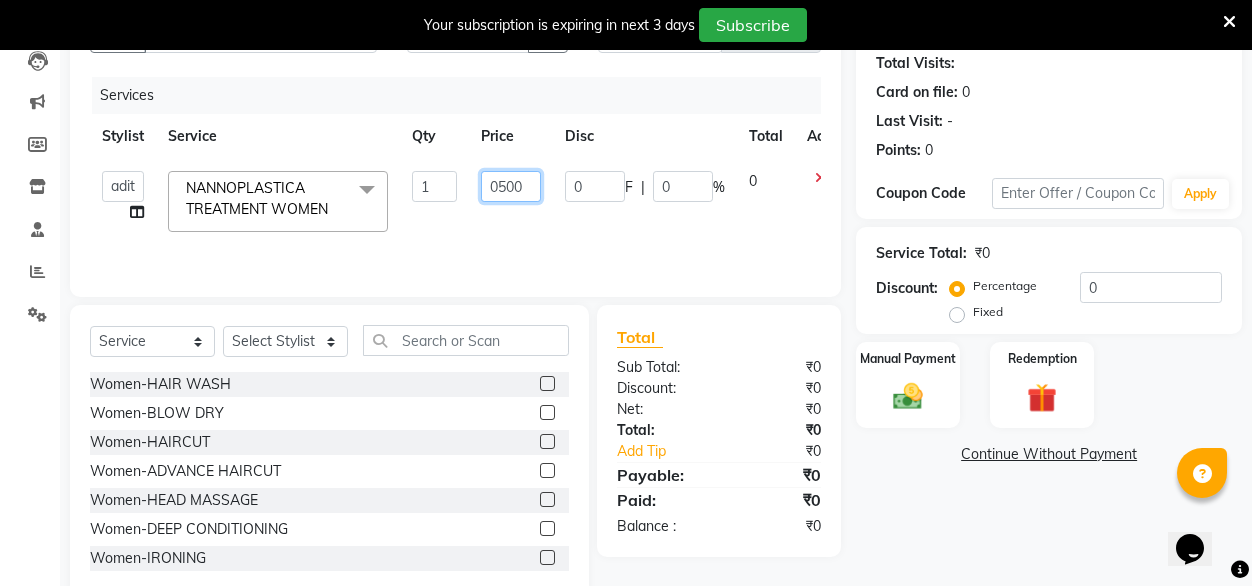click on "0500" 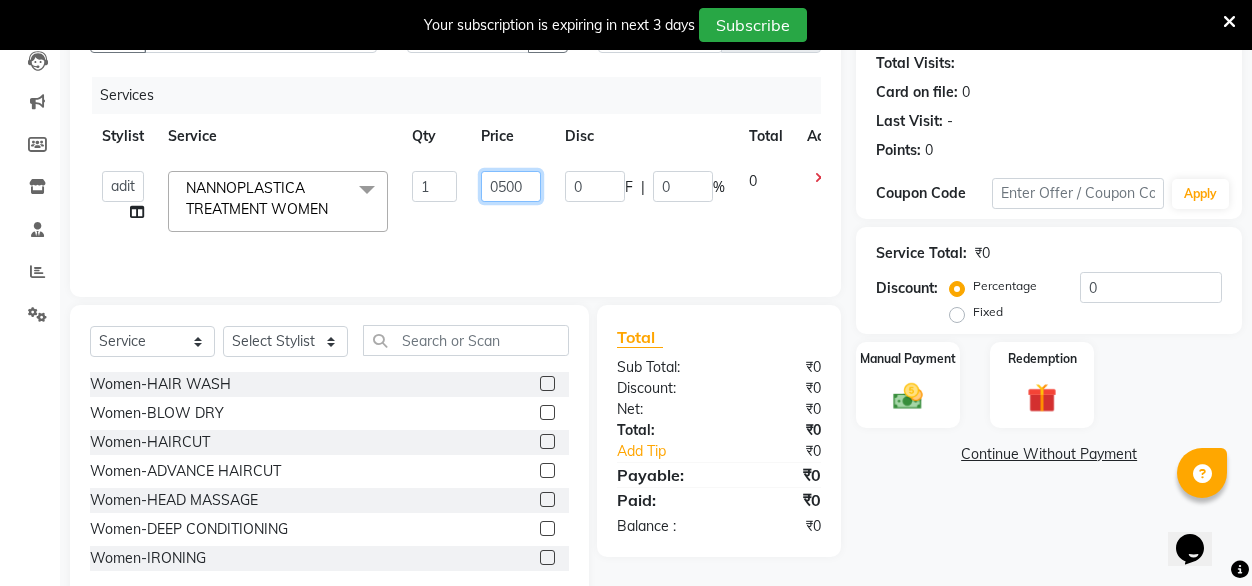 type on "500" 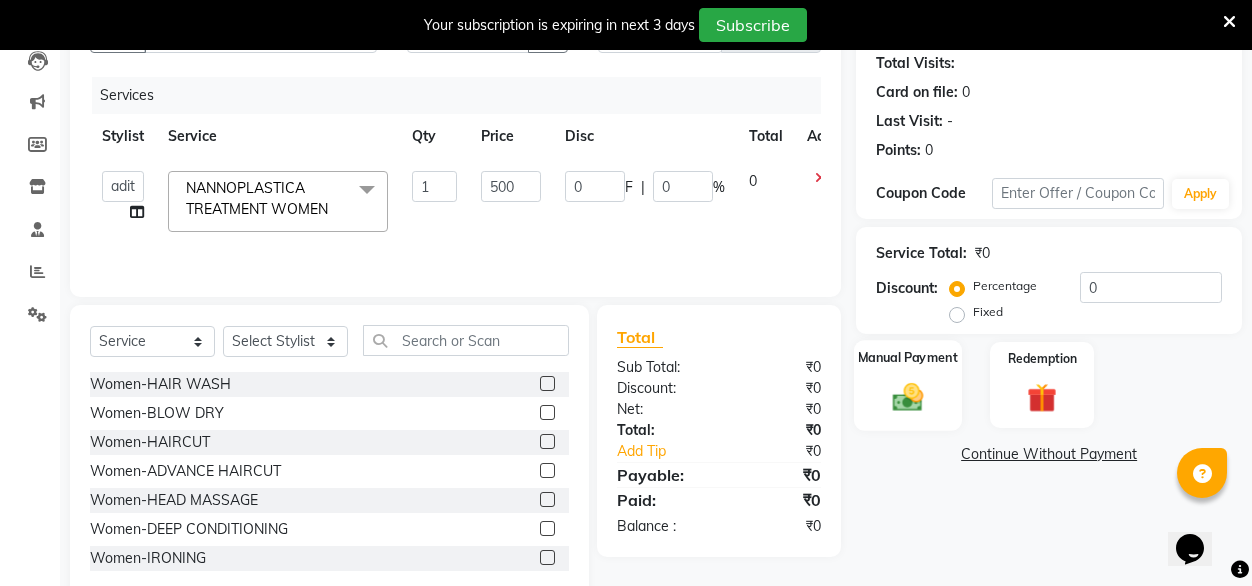 click on "Manual Payment" 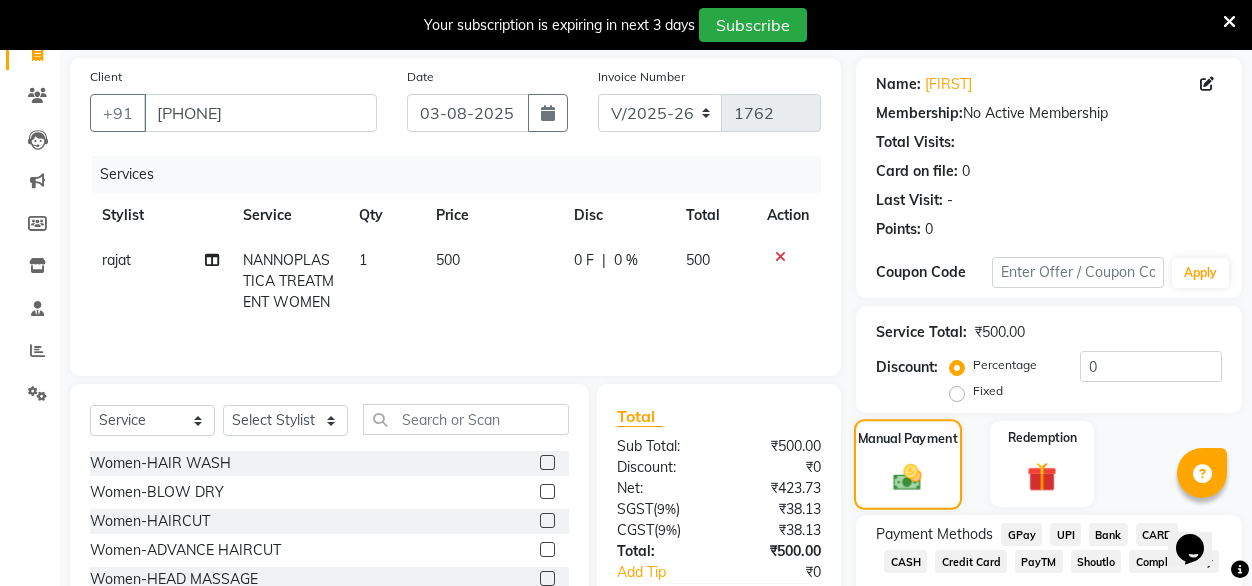 scroll, scrollTop: 140, scrollLeft: 0, axis: vertical 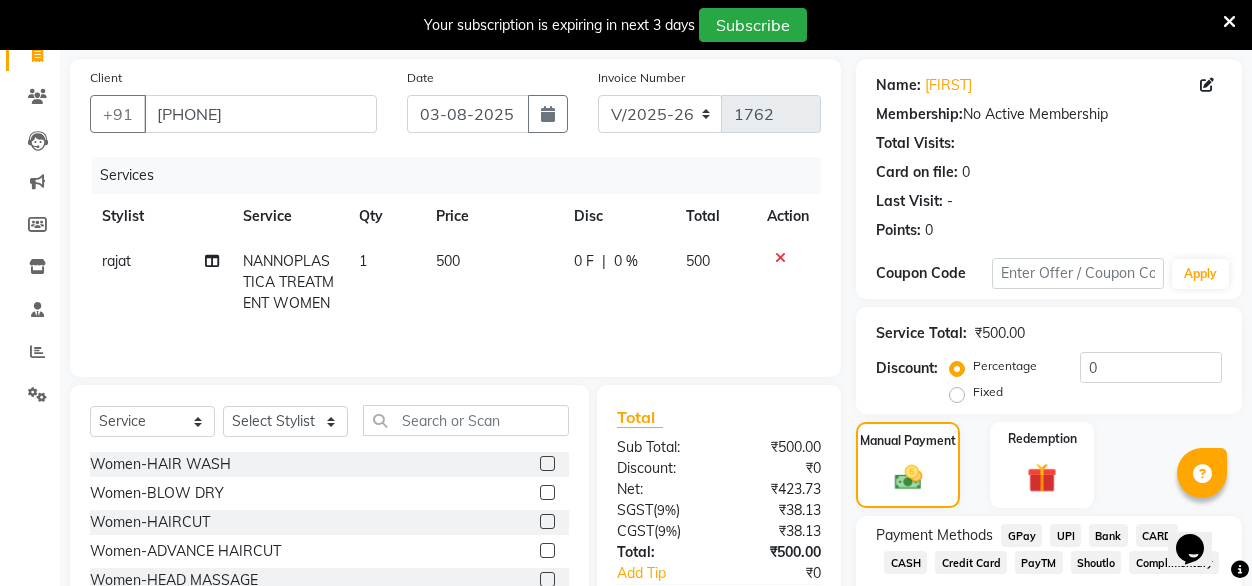 click on "500" 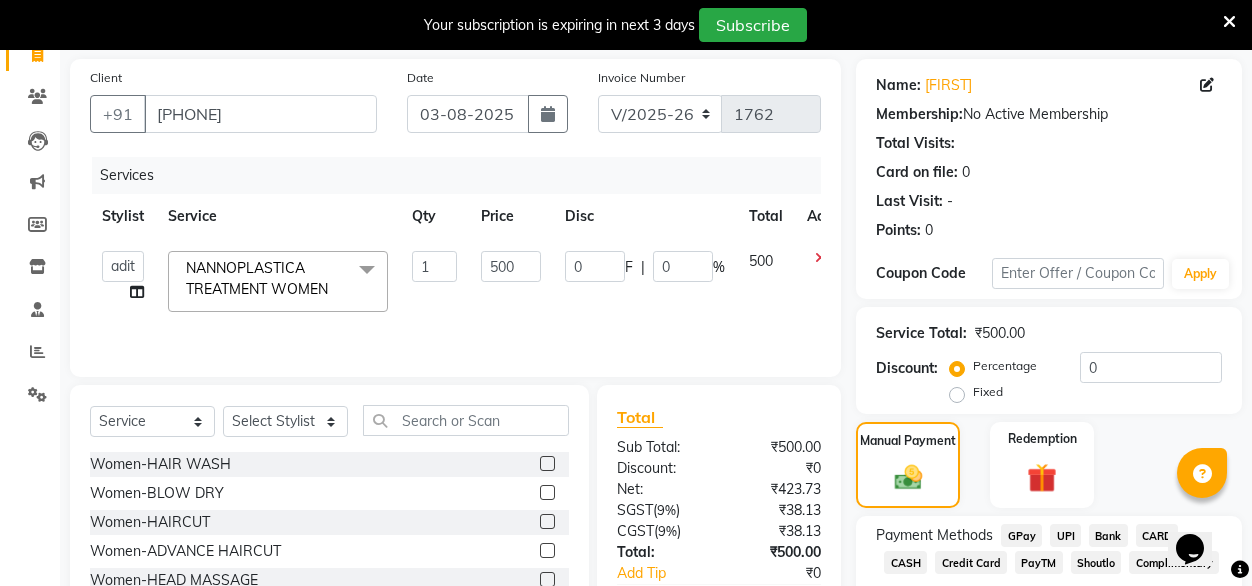 click on "0 F | 0 %" 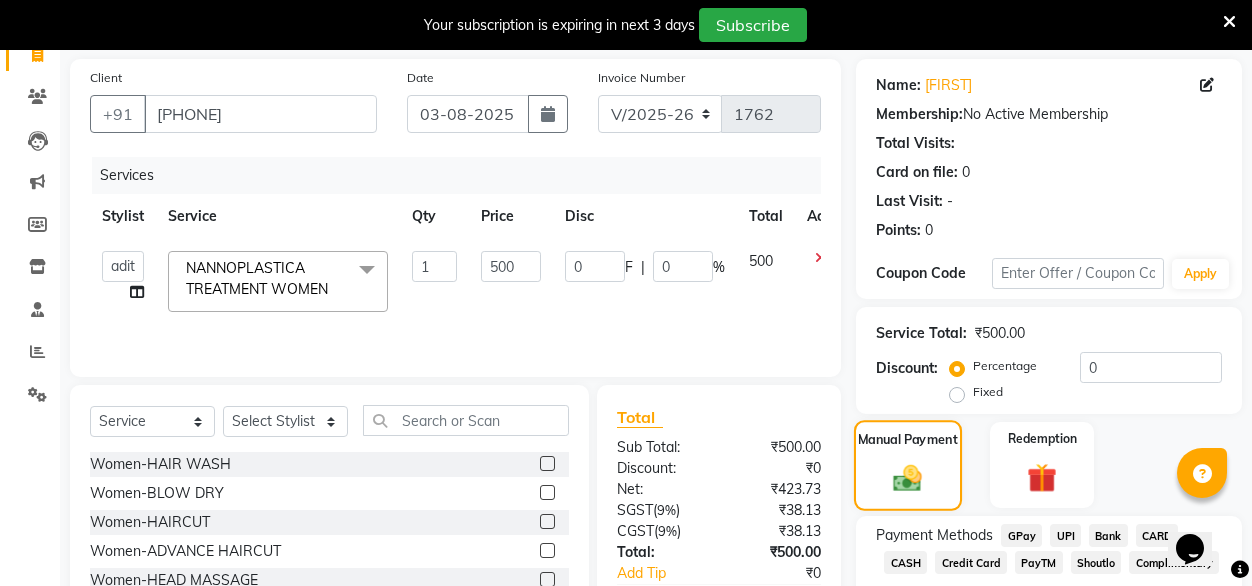 click on "Manual Payment" 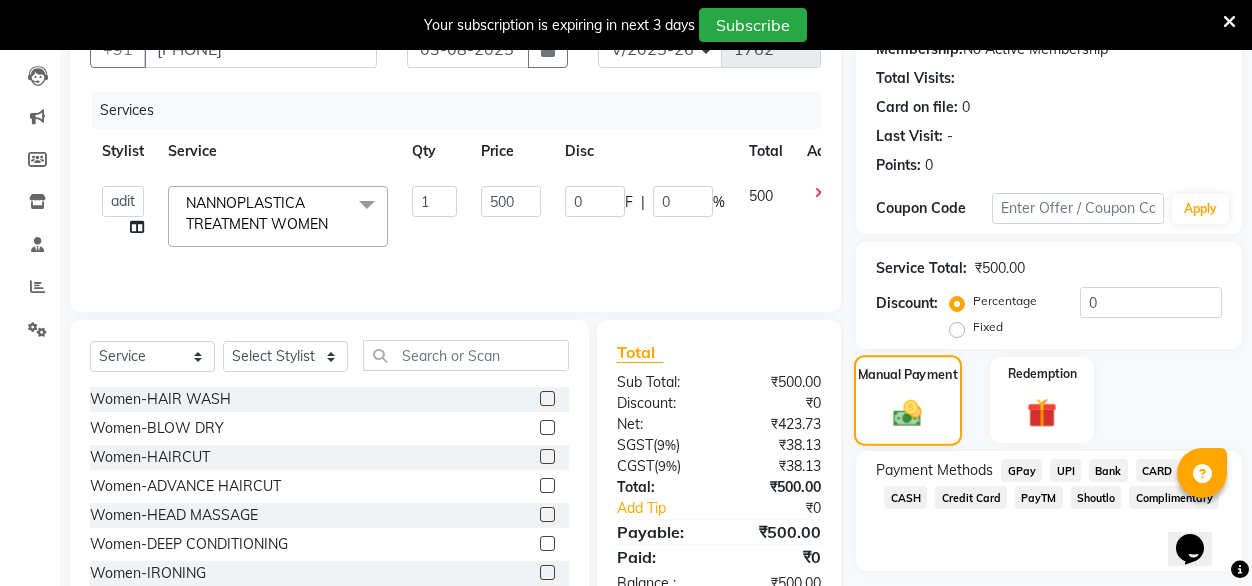 scroll, scrollTop: 216, scrollLeft: 0, axis: vertical 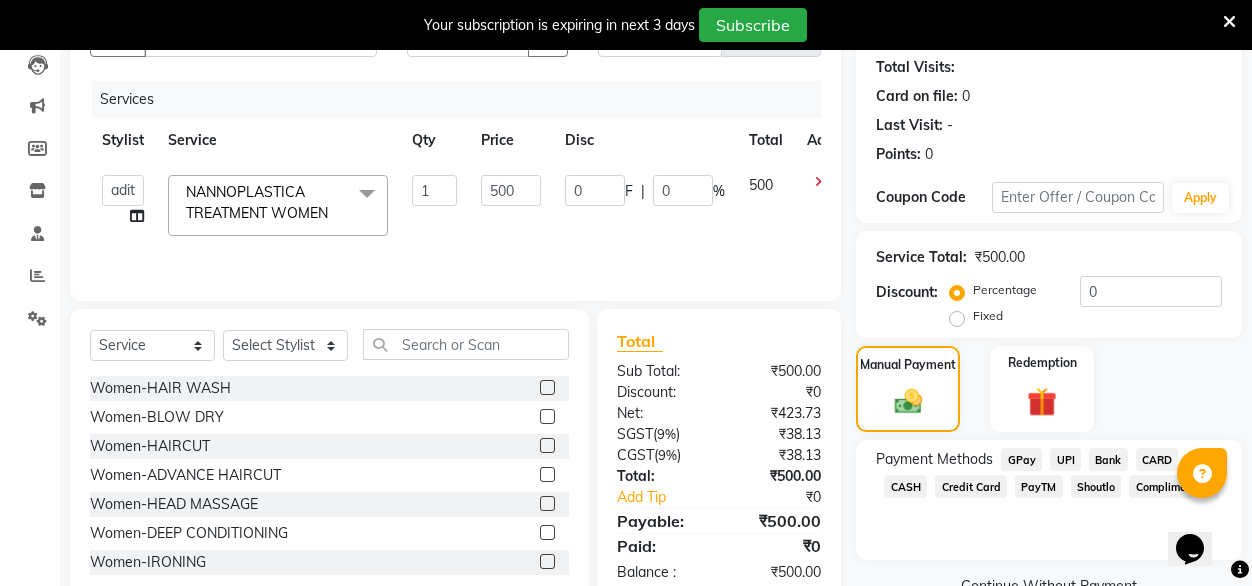 click 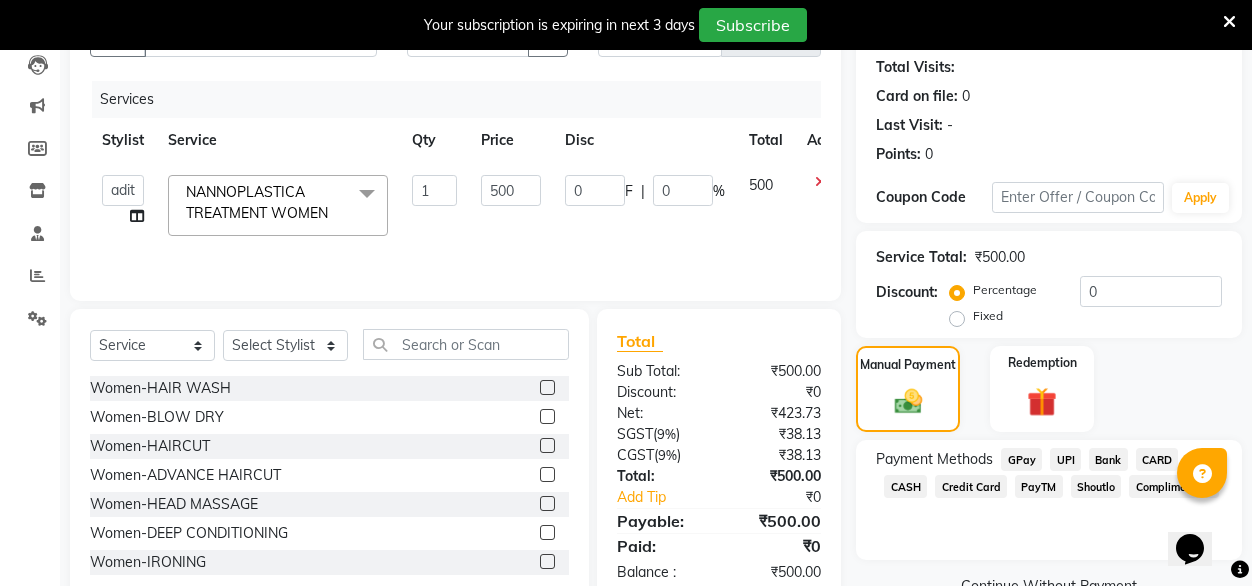 click 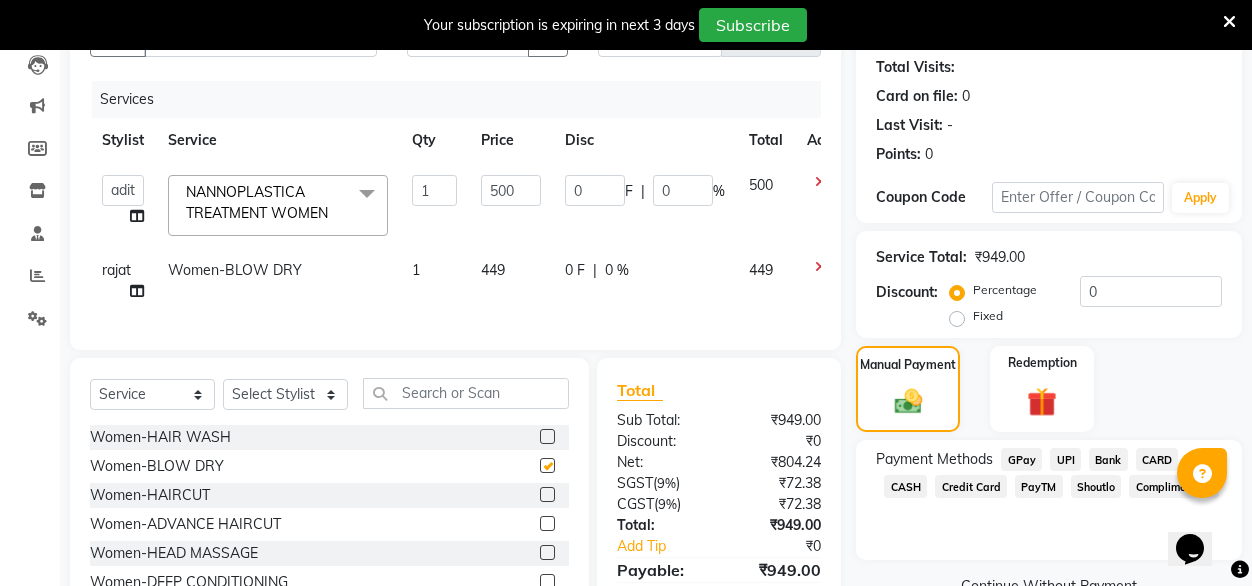 checkbox on "false" 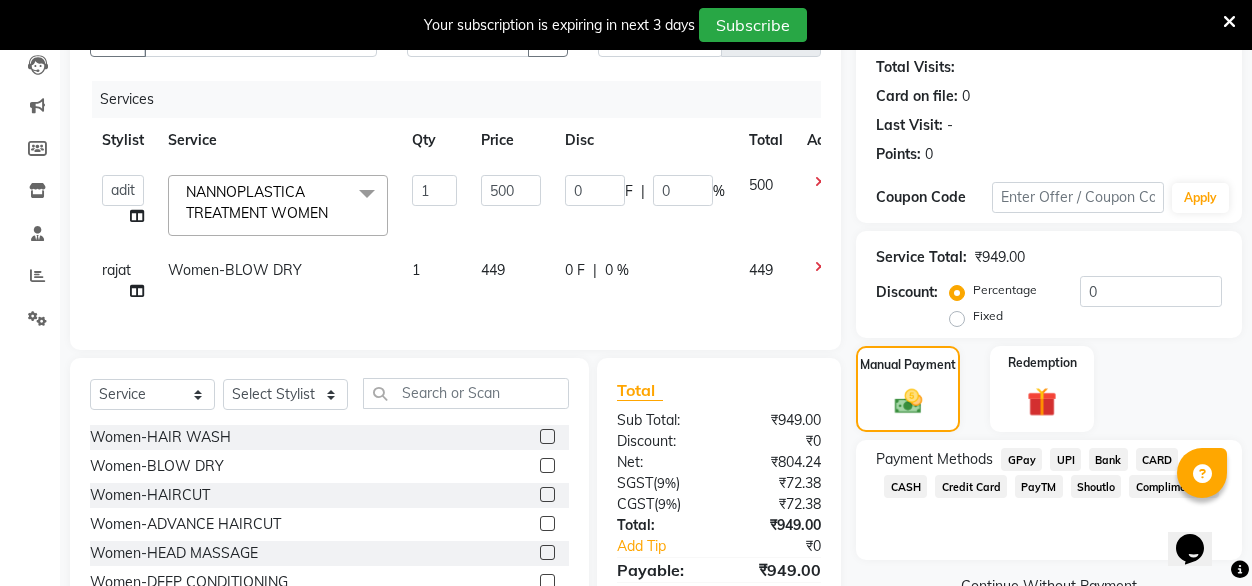 click 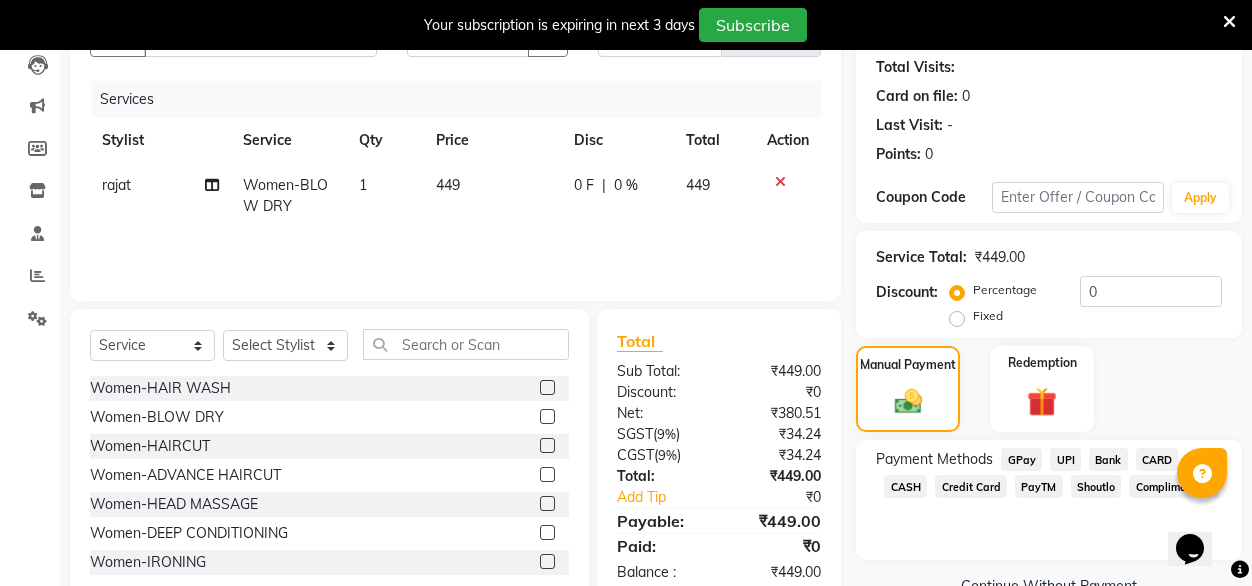 click on "449" 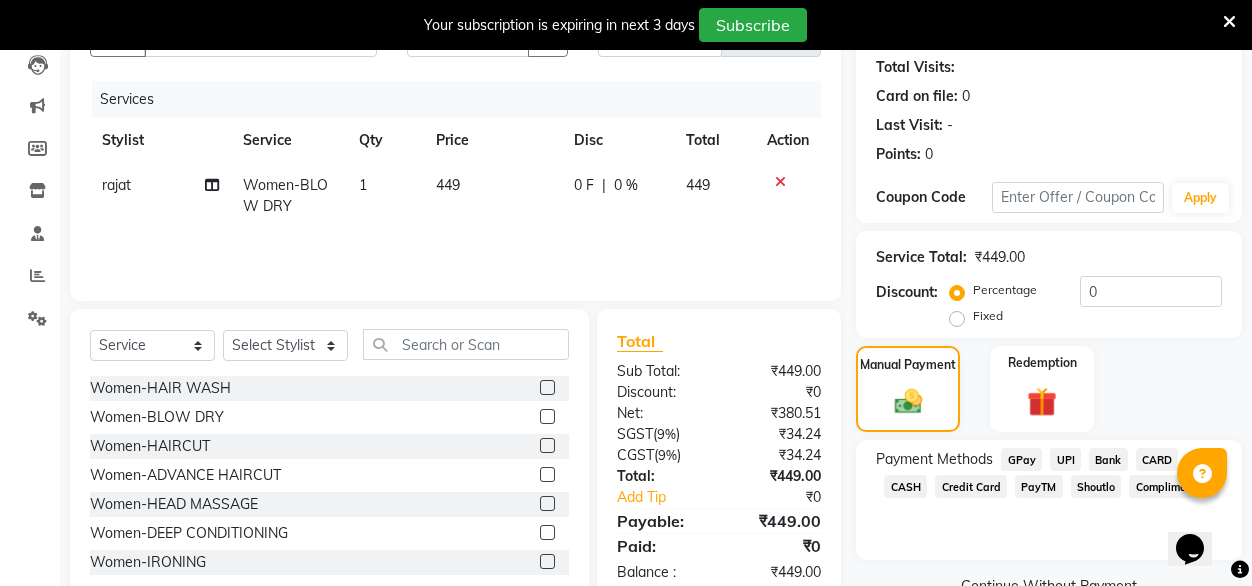 select on "[PHONE]" 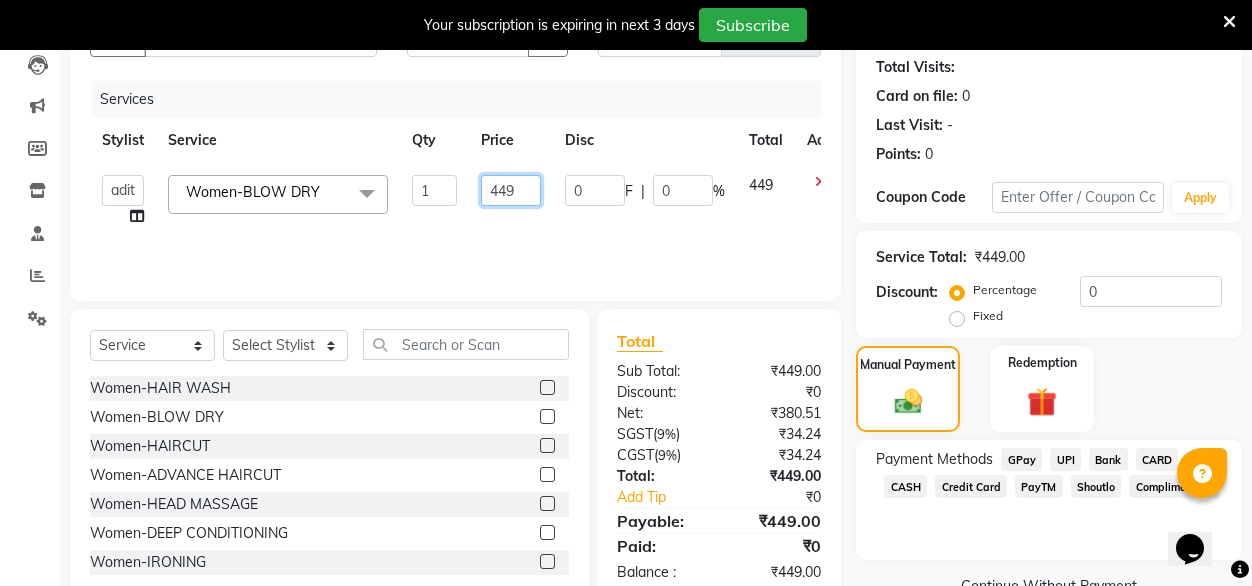 click on "449" 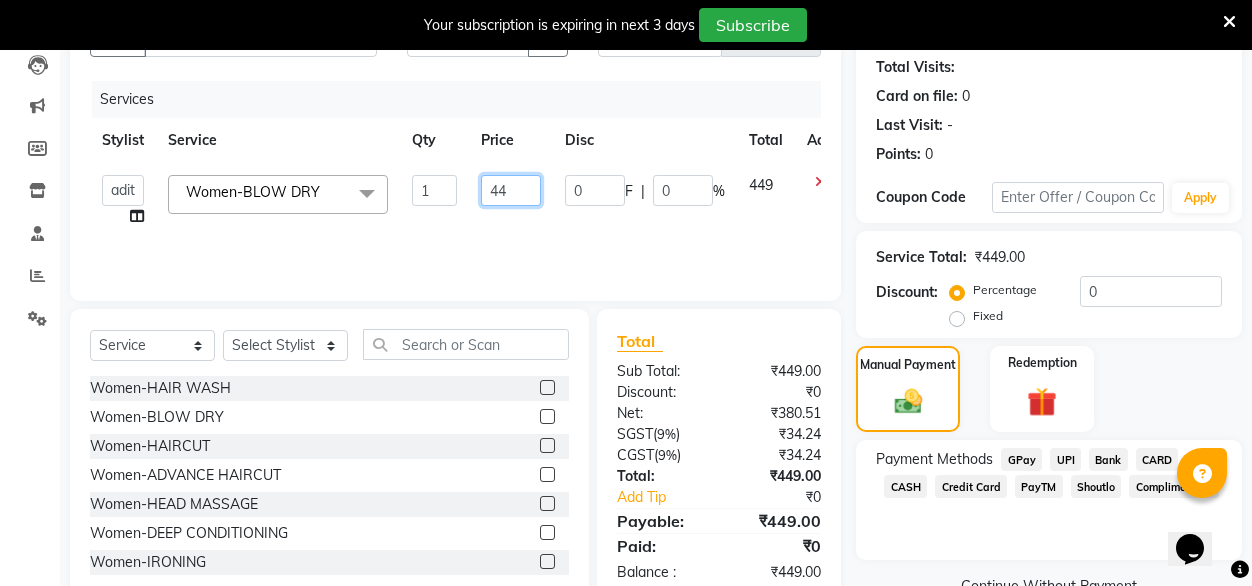 type on "4" 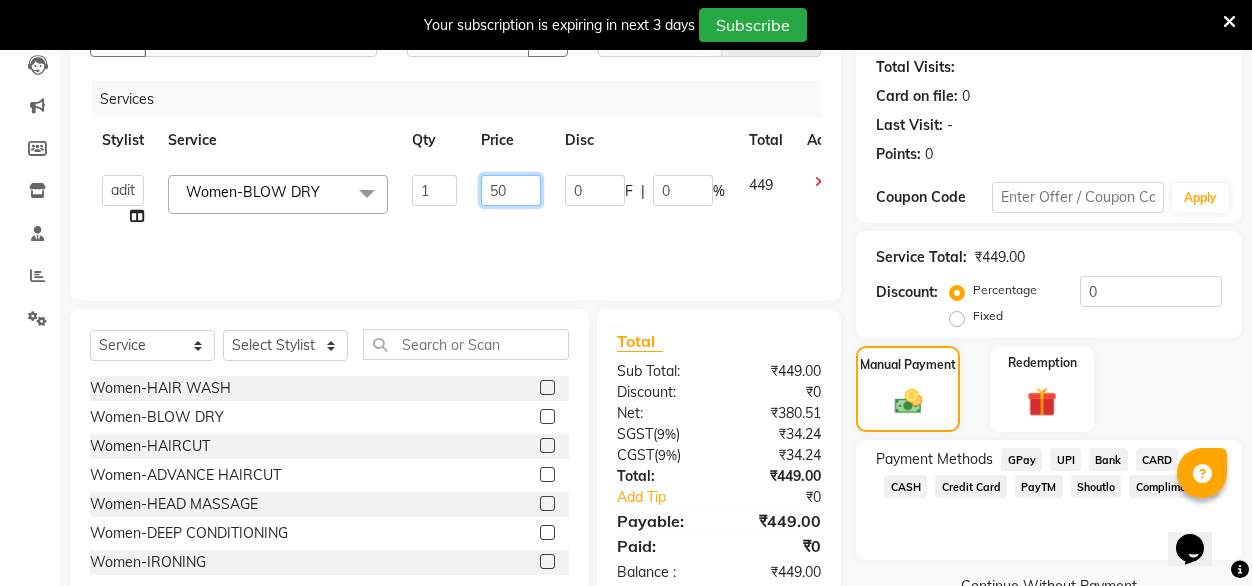 type on "500" 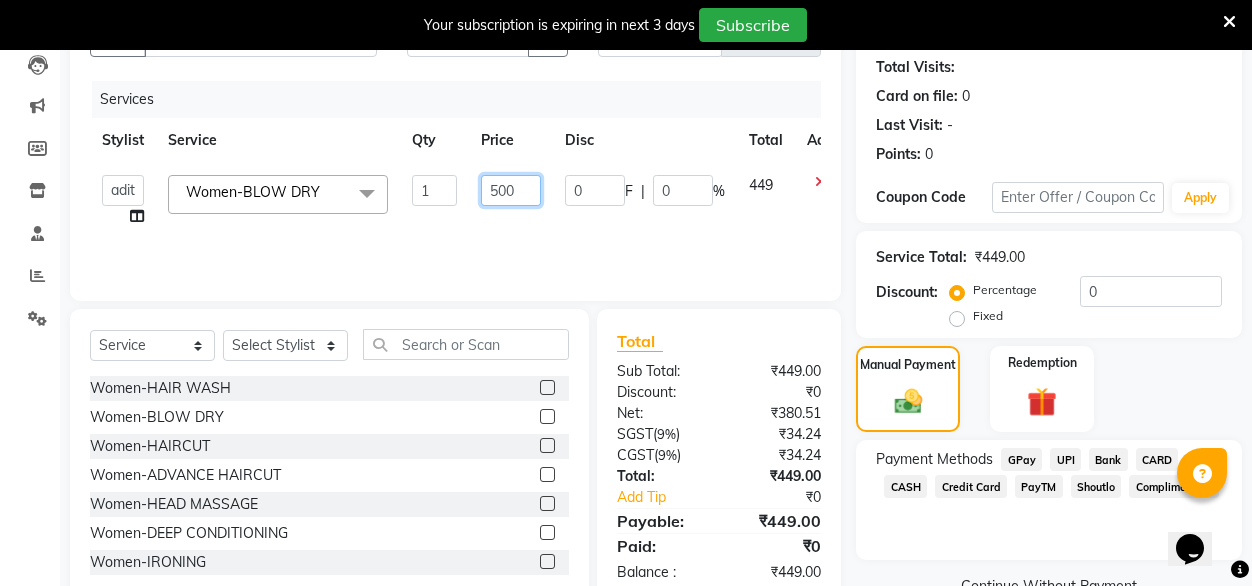 drag, startPoint x: 530, startPoint y: 182, endPoint x: 529, endPoint y: 206, distance: 24.020824 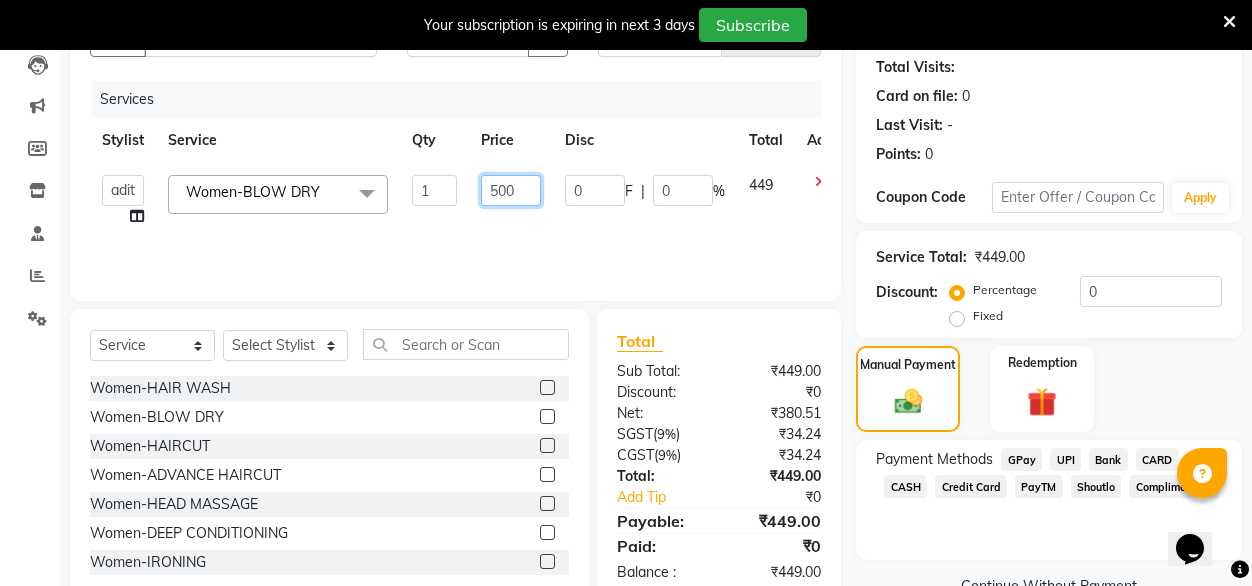 click on "500" 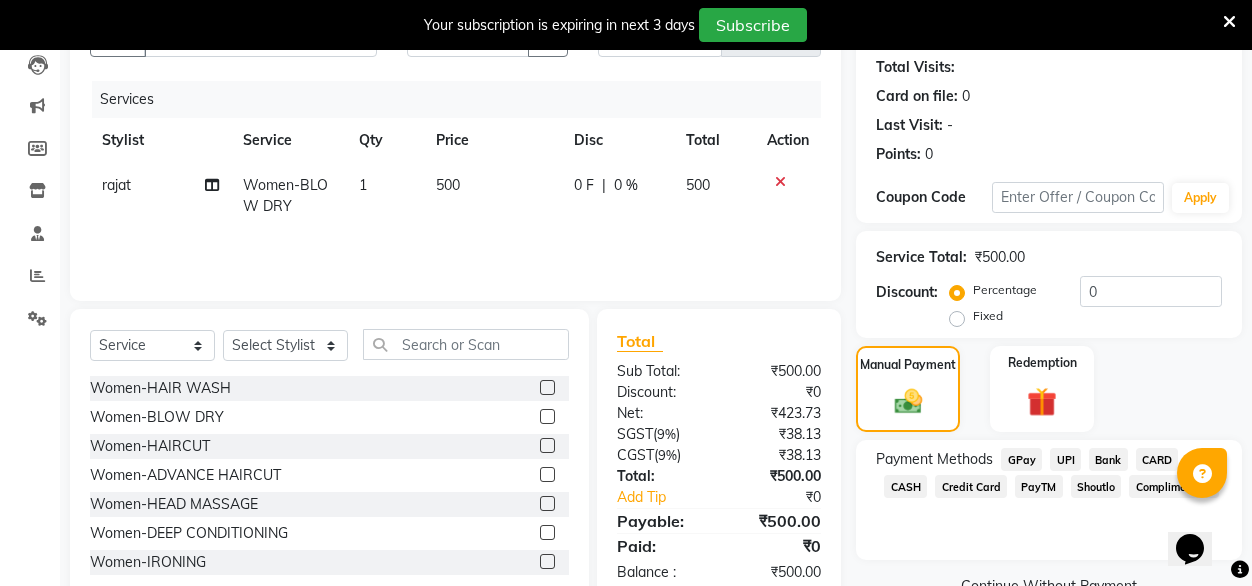 click on "500" 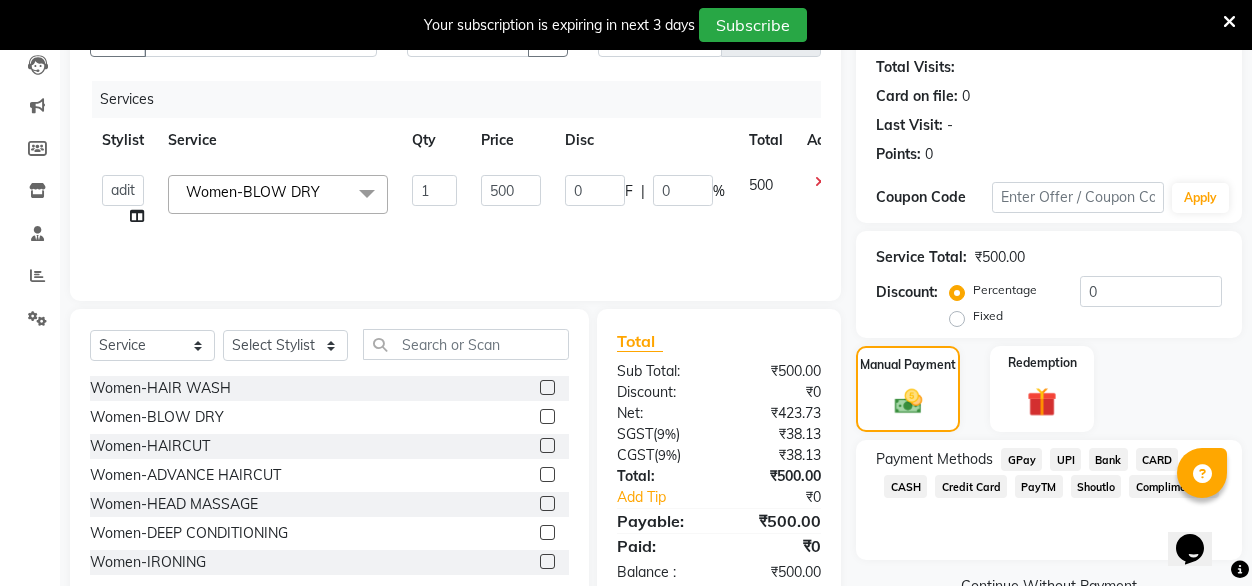 click on "0 F | 0 %" 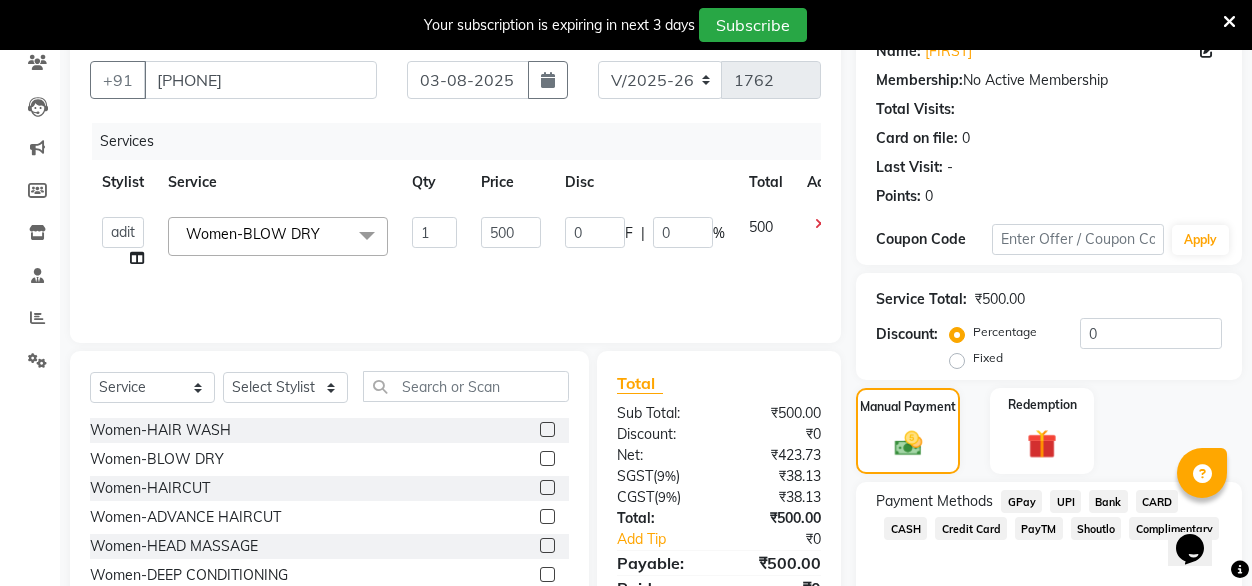 scroll, scrollTop: 173, scrollLeft: 0, axis: vertical 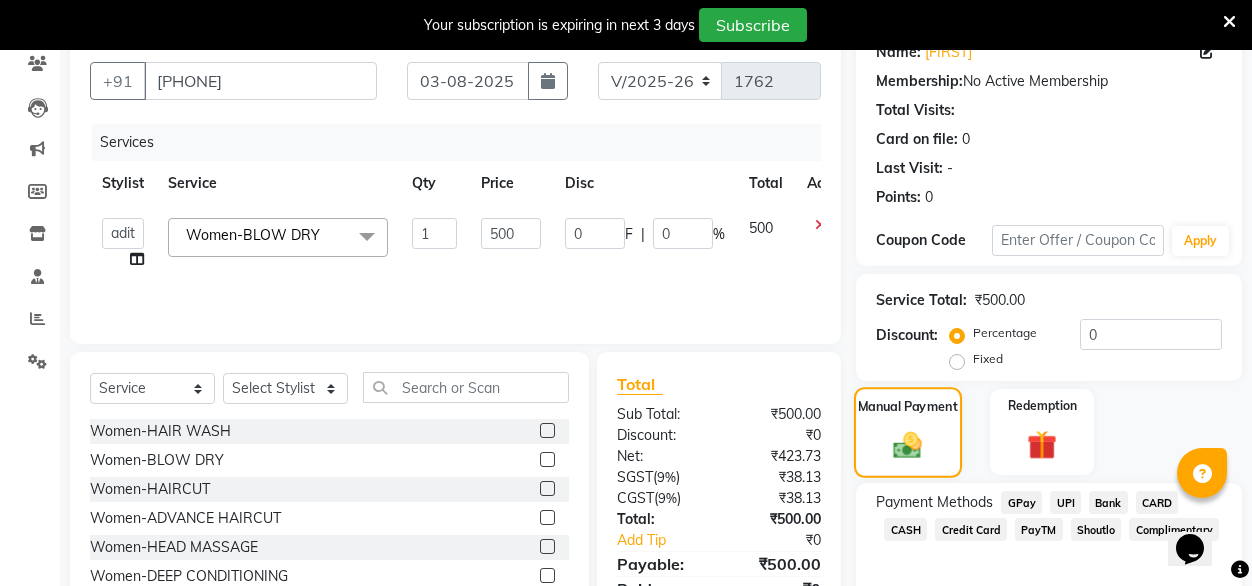click 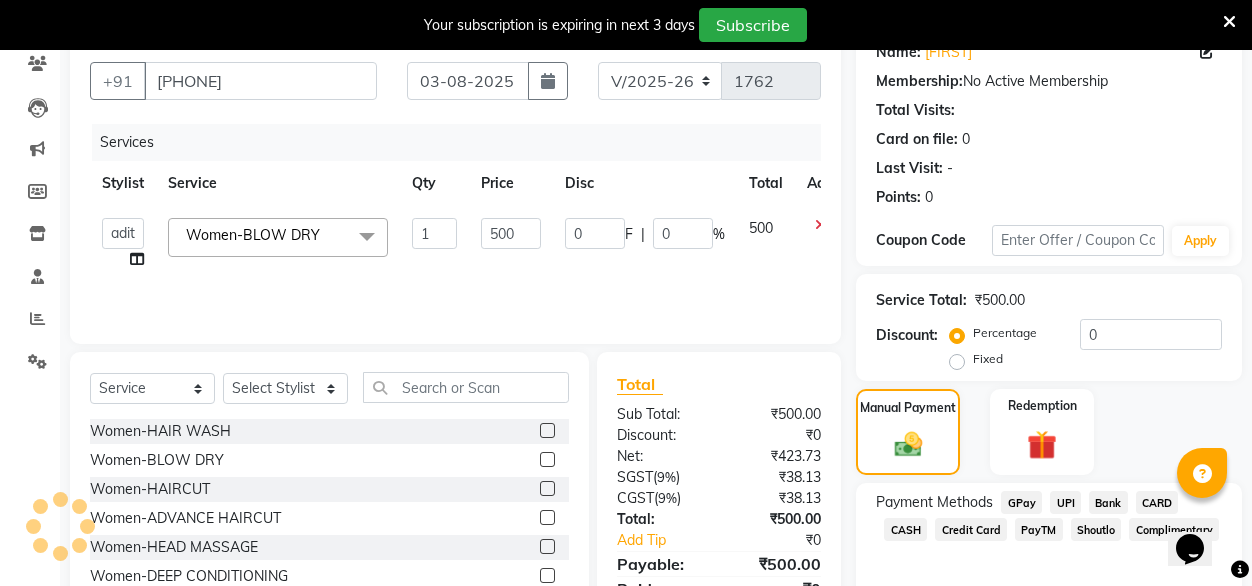 click on "GPay" 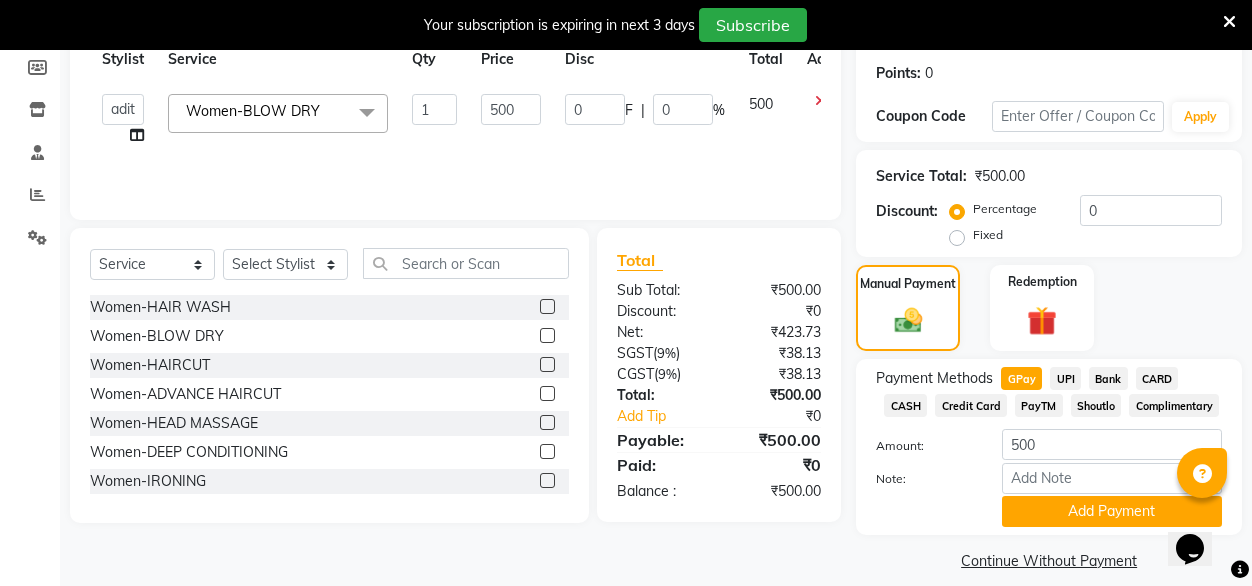 scroll, scrollTop: 298, scrollLeft: 0, axis: vertical 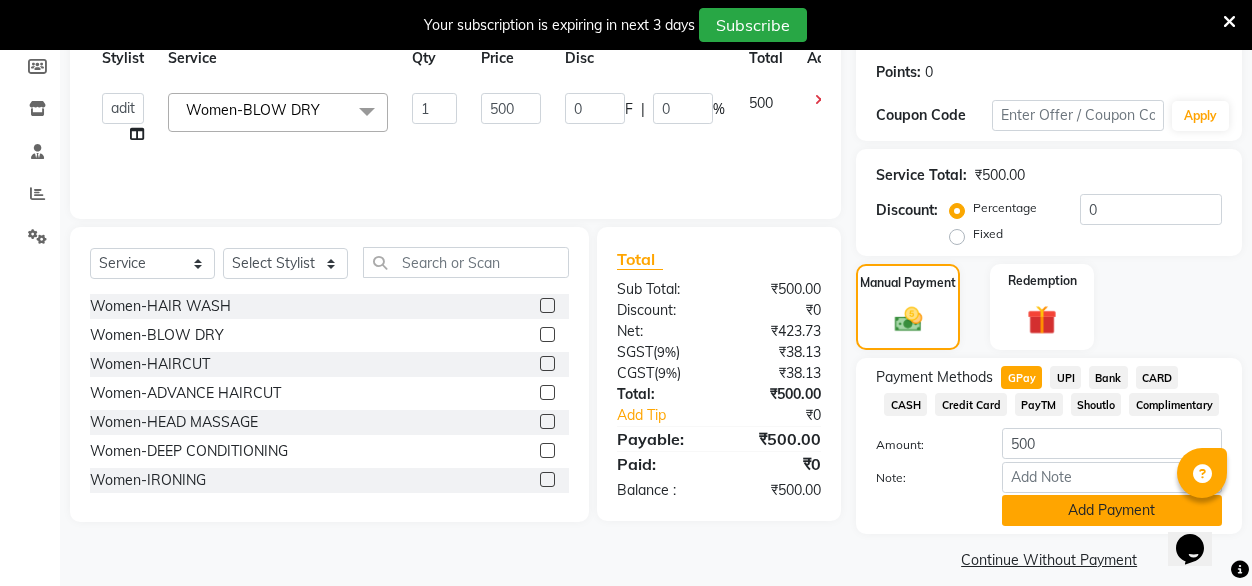 click on "Add Payment" 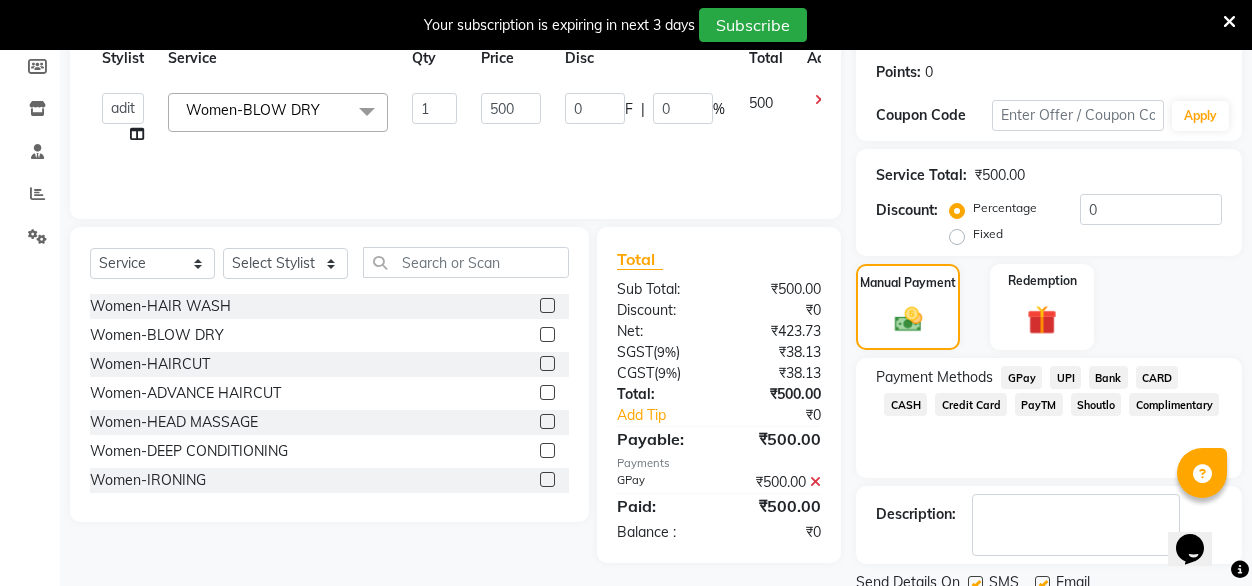 scroll, scrollTop: 372, scrollLeft: 0, axis: vertical 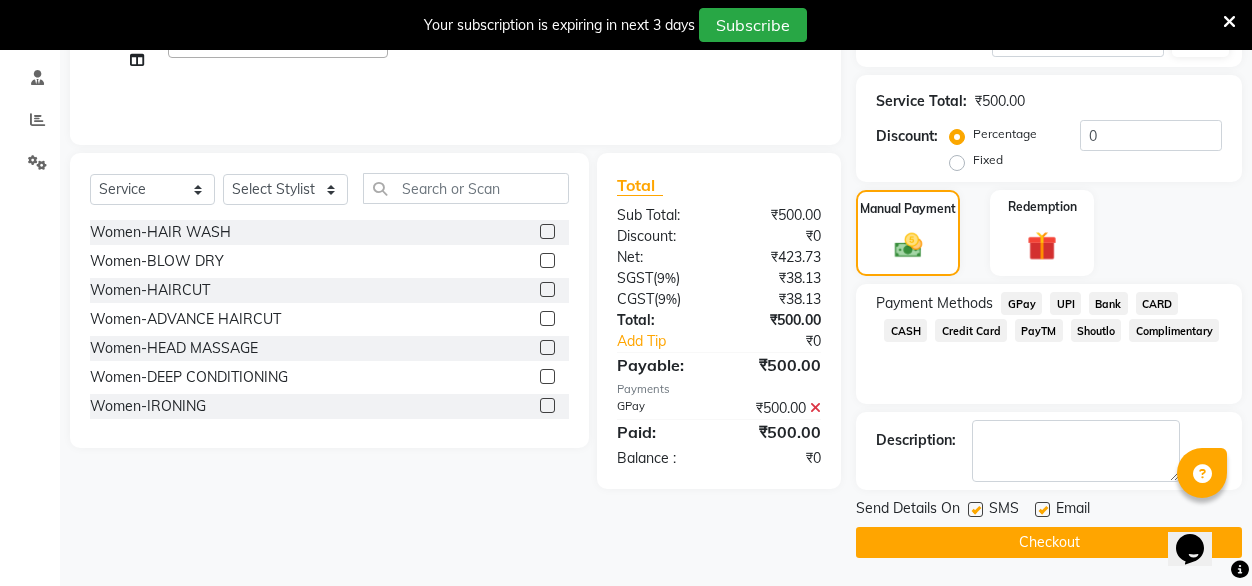 click 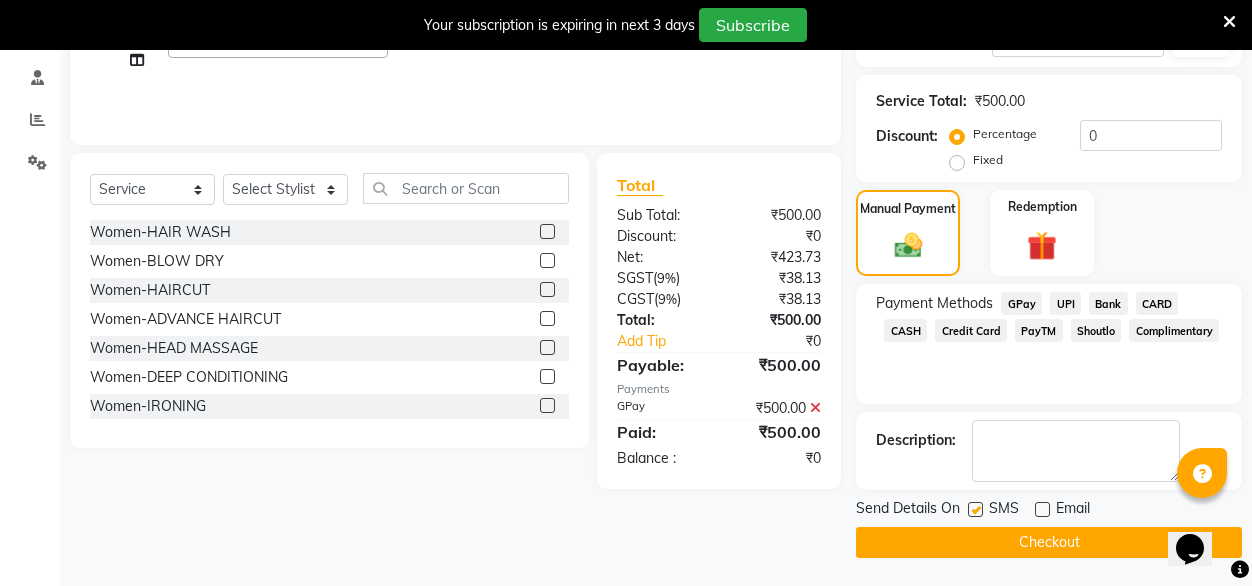 click 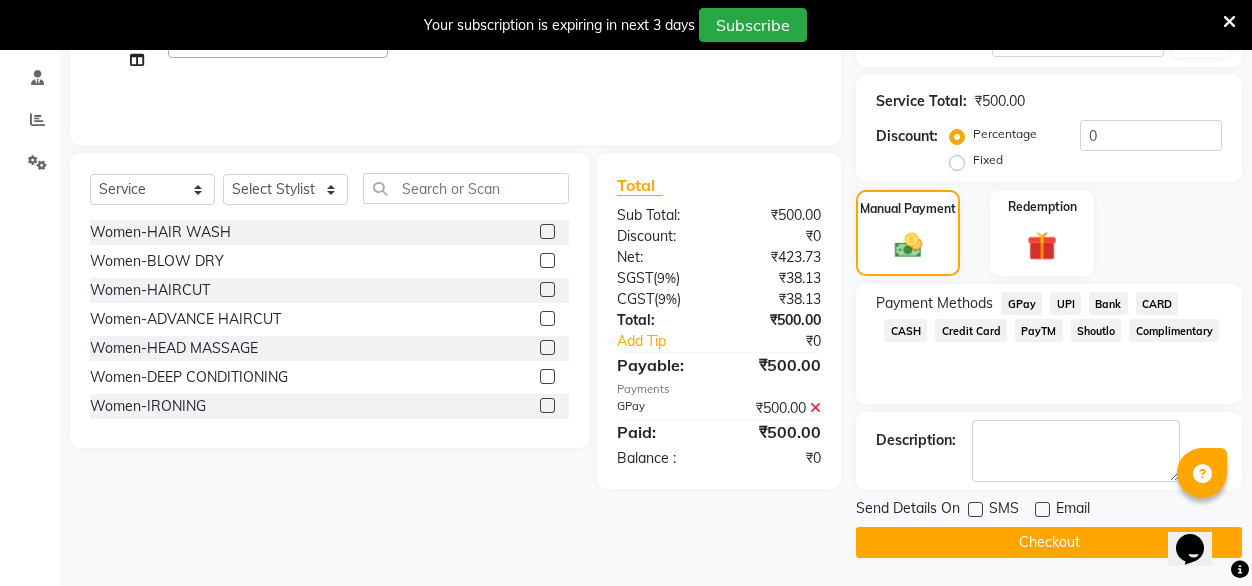 click on "Checkout" 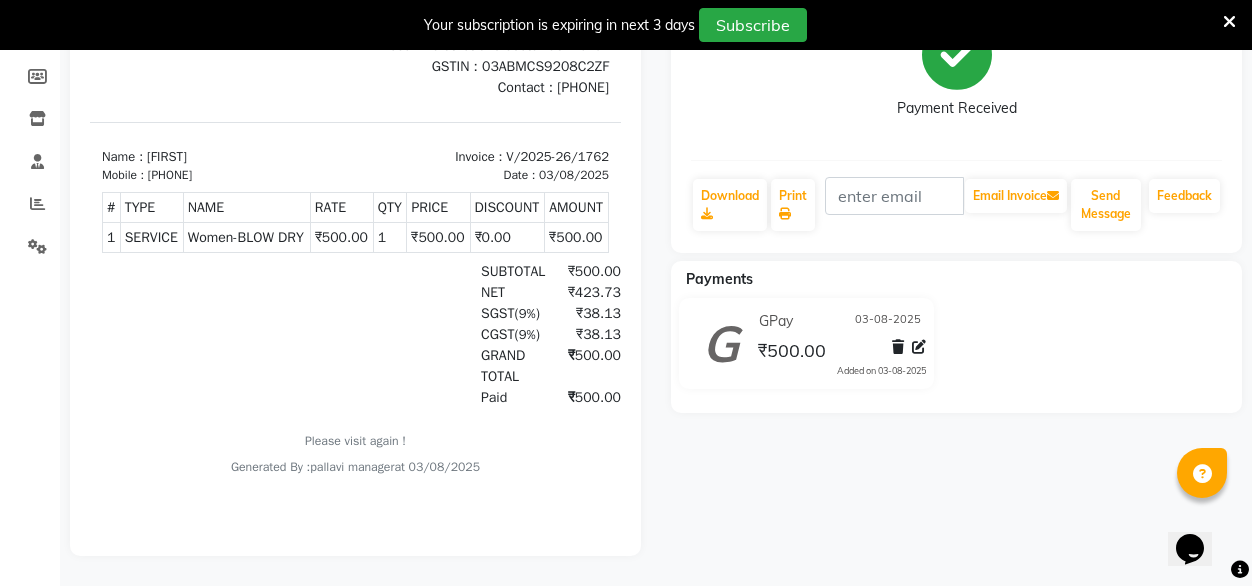 scroll, scrollTop: 0, scrollLeft: 0, axis: both 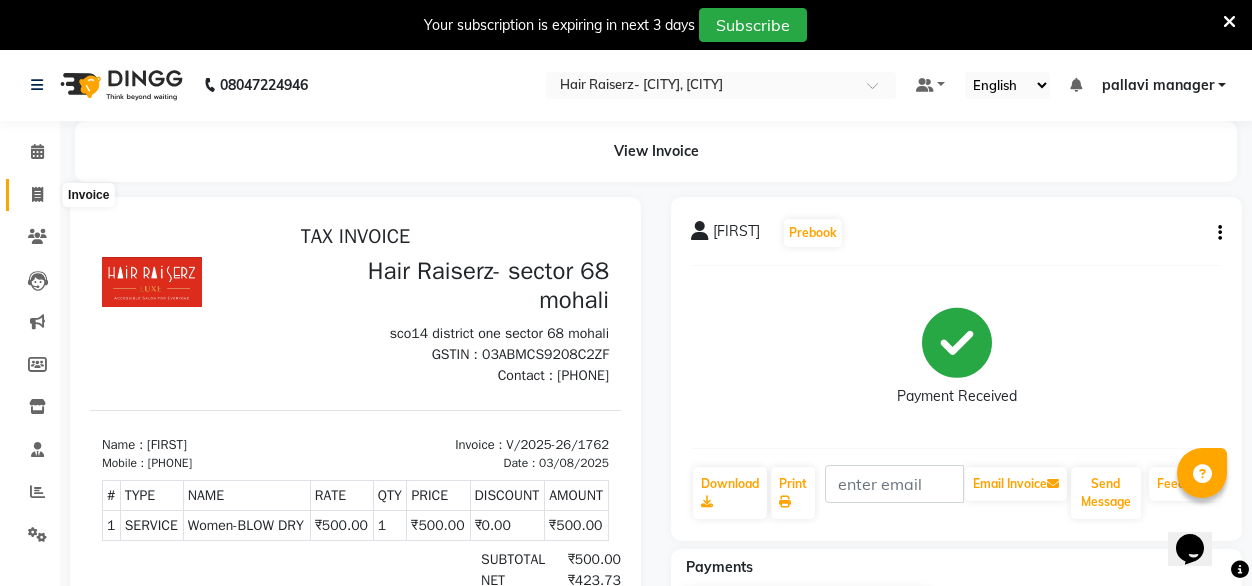 click 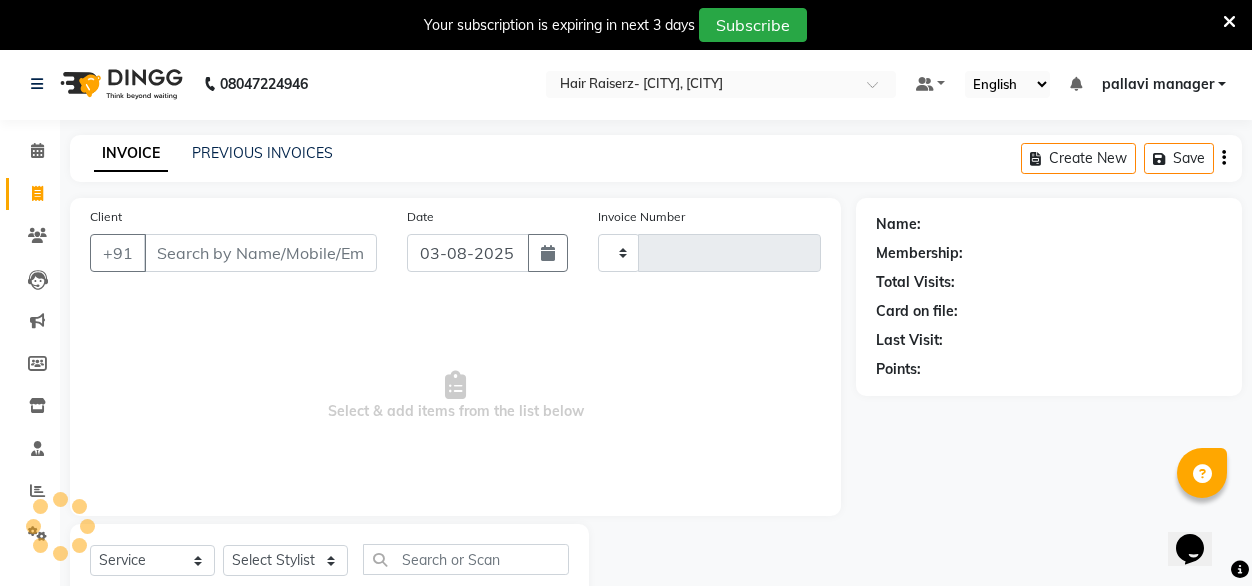 scroll, scrollTop: 63, scrollLeft: 0, axis: vertical 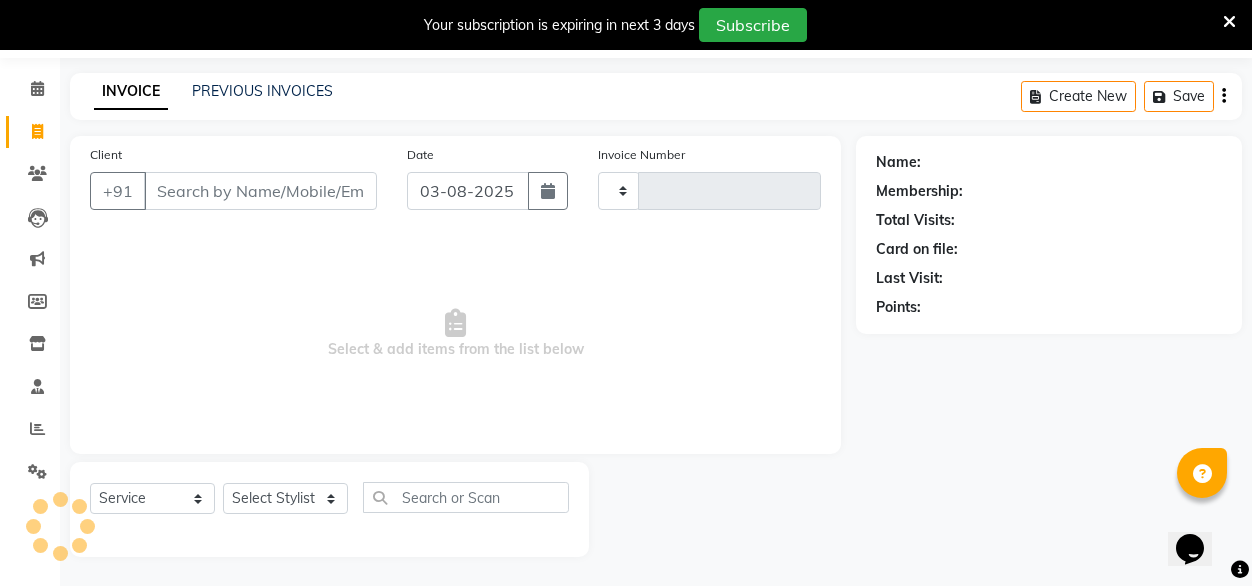 type on "1763" 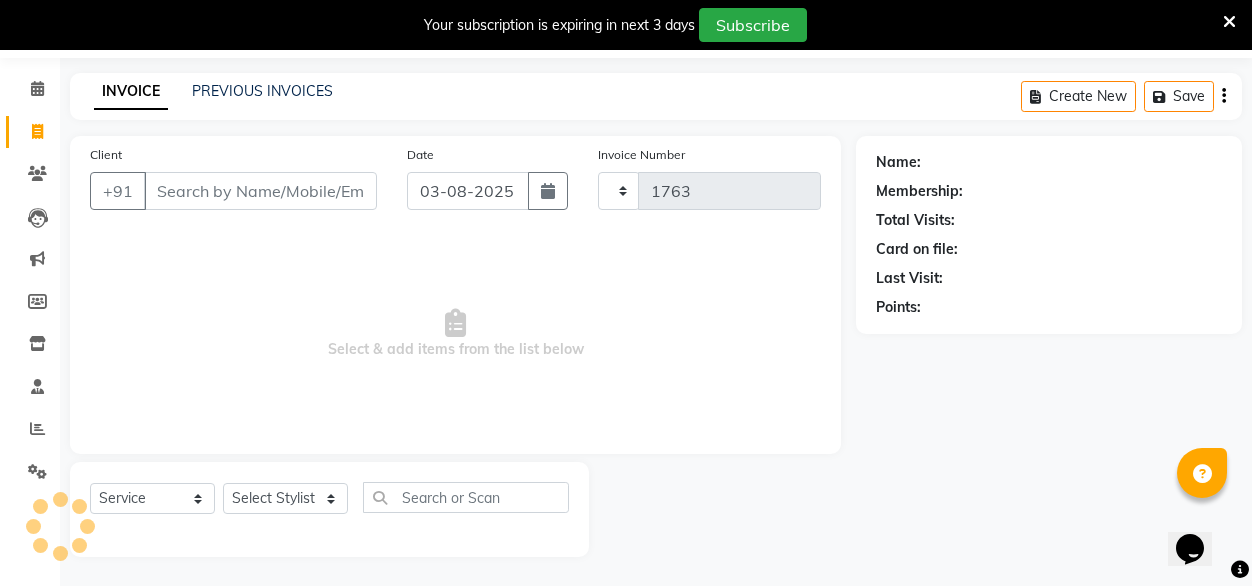 select on "6691" 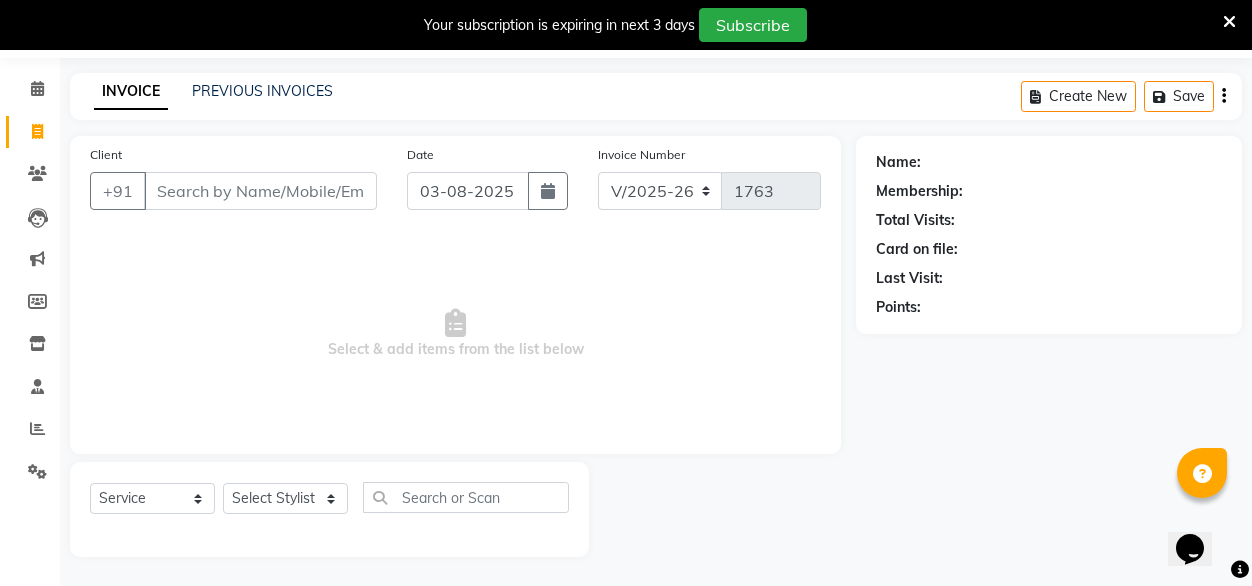 scroll, scrollTop: 0, scrollLeft: 0, axis: both 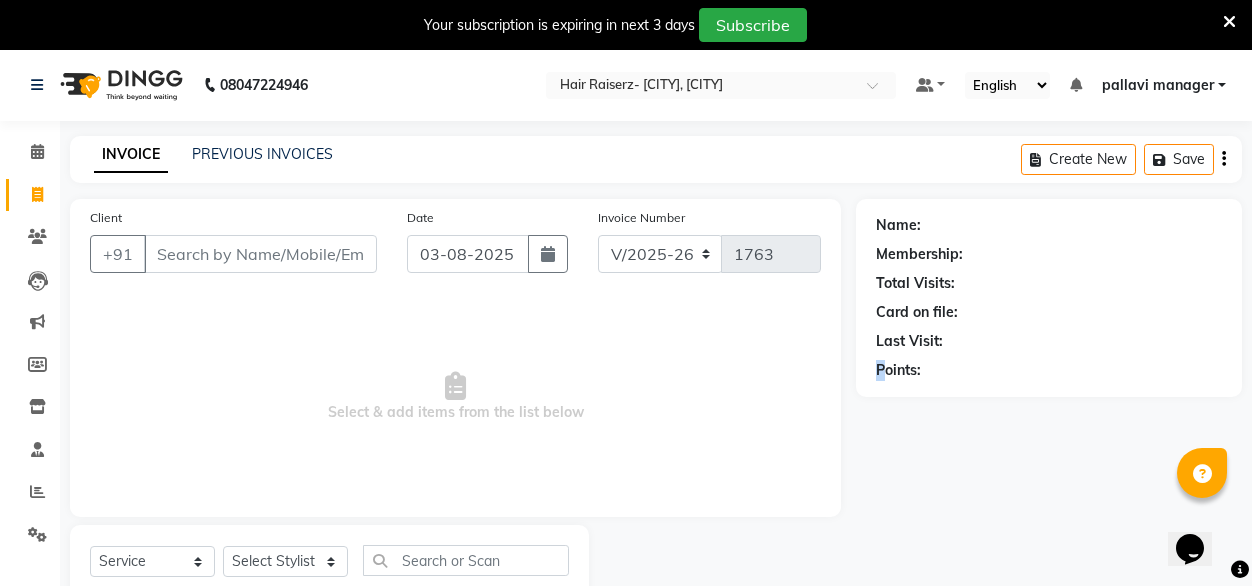 drag, startPoint x: 235, startPoint y: 109, endPoint x: 882, endPoint y: 517, distance: 764.90063 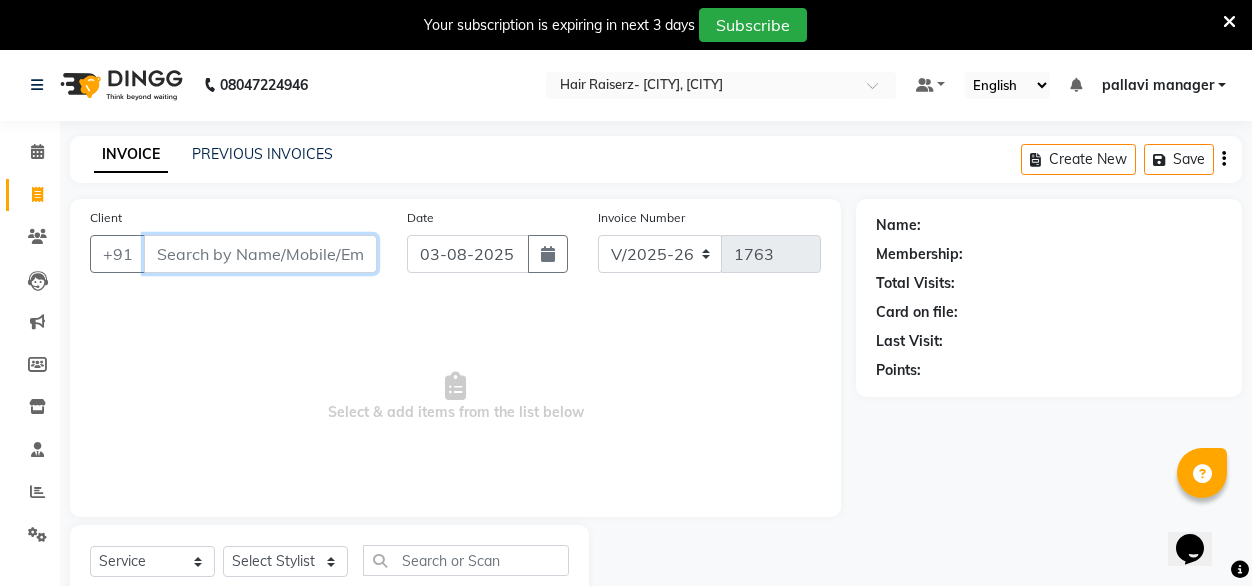 click on "Client" at bounding box center [260, 254] 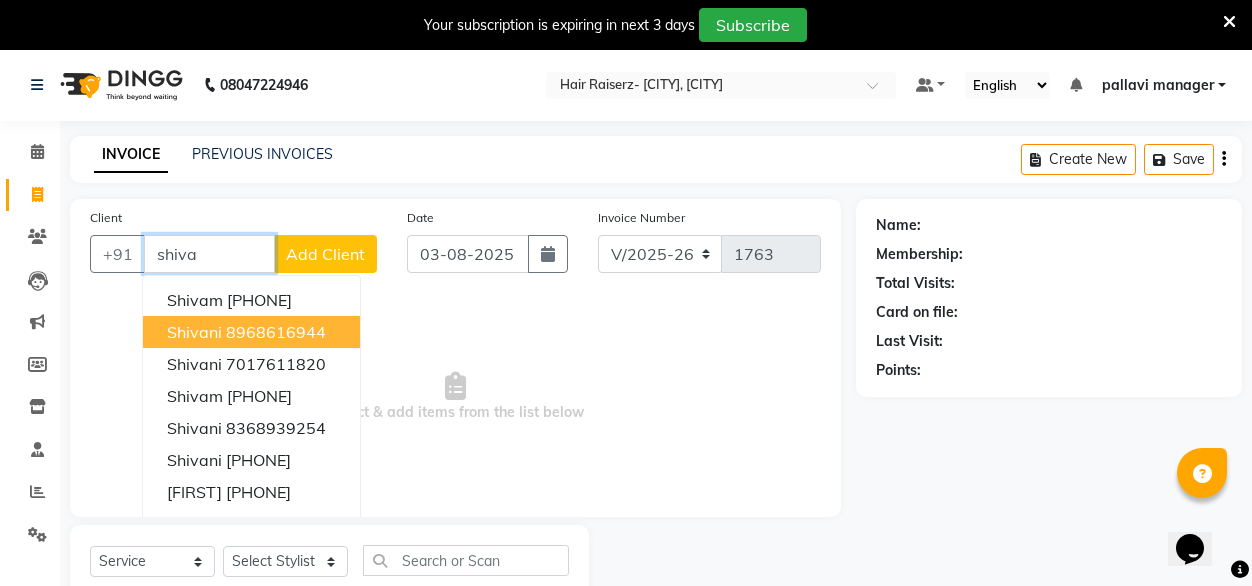 click on "Shivani" at bounding box center [194, 332] 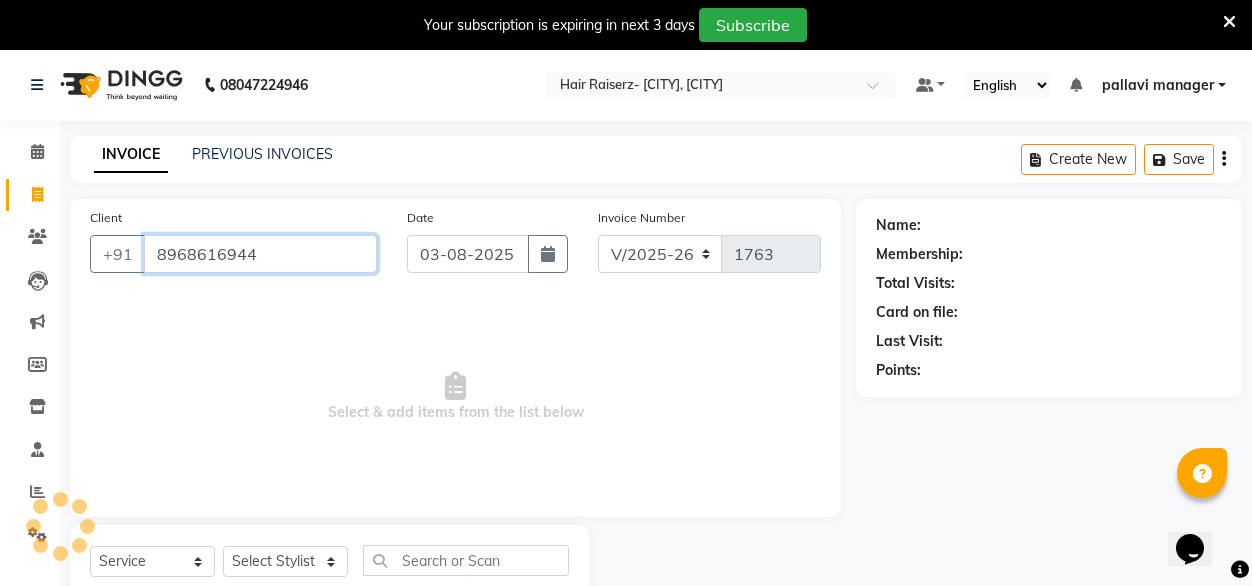 type on "8968616944" 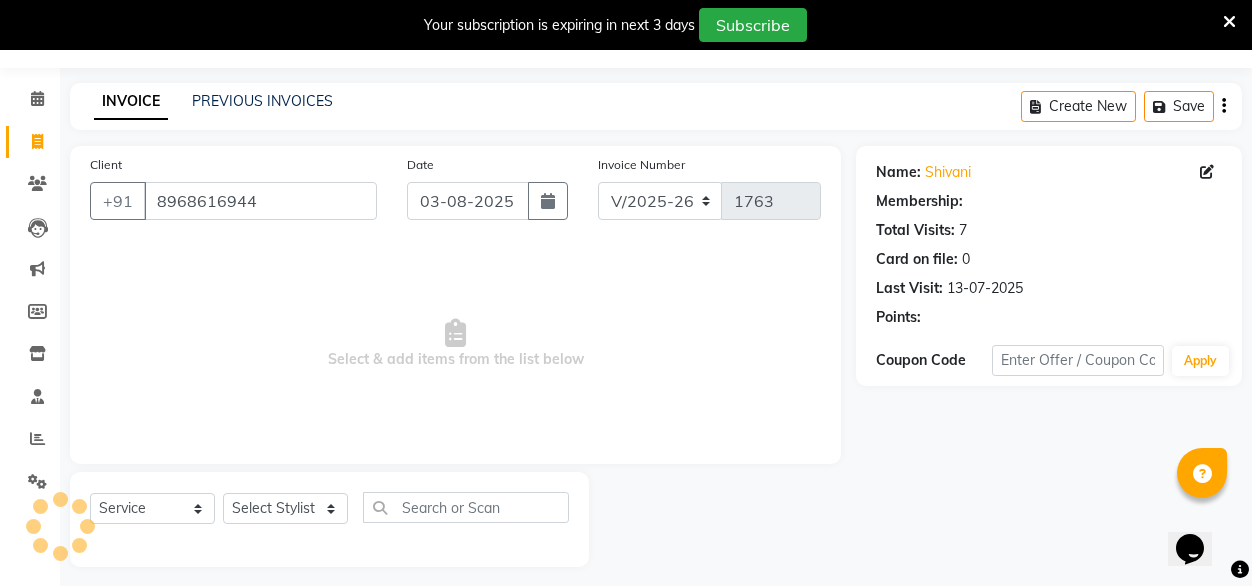 scroll, scrollTop: 63, scrollLeft: 0, axis: vertical 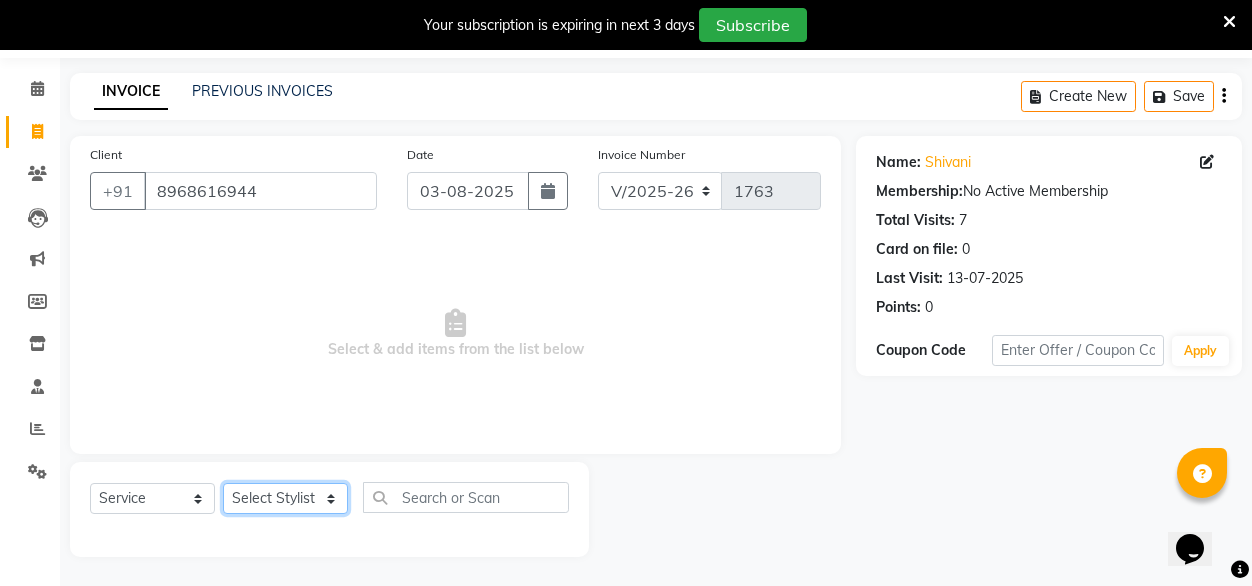 click on "Select Stylist [FIRST] [FIRST] [FIRST] Geet mam  [FIRST] [FIRST] manager [FIRST] [FIRST] [FIRST] [FIRST] [FIRST]" 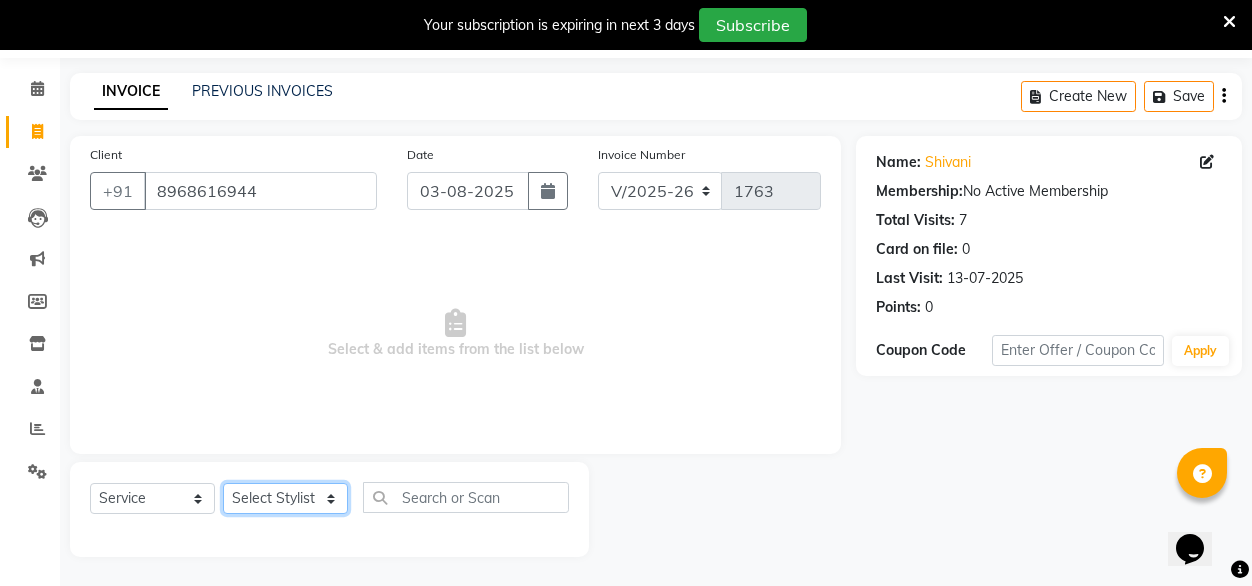 select on "52447" 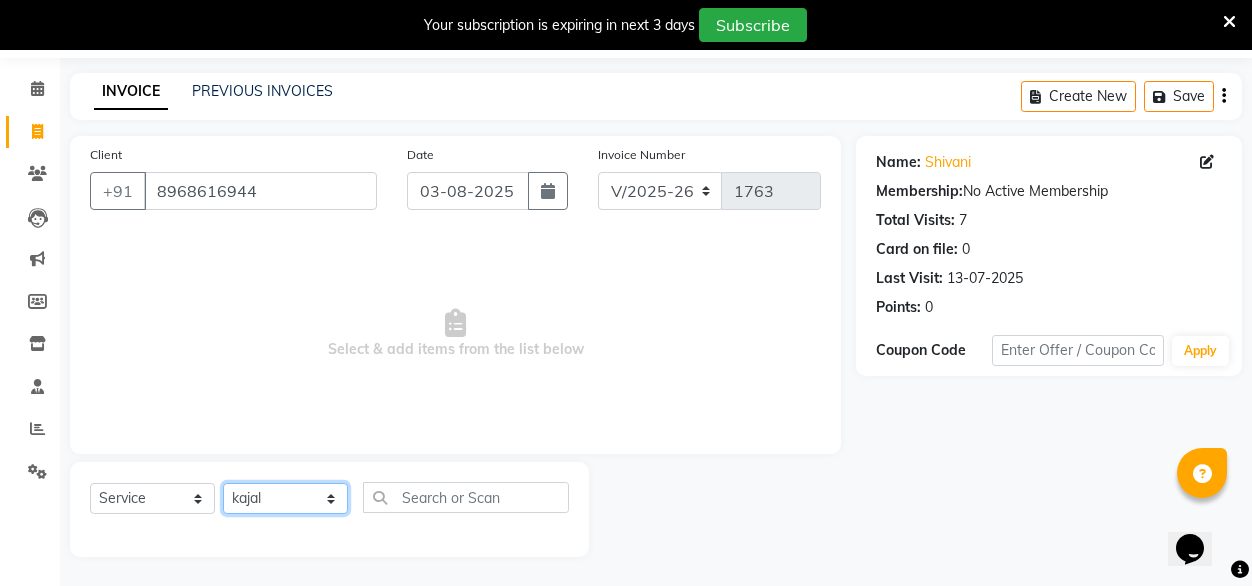 click on "Select Stylist [FIRST] [FIRST] [FIRST] Geet mam  [FIRST] [FIRST] manager [FIRST] [FIRST] [FIRST] [FIRST] [FIRST]" 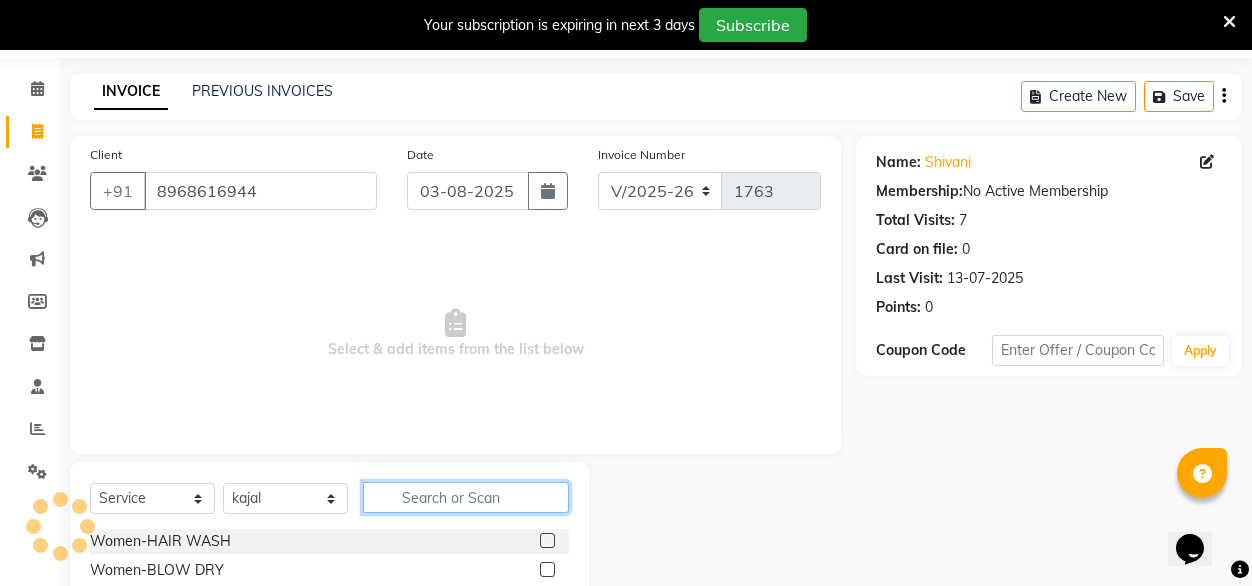 click 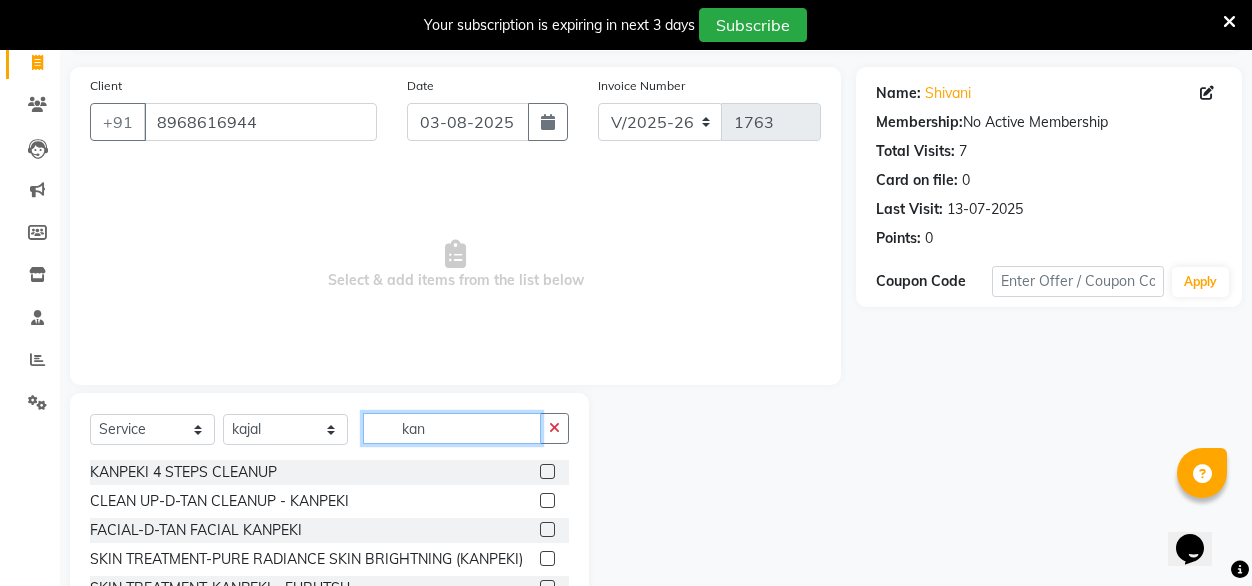 scroll, scrollTop: 133, scrollLeft: 0, axis: vertical 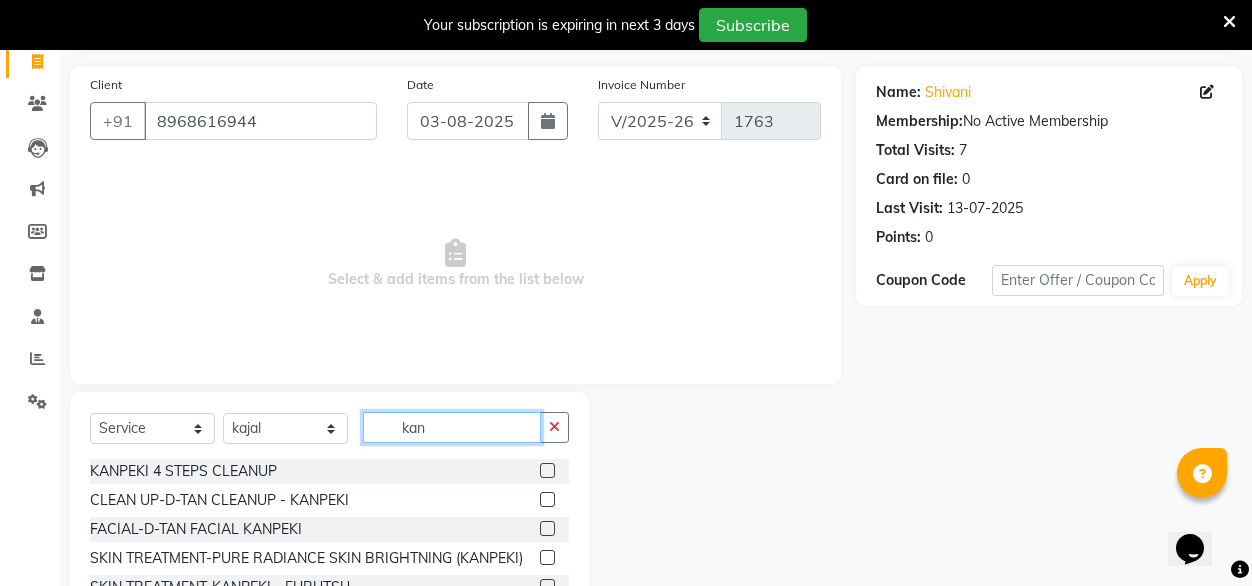 type on "kan" 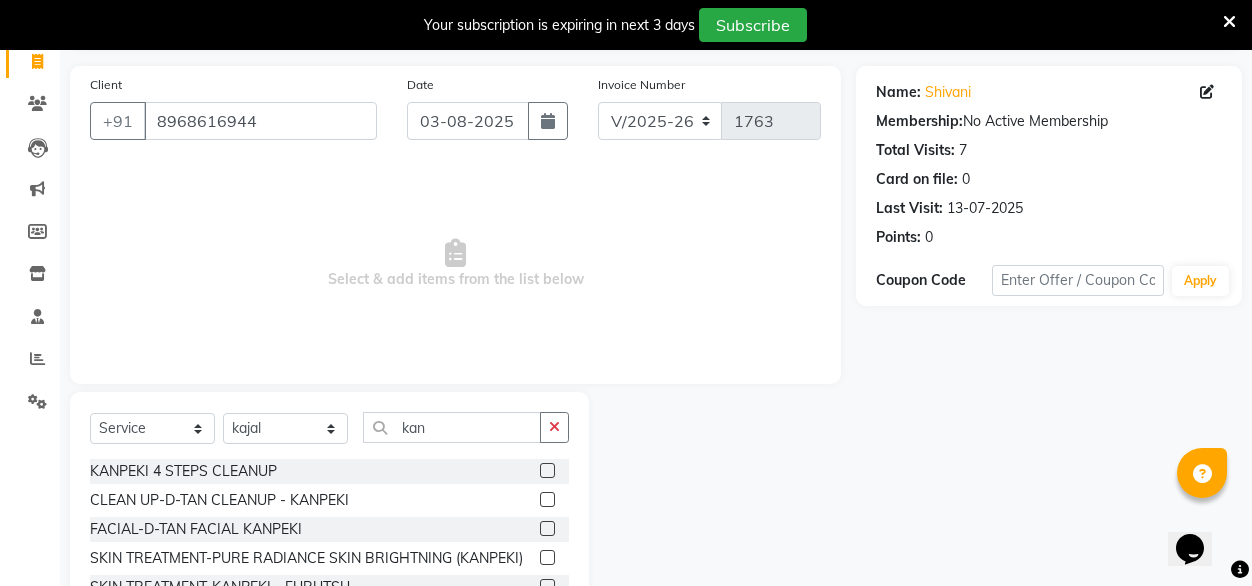 click 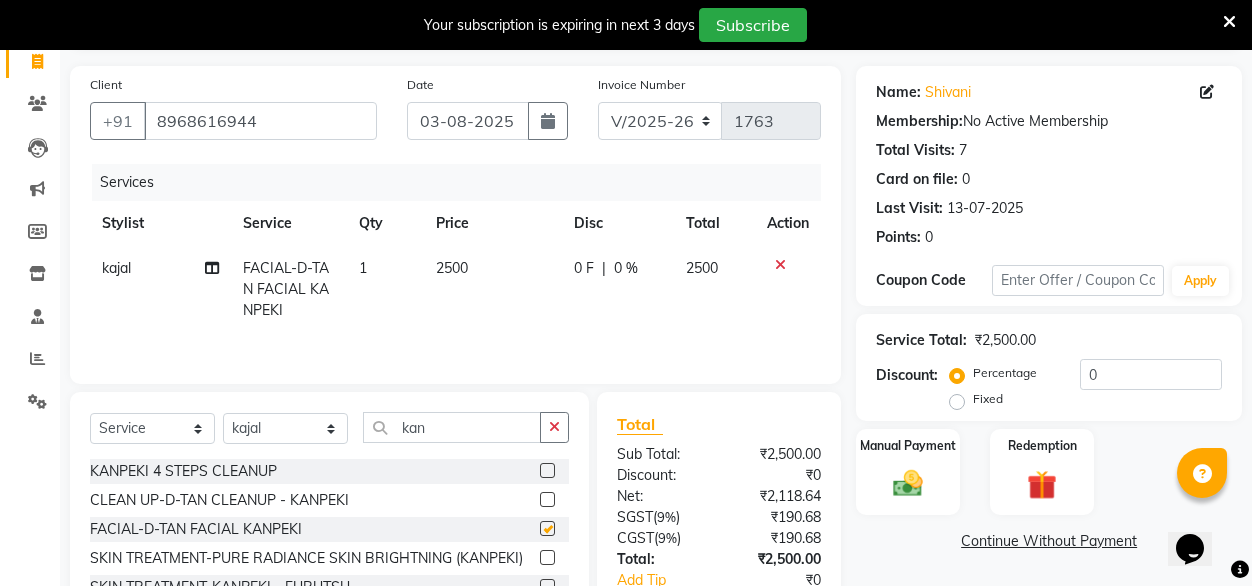 checkbox on "false" 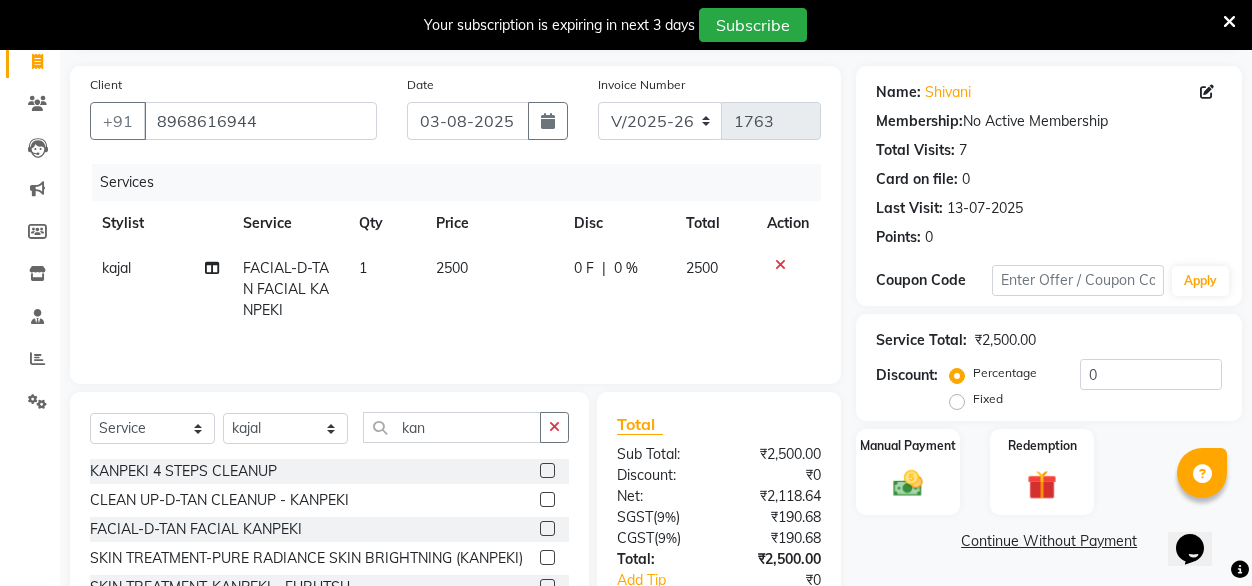 click on "2500" 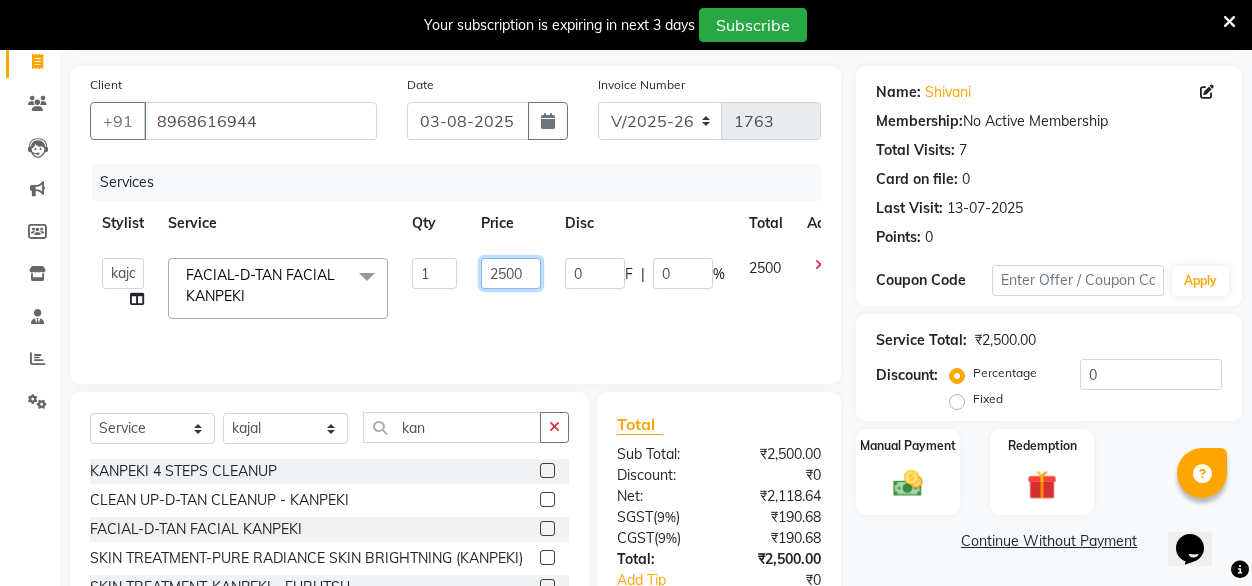 click on "2500" 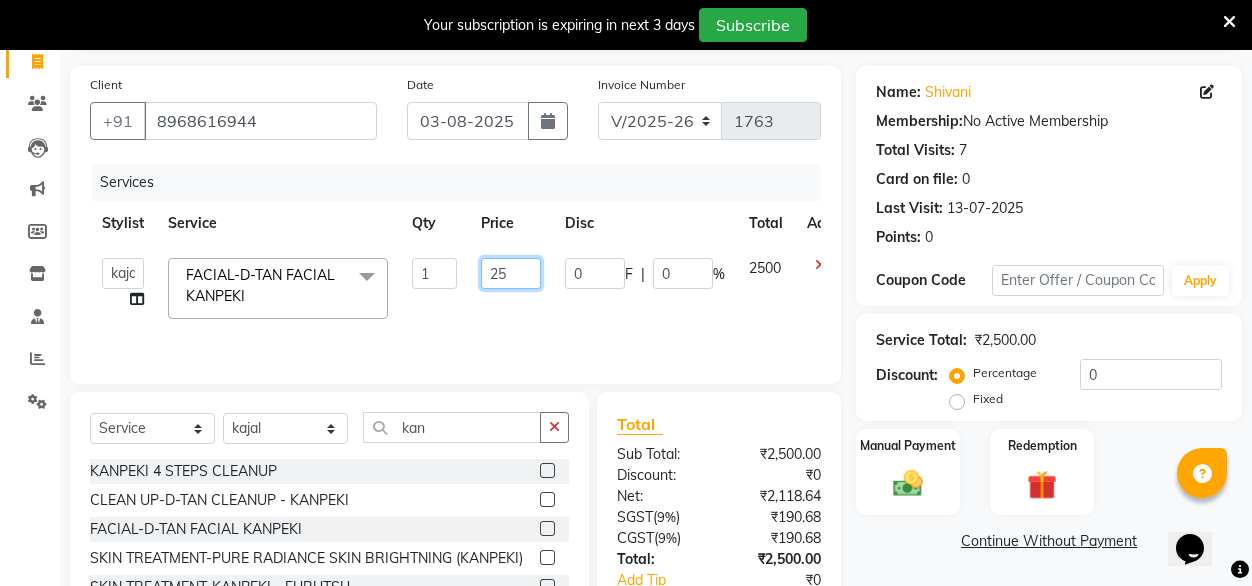 type on "2" 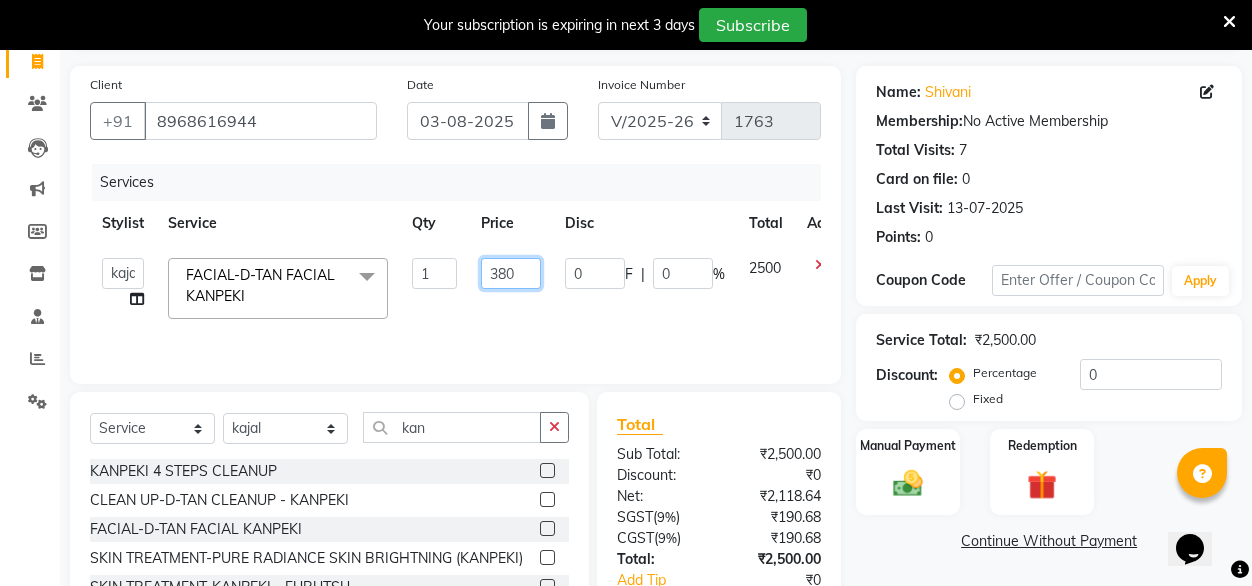 type on "3800" 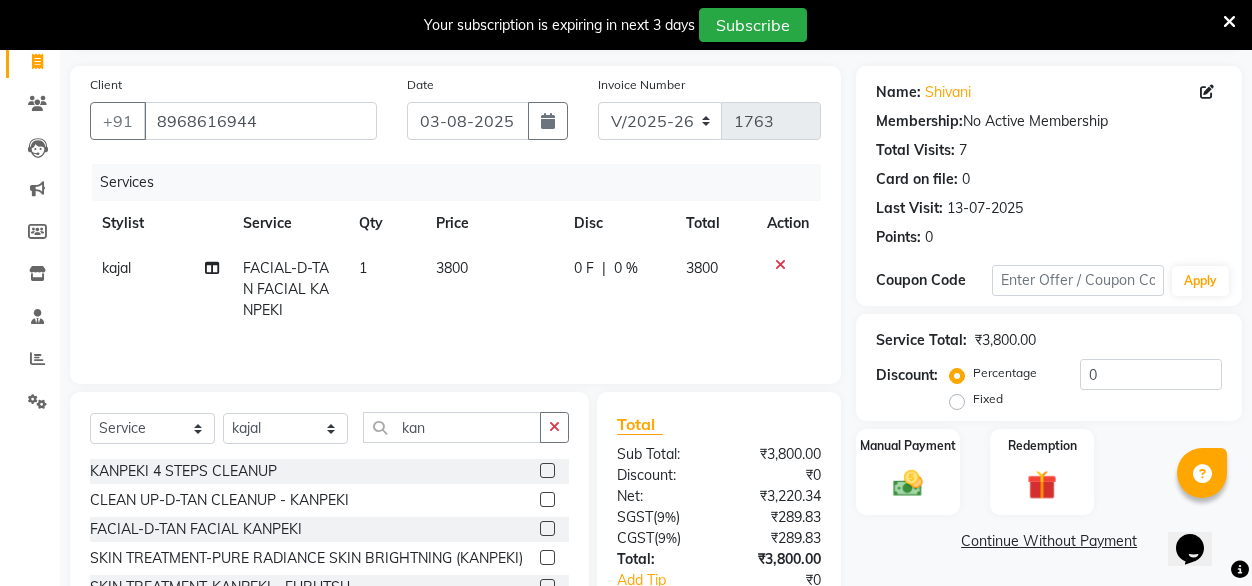 click on "0 F | 0 %" 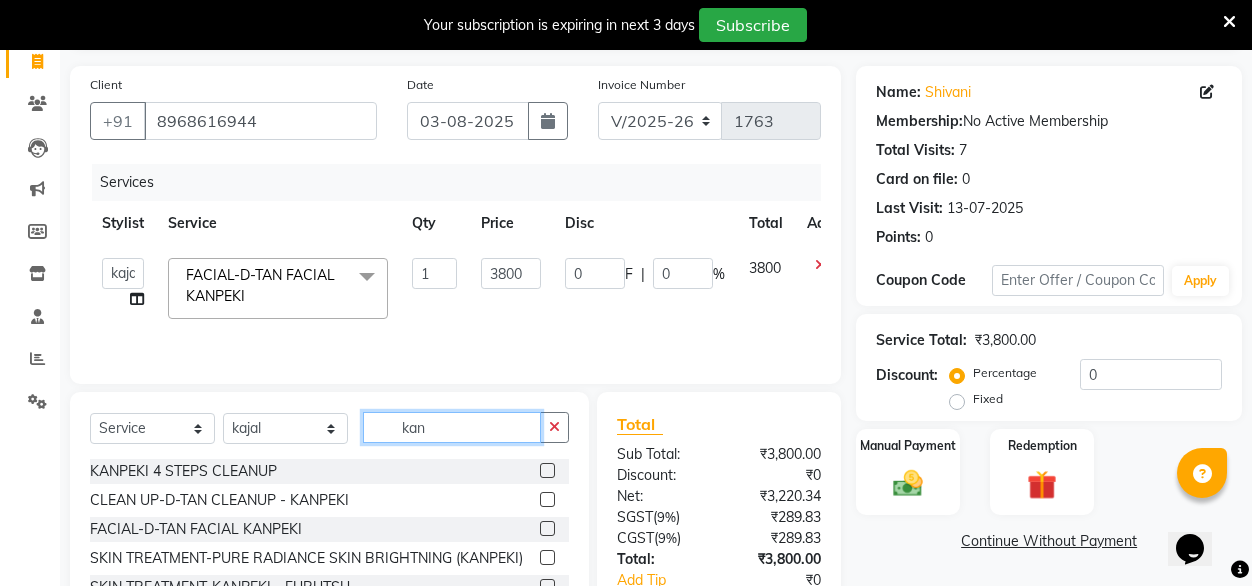 click on "kan" 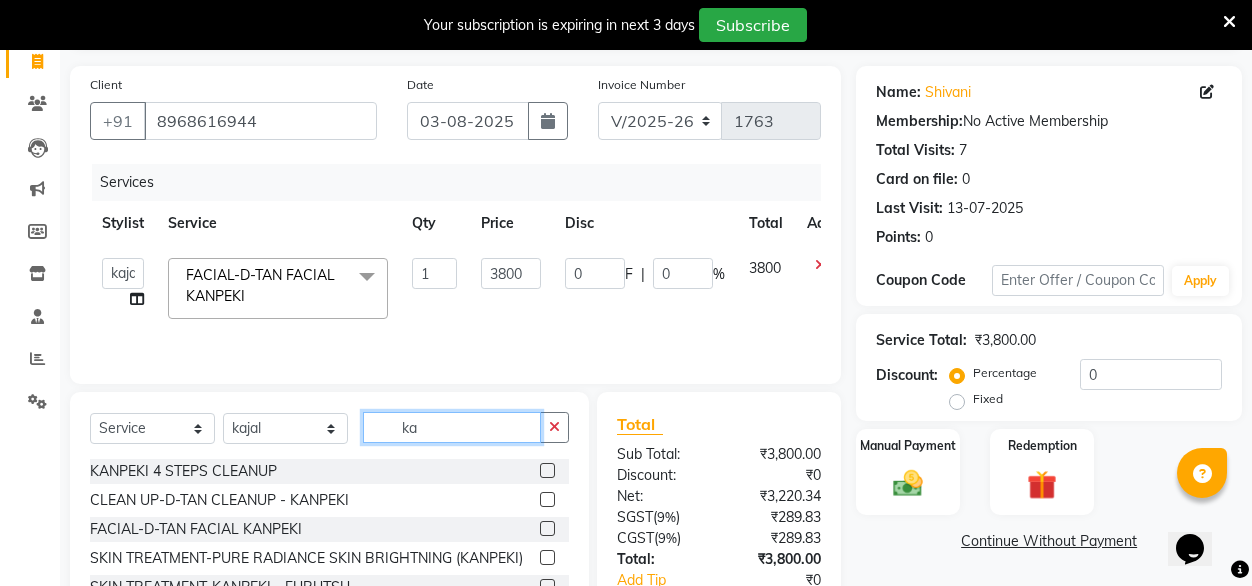 type on "k" 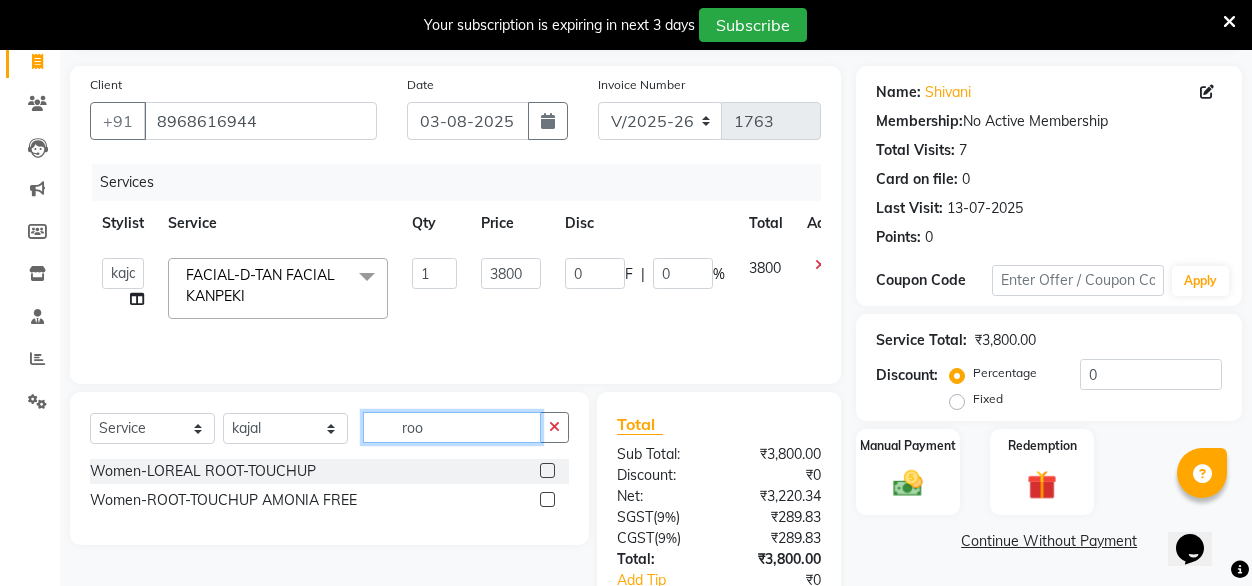 type on "roo" 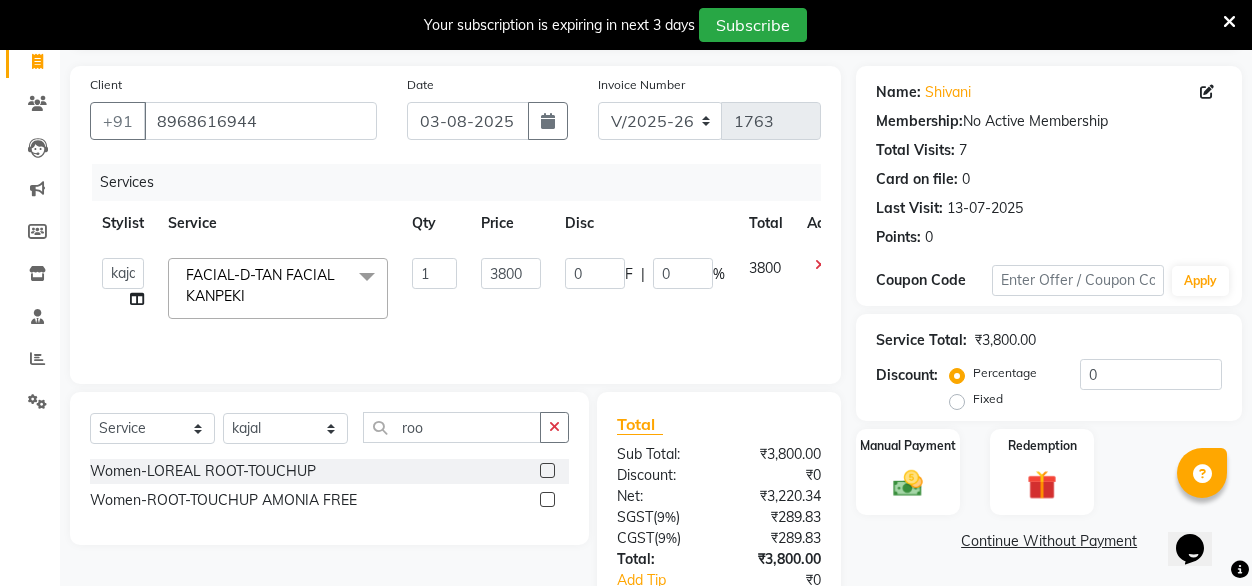 click 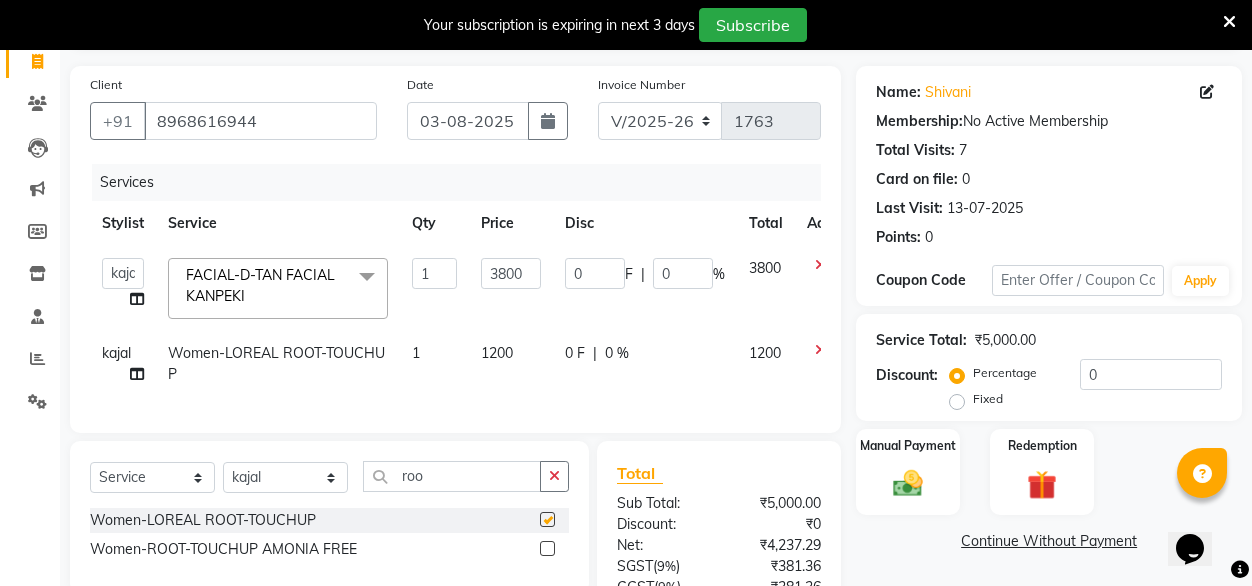 checkbox on "false" 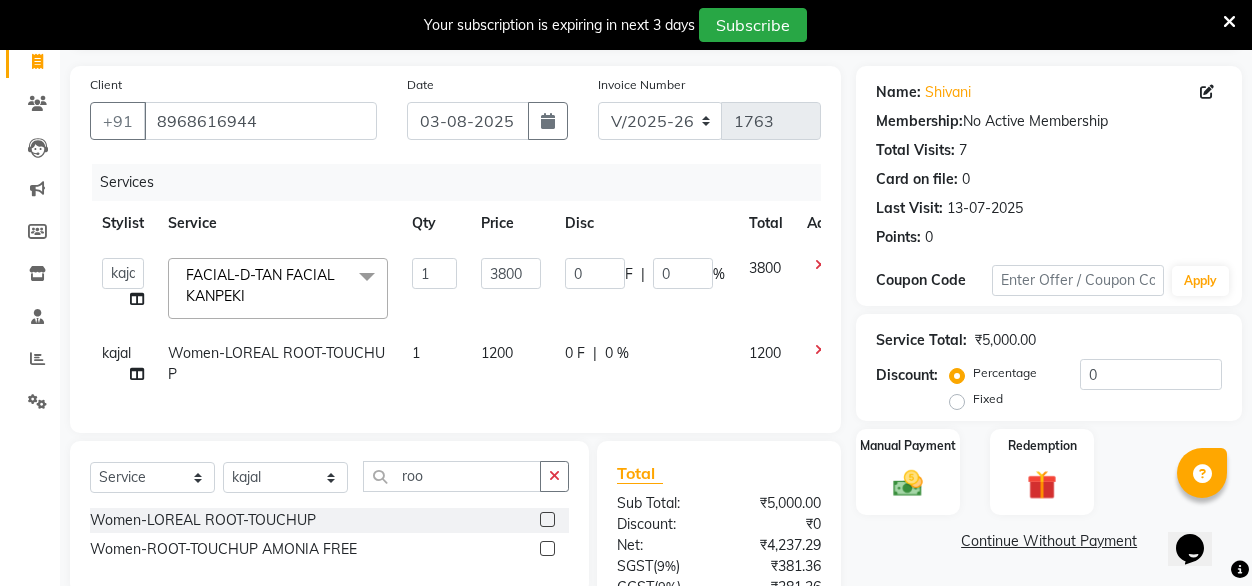 click on "1200" 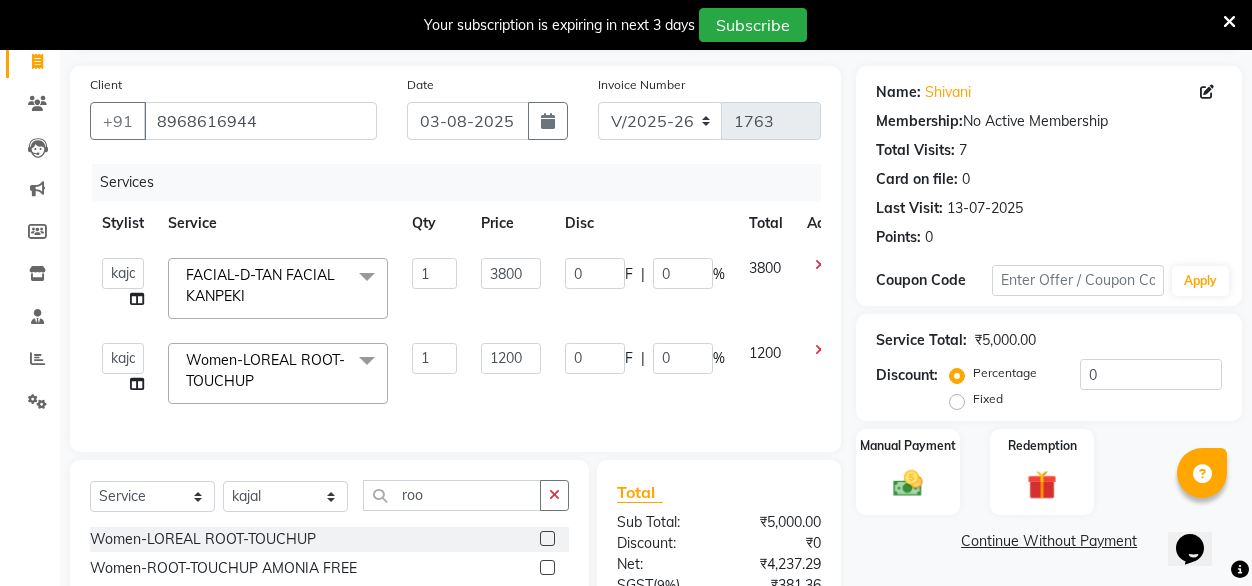 click 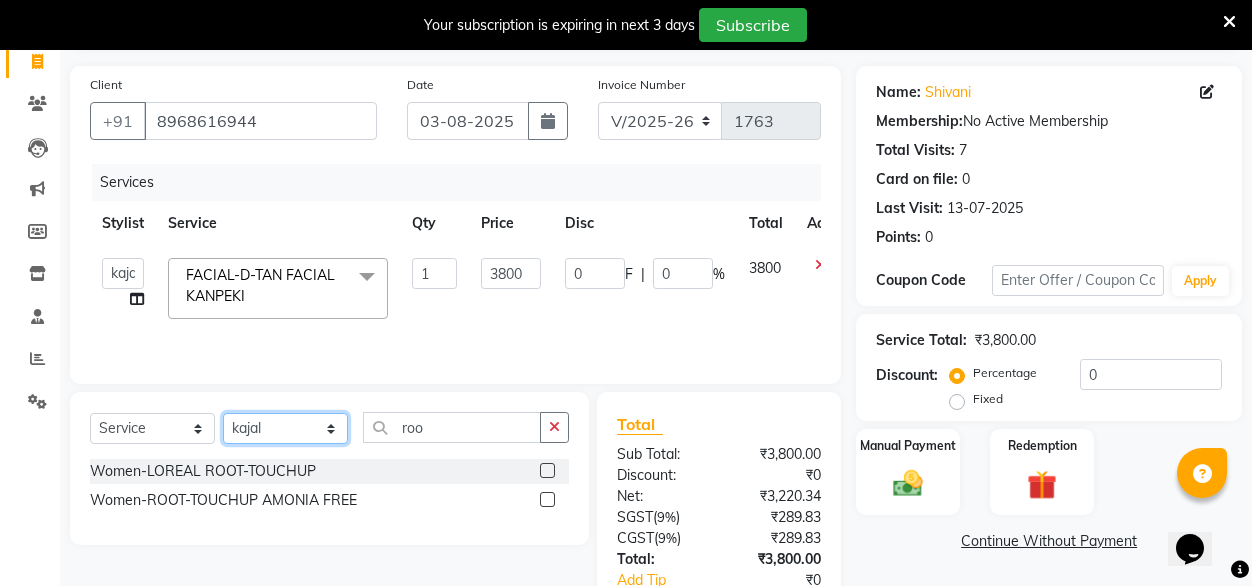 click on "Select Stylist [FIRST] [FIRST] [FIRST] Geet mam  [FIRST] [FIRST] manager [FIRST] [FIRST] [FIRST] [FIRST] [FIRST]" 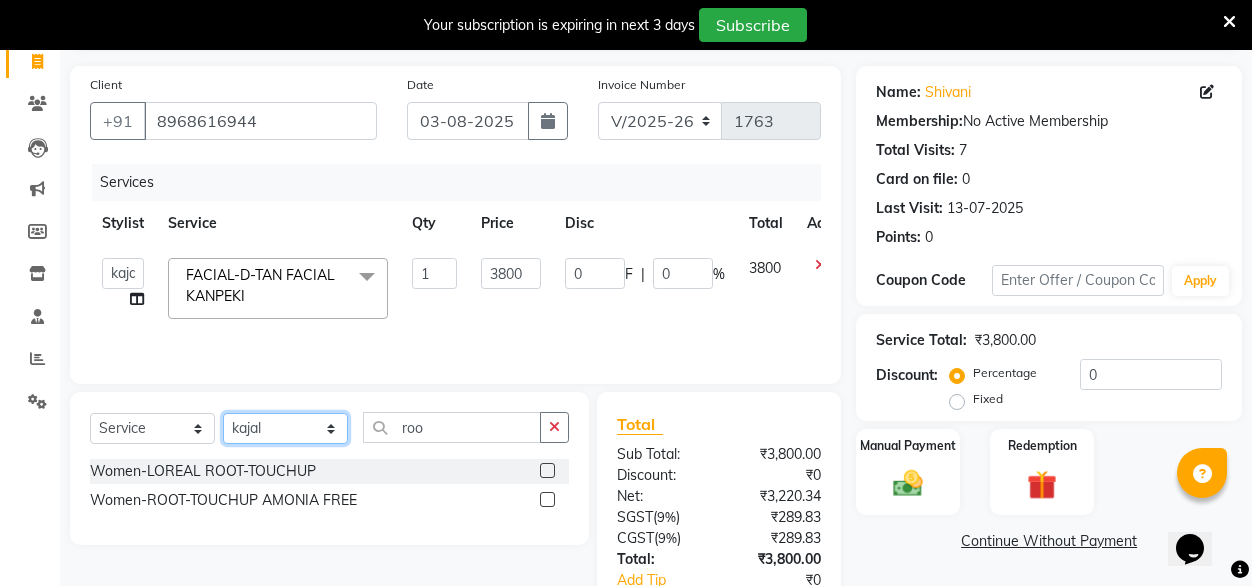 select on "87965" 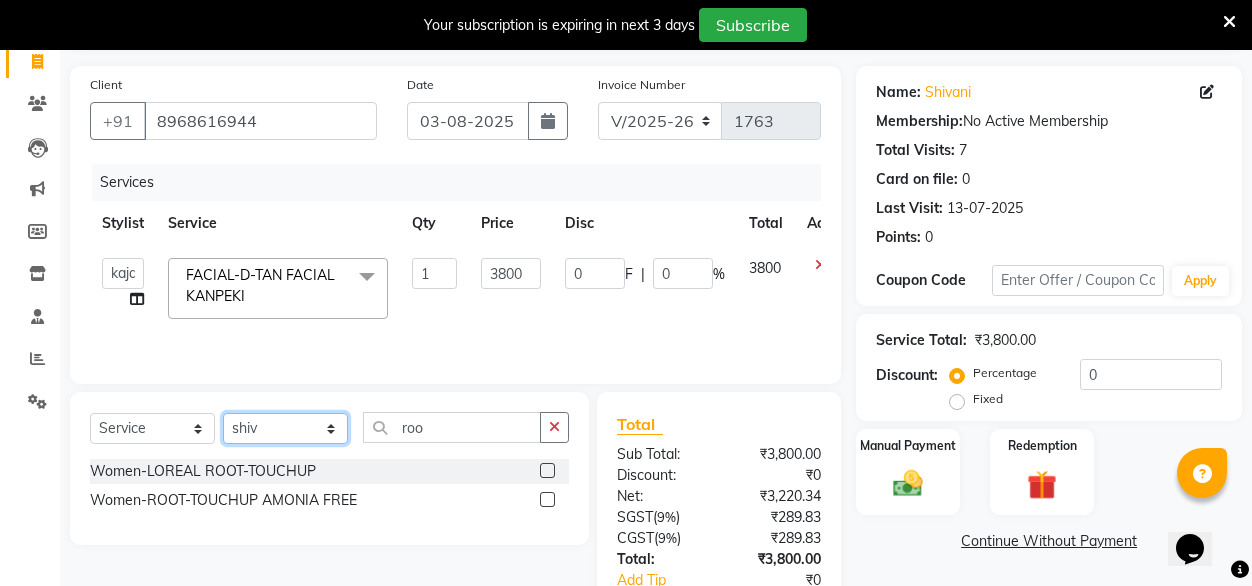 click on "Select Stylist [FIRST] [FIRST] [FIRST] Geet mam  [FIRST] [FIRST] manager [FIRST] [FIRST] [FIRST] [FIRST] [FIRST]" 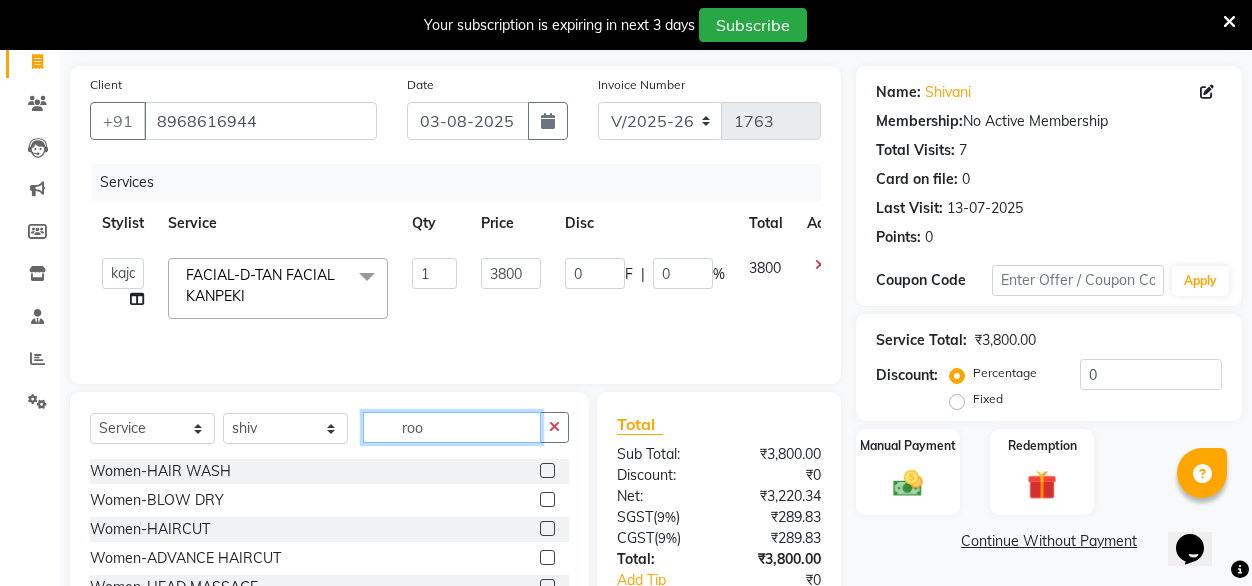 click on "roo" 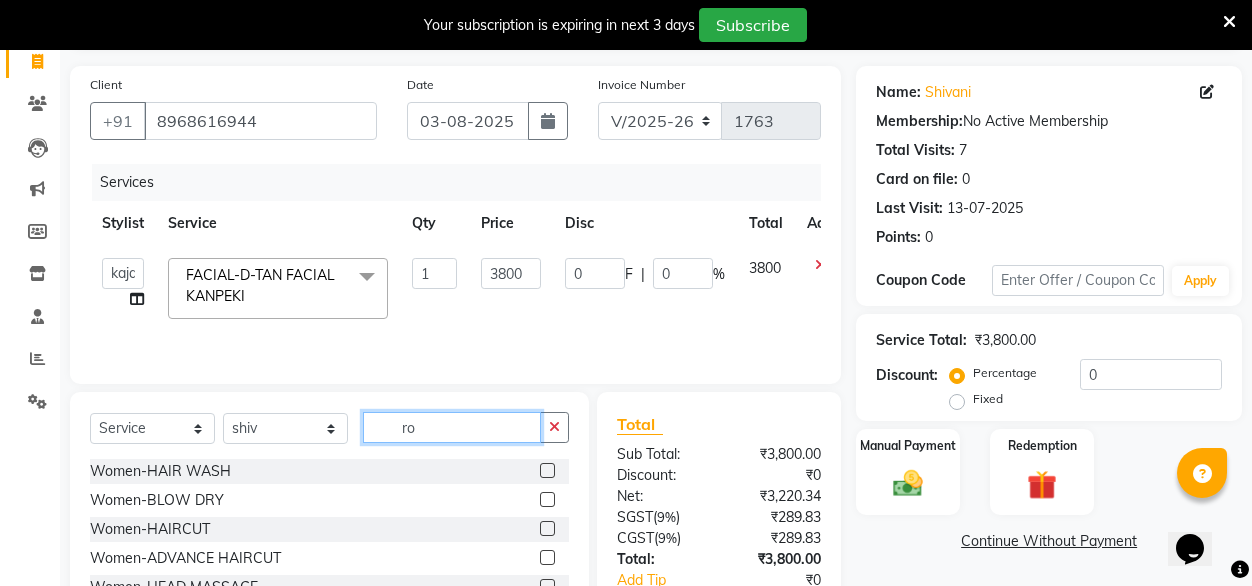 type on "r" 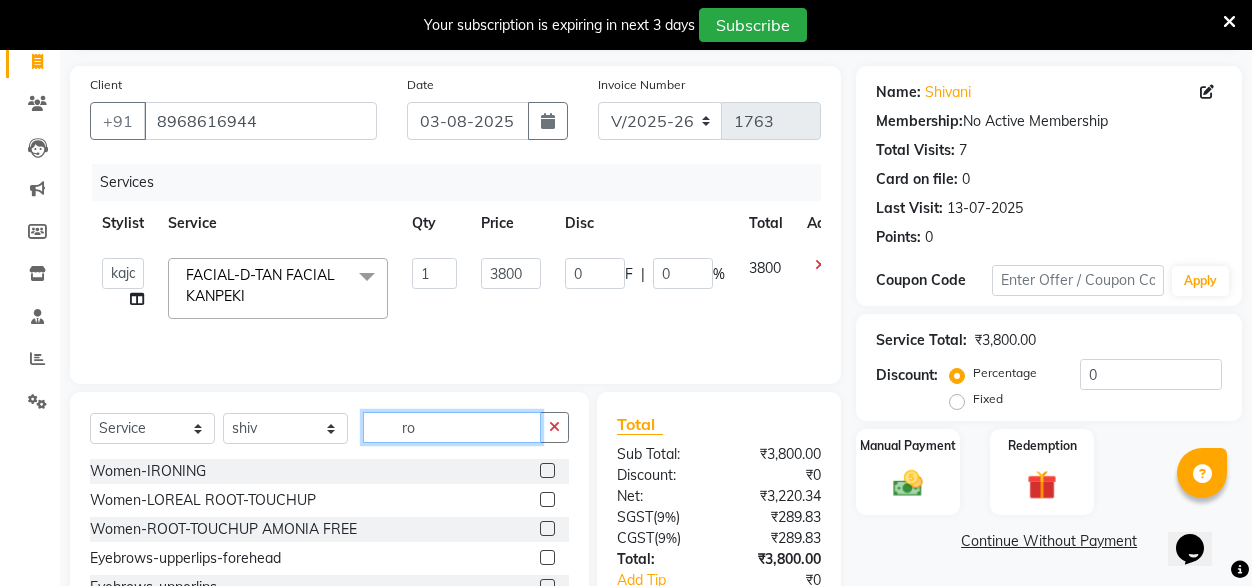 type on "roo" 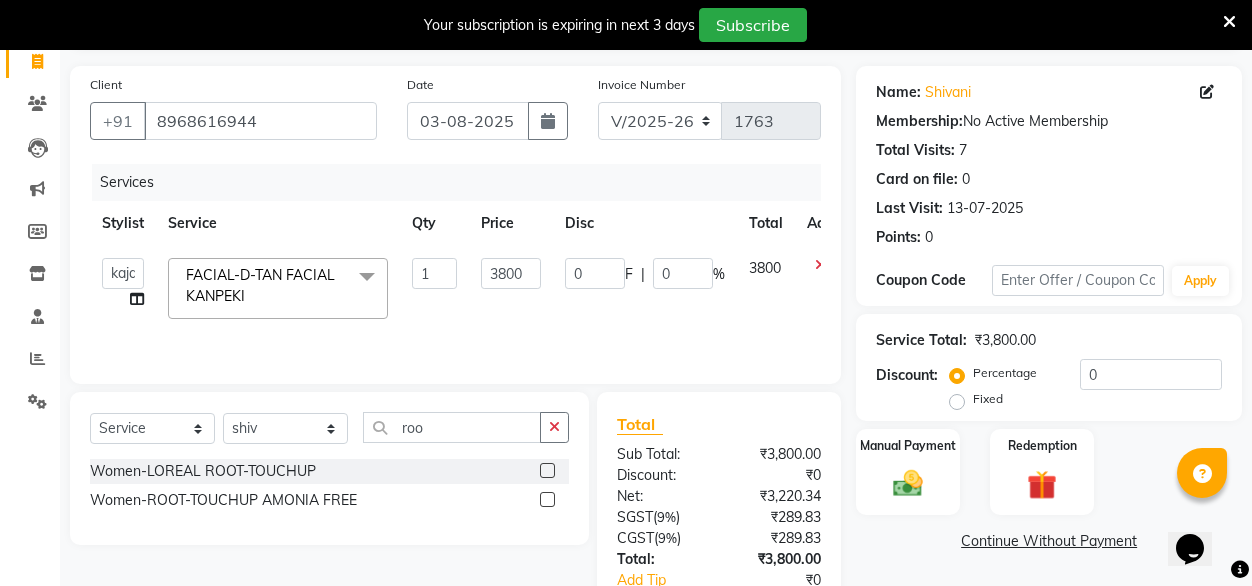 click 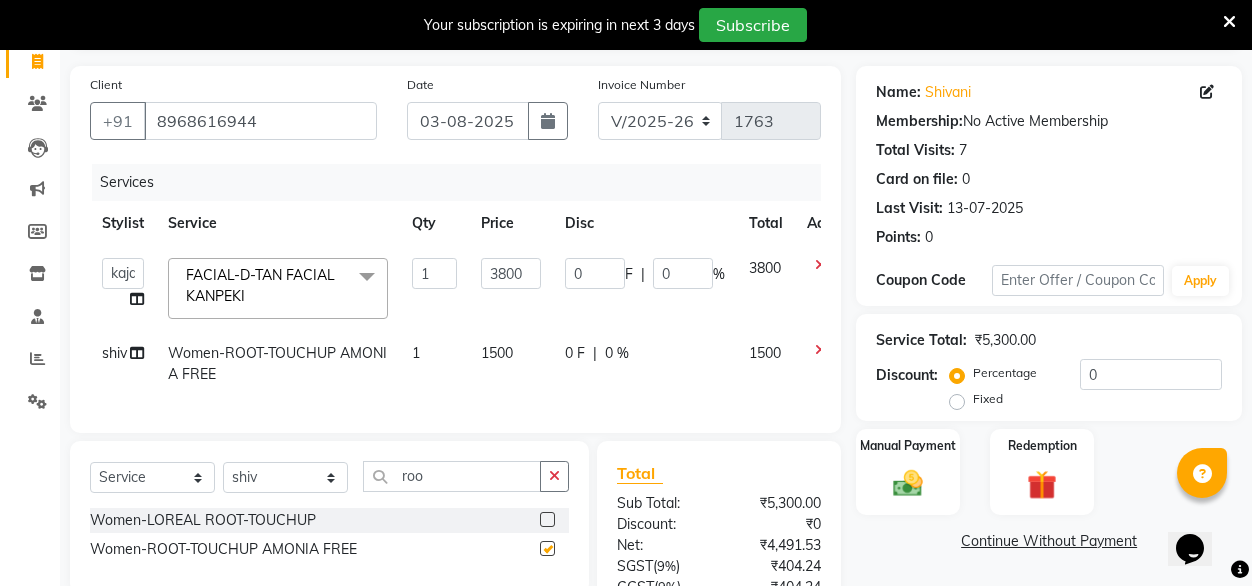 checkbox on "false" 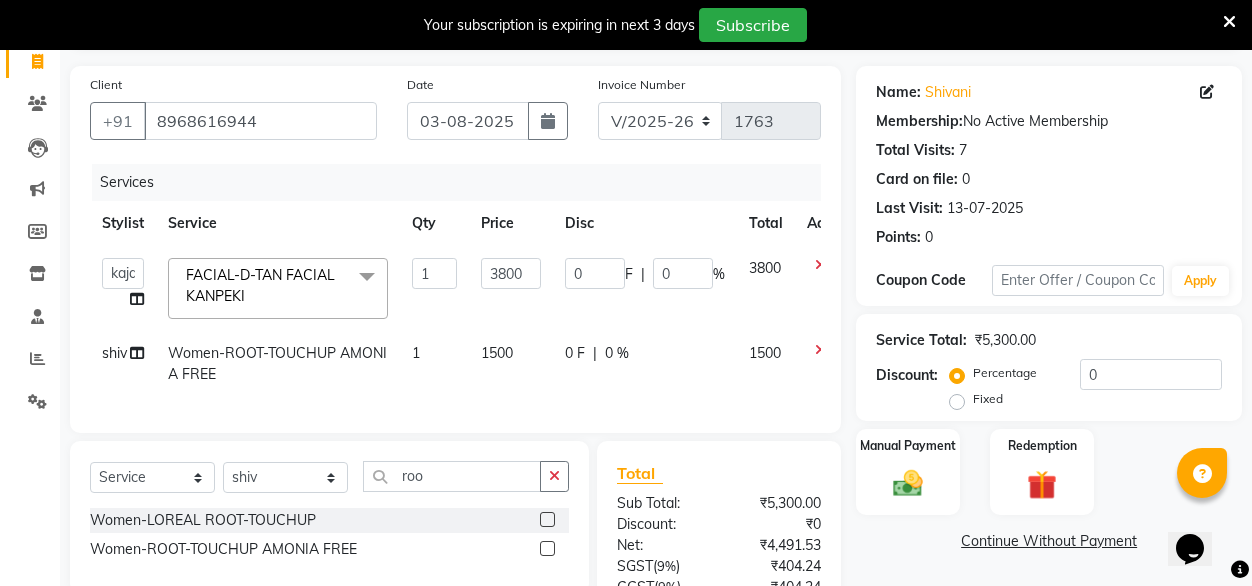 click on "1500" 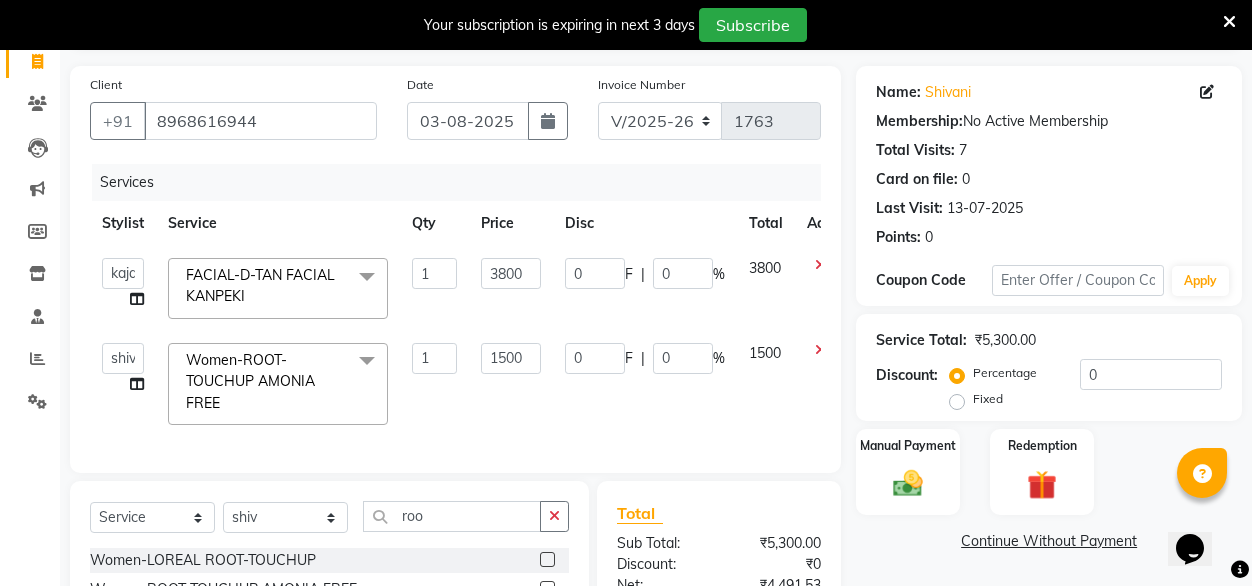 click on "1500" 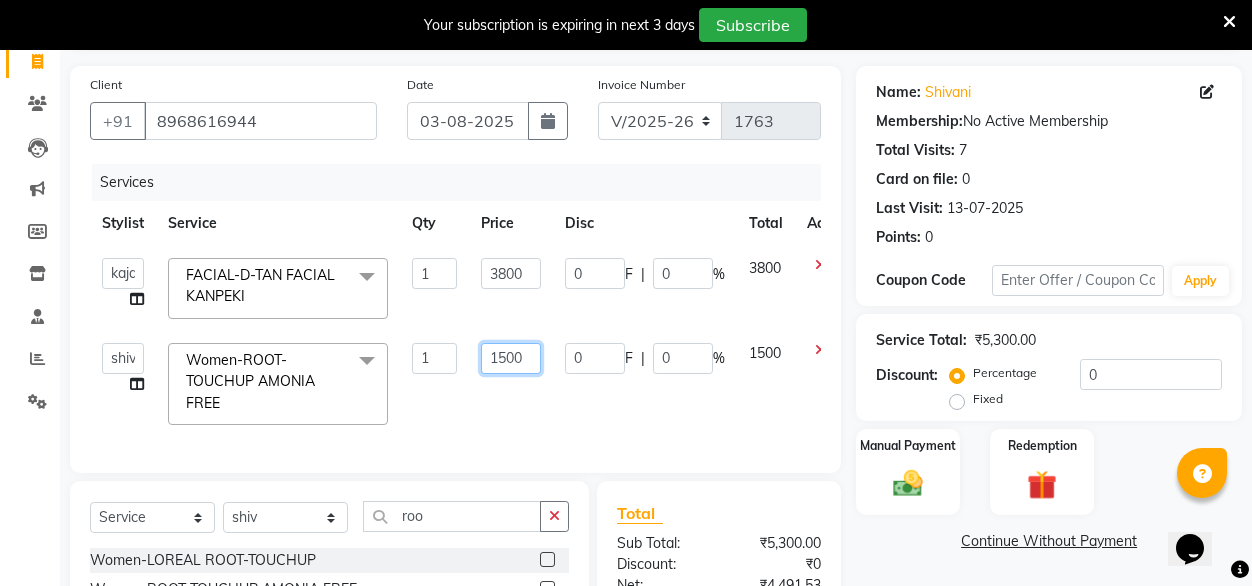 click on "1500" 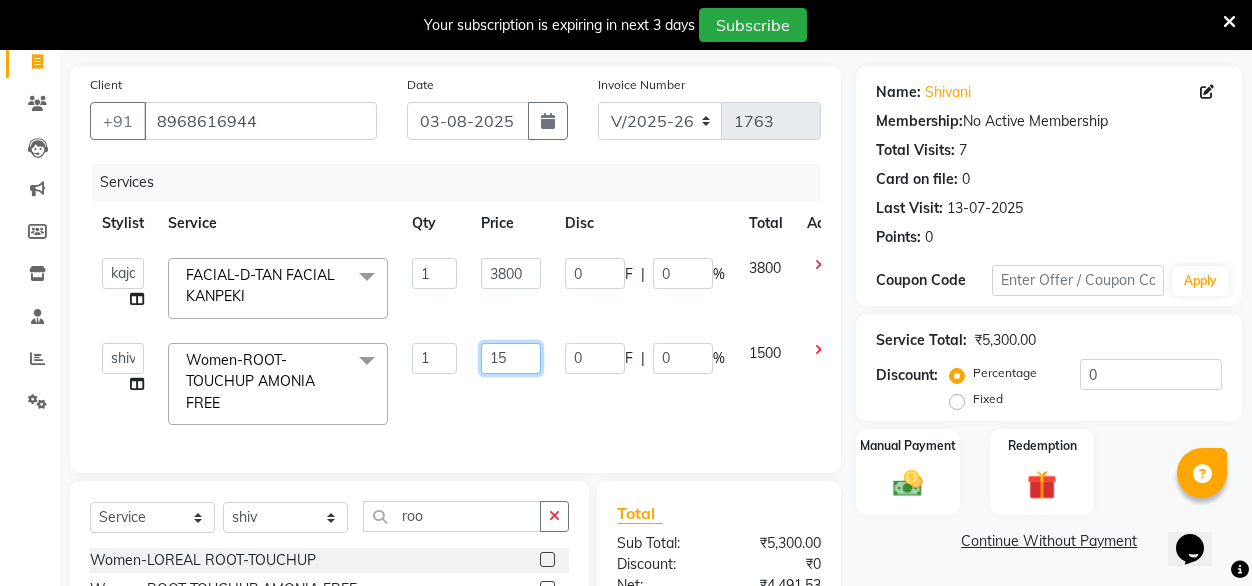 type on "1" 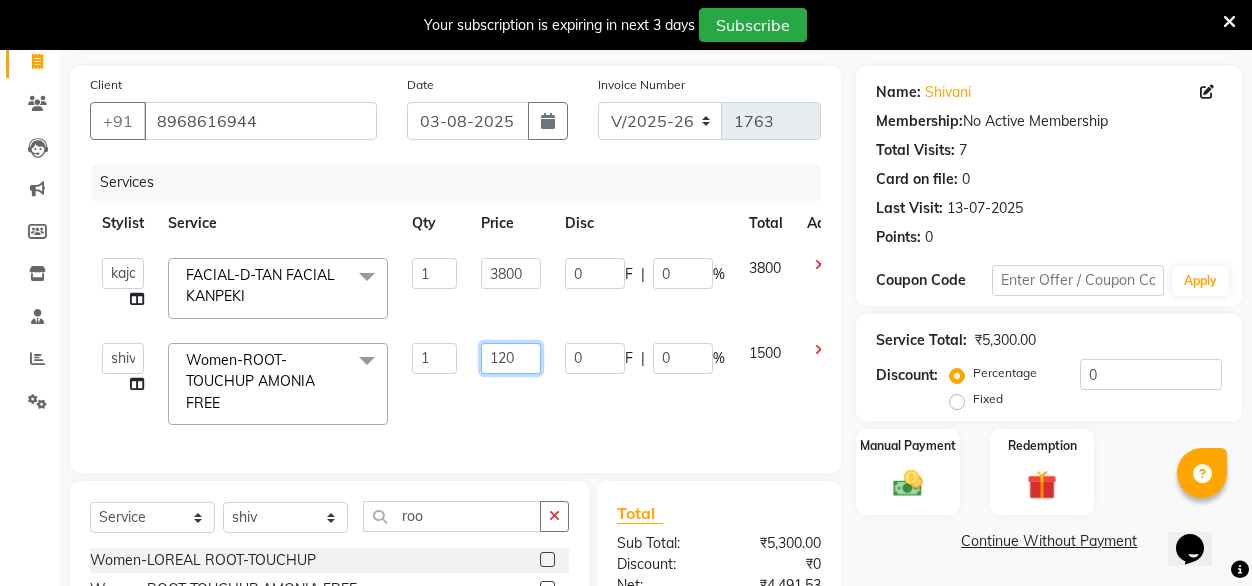 type on "1200" 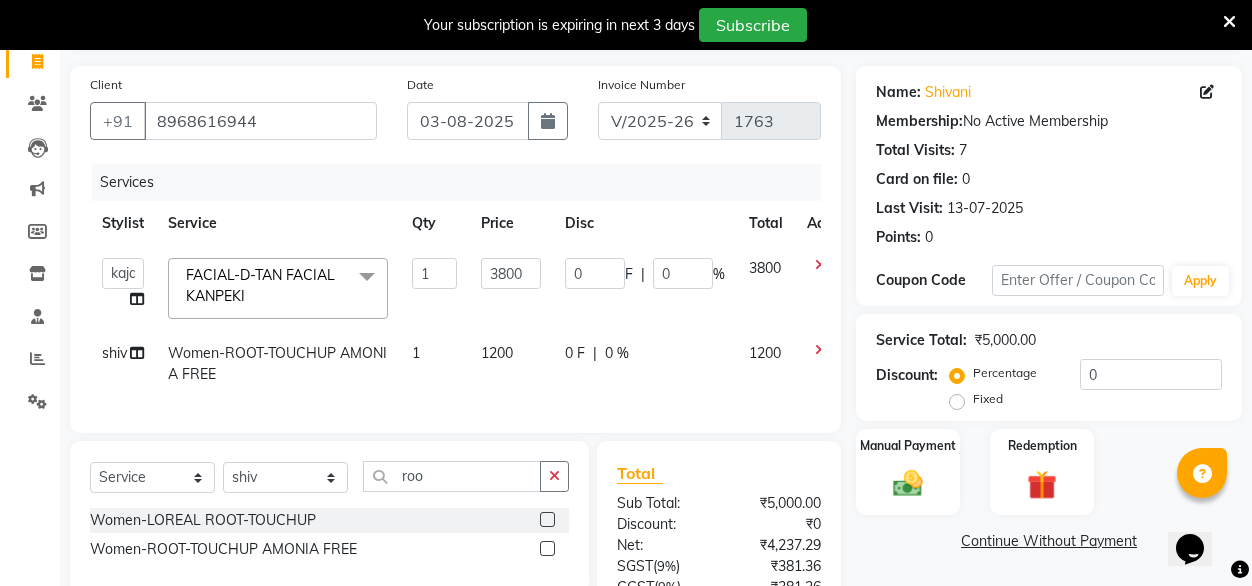 drag, startPoint x: 521, startPoint y: 392, endPoint x: 451, endPoint y: 371, distance: 73.082146 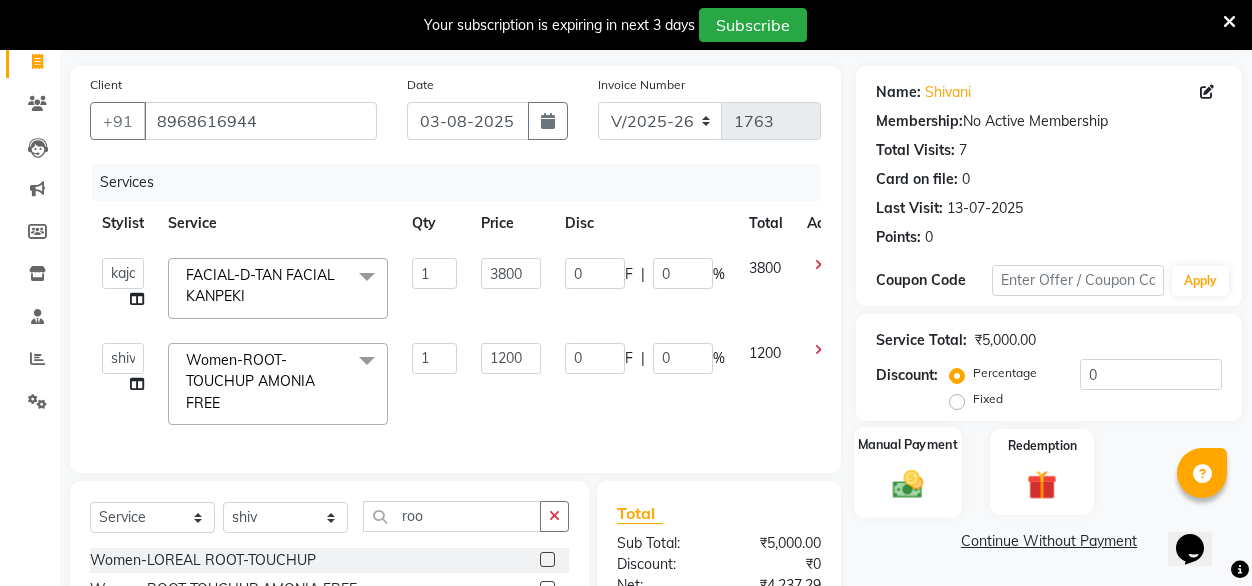 click 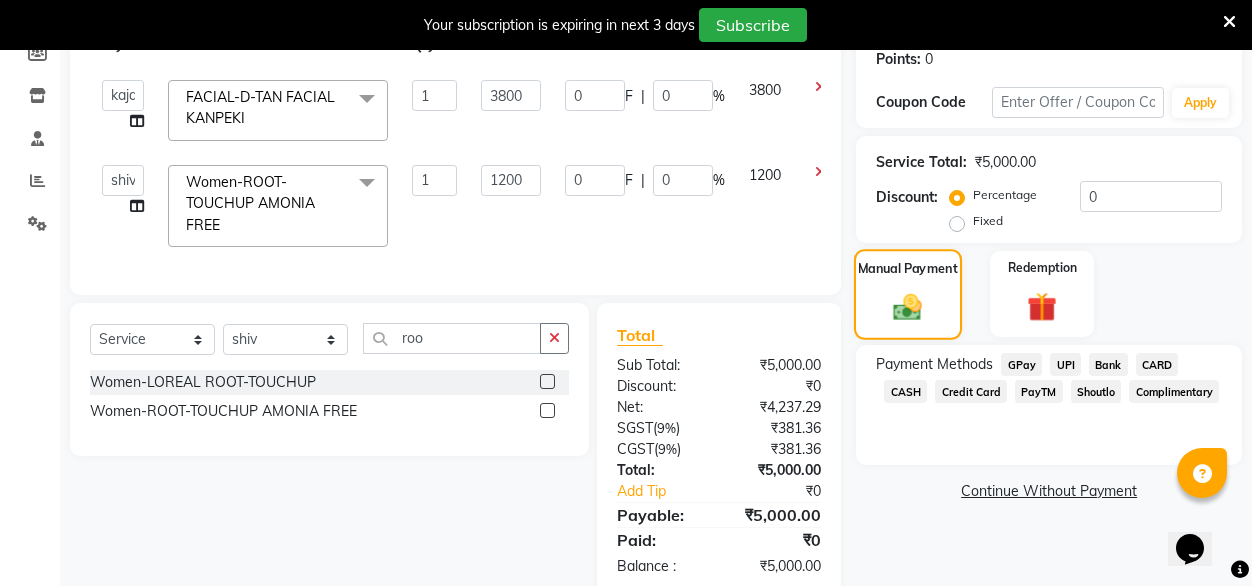 scroll, scrollTop: 315, scrollLeft: 0, axis: vertical 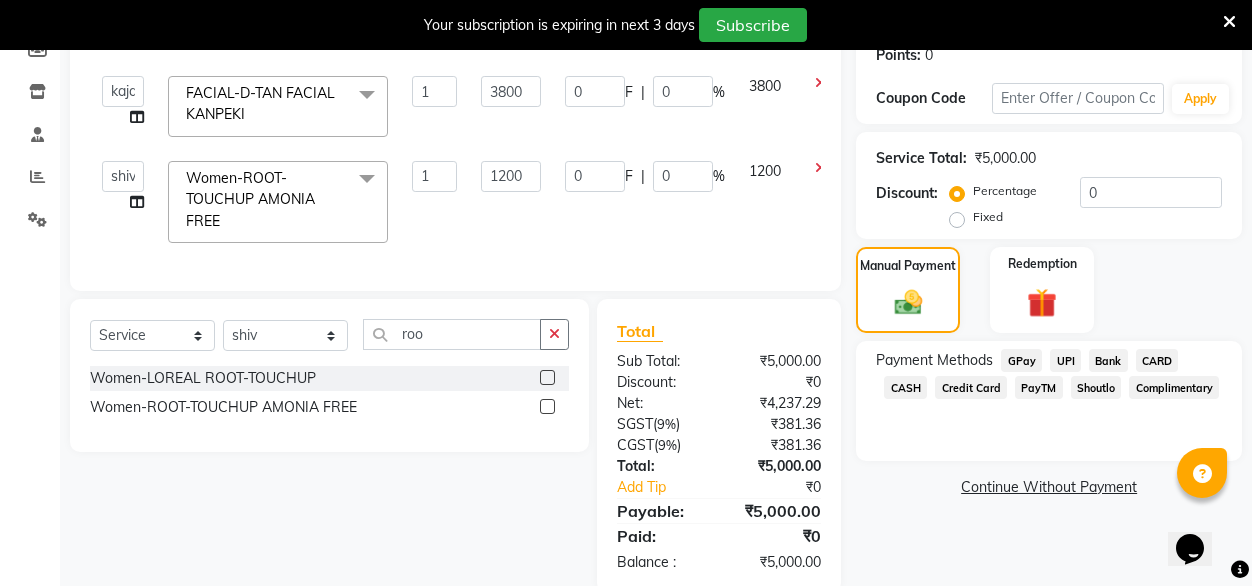 click on "CASH" 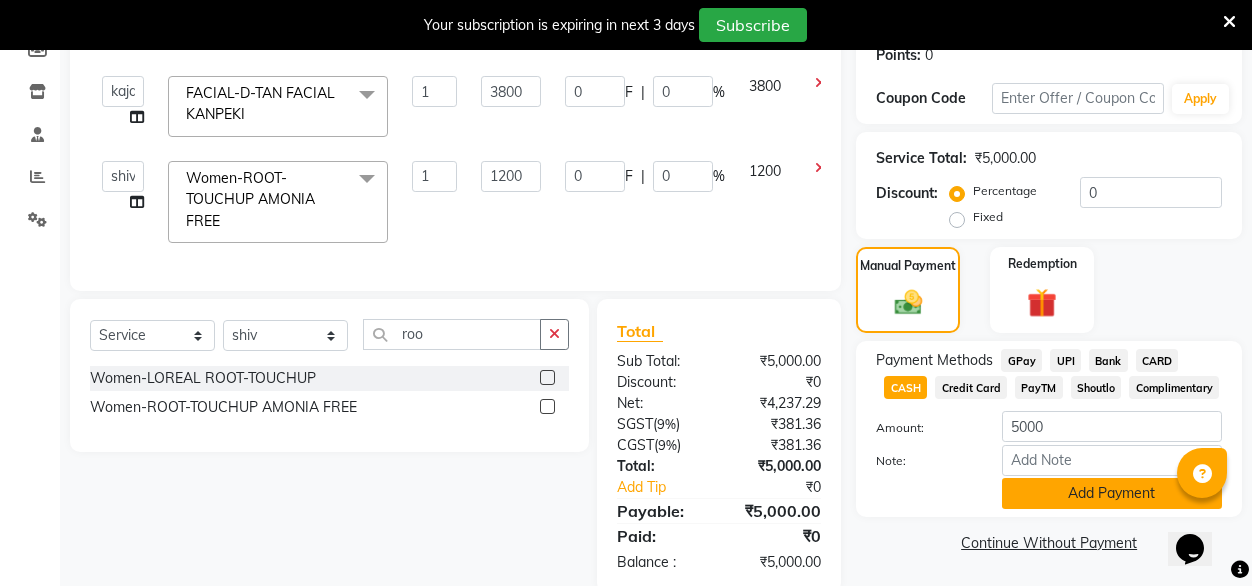 click on "Add Payment" 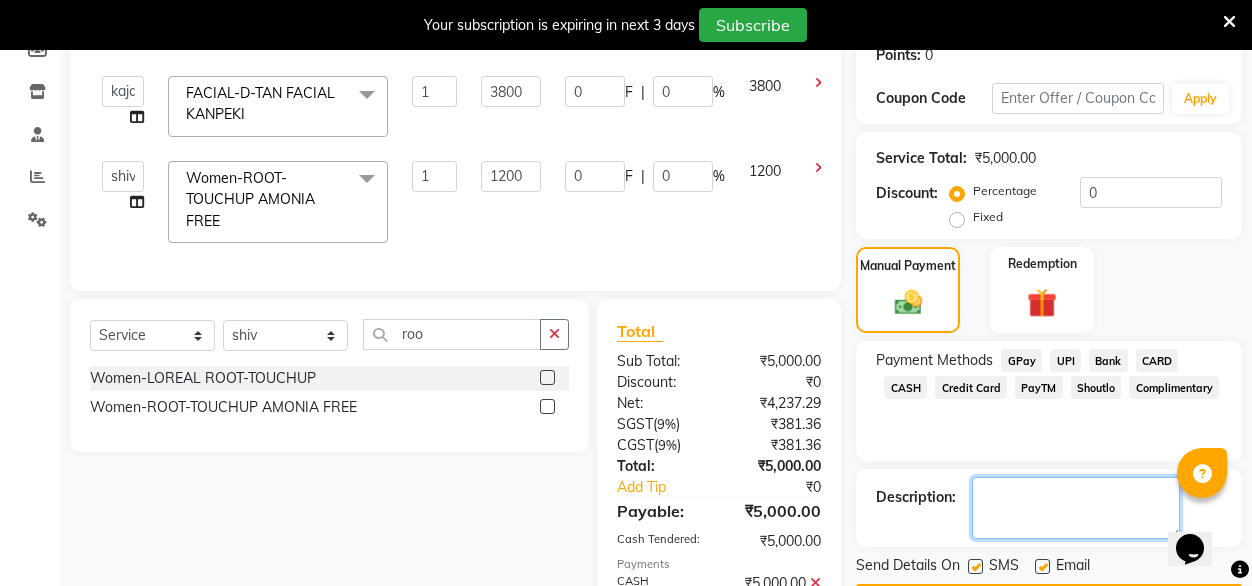 click 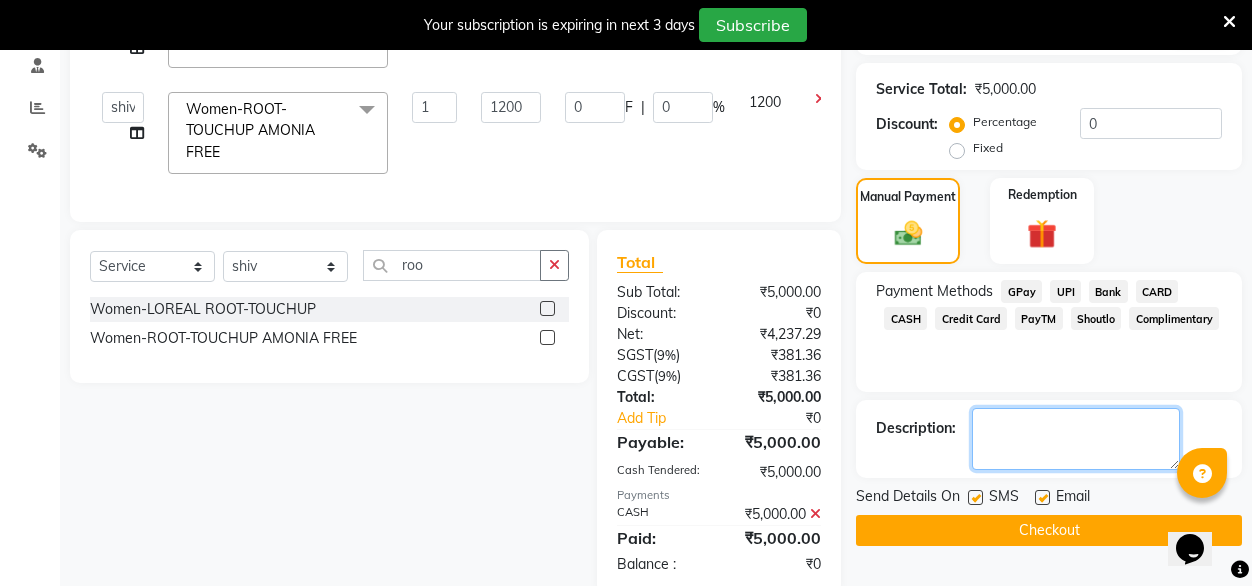scroll, scrollTop: 385, scrollLeft: 0, axis: vertical 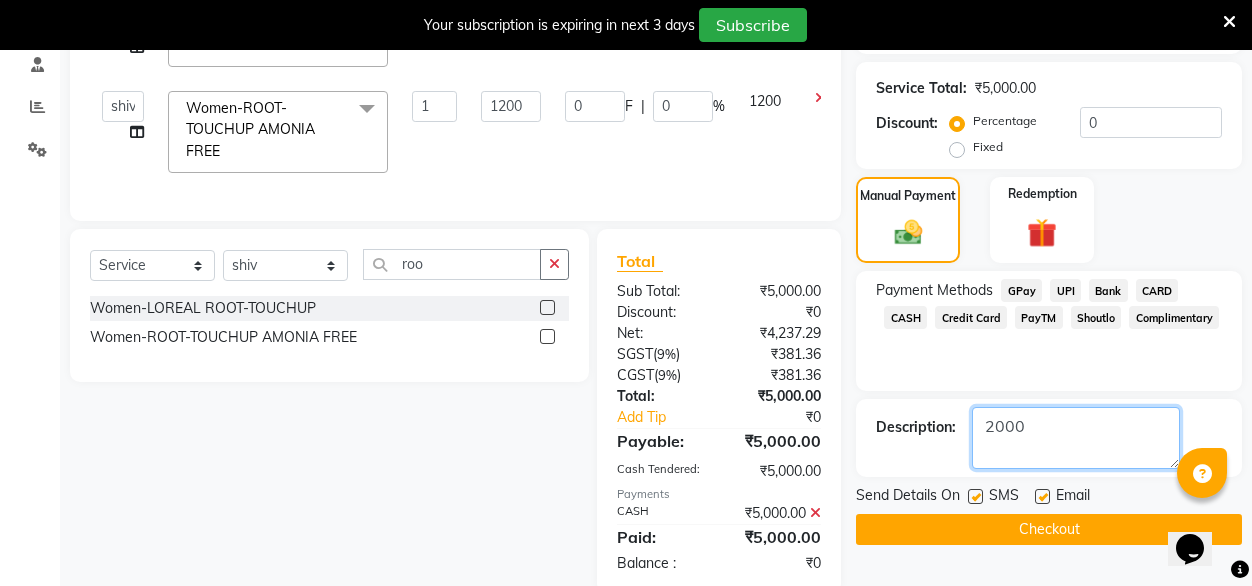 type on "2000" 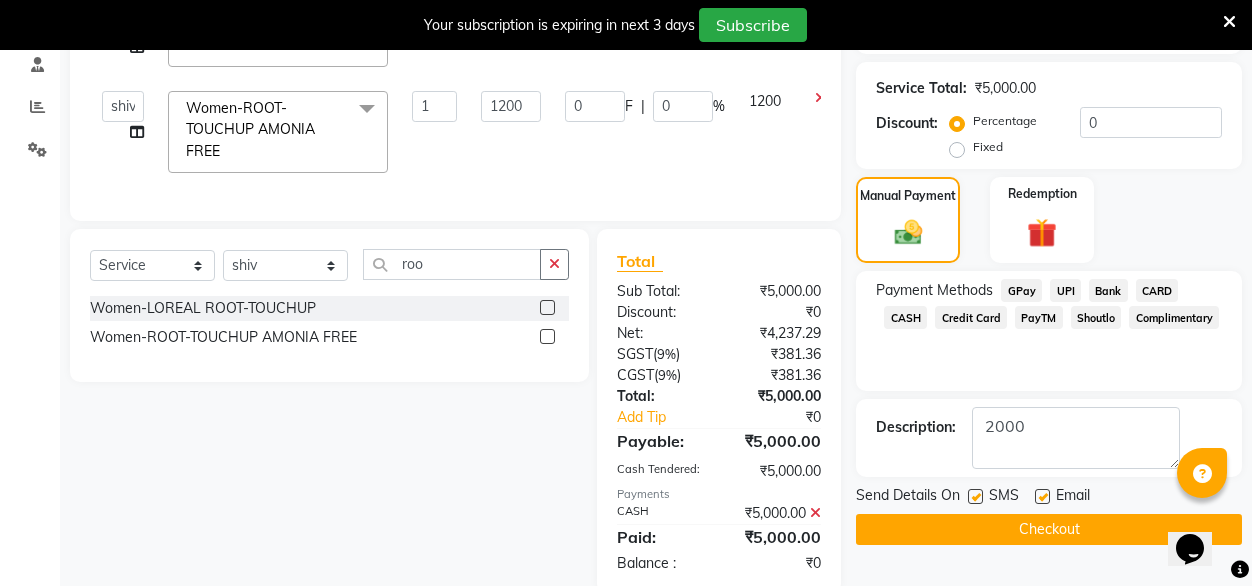click on "GPay" 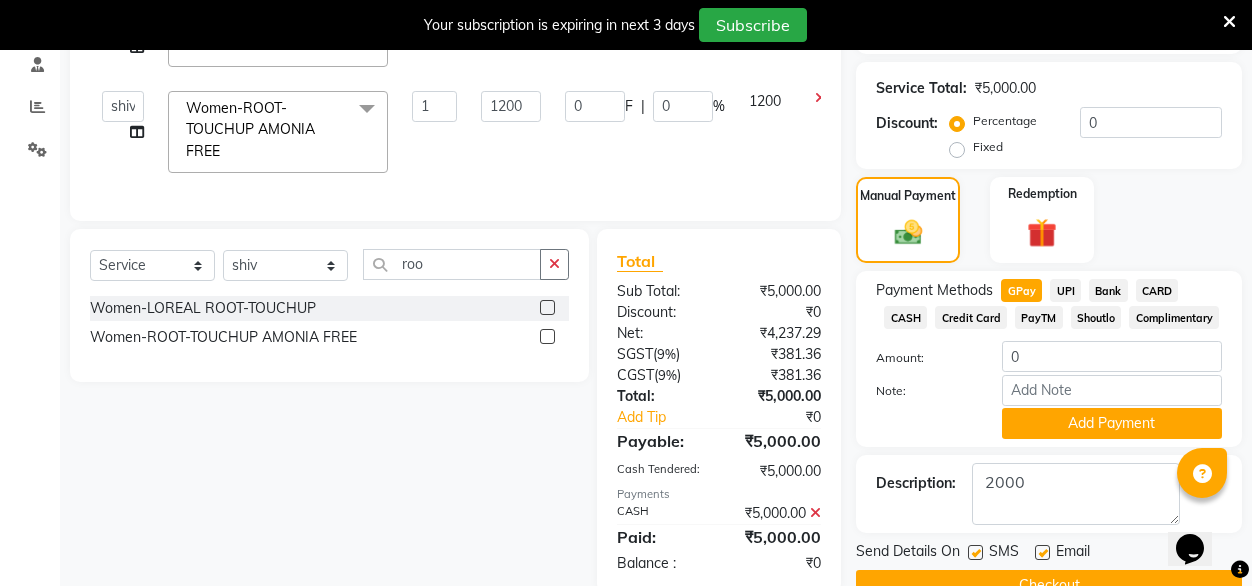 scroll, scrollTop: 435, scrollLeft: 0, axis: vertical 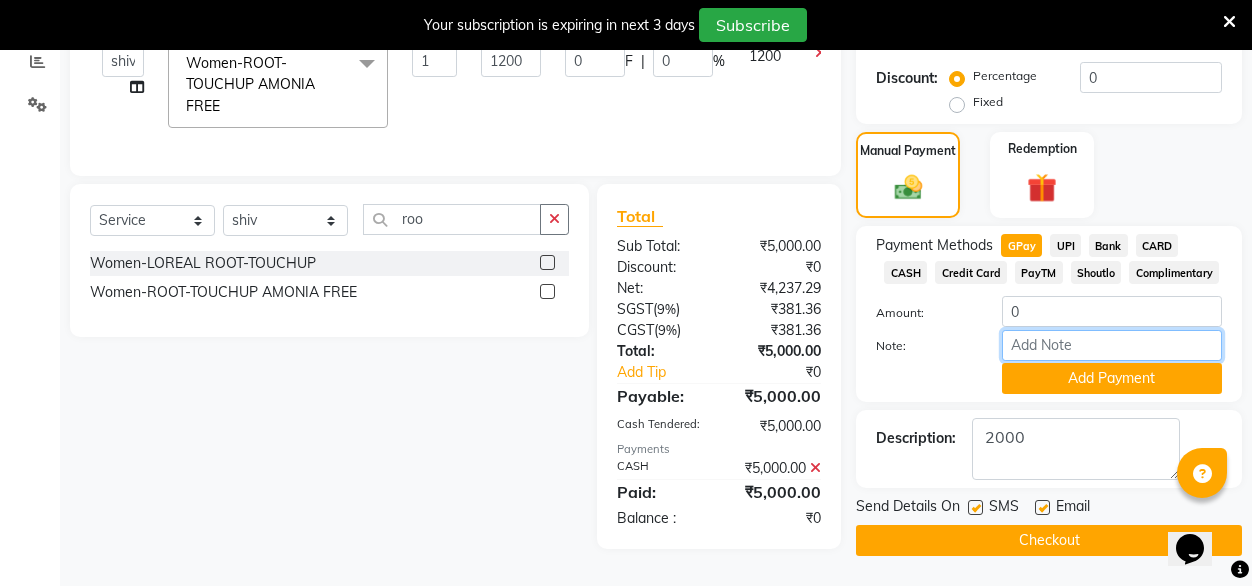 click on "Note:" at bounding box center (1112, 345) 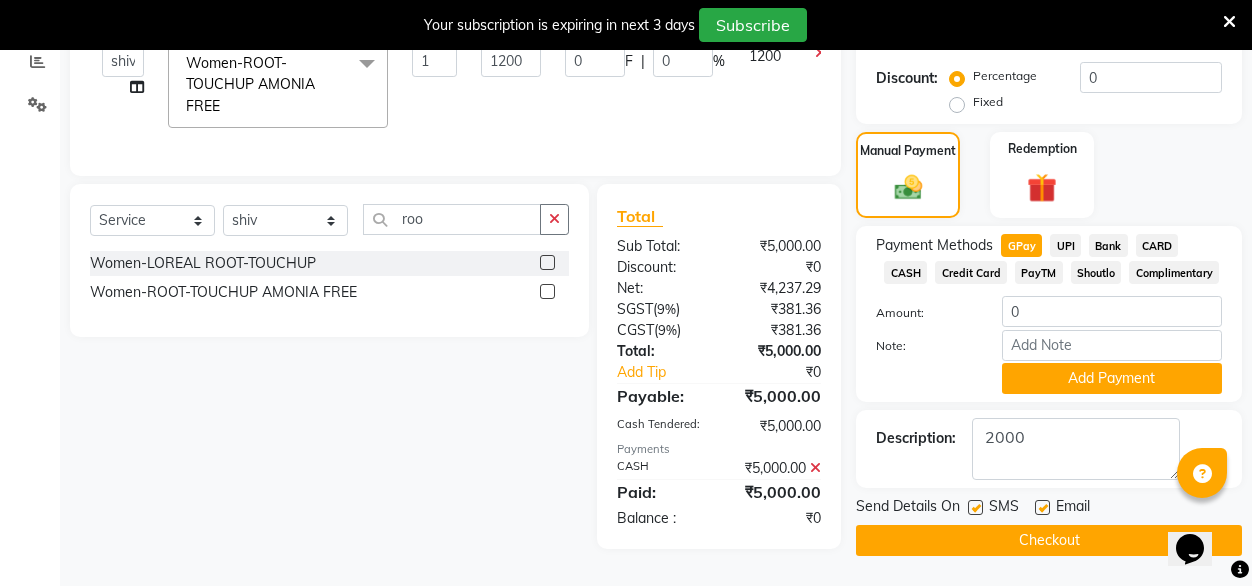 click on "Note:" 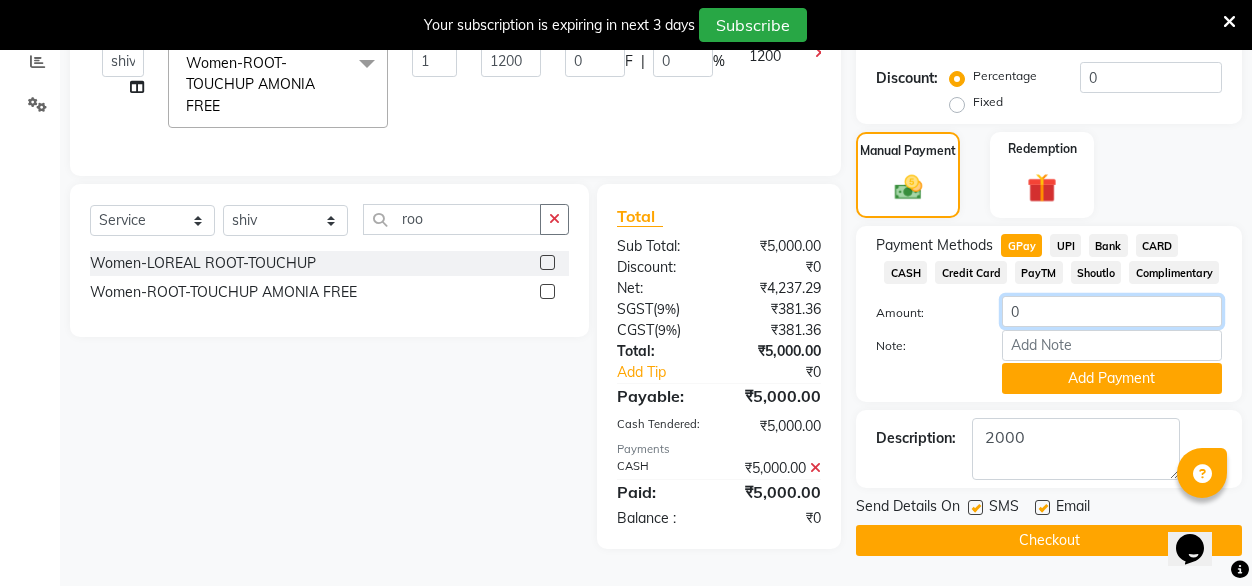 click on "0" 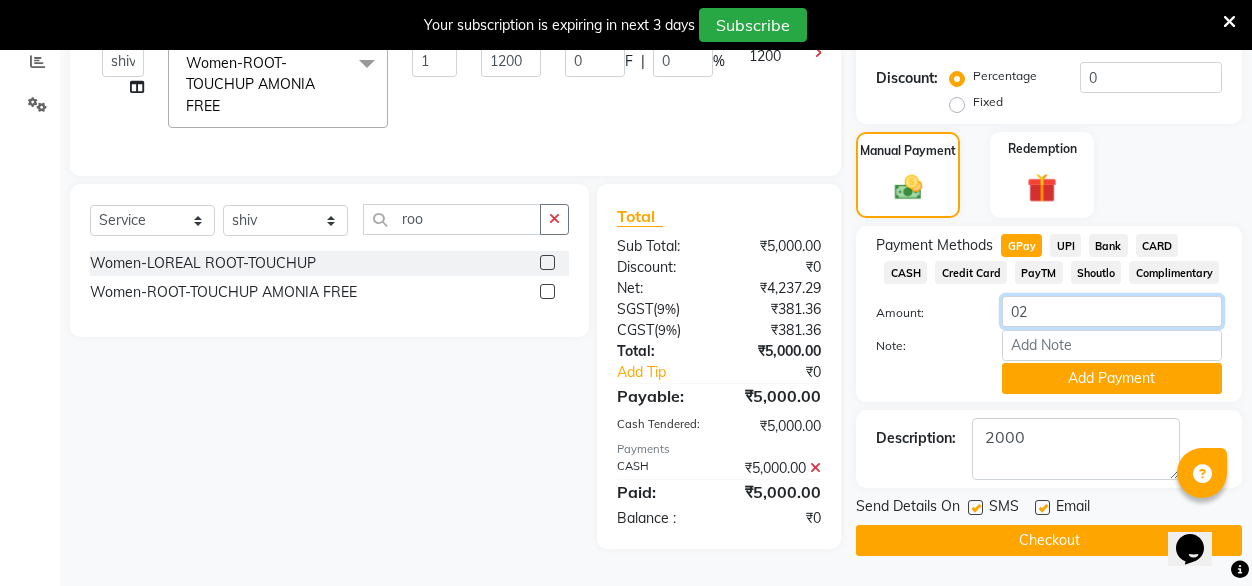 type on "0" 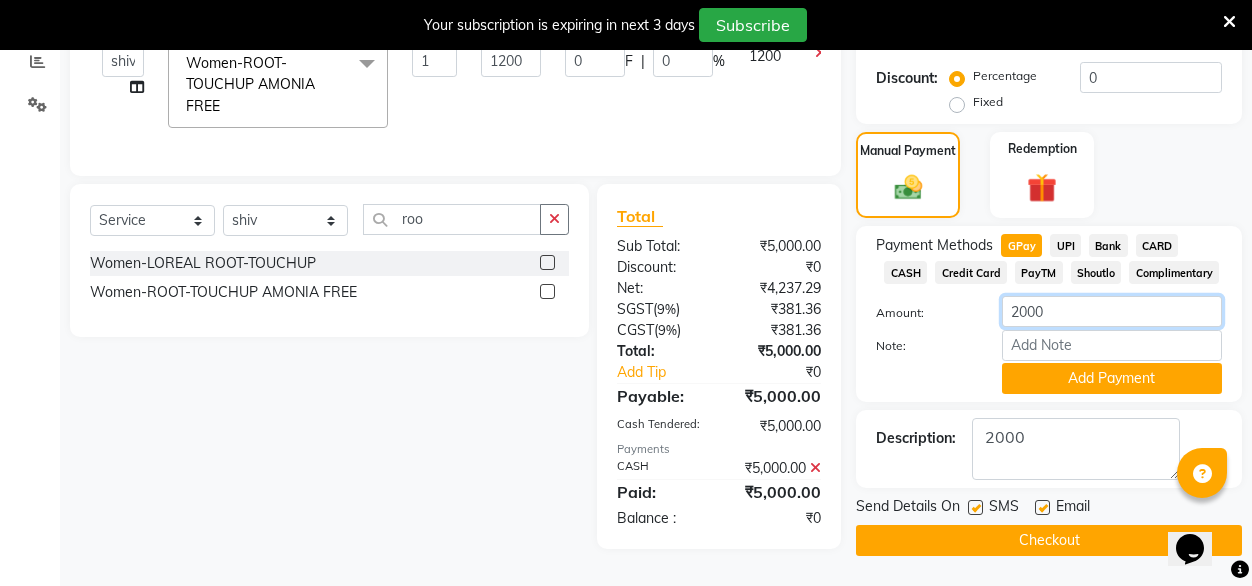 type on "2000" 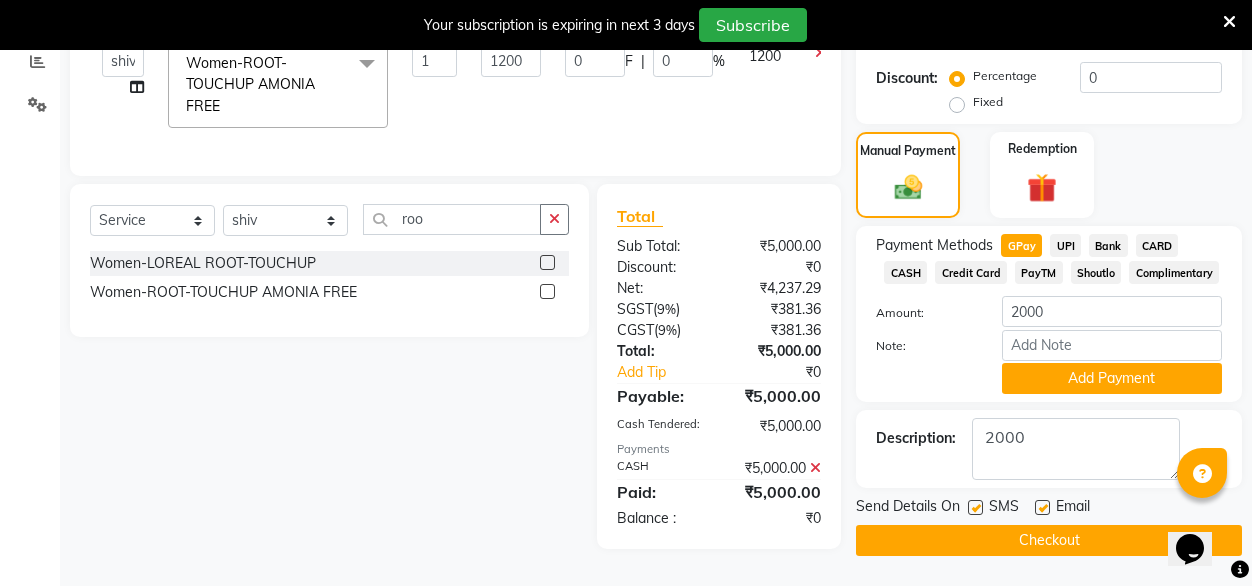 click on "Note:" 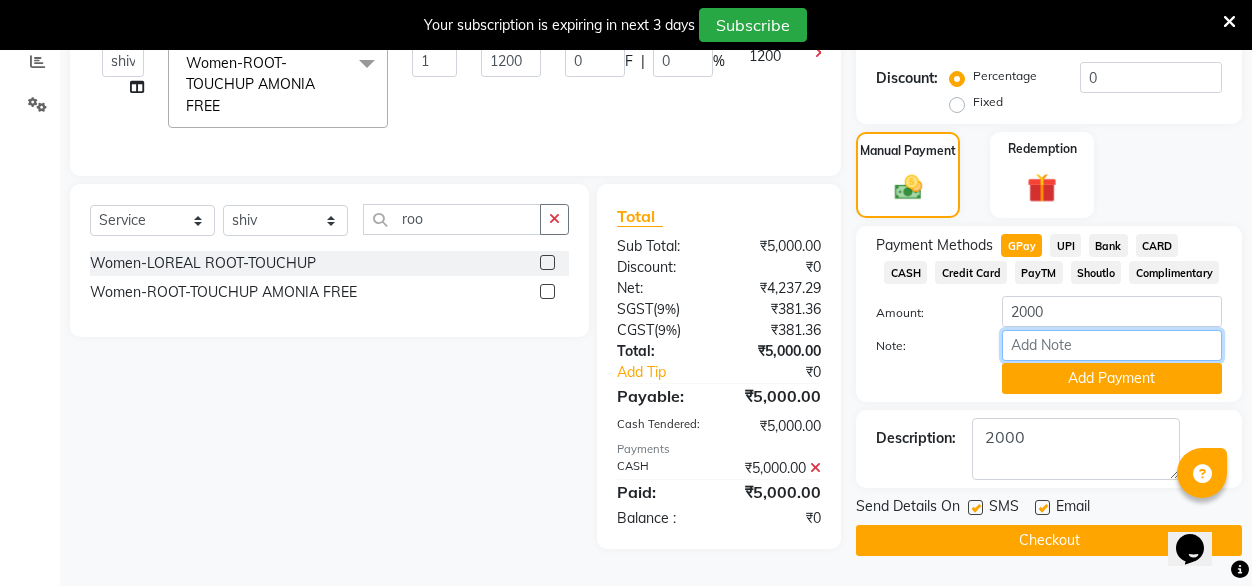 click on "Note:" at bounding box center (1112, 345) 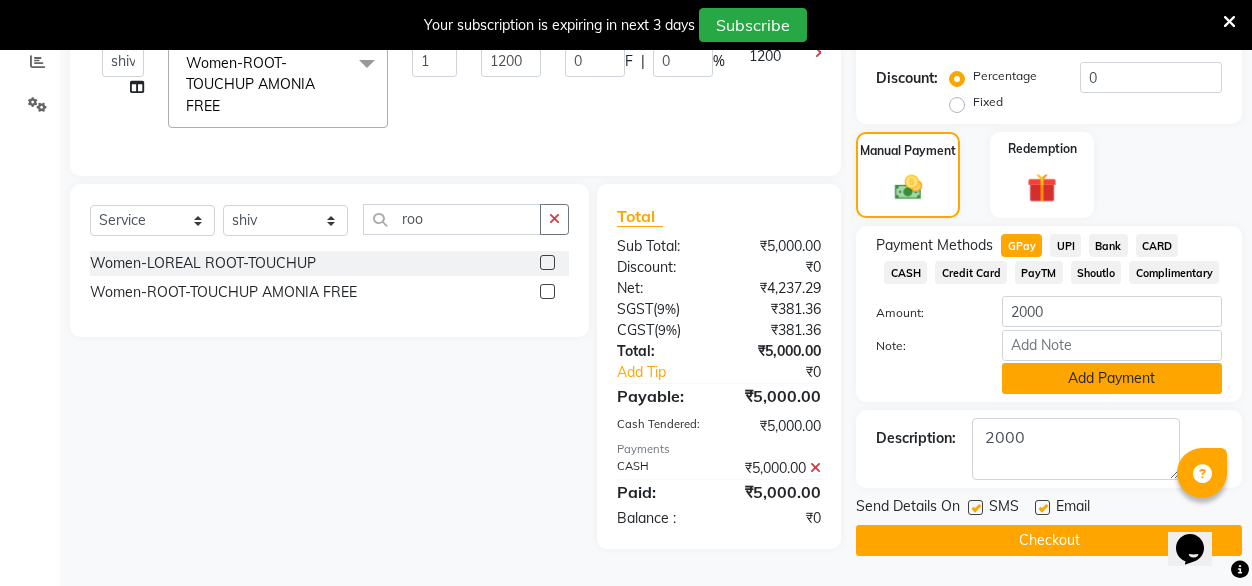 click on "Add Payment" 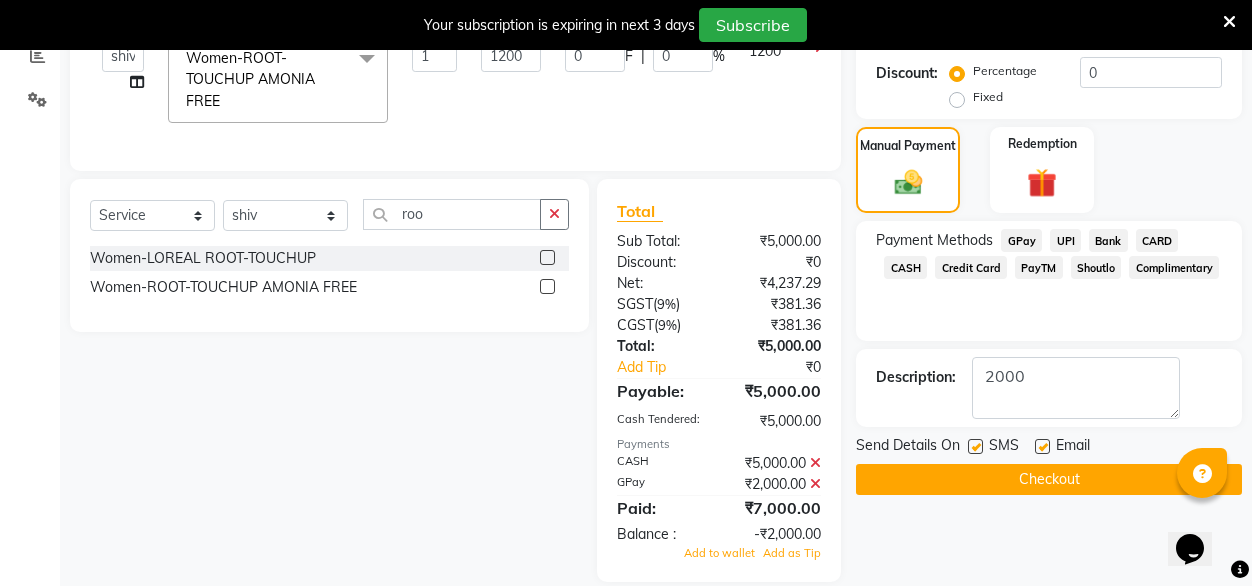scroll, scrollTop: 473, scrollLeft: 0, axis: vertical 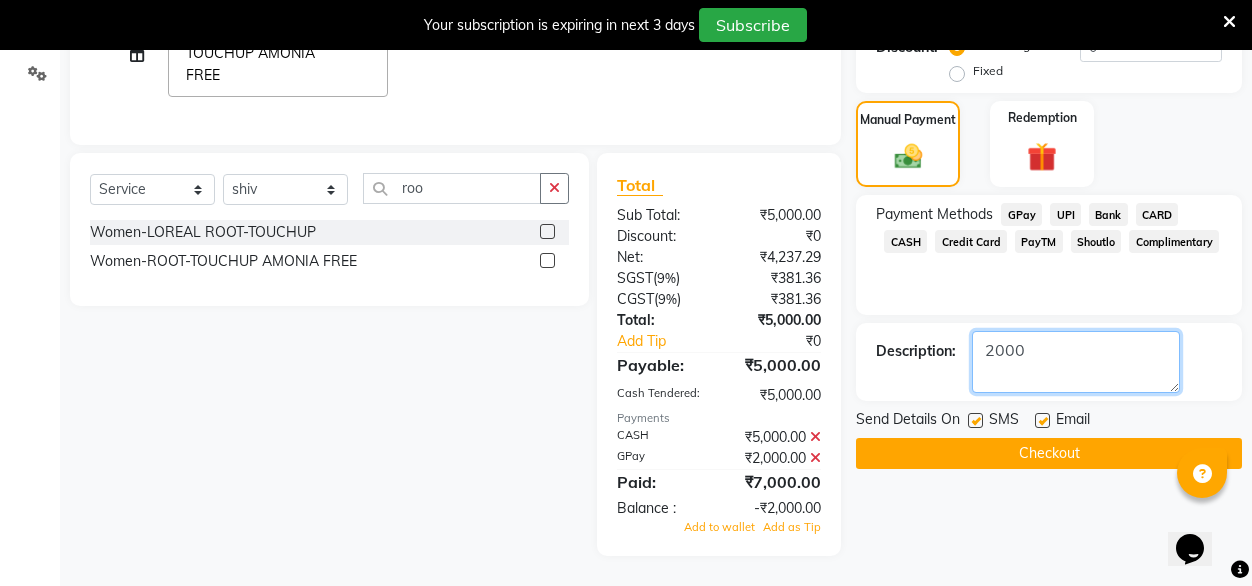 click 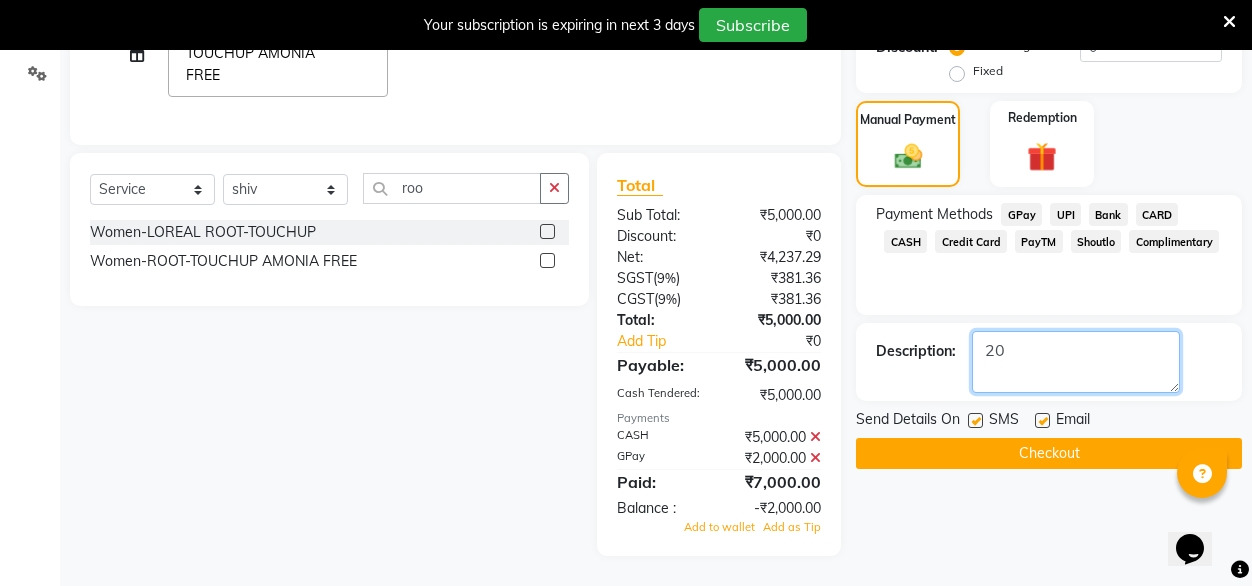 type on "2" 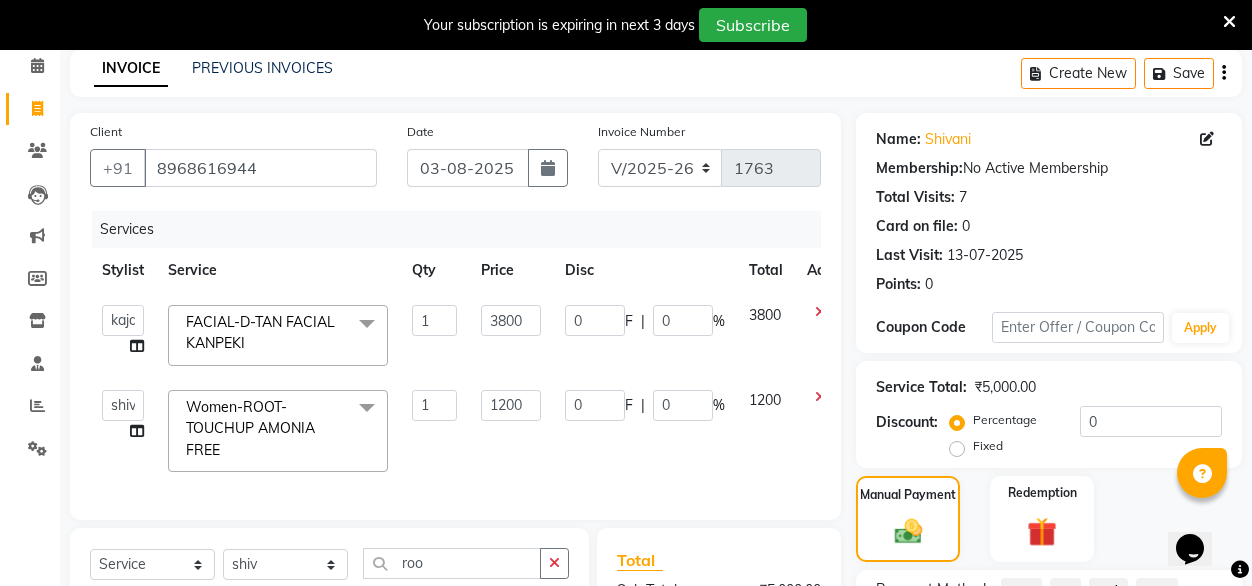 scroll, scrollTop: 136, scrollLeft: 0, axis: vertical 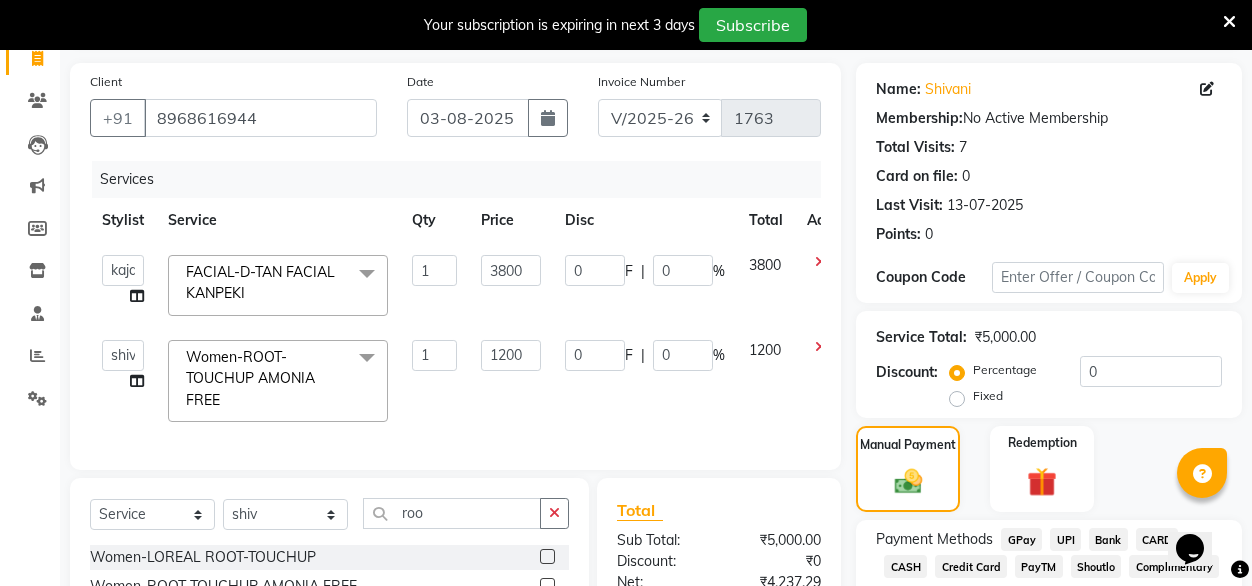 type 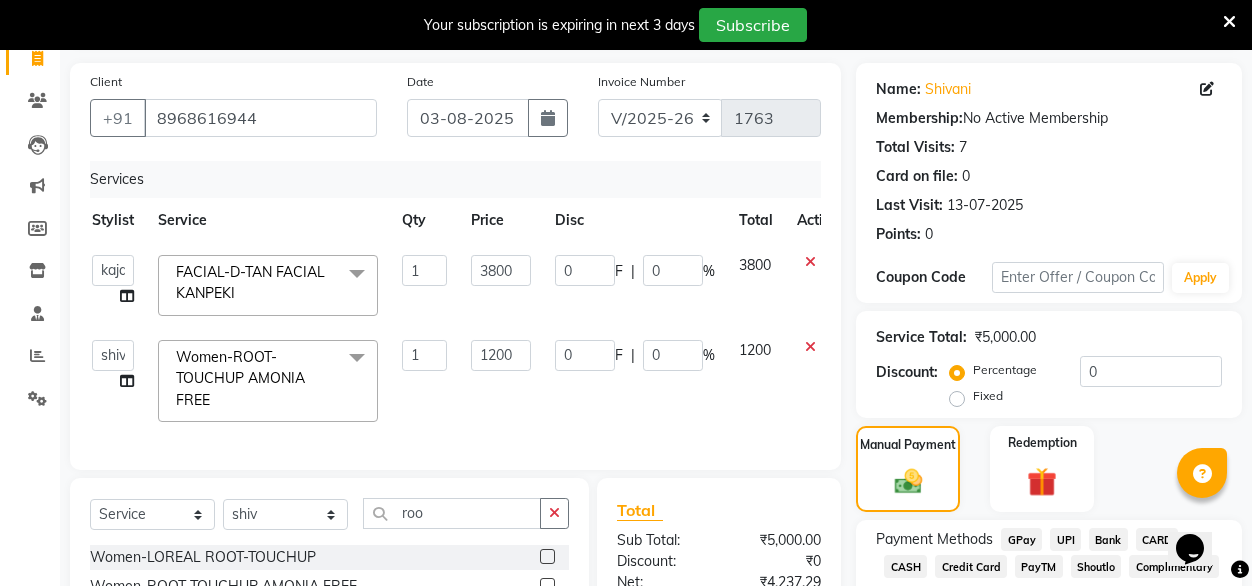 scroll, scrollTop: 271, scrollLeft: 0, axis: vertical 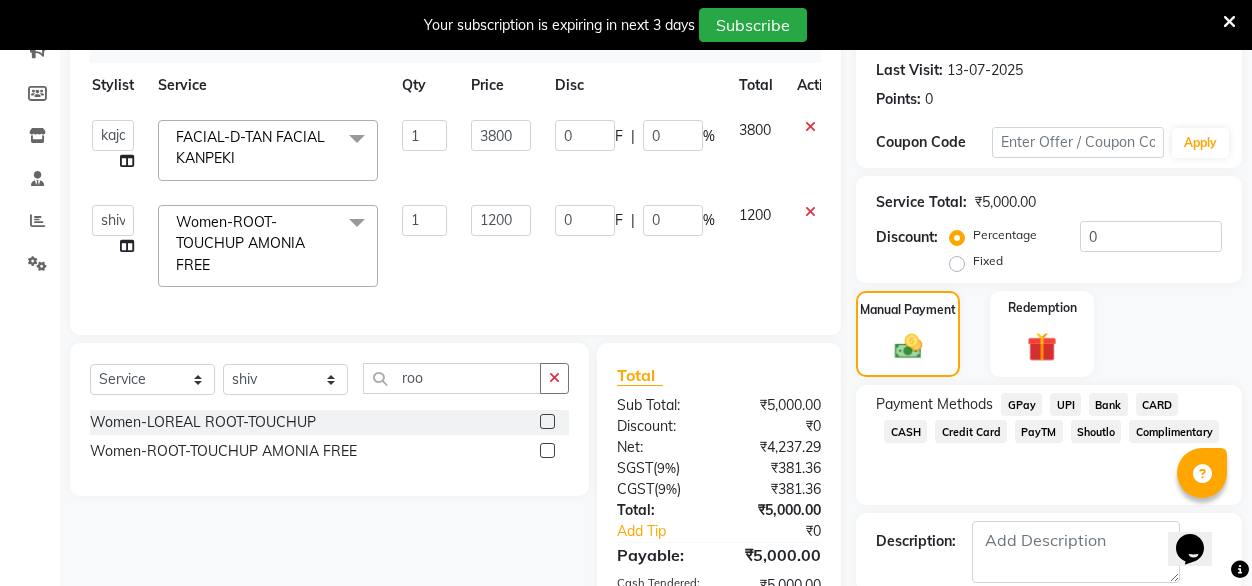 click on "Payment Methods  GPay   UPI   Bank   CARD   CASH   Credit Card   PayTM   Shoutlo   Complimentary" 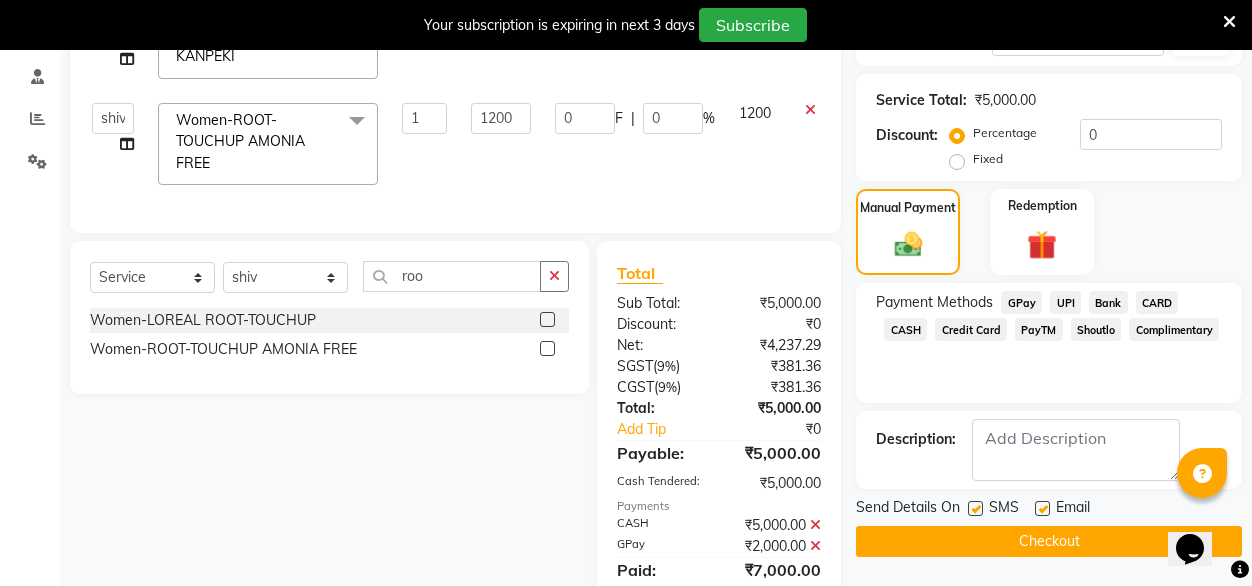 scroll, scrollTop: 375, scrollLeft: 0, axis: vertical 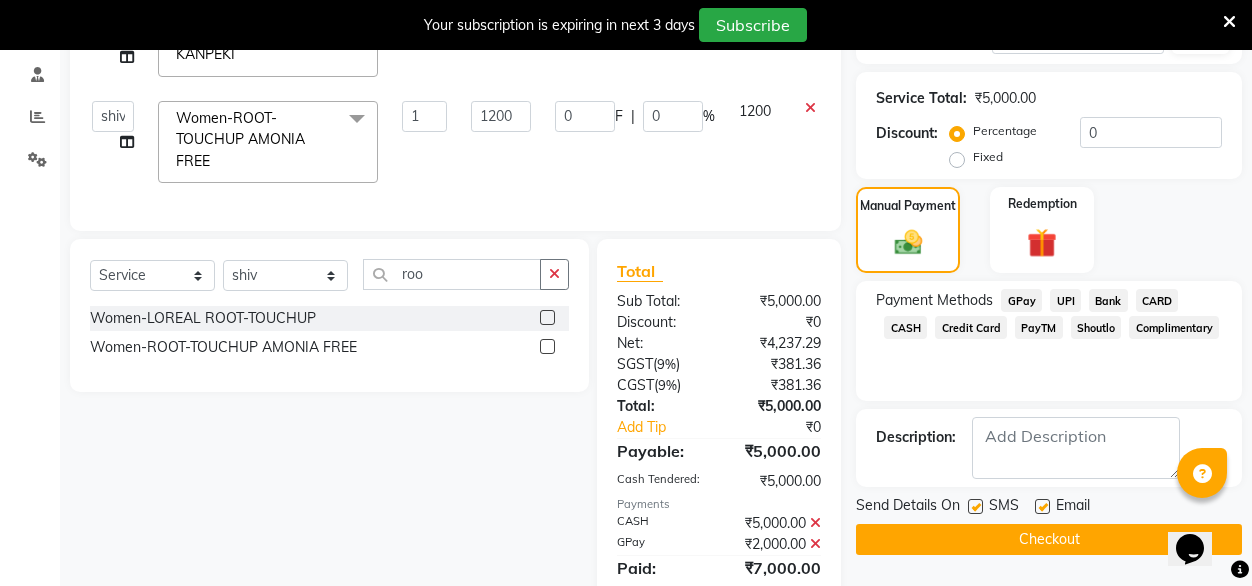click on "GPay" 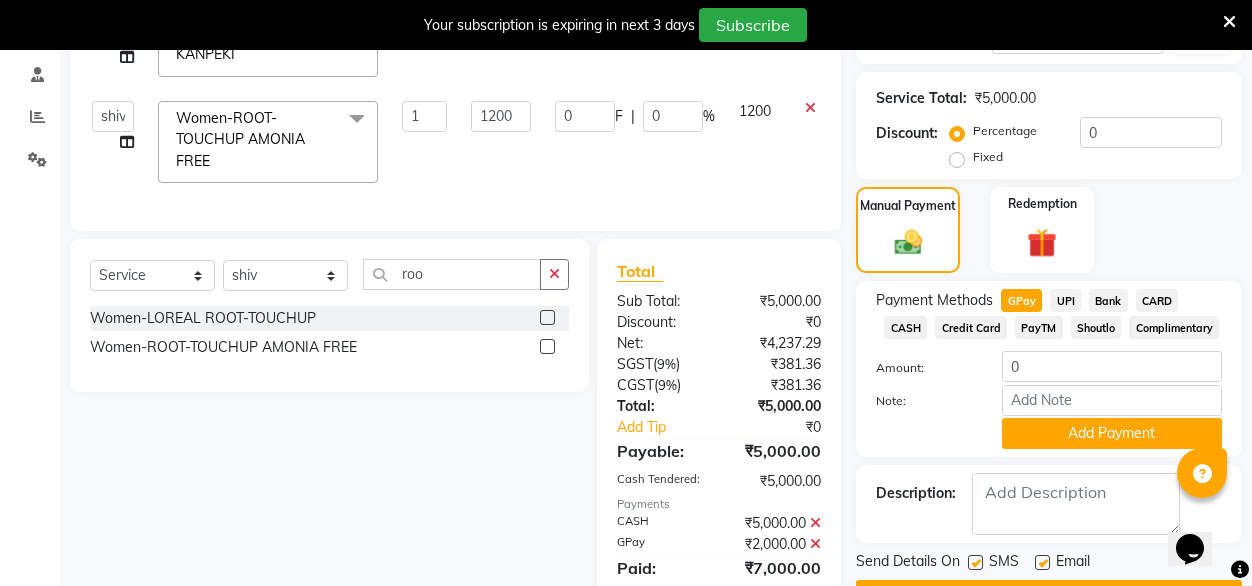 click on "Payment Methods  GPay   UPI   Bank   CARD   CASH   Credit Card   PayTM   Shoutlo   Complimentary  Amount: 0 Note: Add Payment" 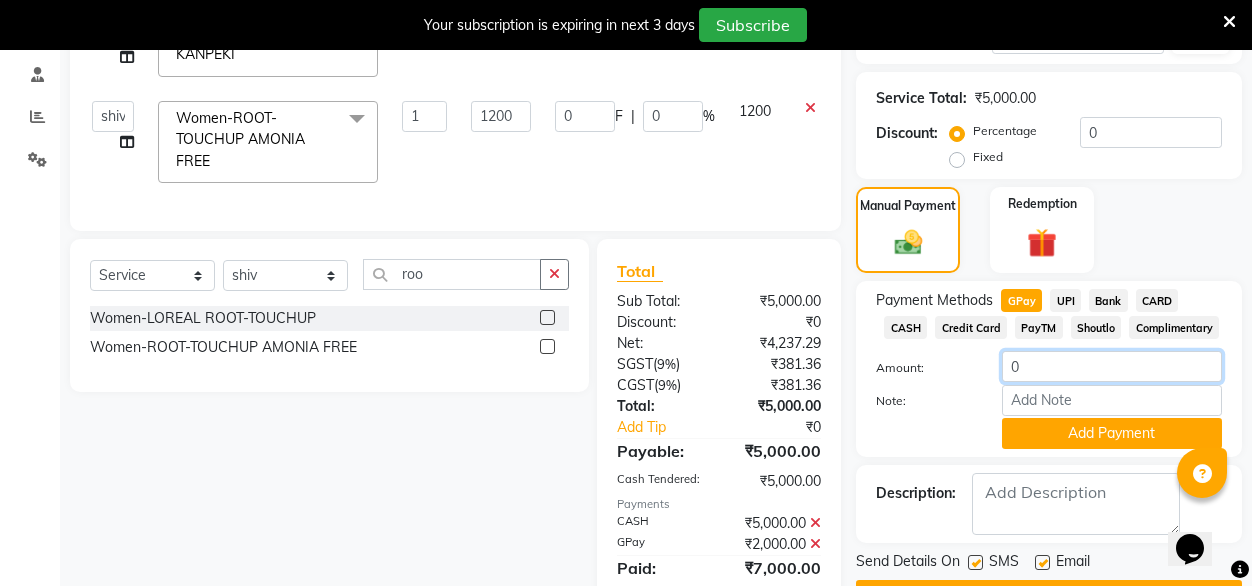 click on "0" 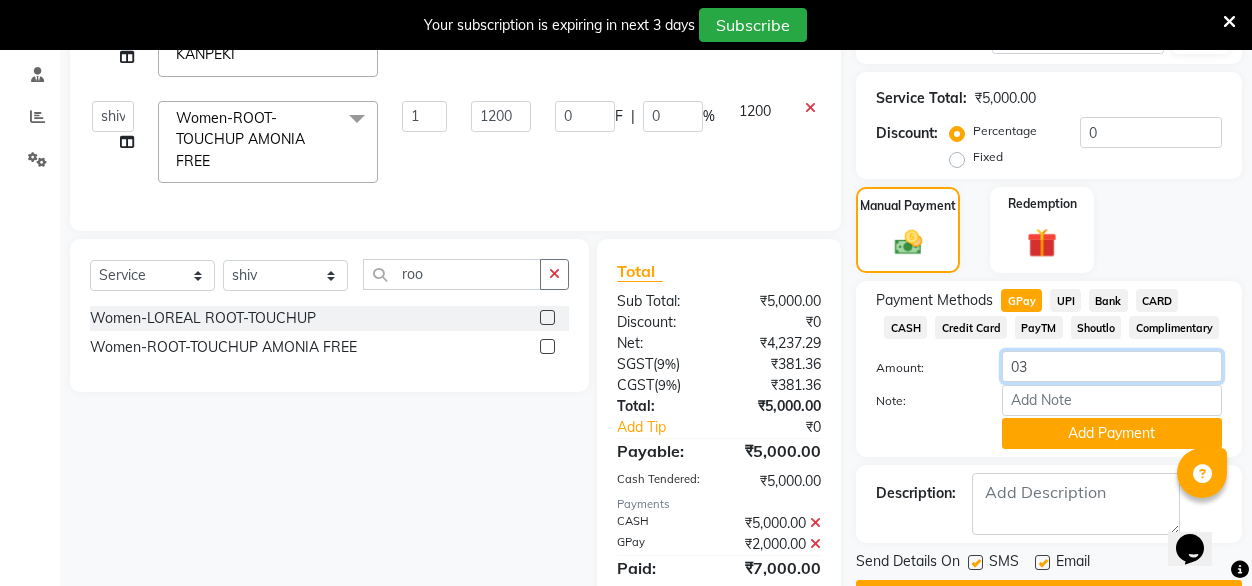 type on "0" 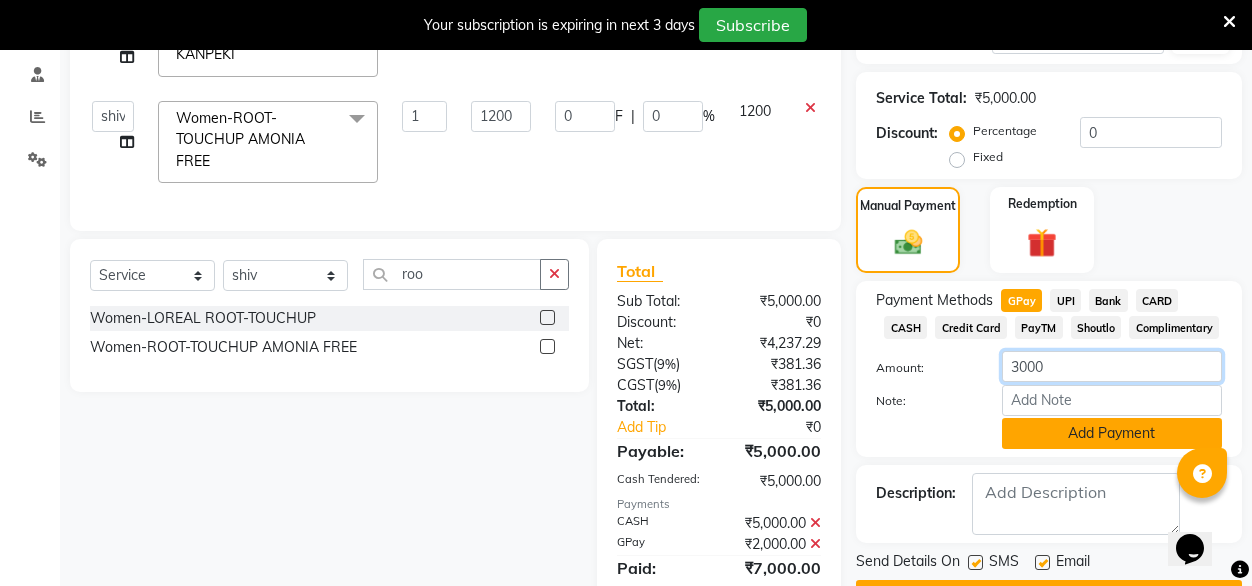 type on "3000" 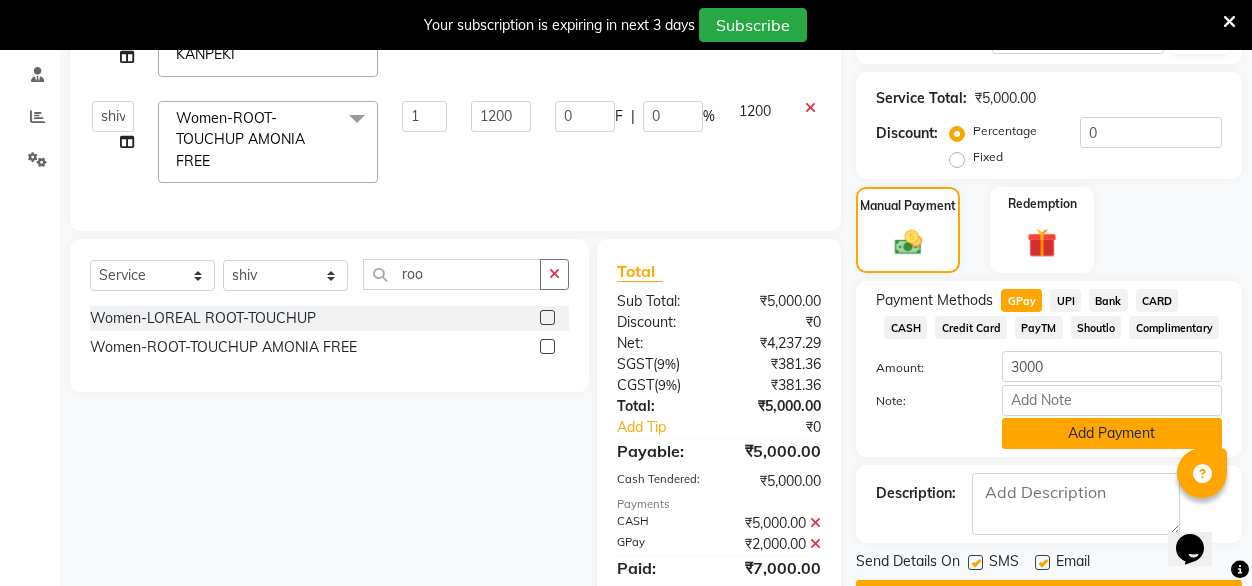 click on "Add Payment" 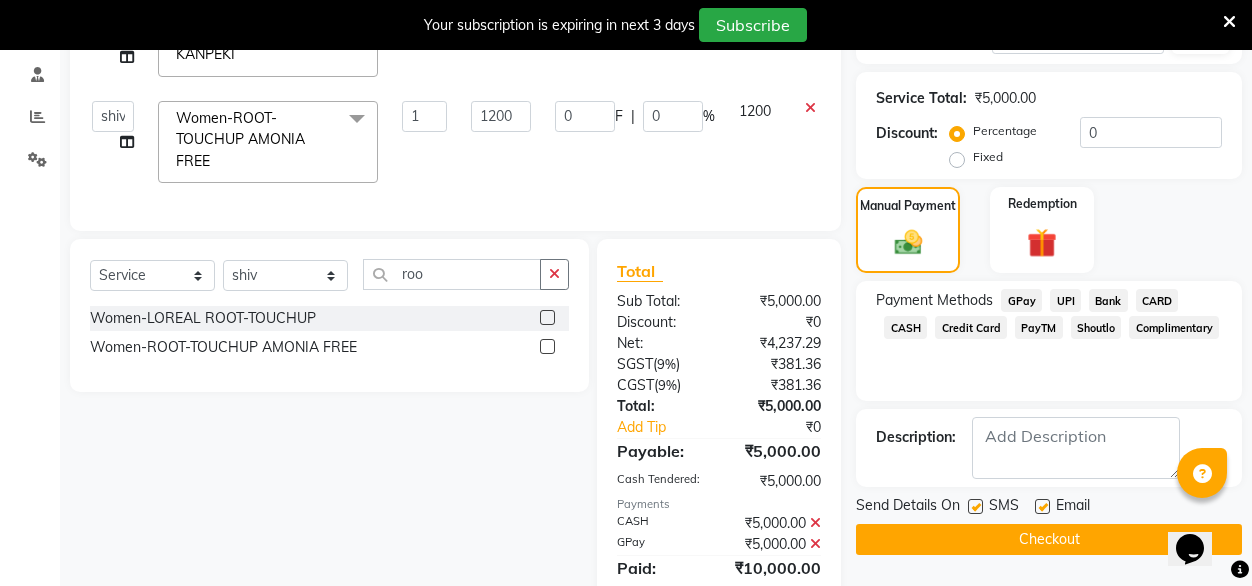 scroll, scrollTop: 473, scrollLeft: 0, axis: vertical 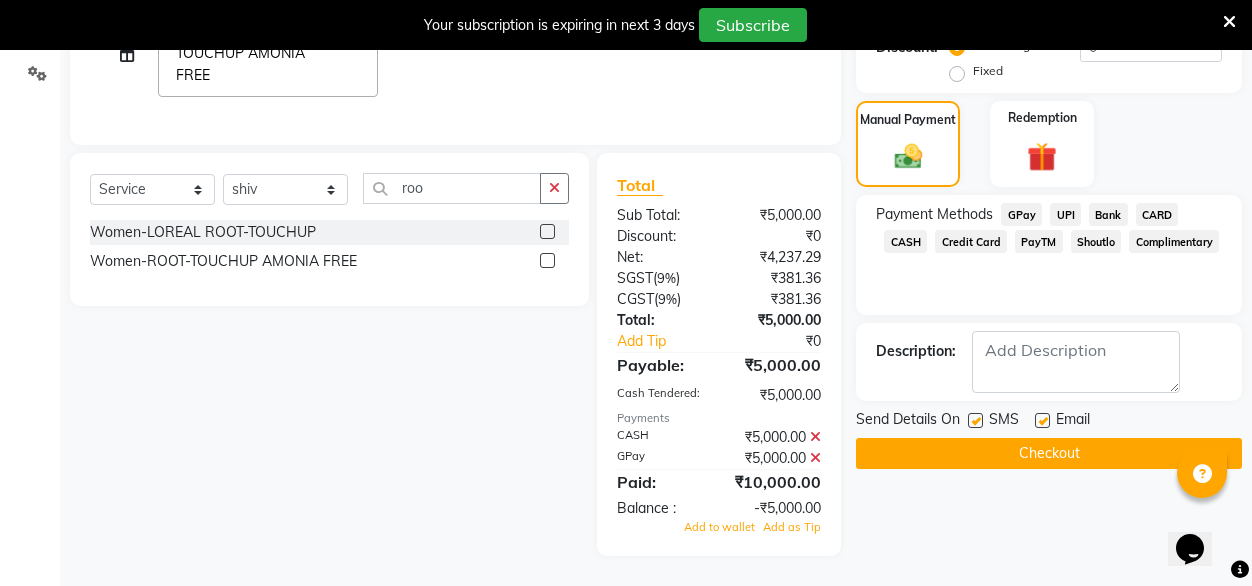 click on "₹5,000.00" 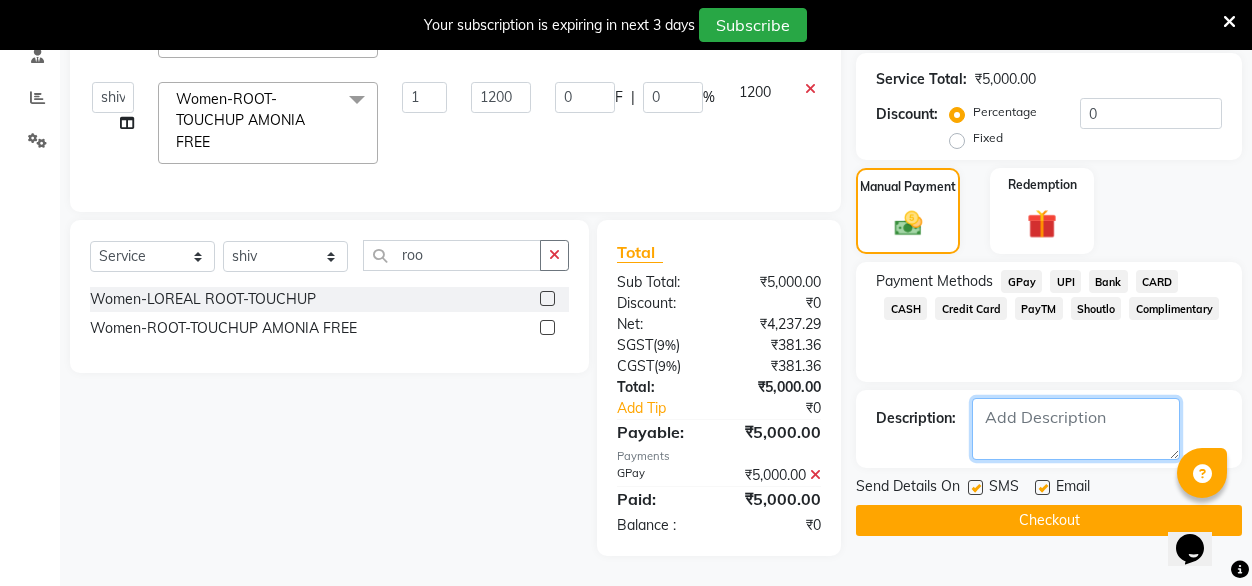click 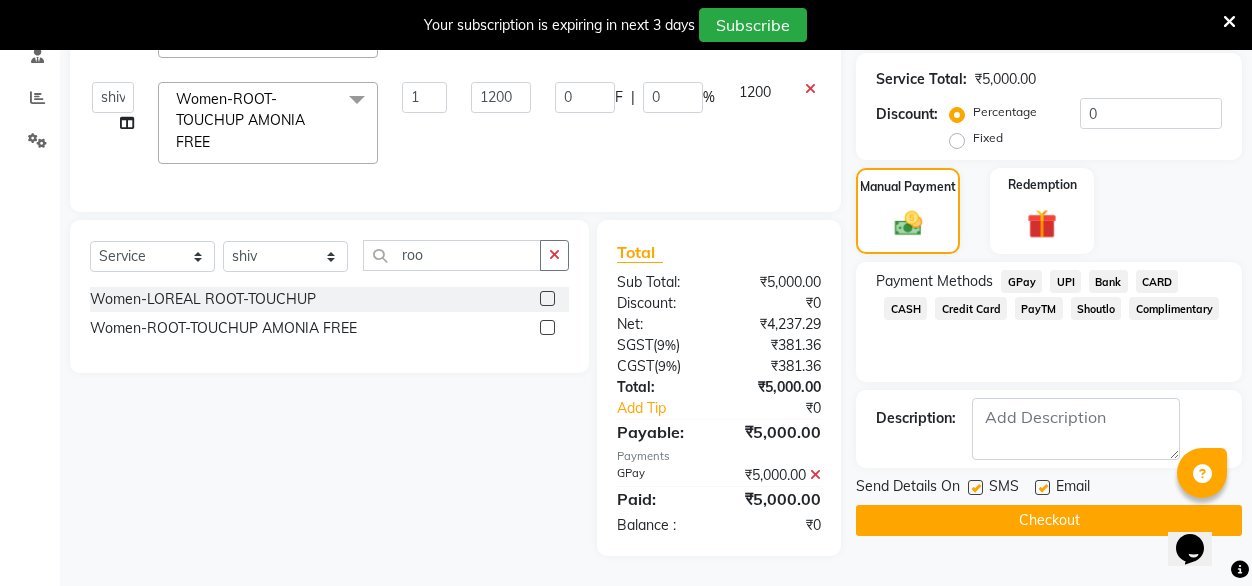 click on "CASH" 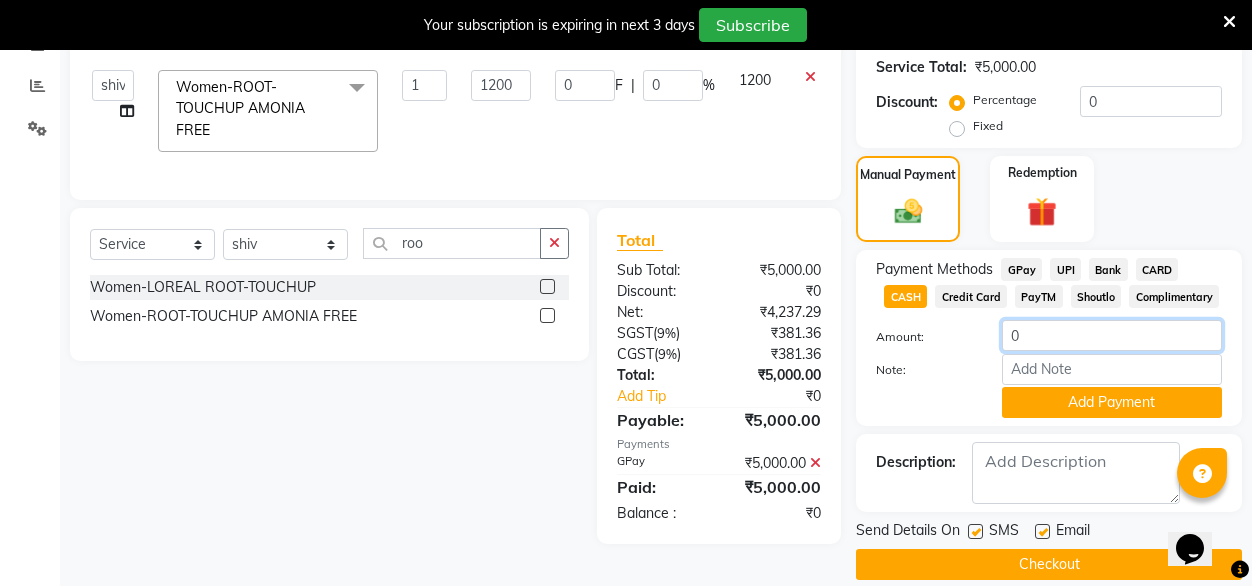 click on "0" 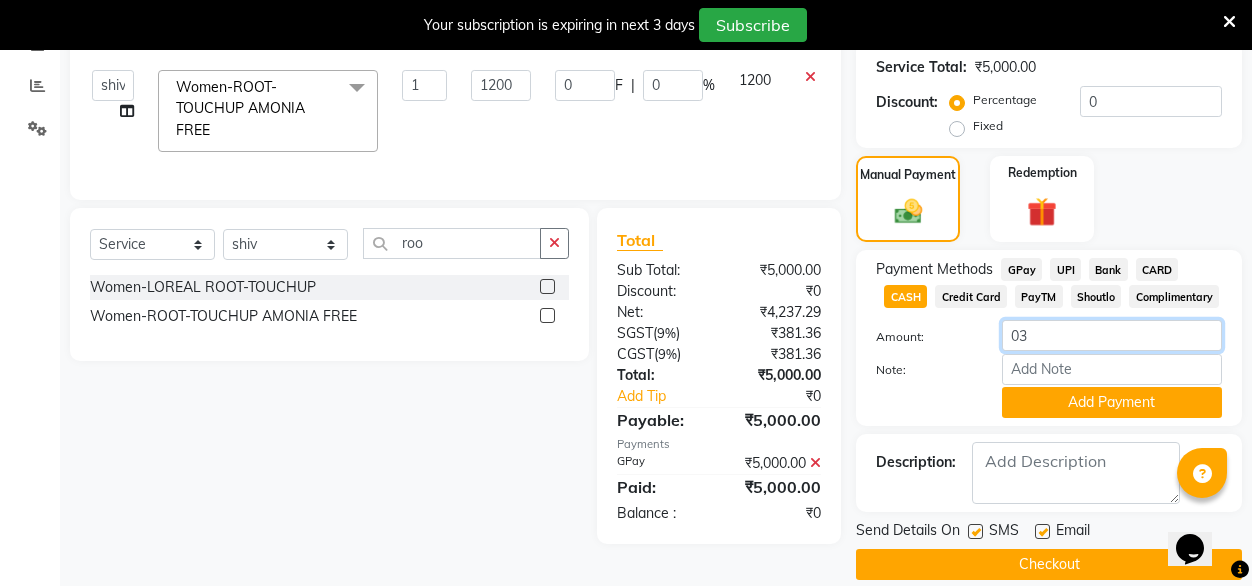 type on "0" 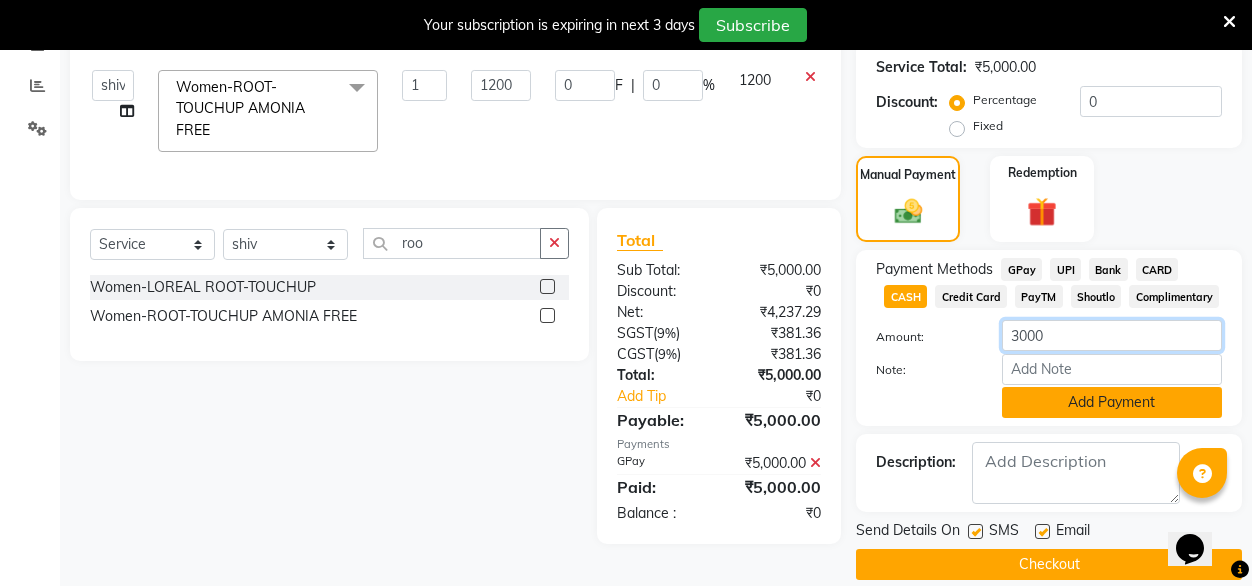 type on "3000" 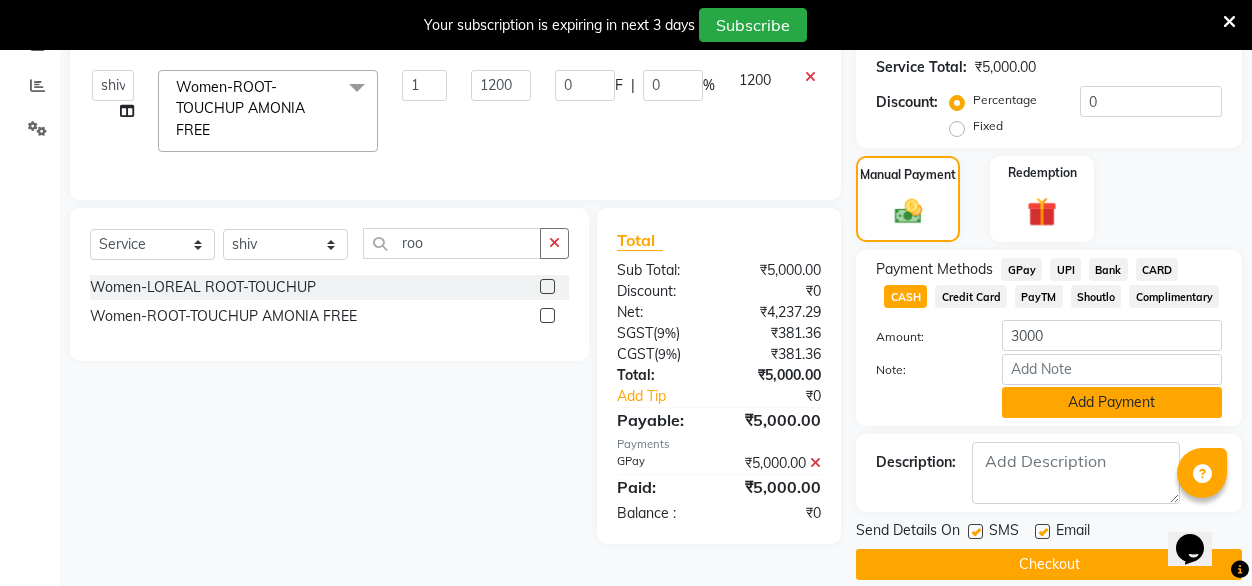 click on "Add Payment" 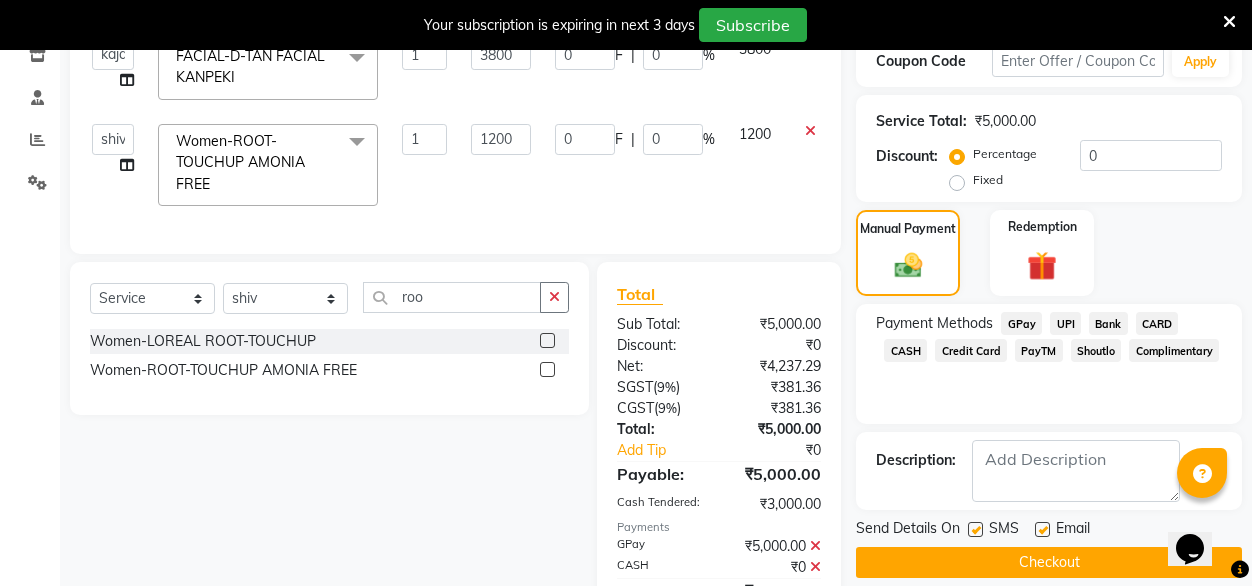 scroll, scrollTop: 348, scrollLeft: 0, axis: vertical 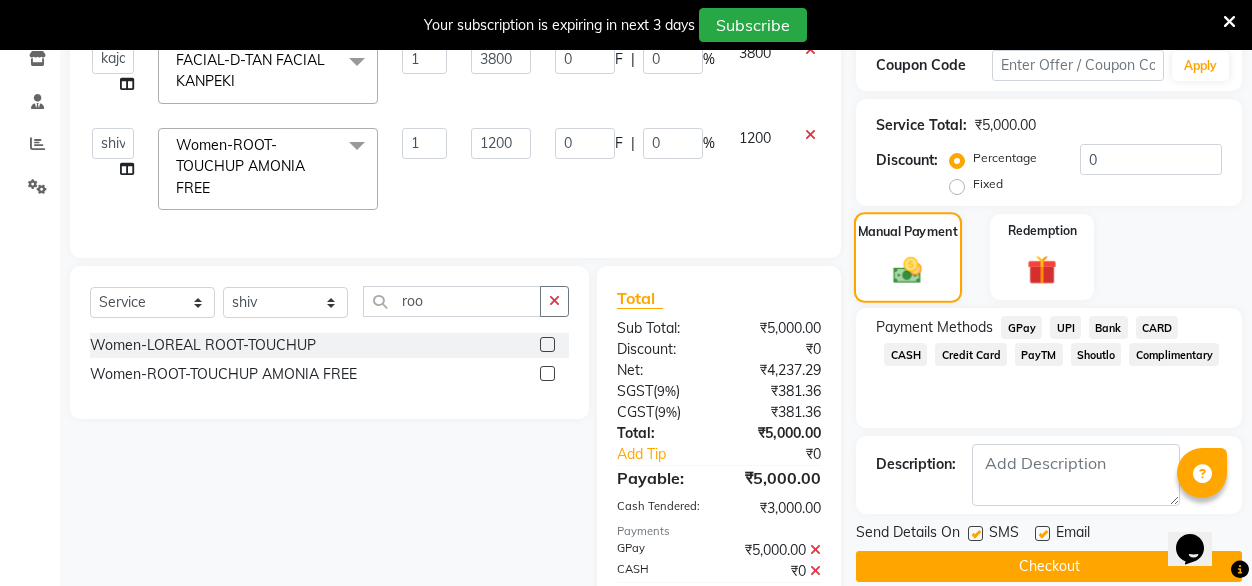 click on "Manual Payment" 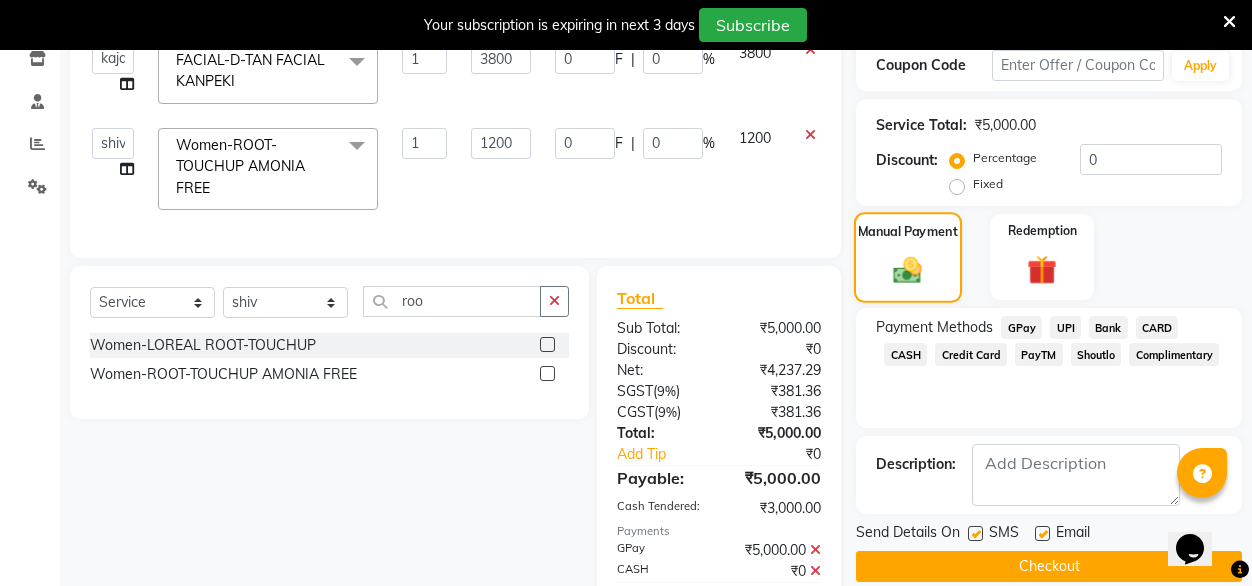 click 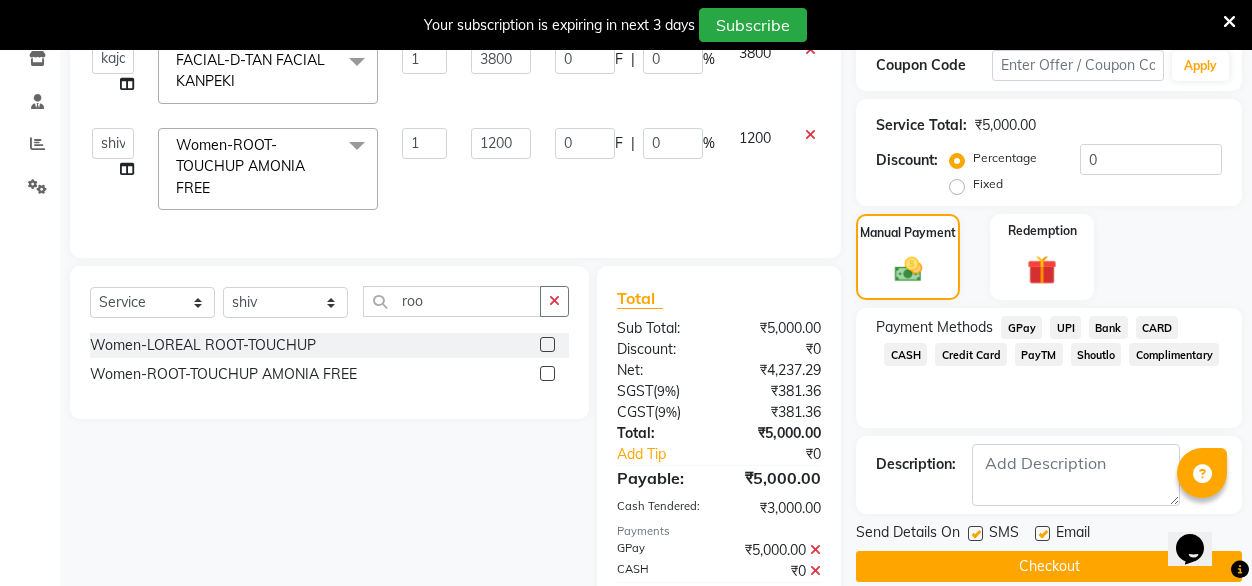 click on "1200" 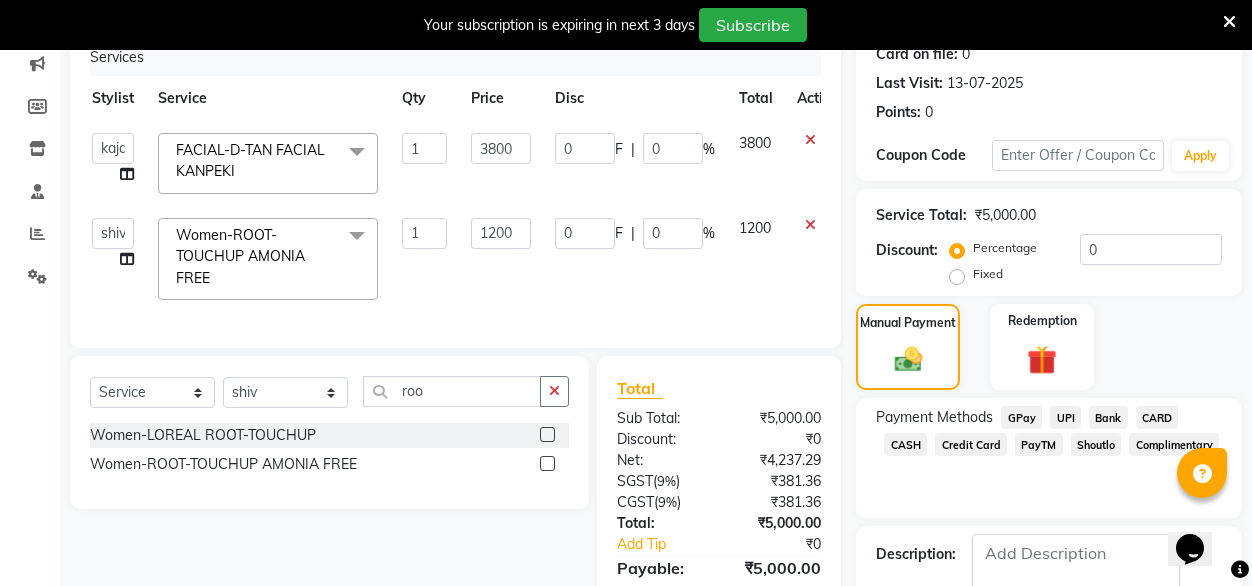 scroll, scrollTop: 260, scrollLeft: 0, axis: vertical 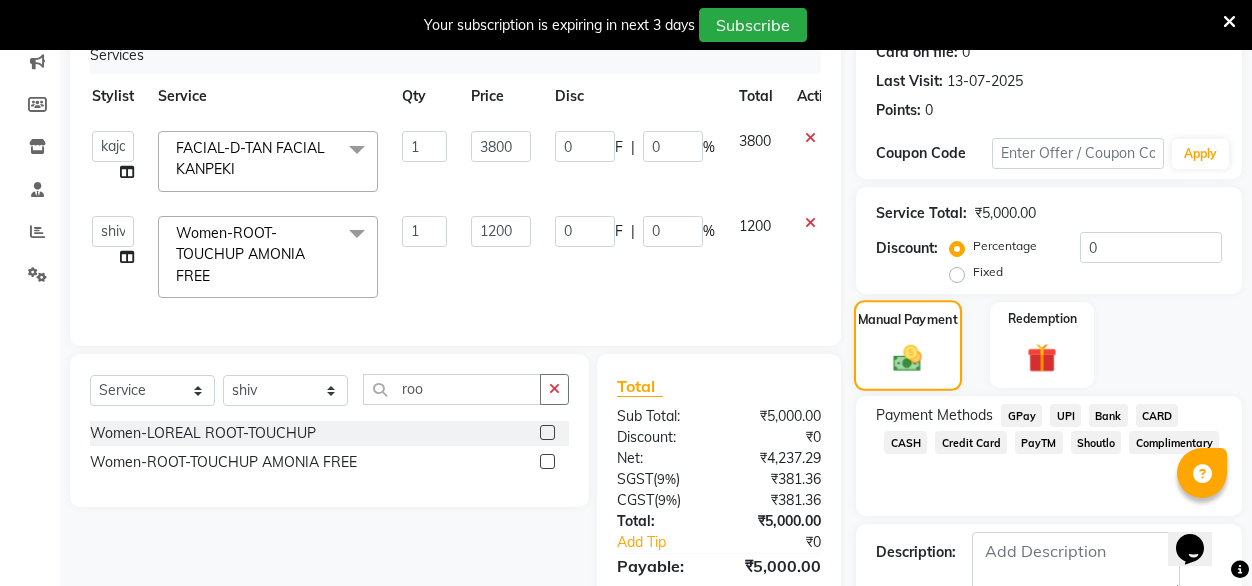 click on "Manual Payment" 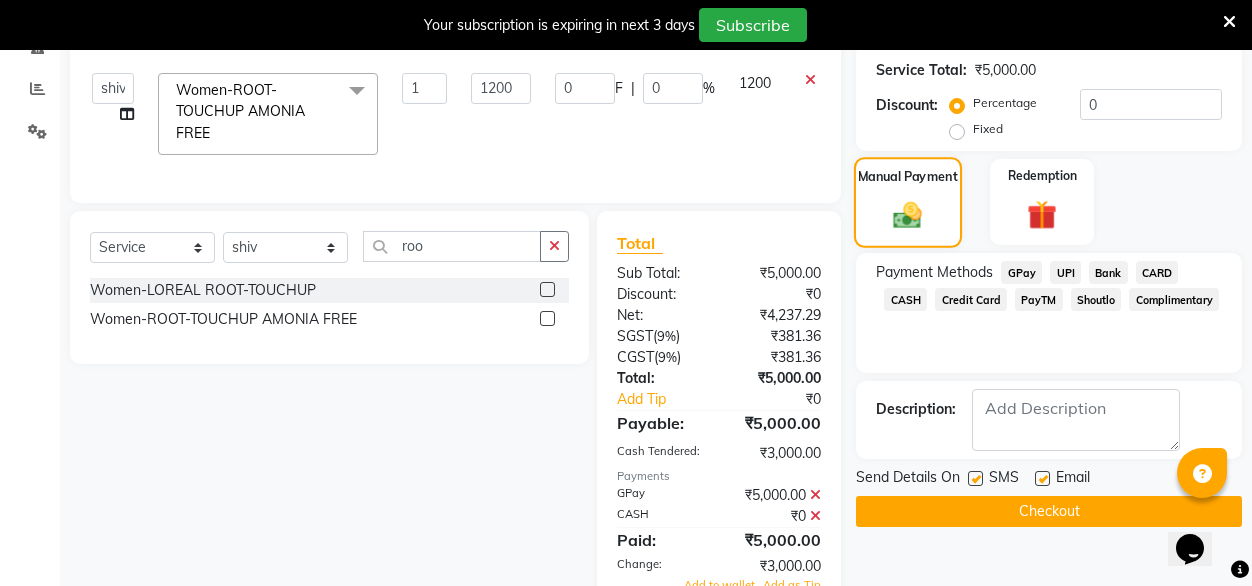 scroll, scrollTop: 404, scrollLeft: 0, axis: vertical 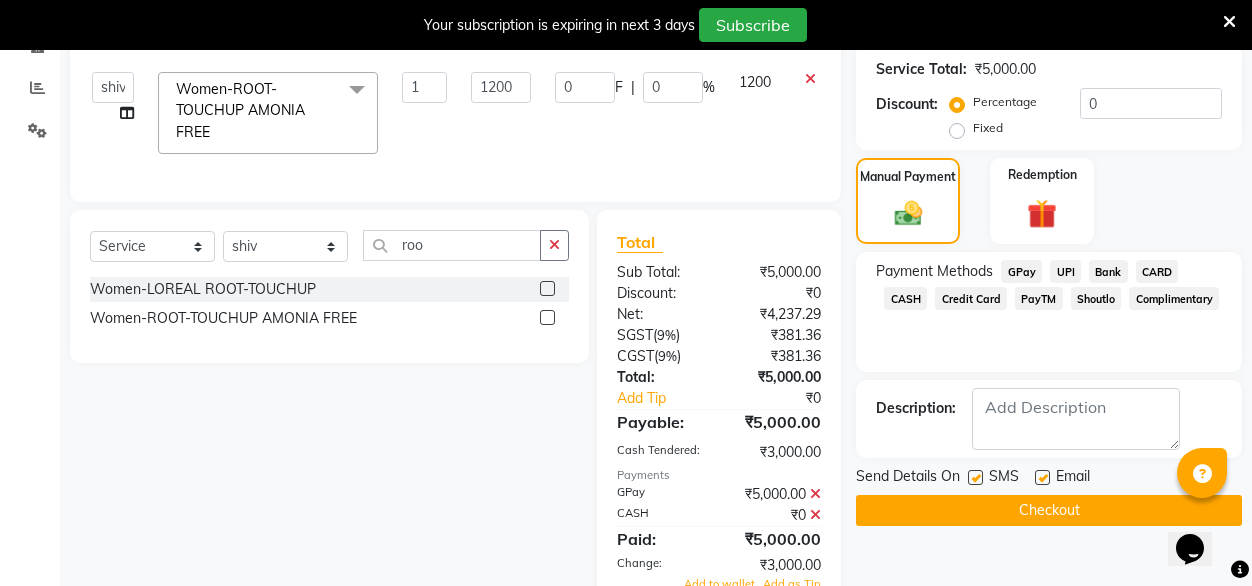 click on "CASH" 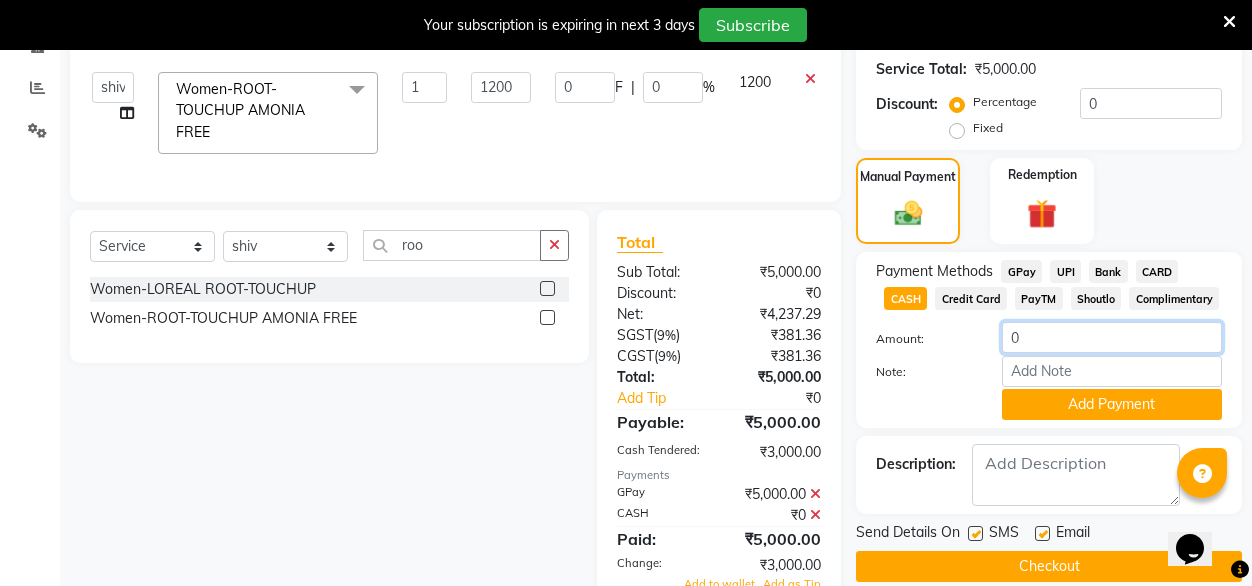 click on "0" 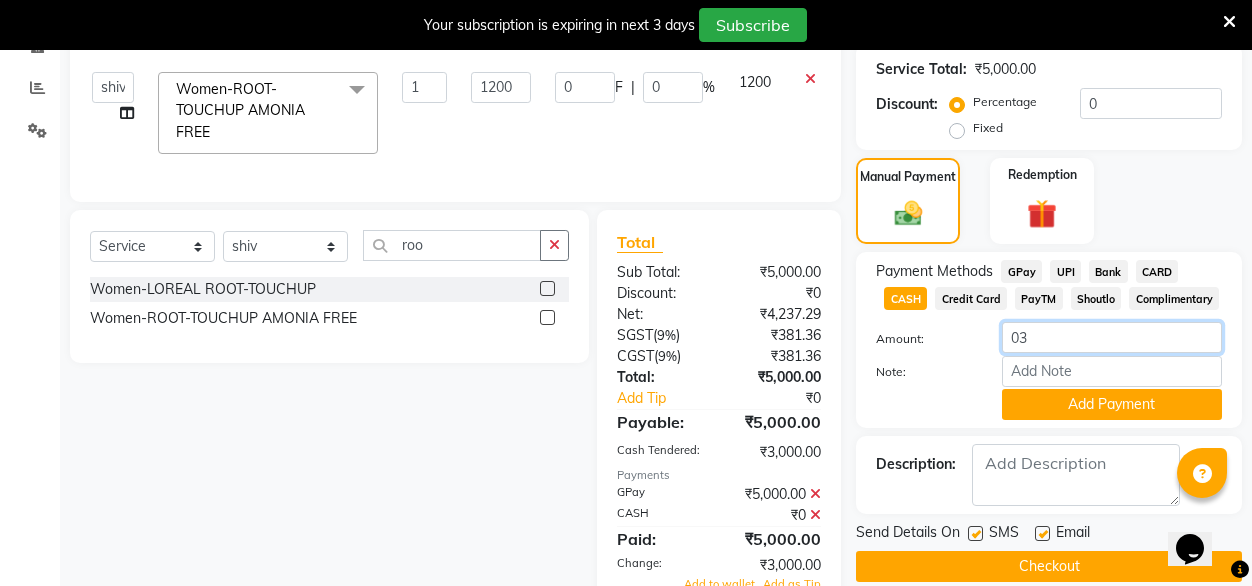 type on "0" 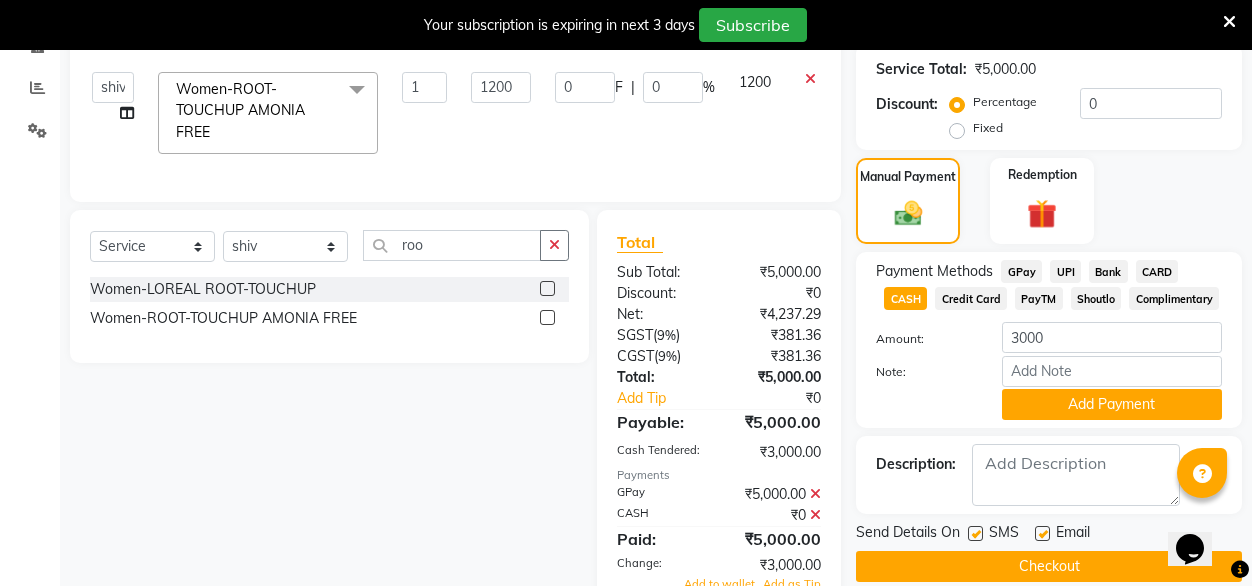 click on "Credit Card" 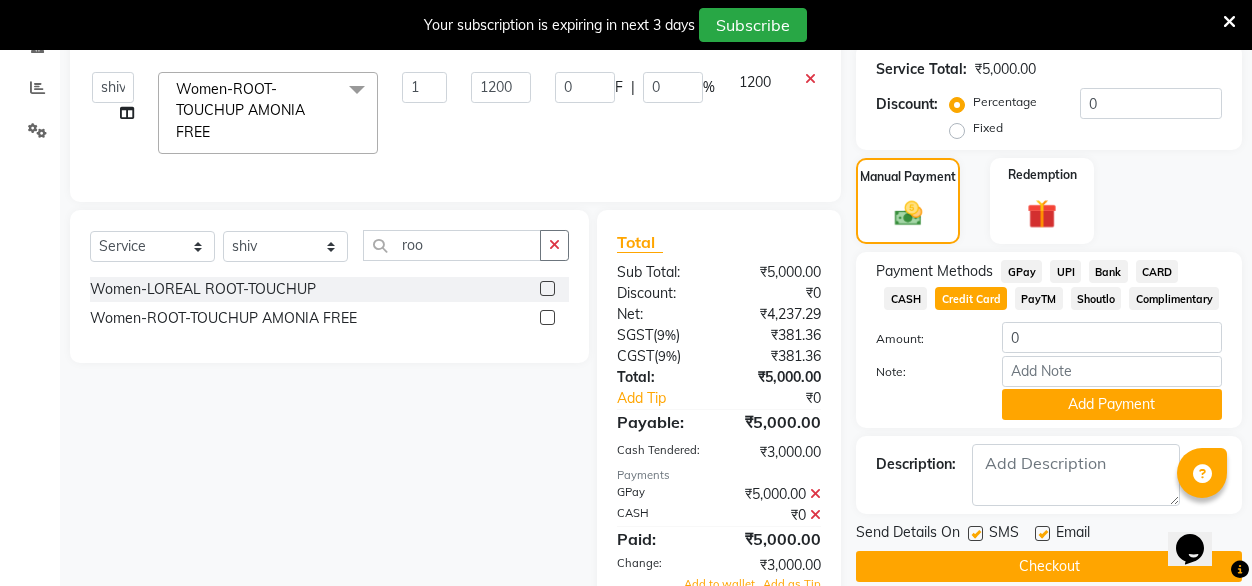 click on "CASH" 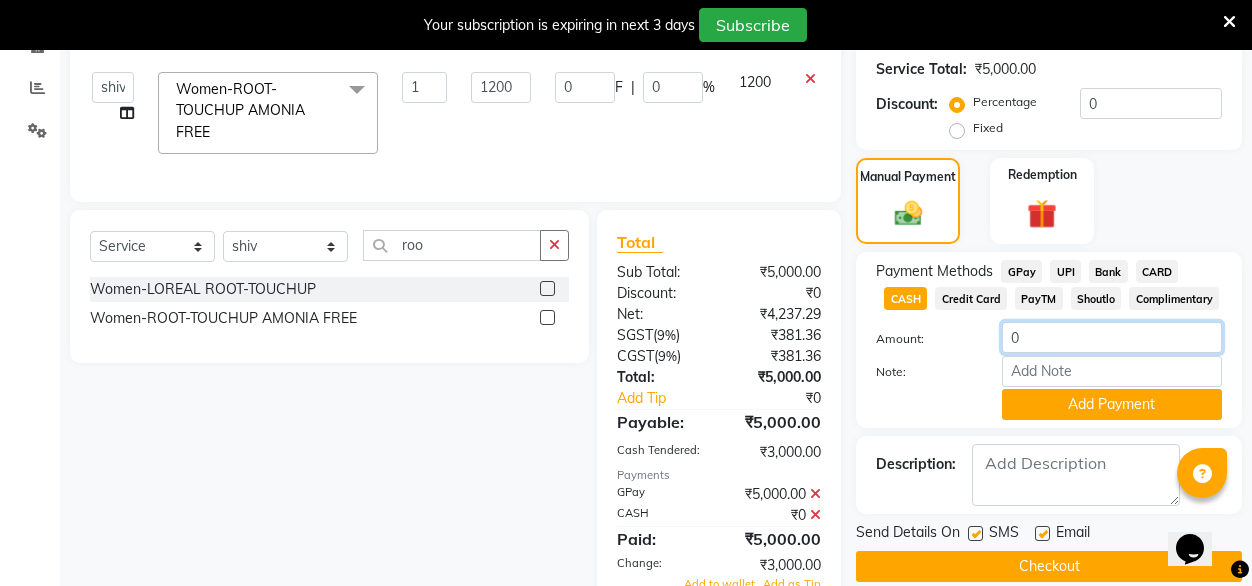 click on "0" 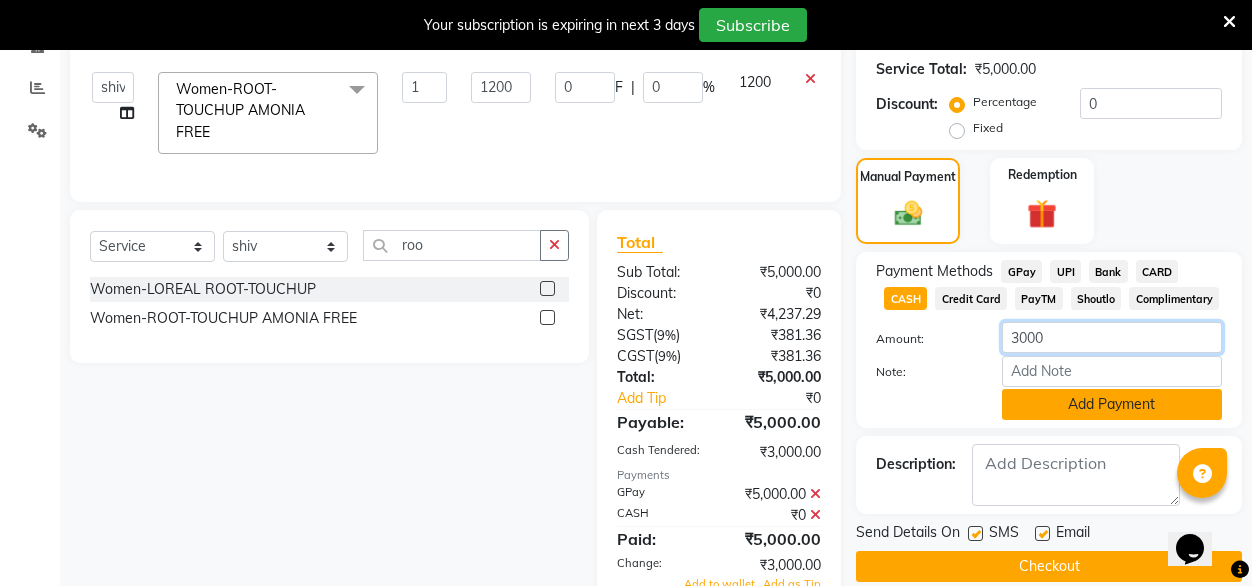 type on "3000" 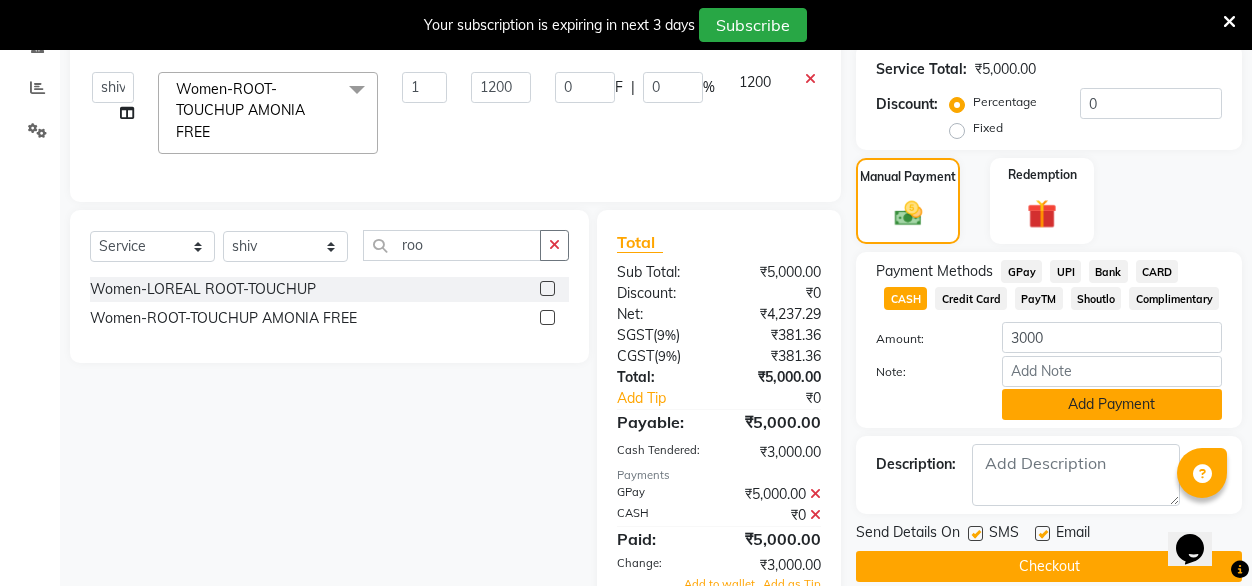 click on "Add Payment" 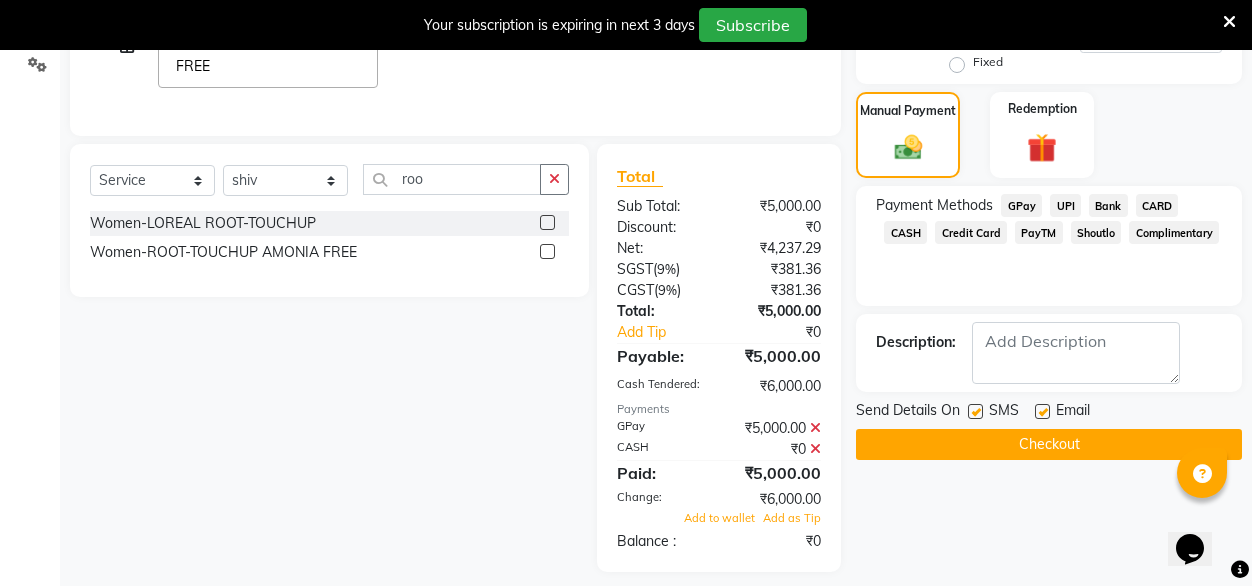 scroll, scrollTop: 475, scrollLeft: 0, axis: vertical 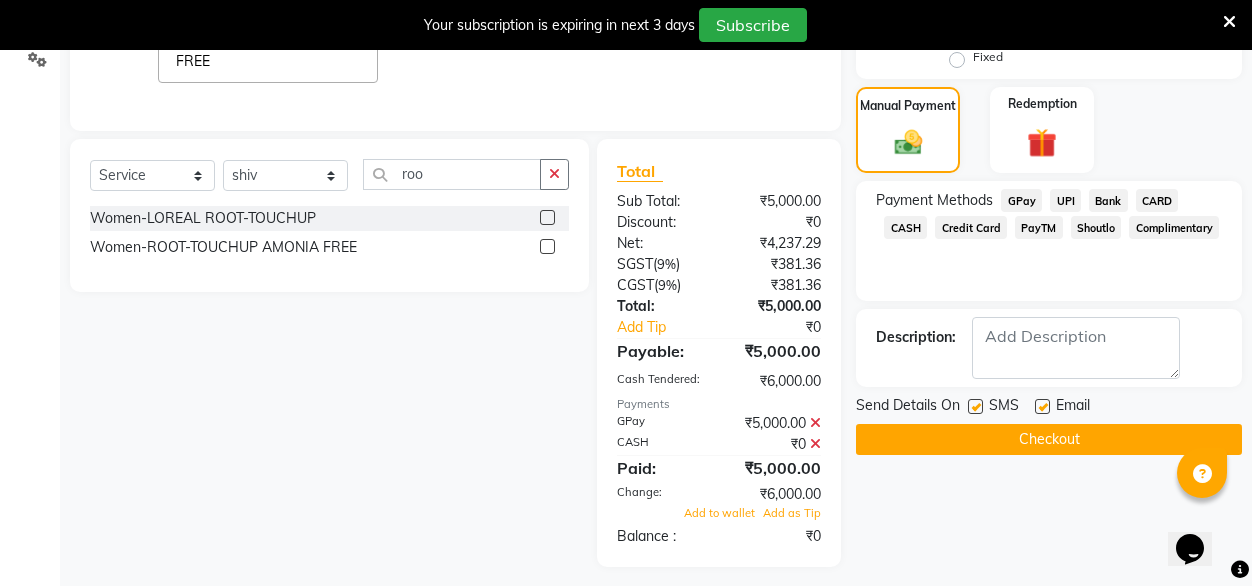 click on "₹0" 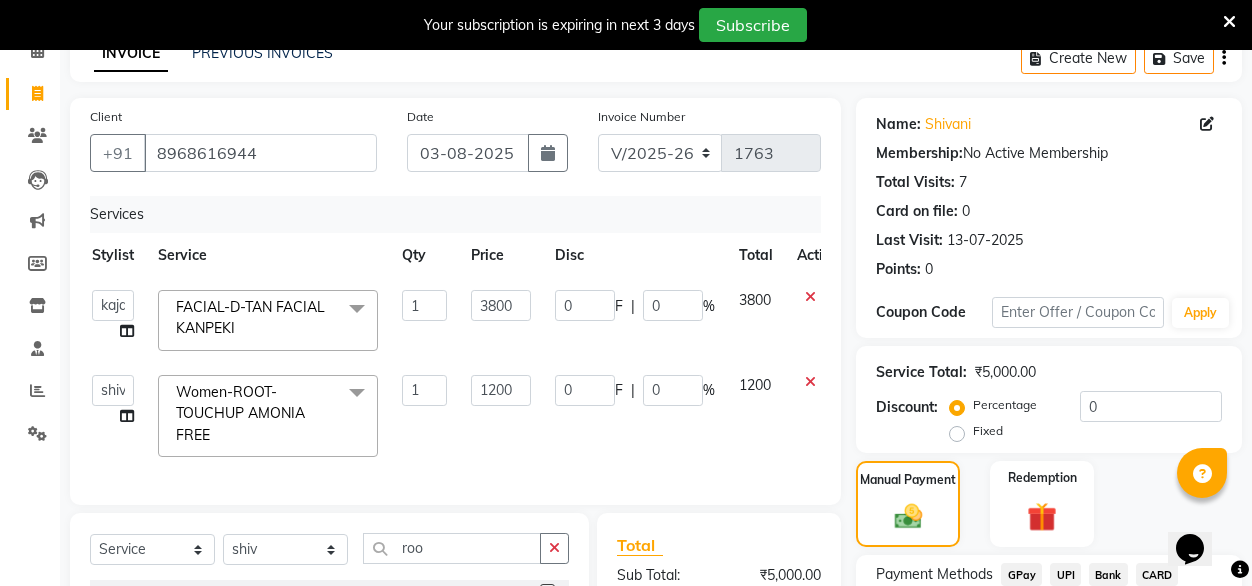 scroll, scrollTop: 102, scrollLeft: 0, axis: vertical 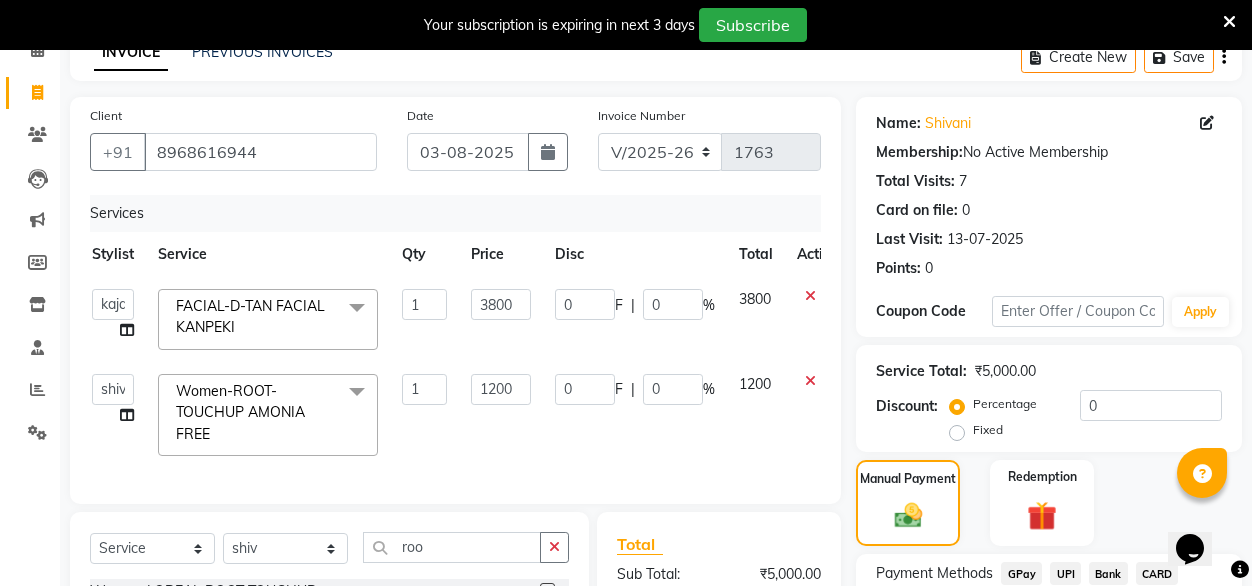 click on "1200" 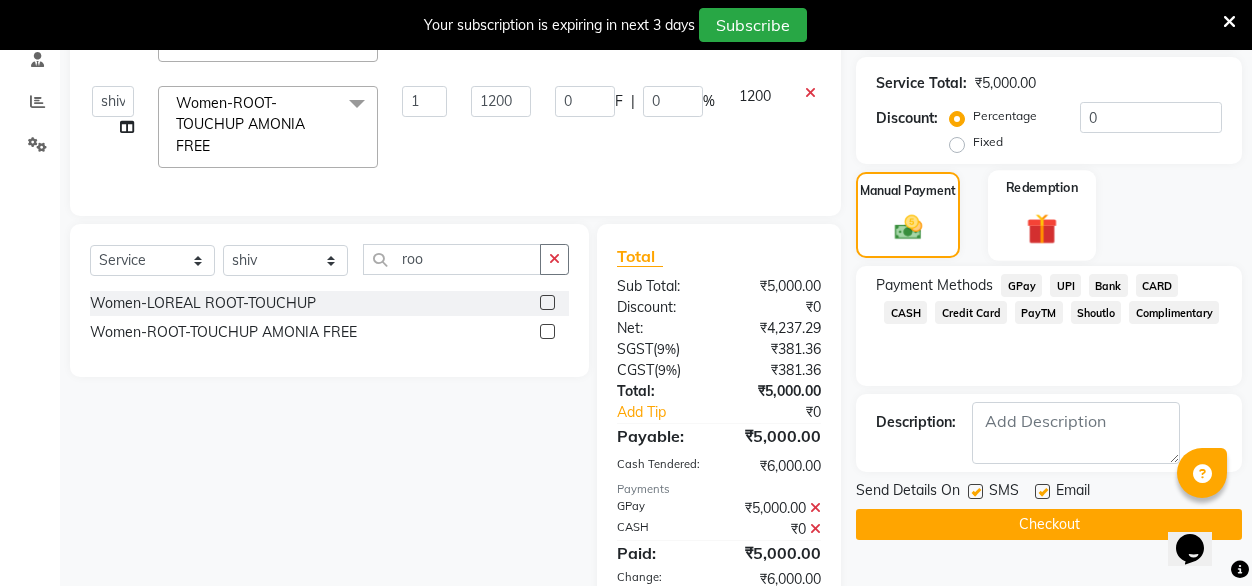 scroll, scrollTop: 405, scrollLeft: 0, axis: vertical 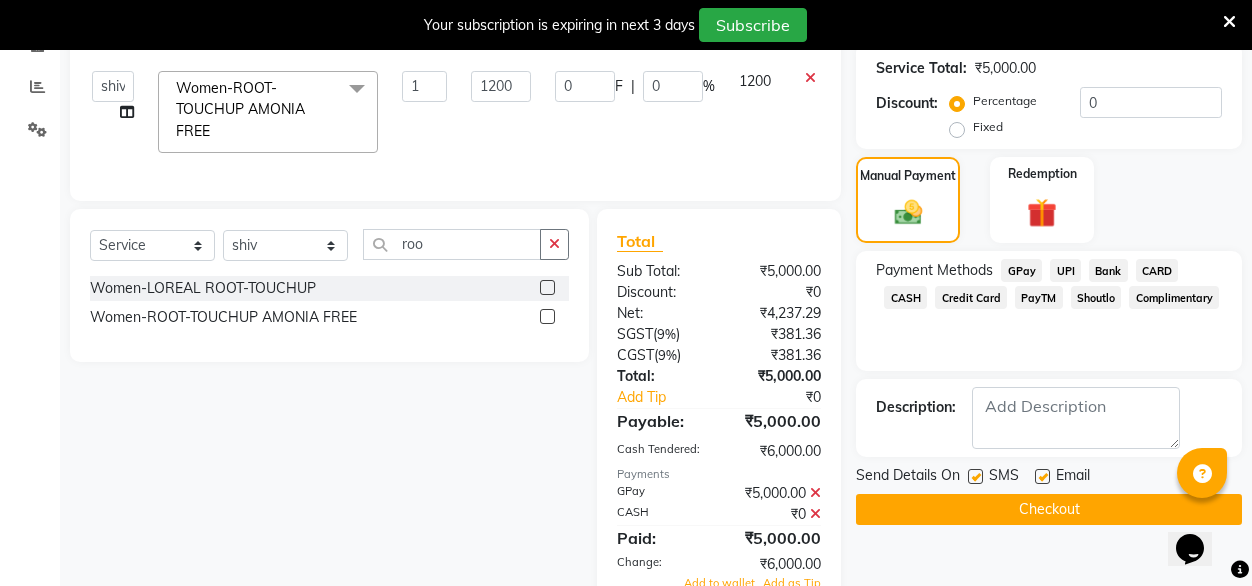 click on "Payment Methods  GPay   UPI   Bank   CARD   CASH   Credit Card   PayTM   Shoutlo   Complimentary" 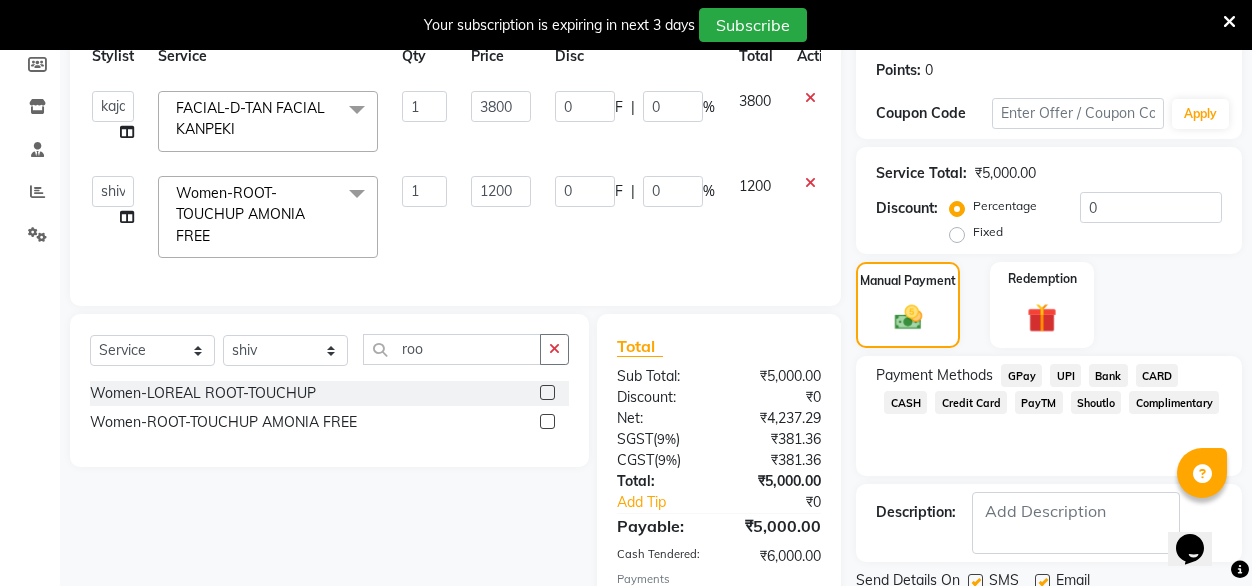 scroll, scrollTop: 299, scrollLeft: 0, axis: vertical 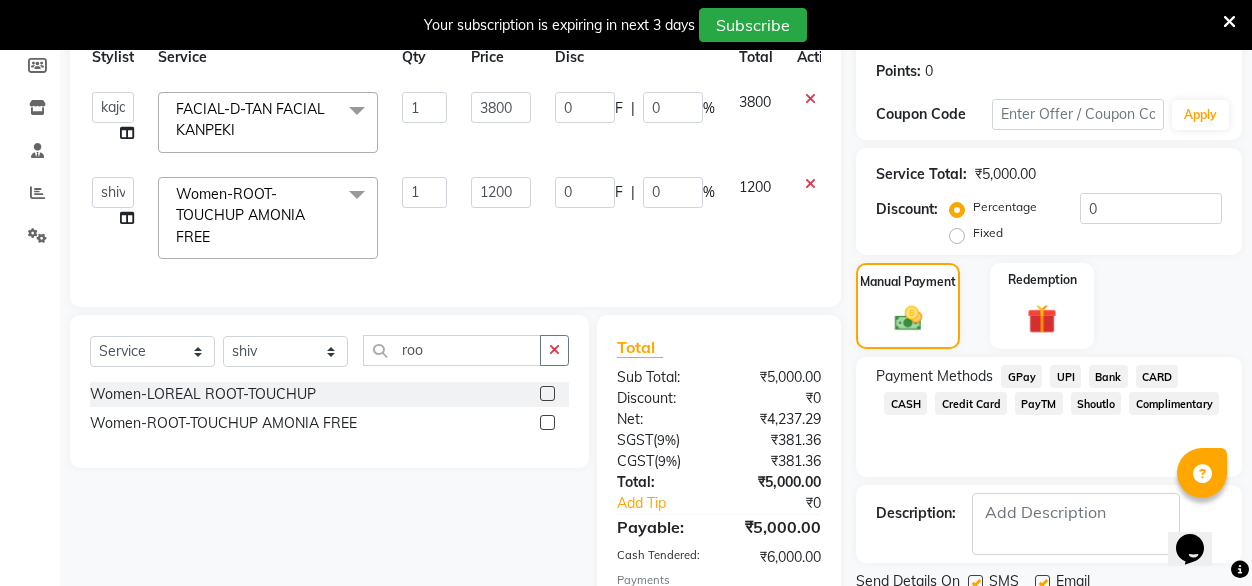 click on "0 F | 0 %" 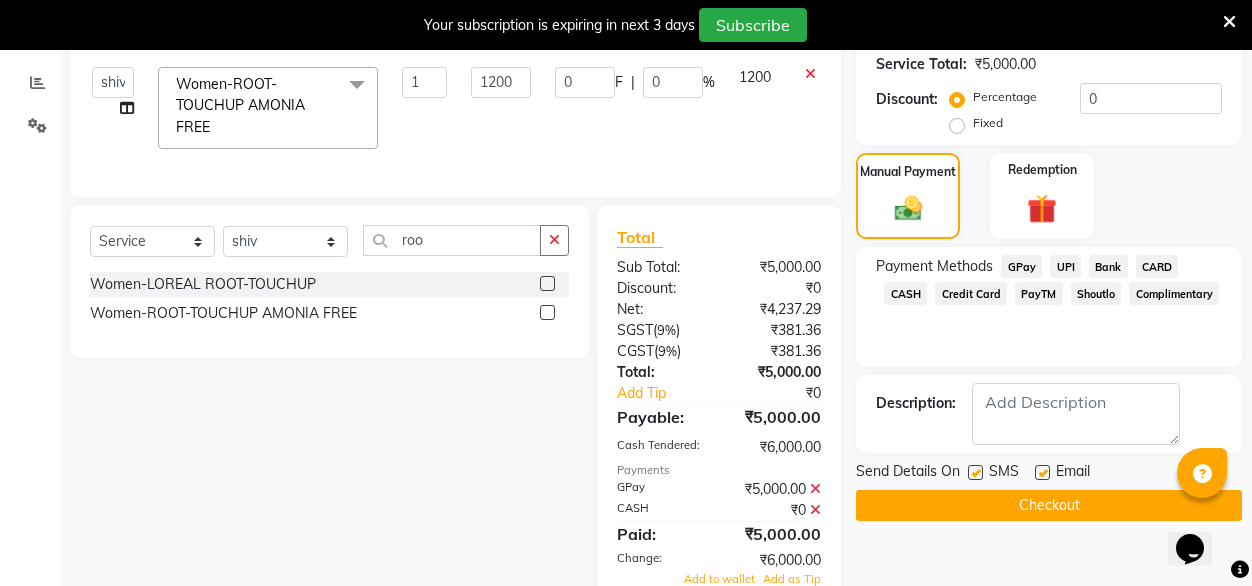 scroll, scrollTop: 410, scrollLeft: 0, axis: vertical 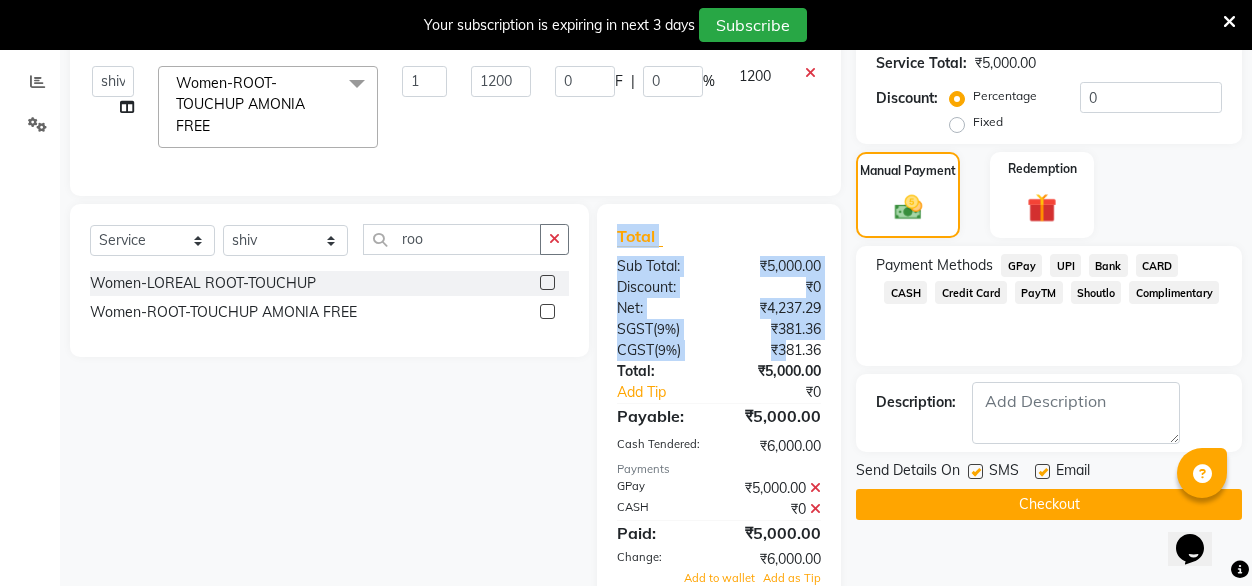 drag, startPoint x: 780, startPoint y: 364, endPoint x: 499, endPoint y: 442, distance: 291.62476 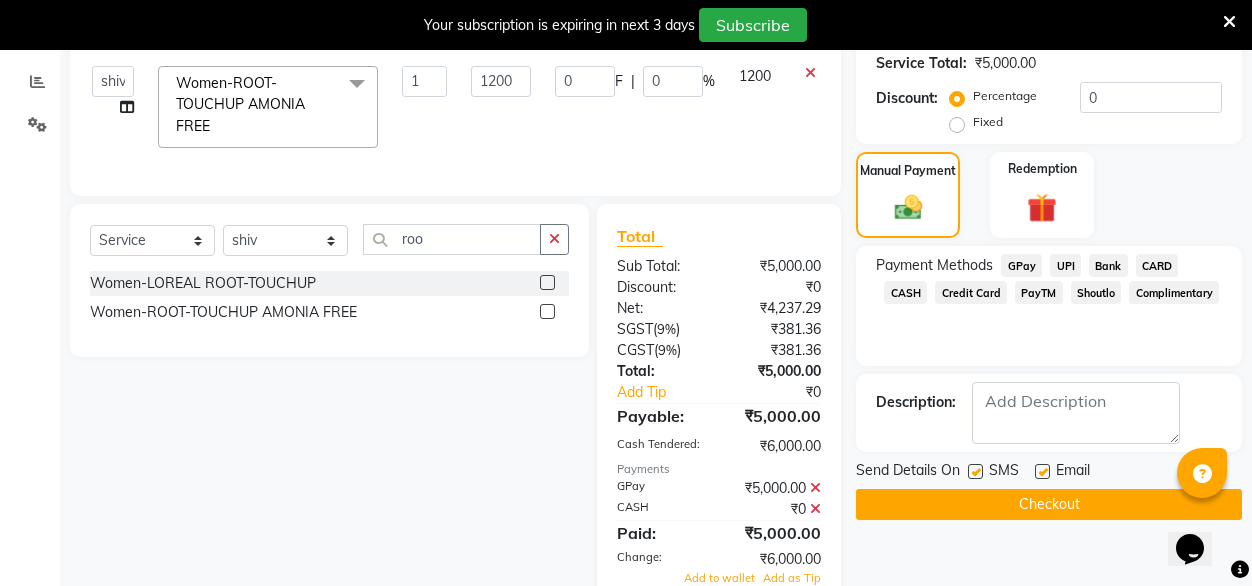 click on "Select  Service  Product  Membership  Package Voucher Prepaid Gift Card  Select Stylist [FIRST] [FIRST] [FIRST] Geet mam  [FIRST] [FIRST] manager [FIRST] [FIRST] [FIRST] [FIRST] [FIRST] Women-LOREAL ROOT-TOUCHUP  Women-ROOT-TOUCHUP AMONIA FREE" 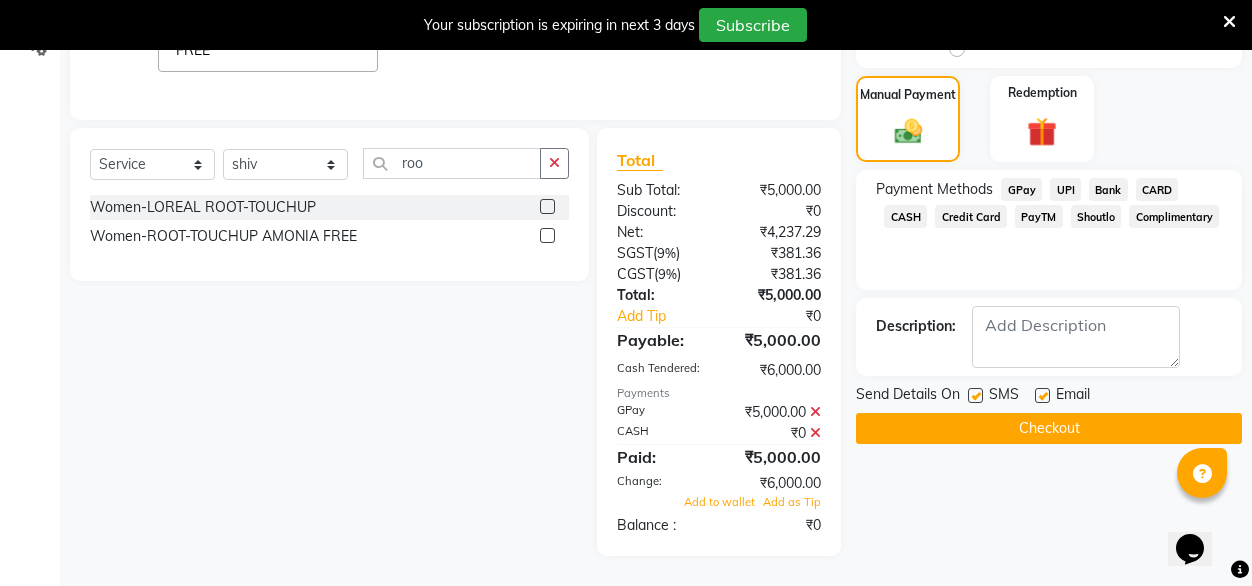 scroll, scrollTop: 0, scrollLeft: 0, axis: both 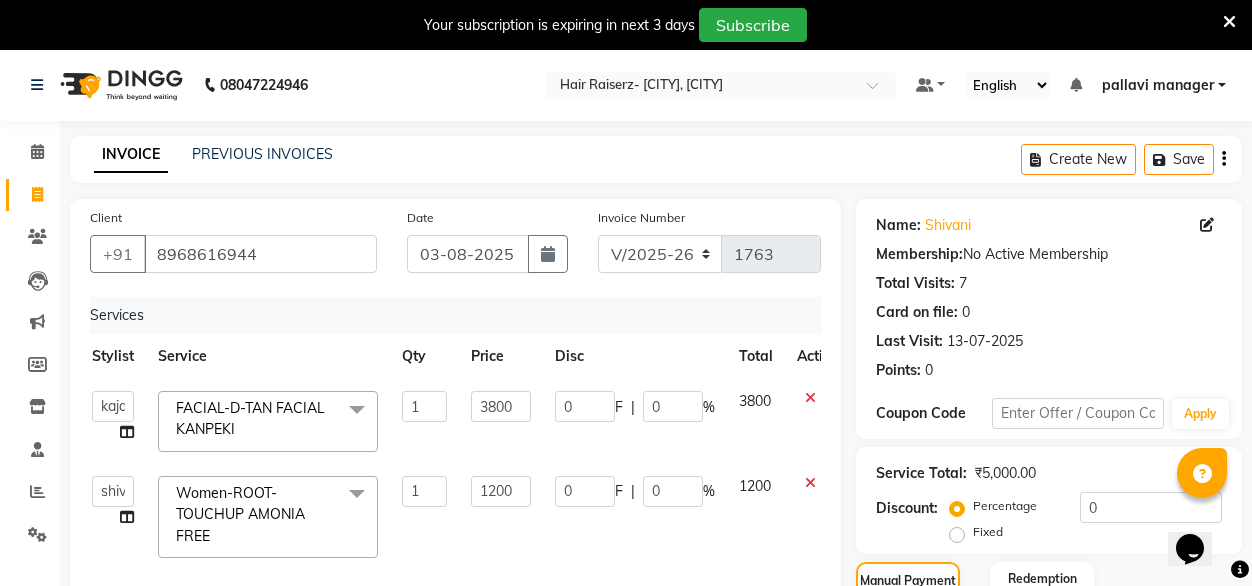 click 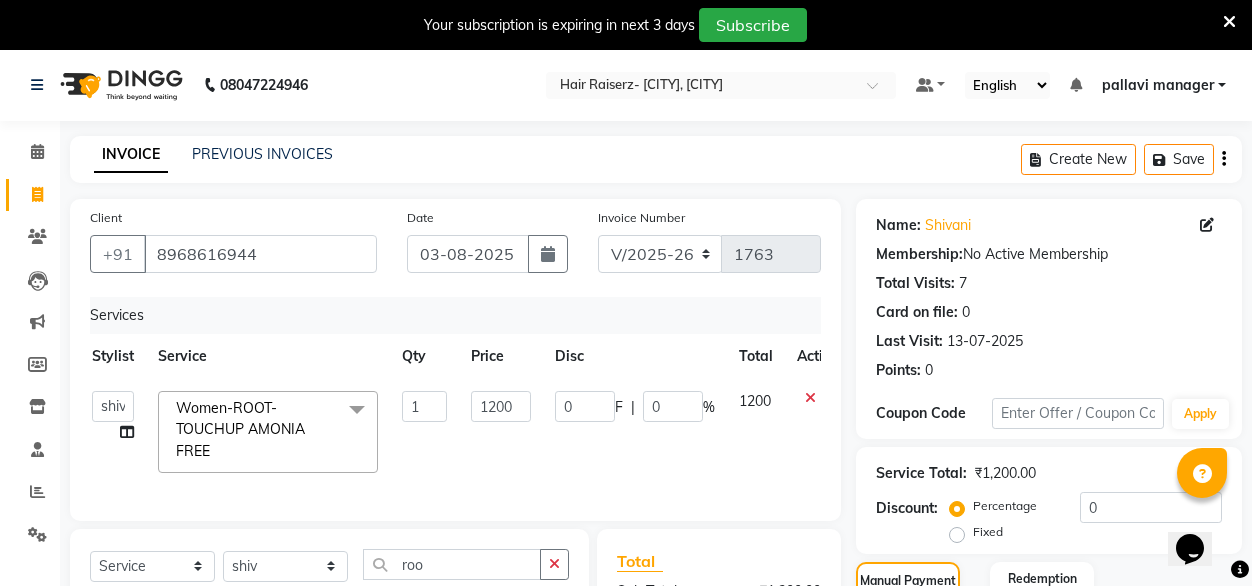click 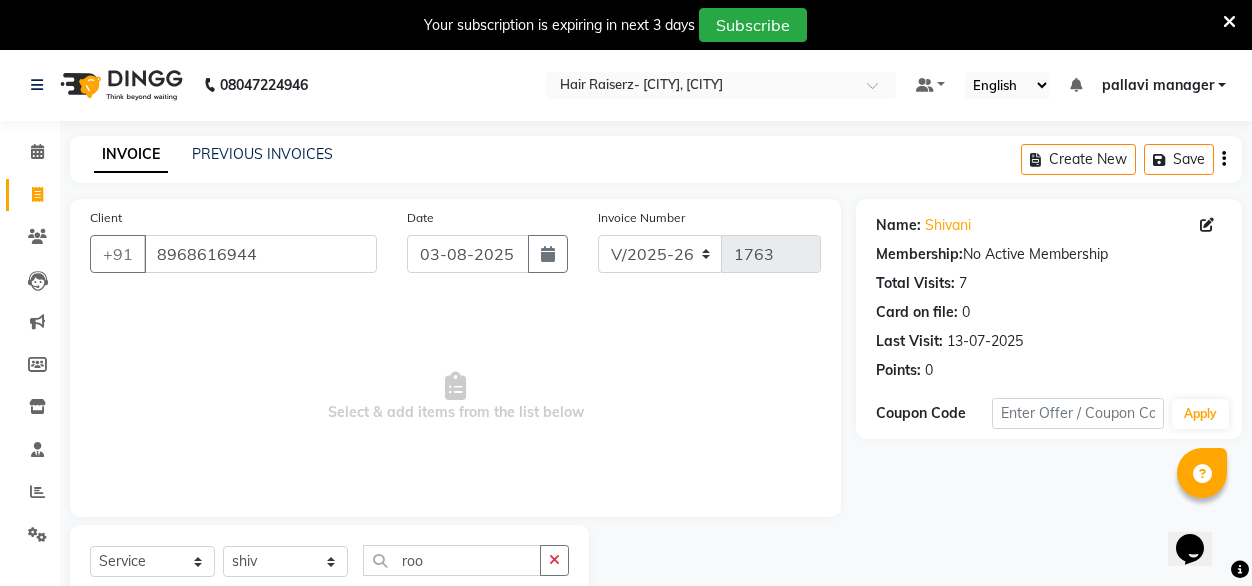 scroll, scrollTop: 0, scrollLeft: 0, axis: both 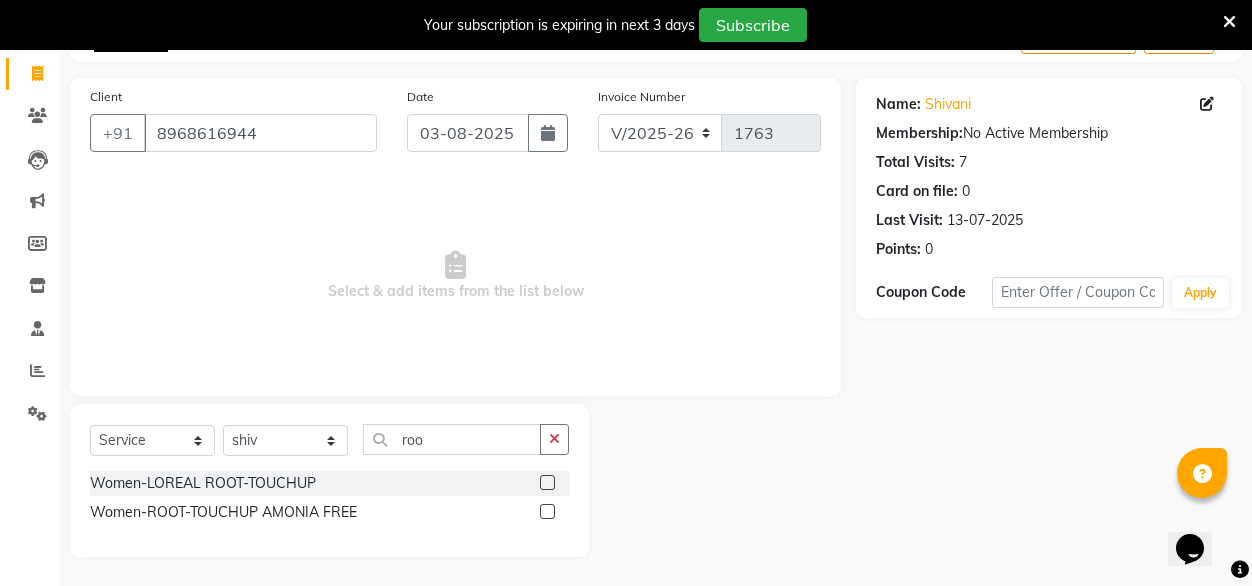 click 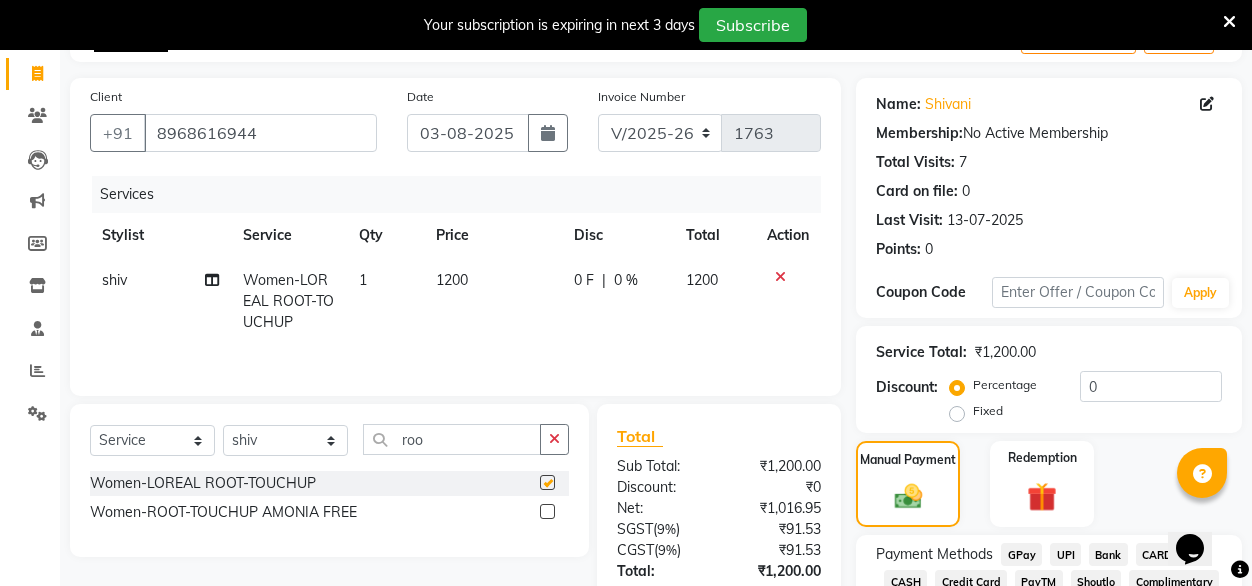 checkbox on "false" 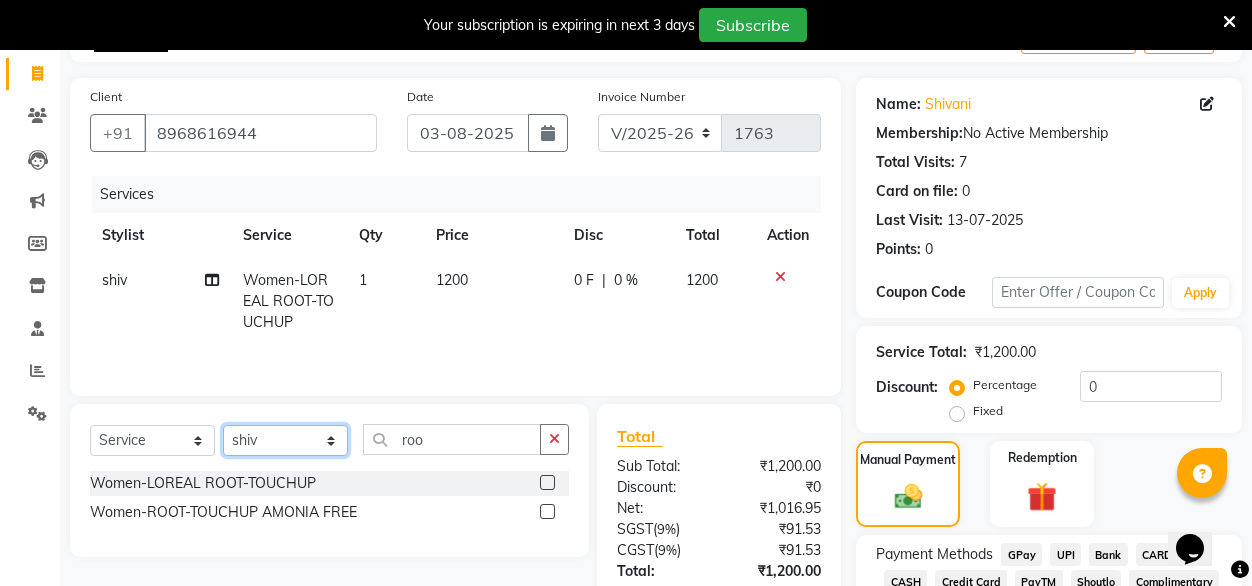 click on "Select Stylist [FIRST] [FIRST] [FIRST] Geet mam  [FIRST] [FIRST] manager [FIRST] [FIRST] [FIRST] [FIRST] [FIRST]" 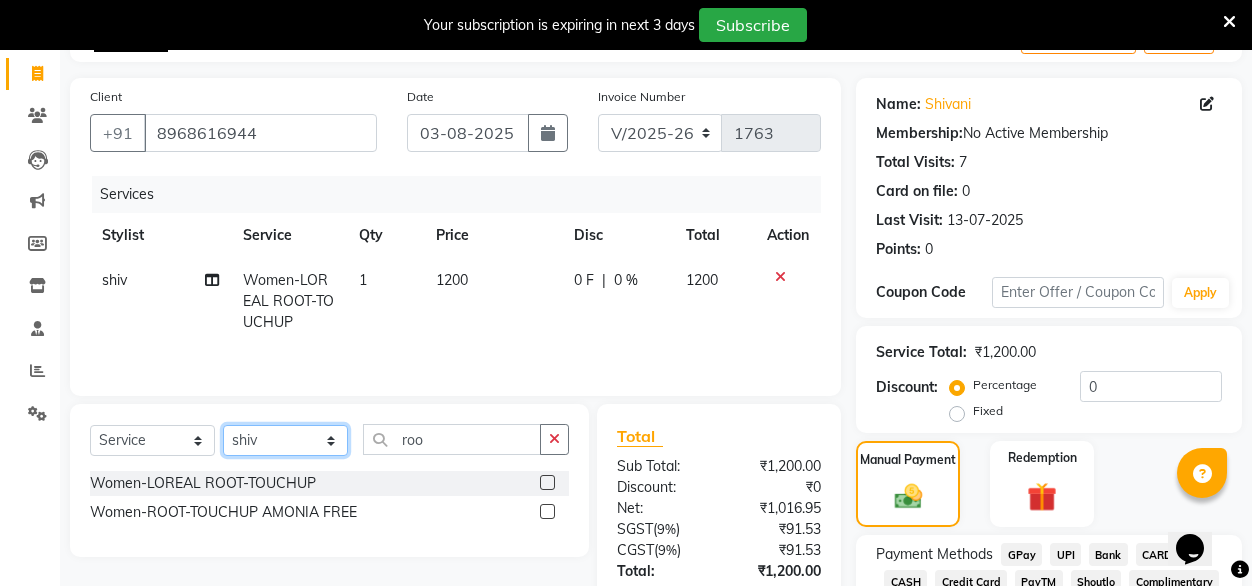 select on "52447" 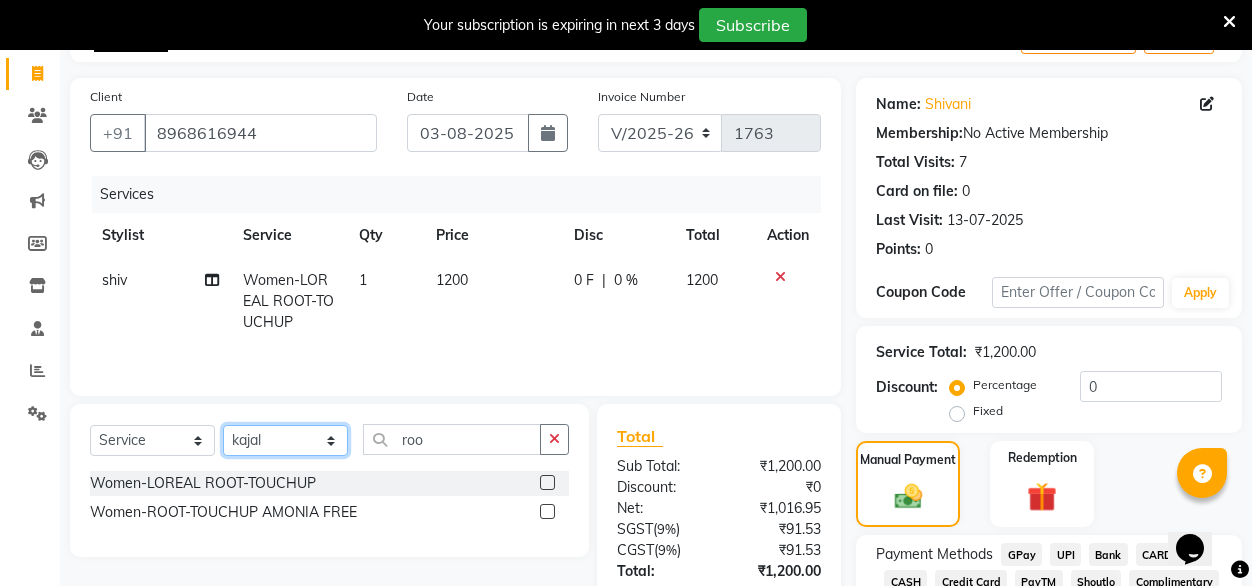 click on "Select Stylist [FIRST] [FIRST] [FIRST] Geet mam  [FIRST] [FIRST] manager [FIRST] [FIRST] [FIRST] [FIRST] [FIRST]" 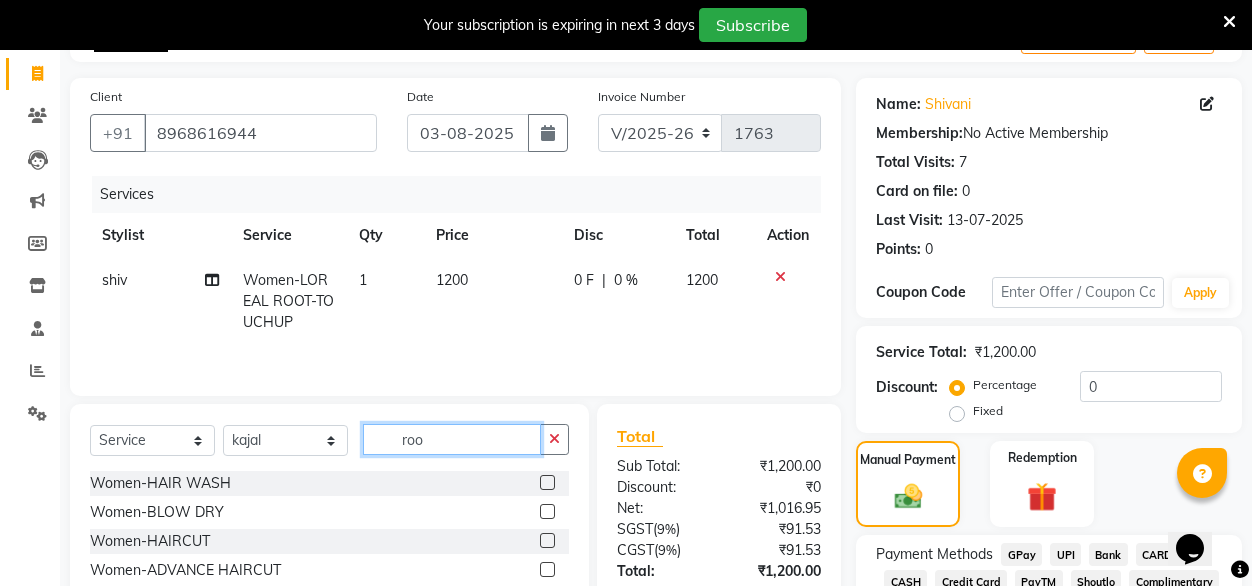 click on "roo" 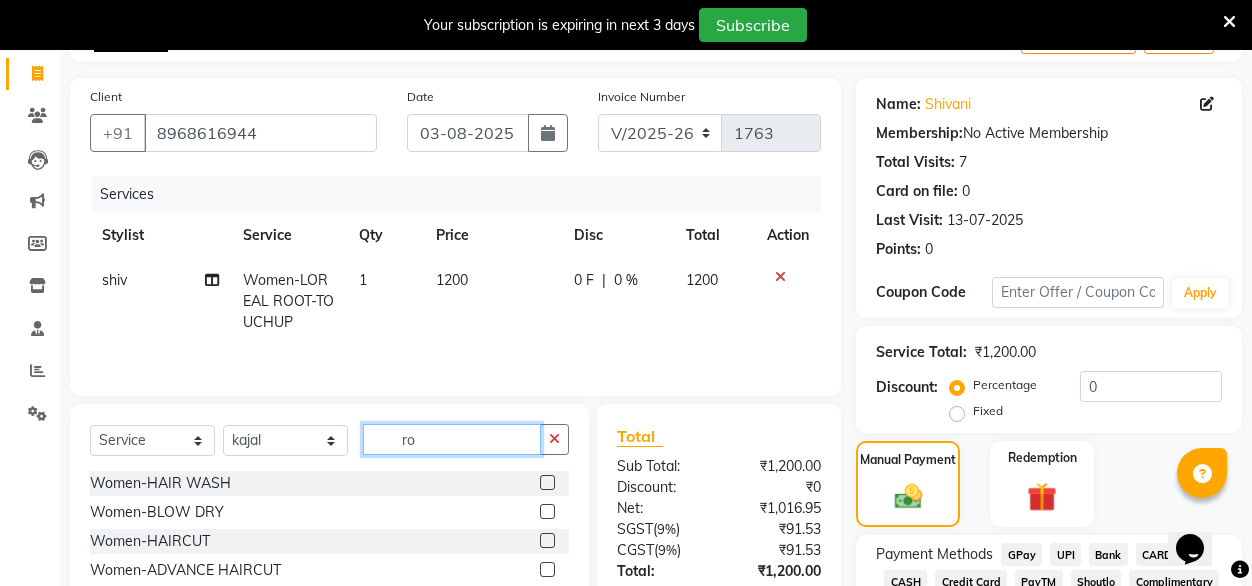 type on "r" 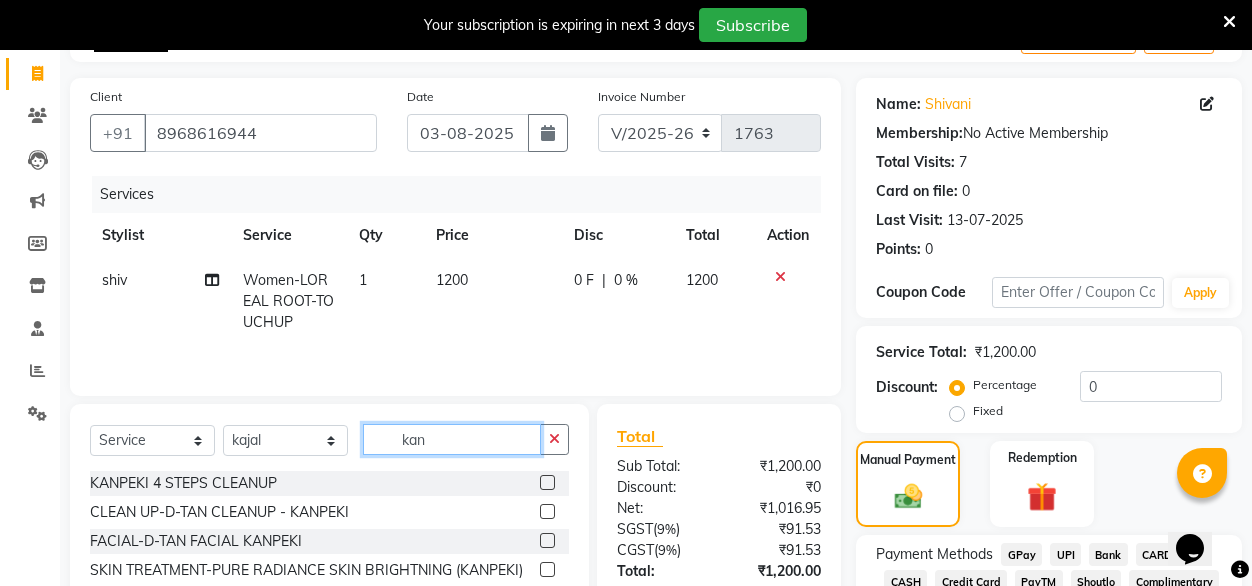 type on "kan" 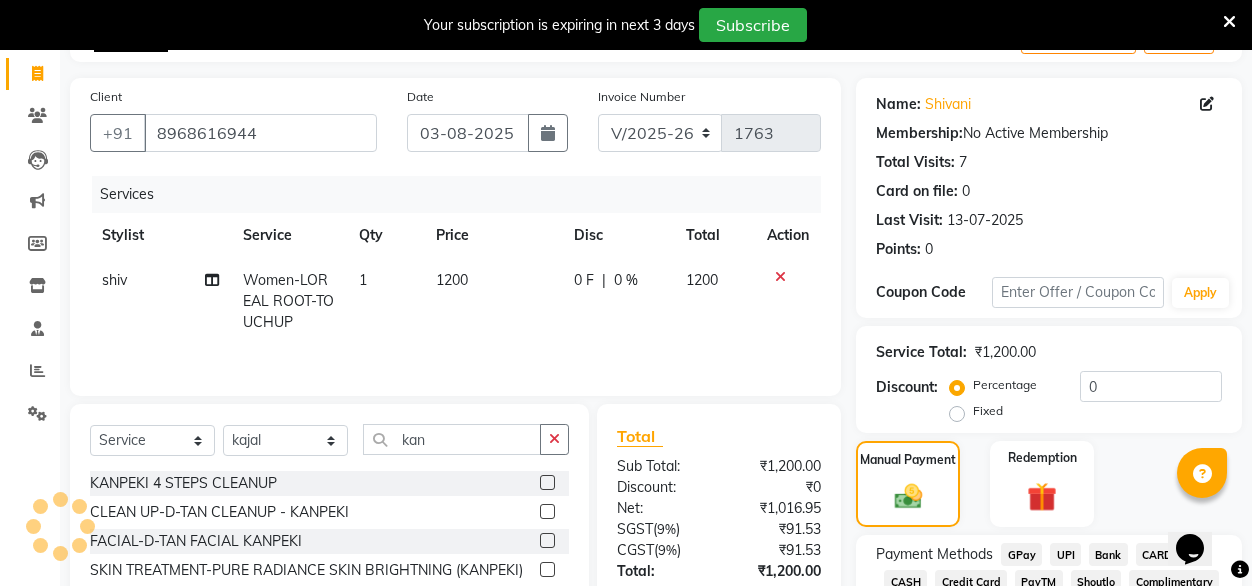 click 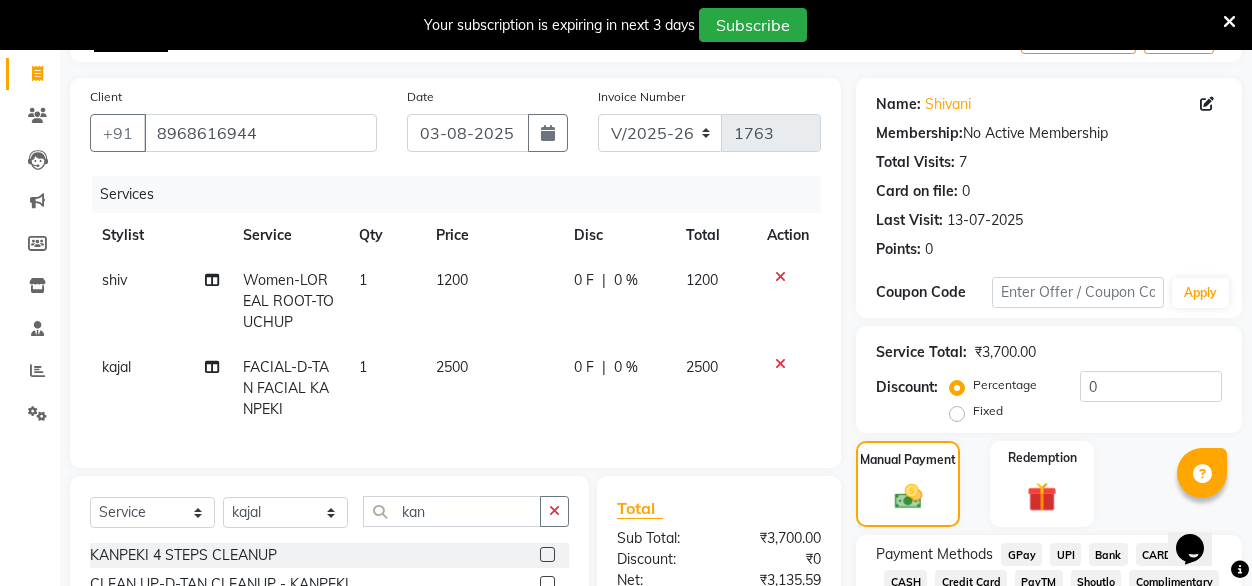 checkbox on "false" 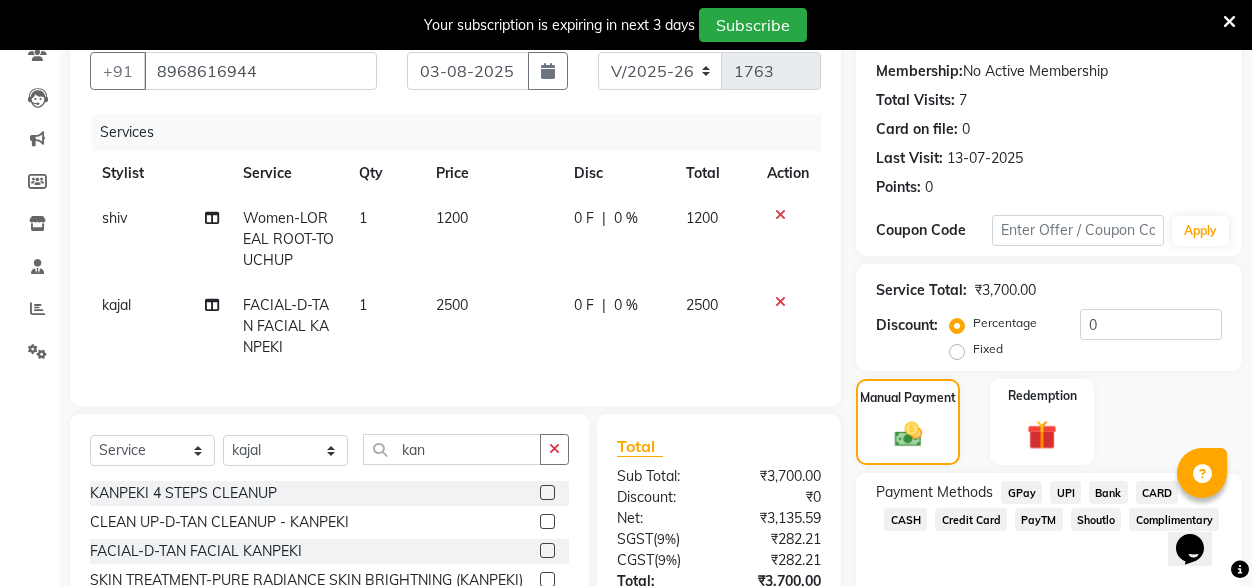 scroll, scrollTop: 185, scrollLeft: 0, axis: vertical 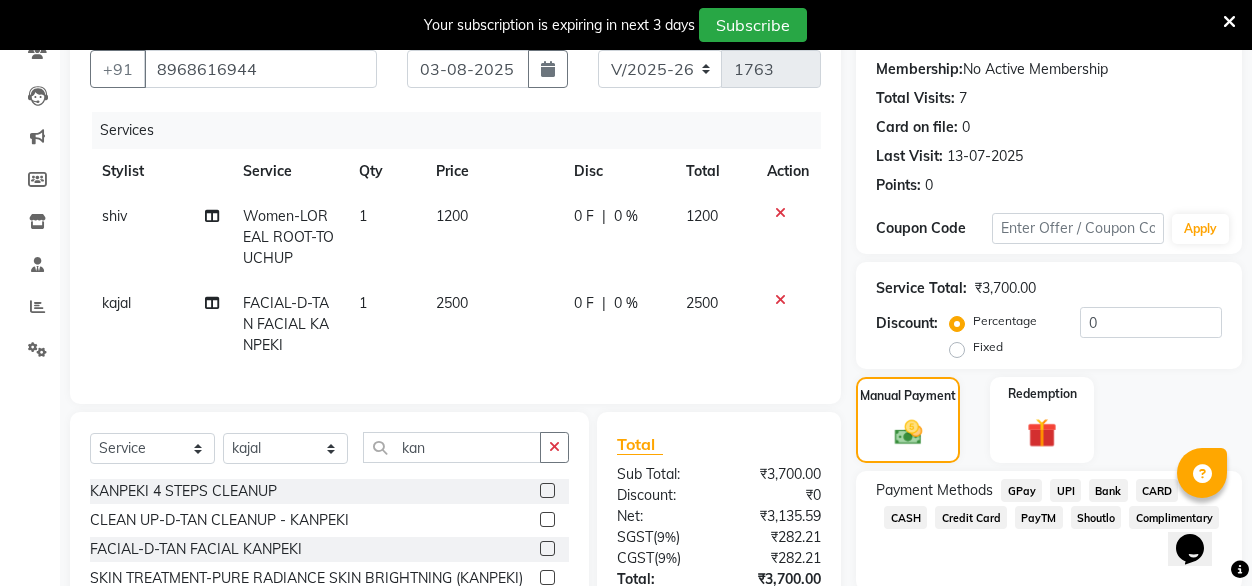 click on "2500" 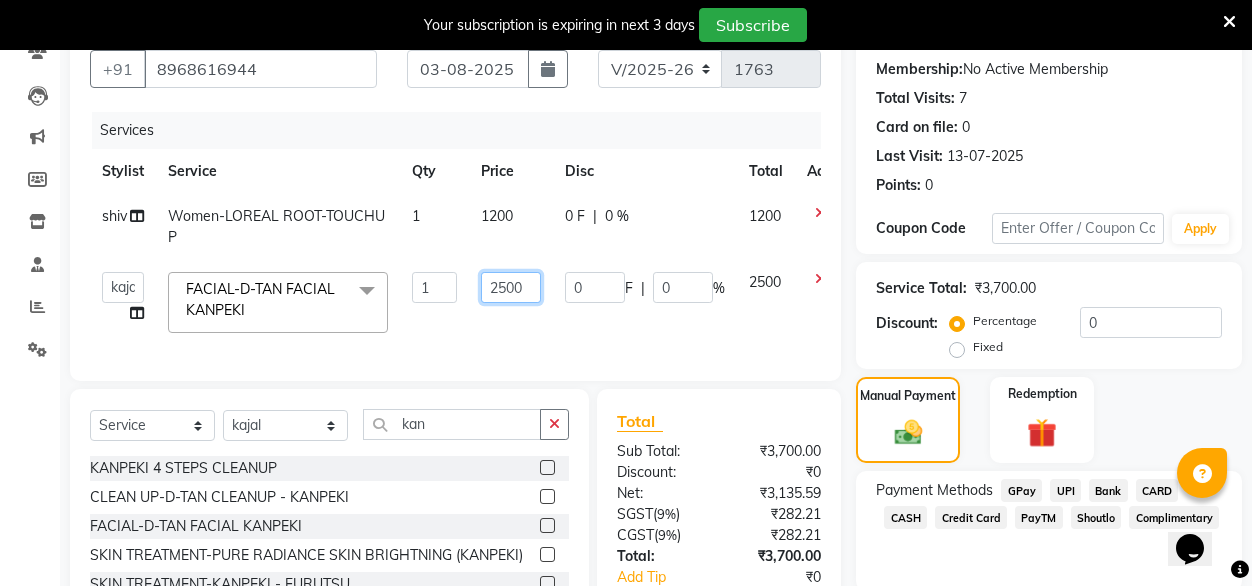 click on "2500" 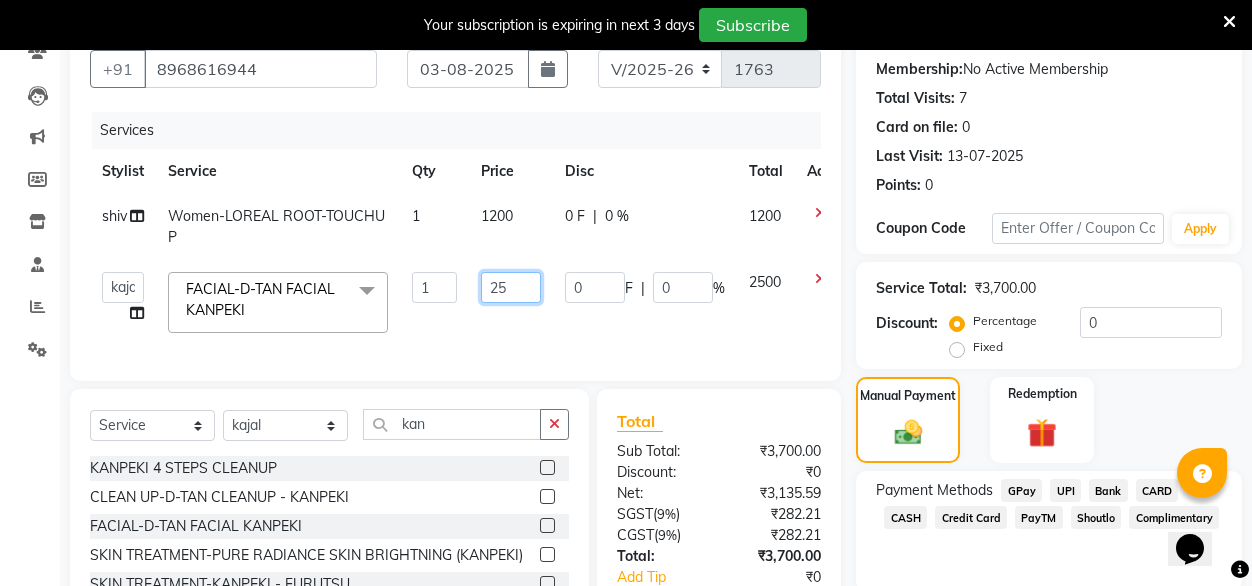 type on "2" 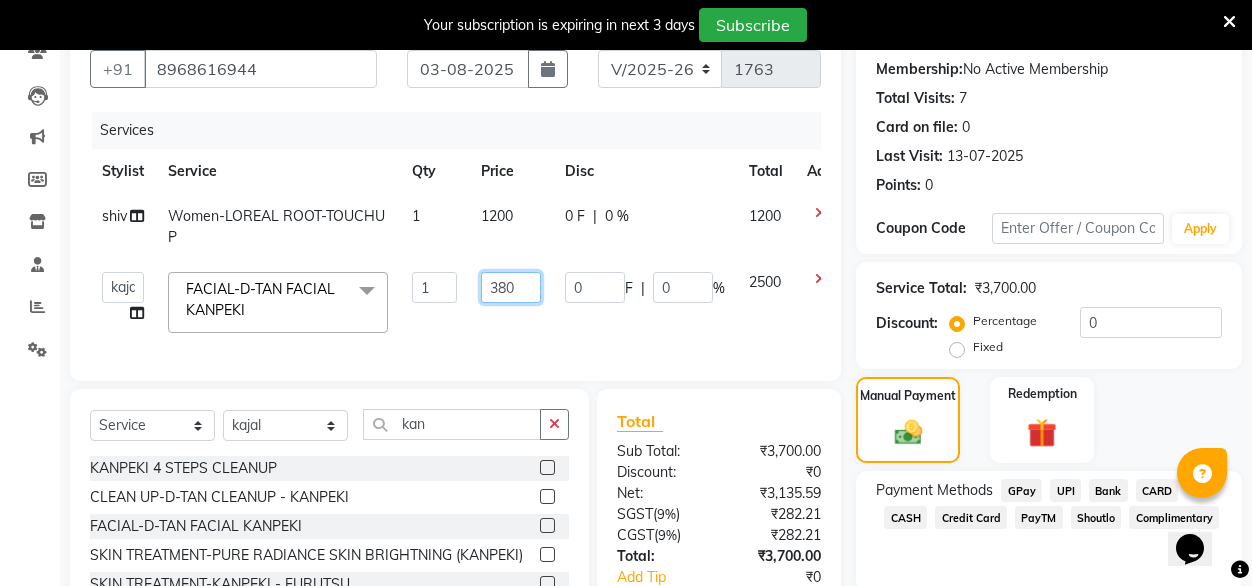 type on "3800" 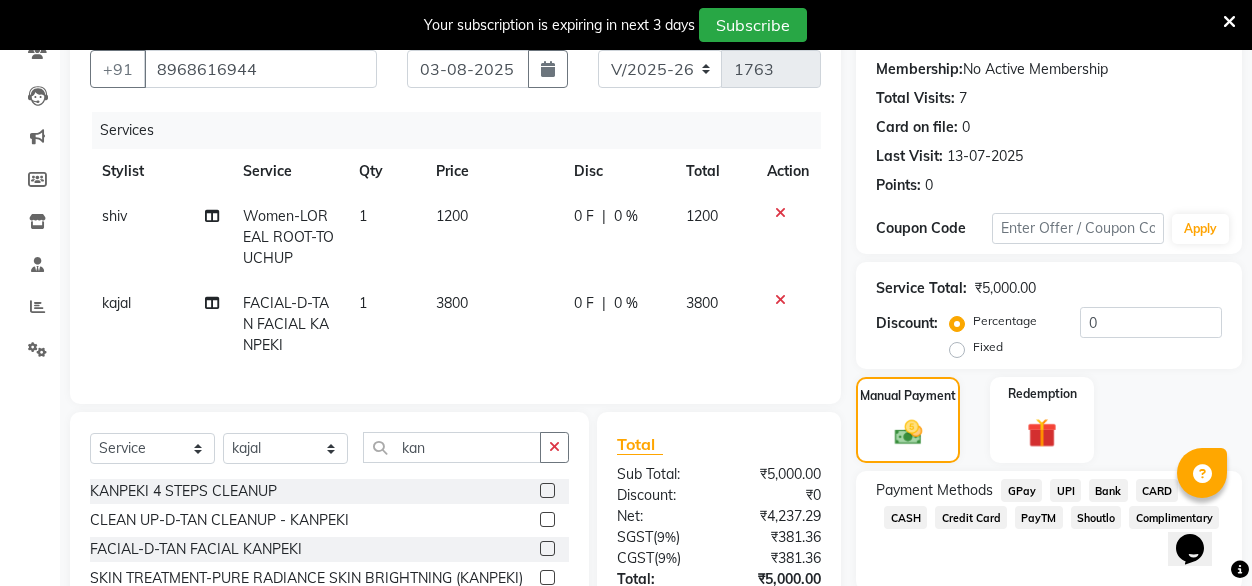 click on "3800" 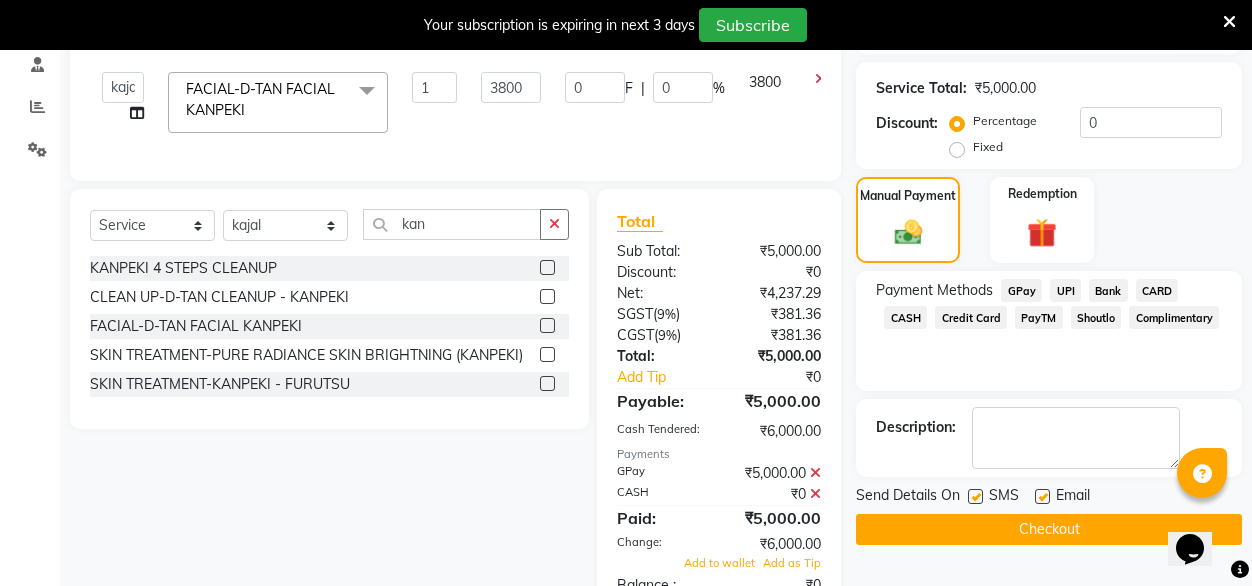 scroll, scrollTop: 384, scrollLeft: 0, axis: vertical 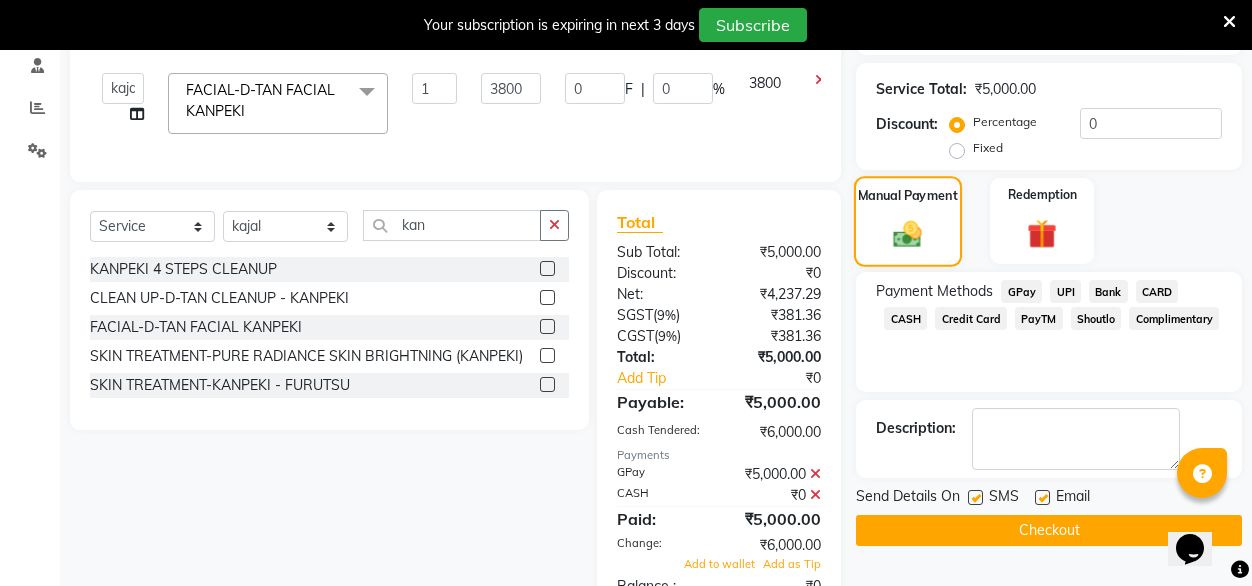 click 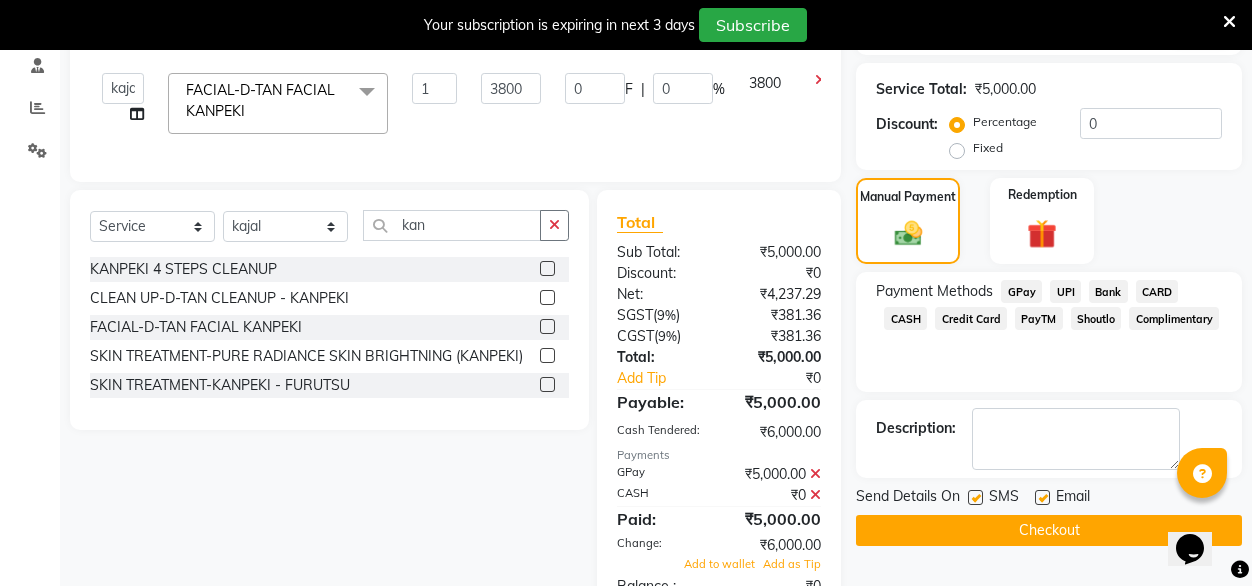 click on "CASH" 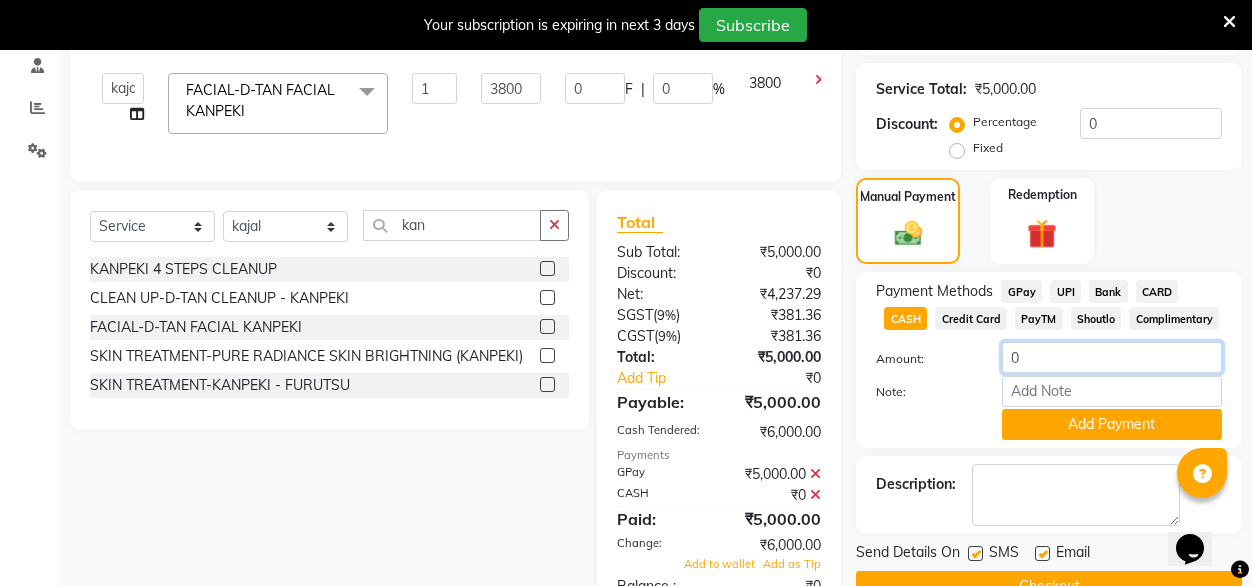 click on "0" 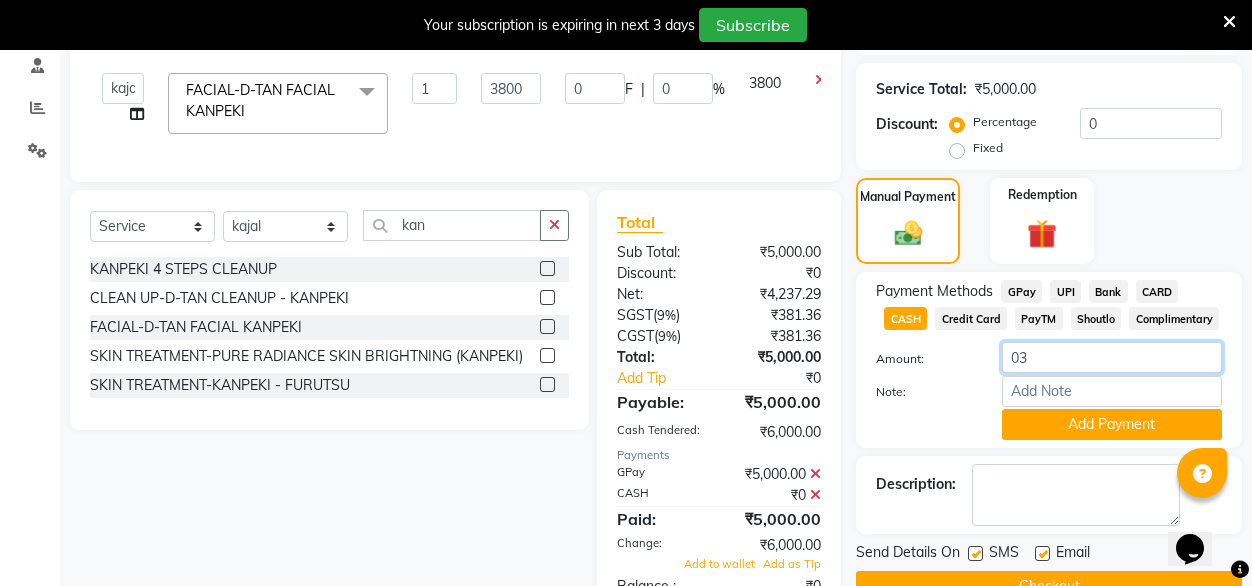 type on "0" 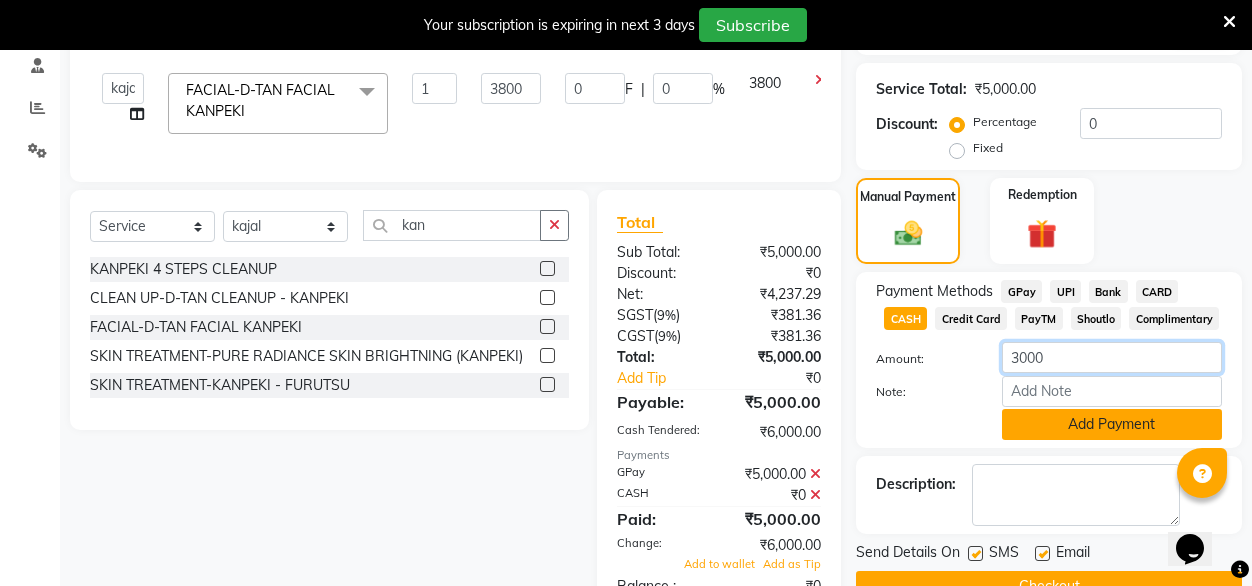 type on "3000" 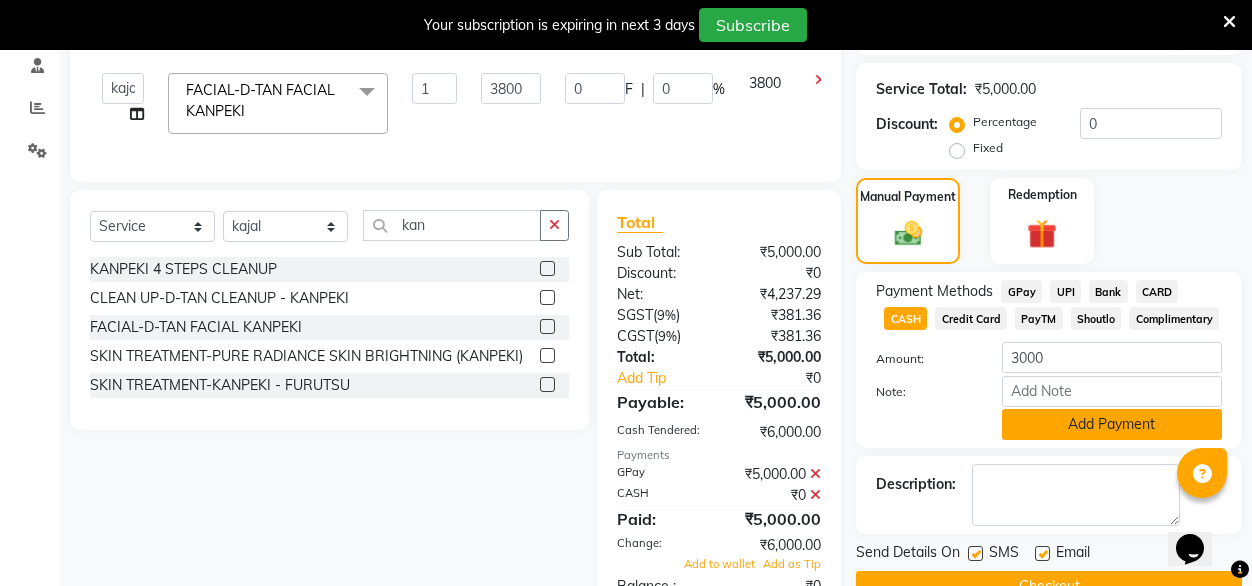 click on "Add Payment" 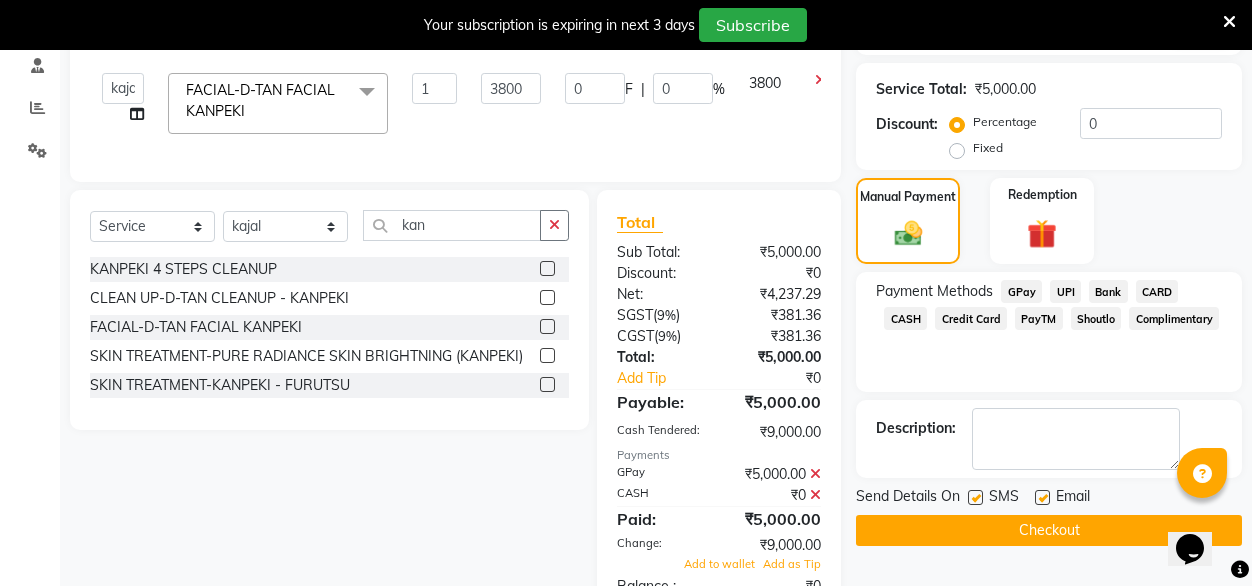 scroll, scrollTop: 458, scrollLeft: 0, axis: vertical 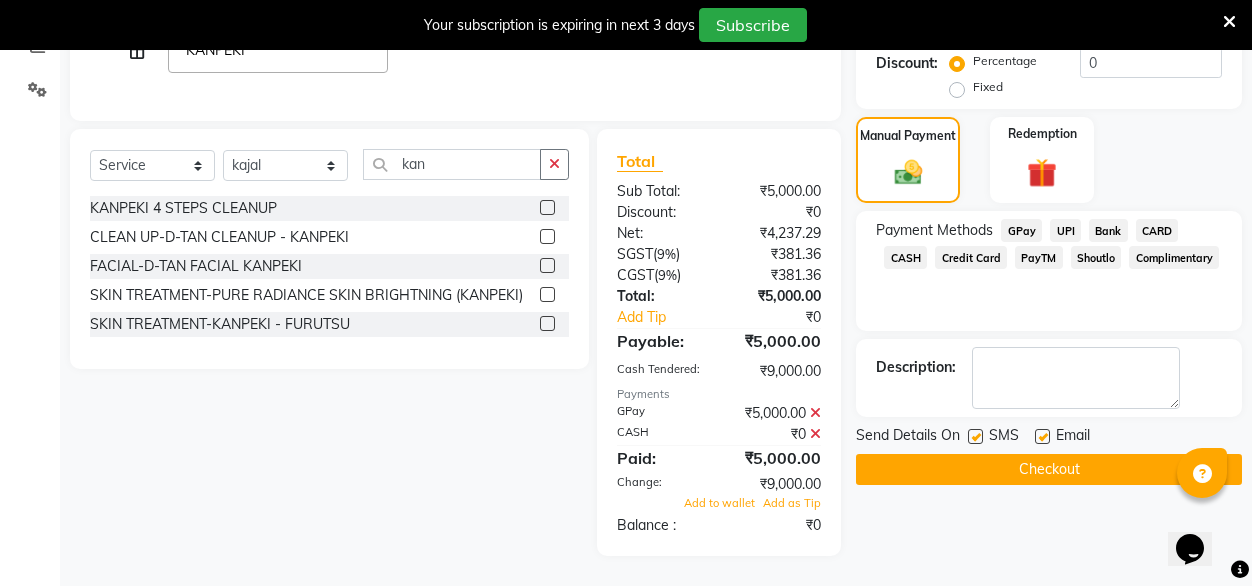 click on "Select  Service  Product  Membership  Package Voucher Prepaid Gift Card  Select Stylist [FIRST] [FIRST] [FIRST] Geet mam  [FIRST] [FIRST] manager [FIRST] [FIRST] [FIRST] [FIRST] [FIRST] [FIRST] KANPEKI 4 STEPS CLEANUP  CLEAN UP-D-TAN CLEANUP - KANPEKI  FACIAL-D-TAN FACIAL KANPEKI  SKIN TREATMENT-PURE RADIANCE SKIN BRIGHTNING (KANPEKI)  SKIN TREATMENT-KANPEKI - FURUTSU" 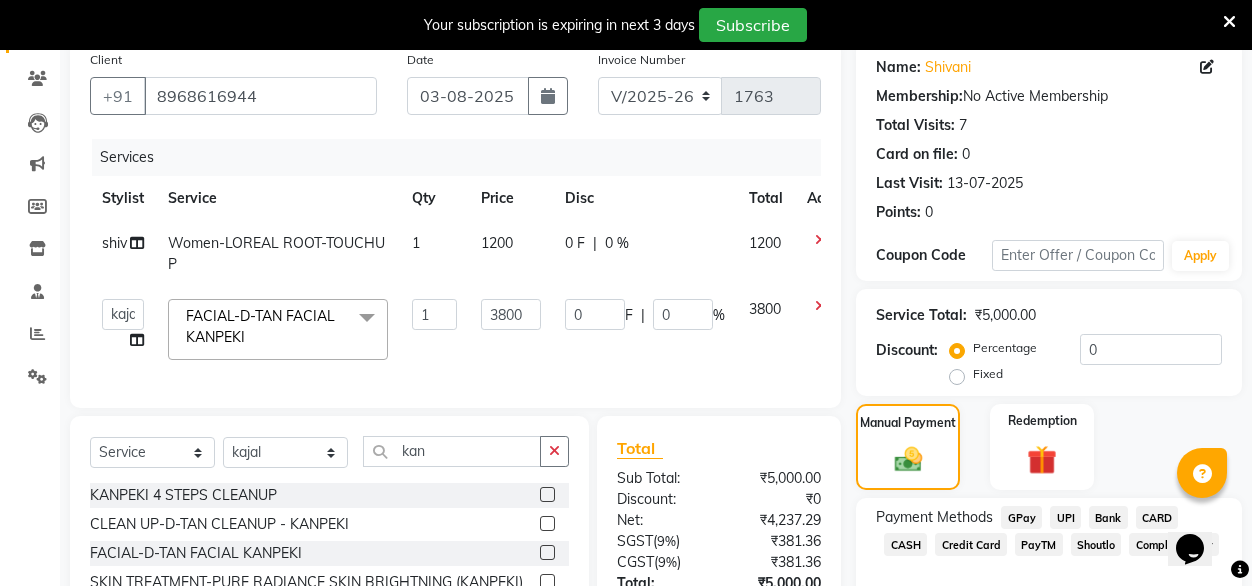 scroll, scrollTop: 154, scrollLeft: 0, axis: vertical 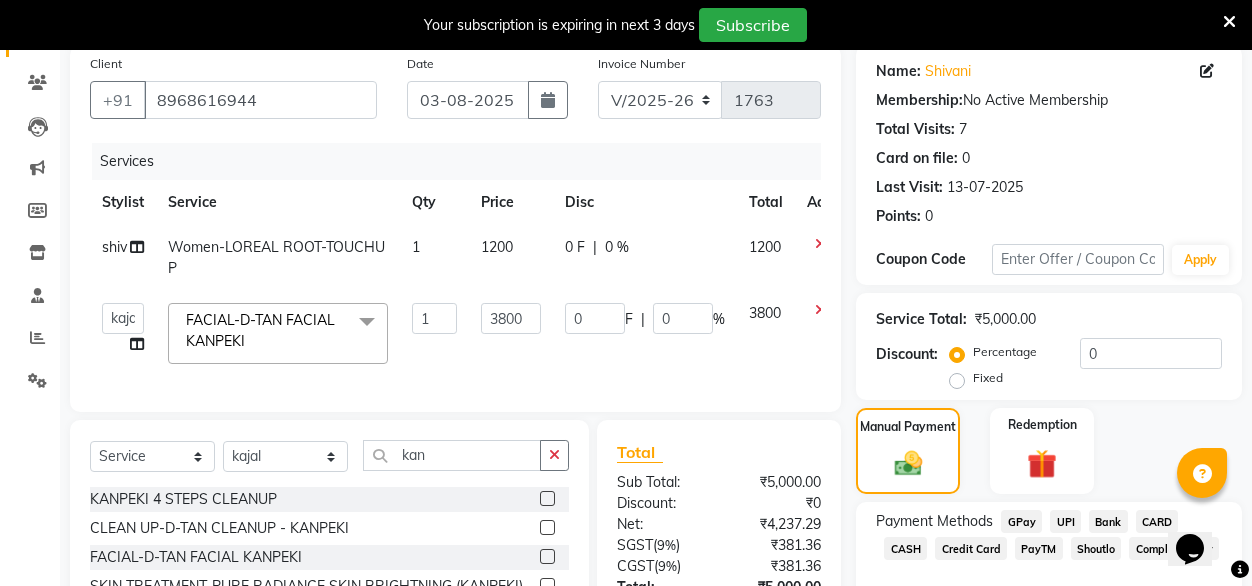 click 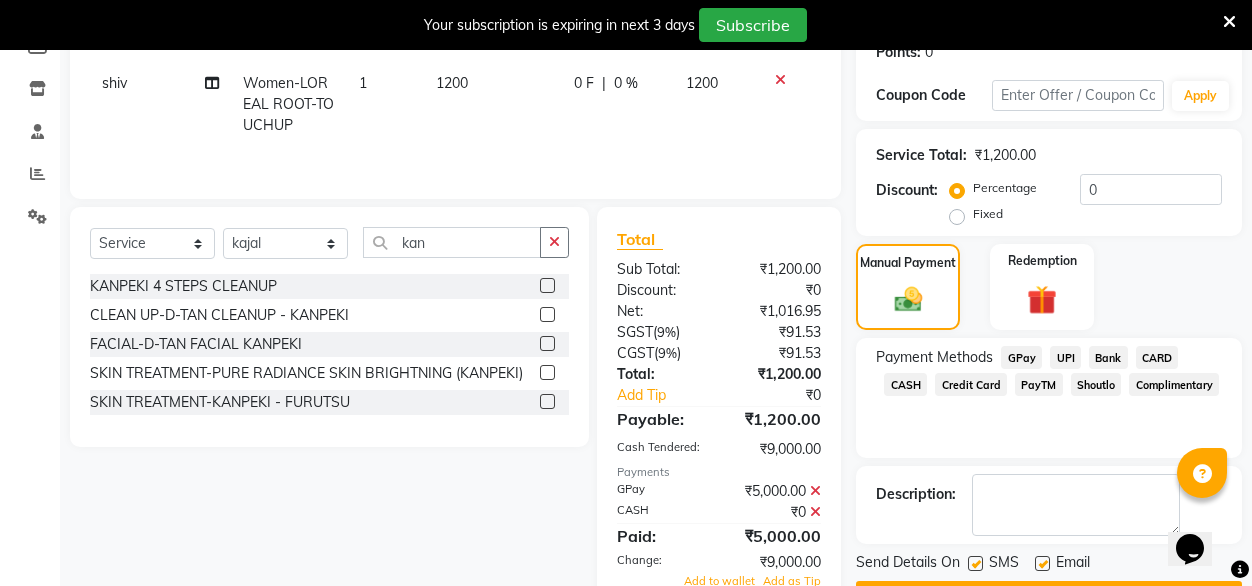 scroll, scrollTop: 0, scrollLeft: 0, axis: both 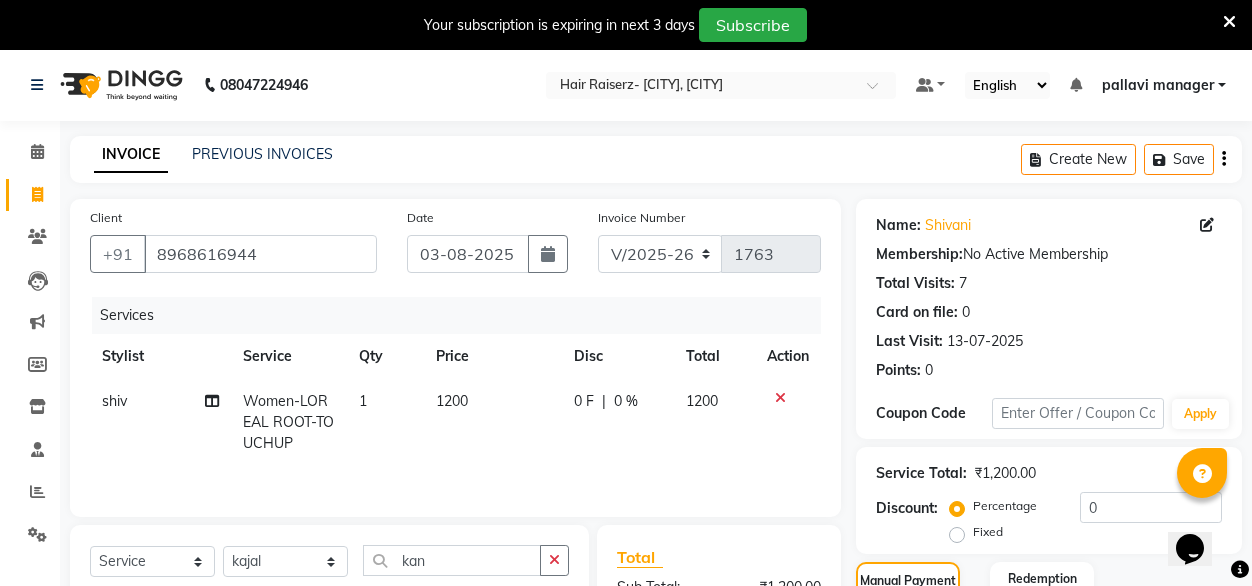 click 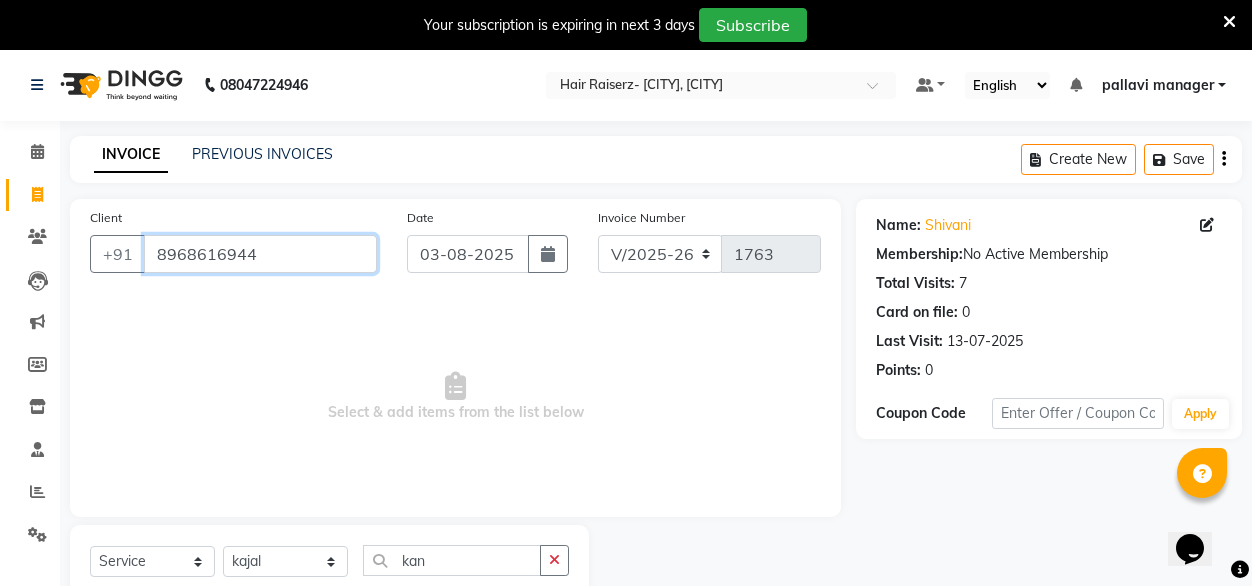 click on "8968616944" at bounding box center (260, 254) 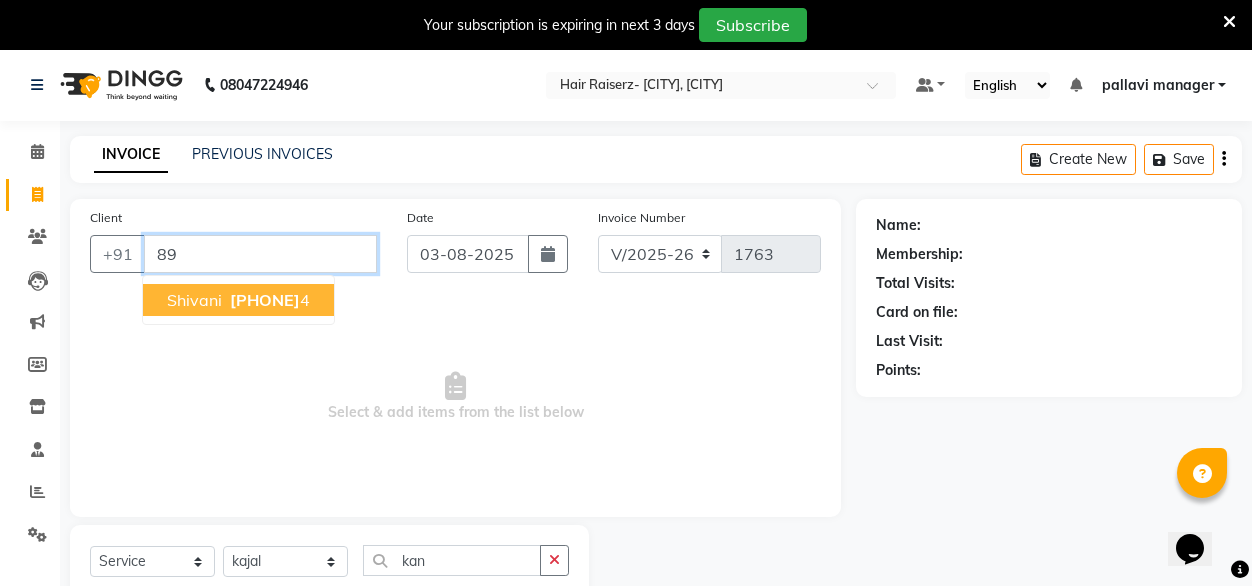 type on "8" 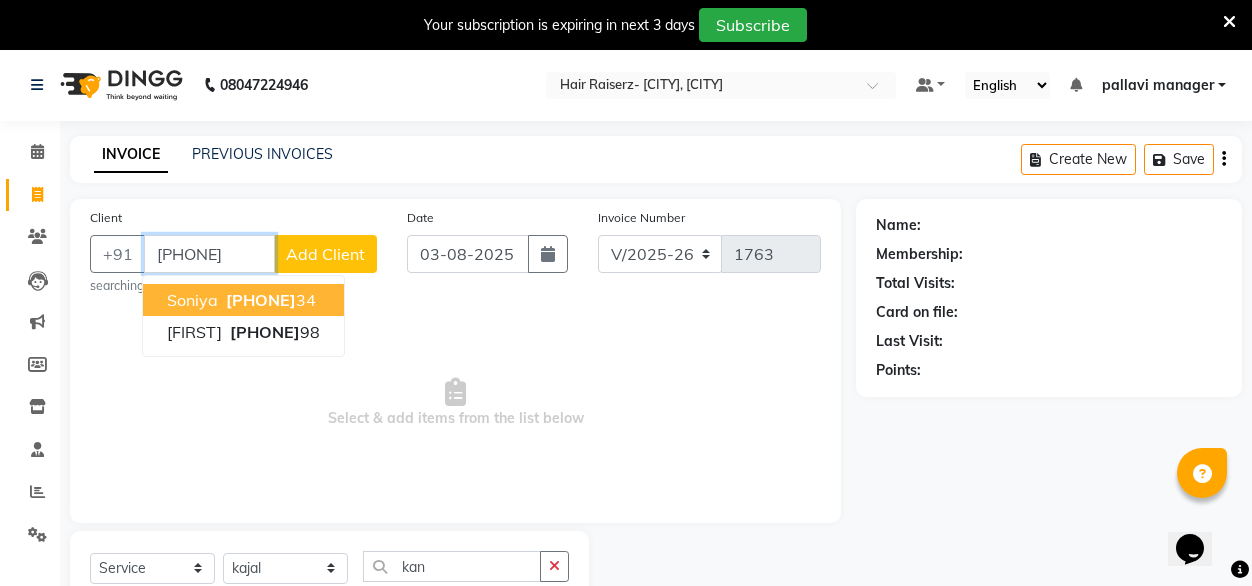 type on "[PHONE]" 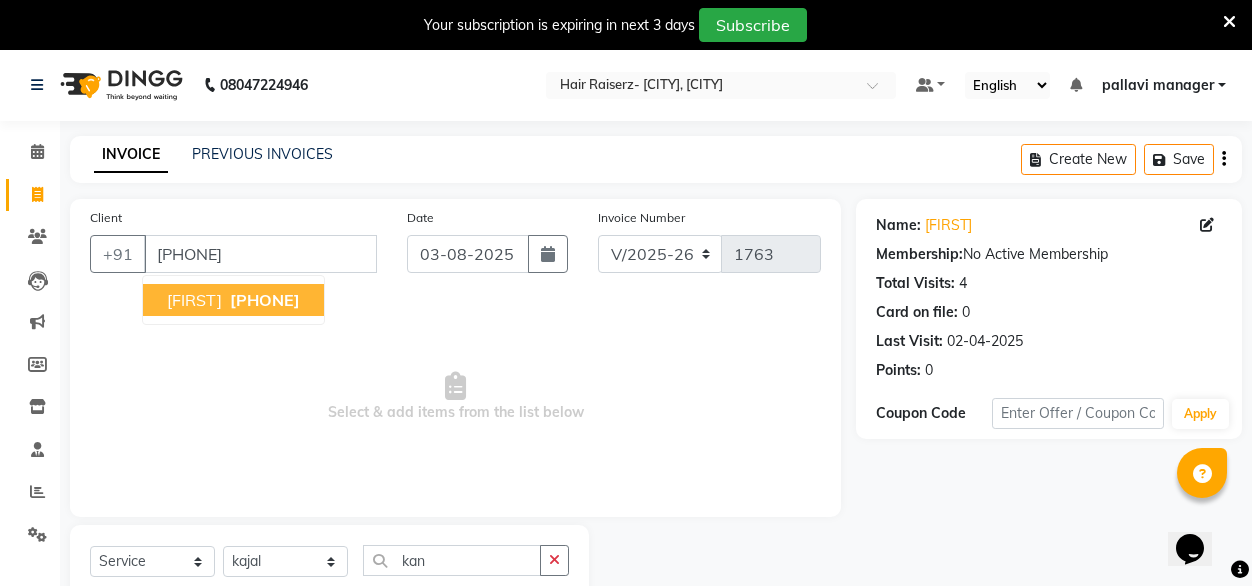 click on "[PHONE]" at bounding box center [265, 300] 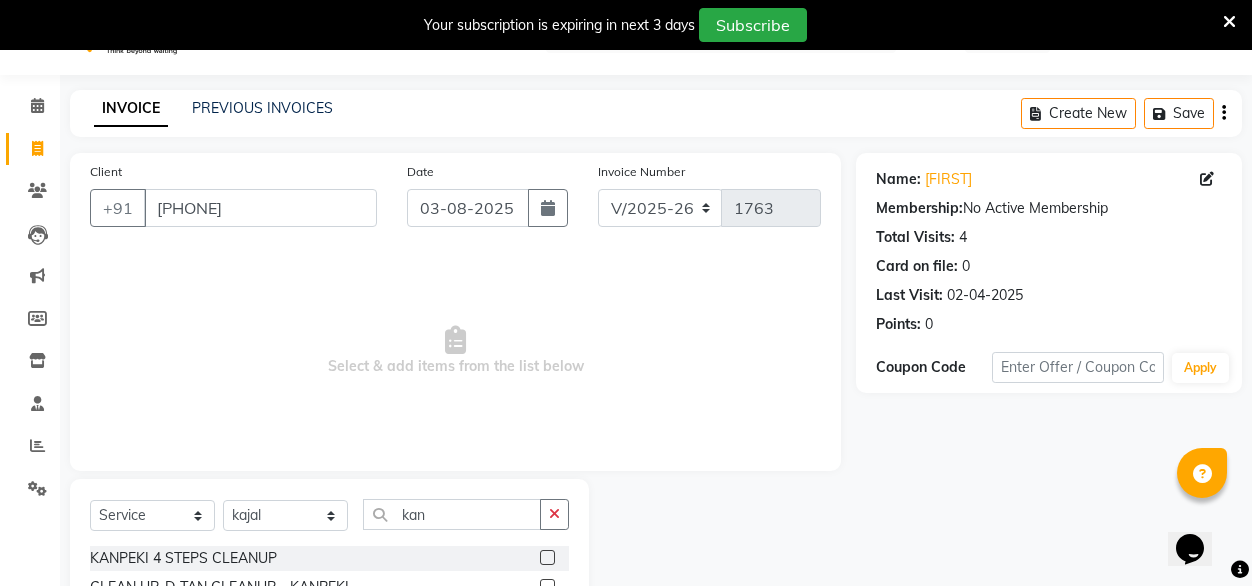 scroll, scrollTop: 208, scrollLeft: 0, axis: vertical 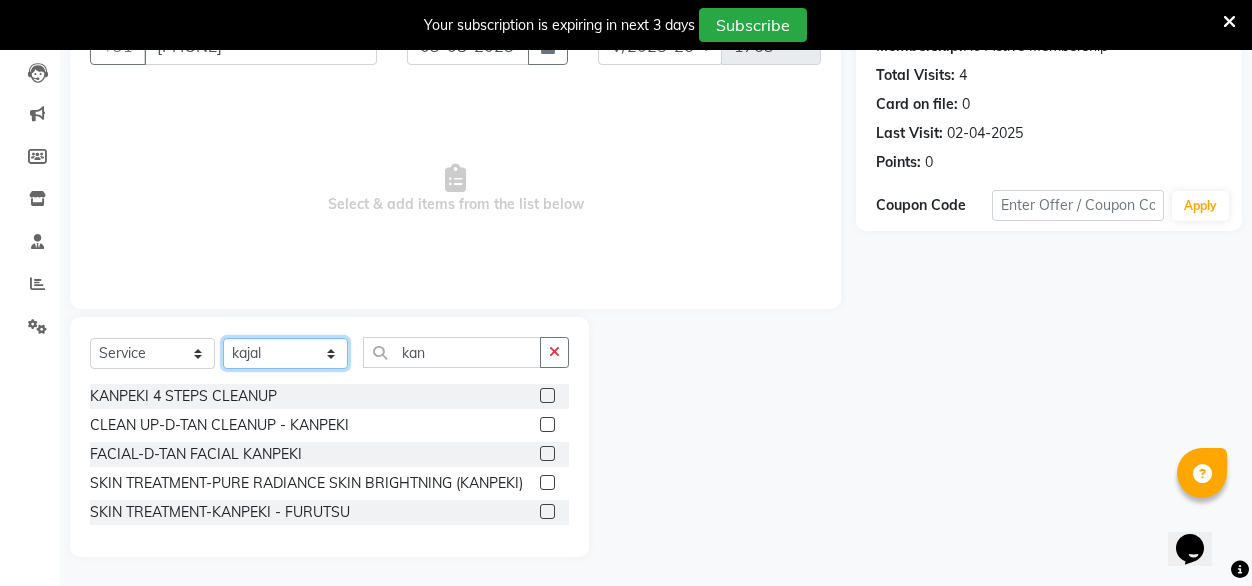 click on "Select Stylist [FIRST] [FIRST] [FIRST] Geet mam  [FIRST] [FIRST] manager [FIRST] [FIRST] [FIRST] [FIRST] [FIRST]" 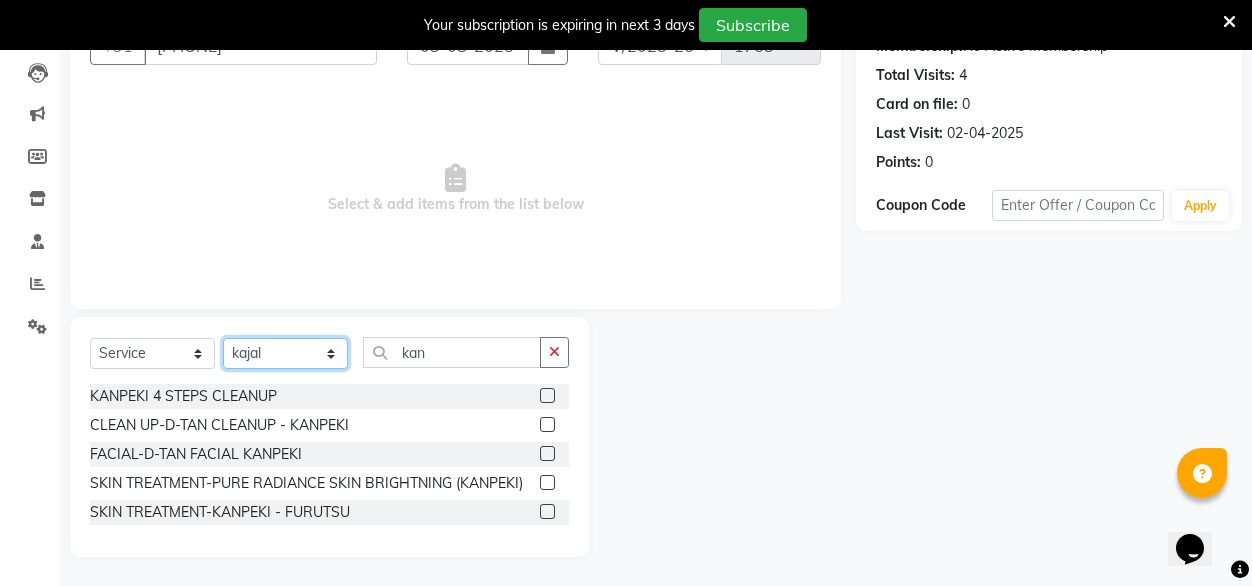 select on "52792" 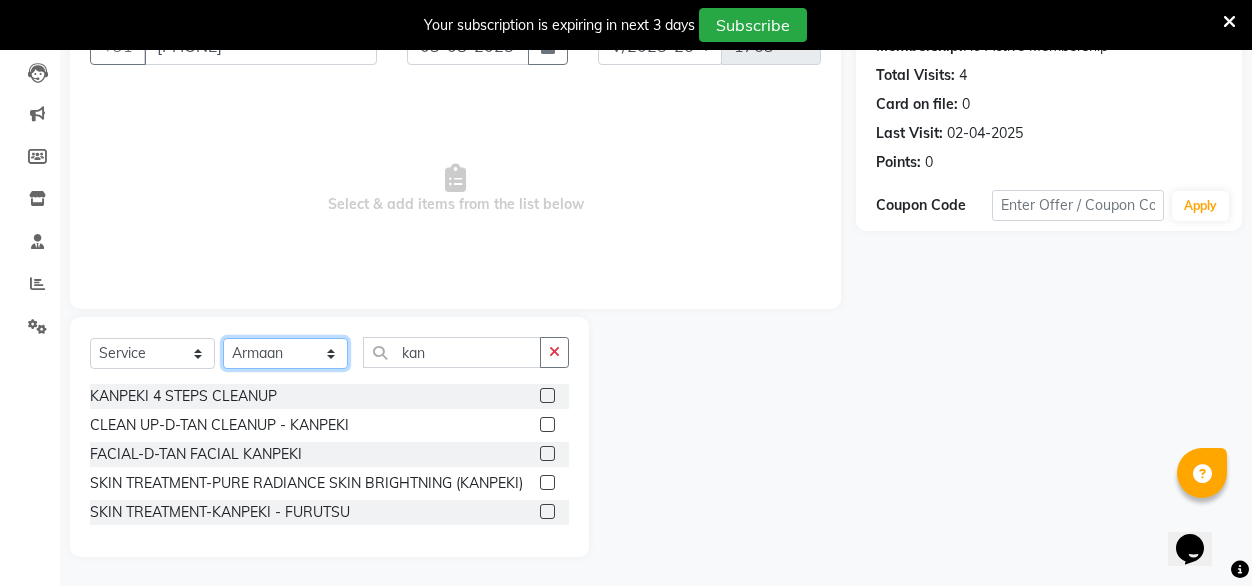 click on "Select Stylist [FIRST] [FIRST] [FIRST] Geet mam  [FIRST] [FIRST] manager [FIRST] [FIRST] [FIRST] [FIRST] [FIRST]" 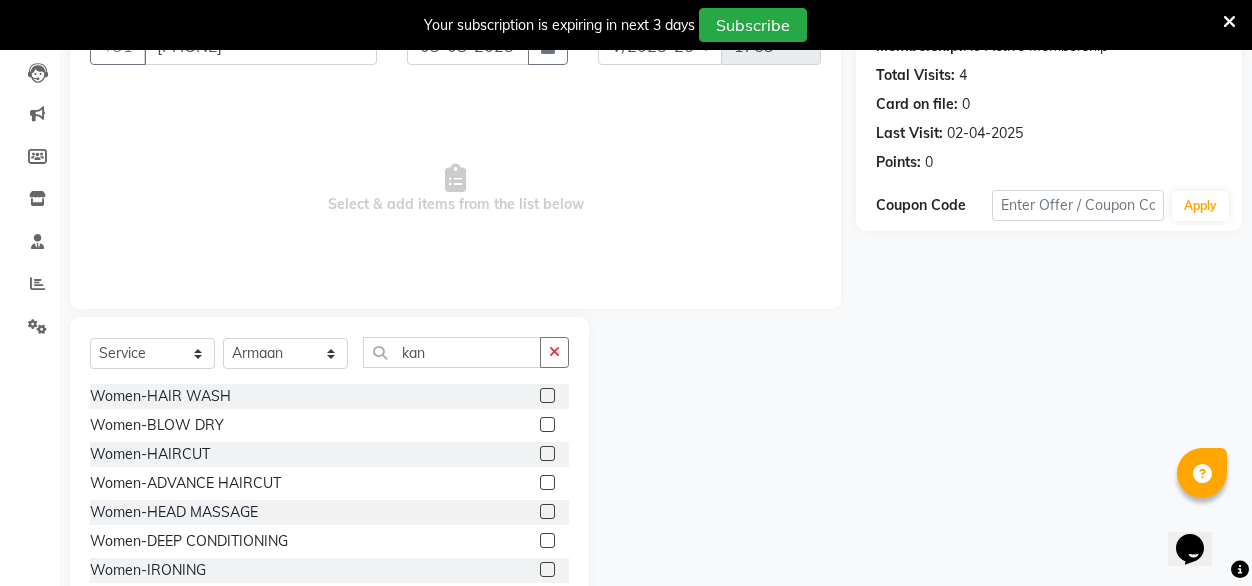 click on "Select  Service  Product  Membership  Package Voucher Prepaid Gift Card  Select Stylist [FIRST] [FIRST] [FIRST] Geet mam  [FIRST] [FIRST] manager [FIRST] [FIRST] [FIRST] [FIRST] [FIRST] [FIRST] Women-HAIR WASH  Women-BLOW DRY  Women-HAIRCUT  Women-ADVANCE HAIRCUT  Women-HEAD MASSAGE  Women-DEEP CONDITIONING  Women-IRONING  Women-SPLITEND TREATMENT  Women-LOREAL ROOT-TOUCHUP  Women-ROOT-TOUCHUP AMONIA FREE  Women-GLOBAL COLOR  Women-GLOBAL HIGHLIGHTS  Women-COLOR PER STREAK  Women-SMOTHNING, REBONDING  Women-KERATIN TREATMENT  Women-LOREAL HAIR SPA  Women-ASSORTED HAIR CARE SERVICE  Women-SCALP TREATMENT  Women-OLA PLEX  Women-SHOMBRE  Women-BOTOX  Women-OMBRE  Women-HAIR BOTOX TREATMENT  Women-MERGING HIGHLIGHTS  Women-BALAYAGE  Women-DOUBLE COLOUR  BABY GIRL HAIR-CUT  Eyebrows-upperlips-forehead  Eyebrows-upperlips  WOMEN-wash blow dryer  CLASSIC WAX FA/FL/UA  NANOPLASTIC   PARTY MAKEUP   HAIR STYLING   KERASMOOTH   FACE CLEANSING MASSAGE   UPPERLIPS   KANPEKI 4 STEPS CLEANUP   HYDRA FACIAL 2+1  RECEPTION MAKEUP   GK KERATIN" 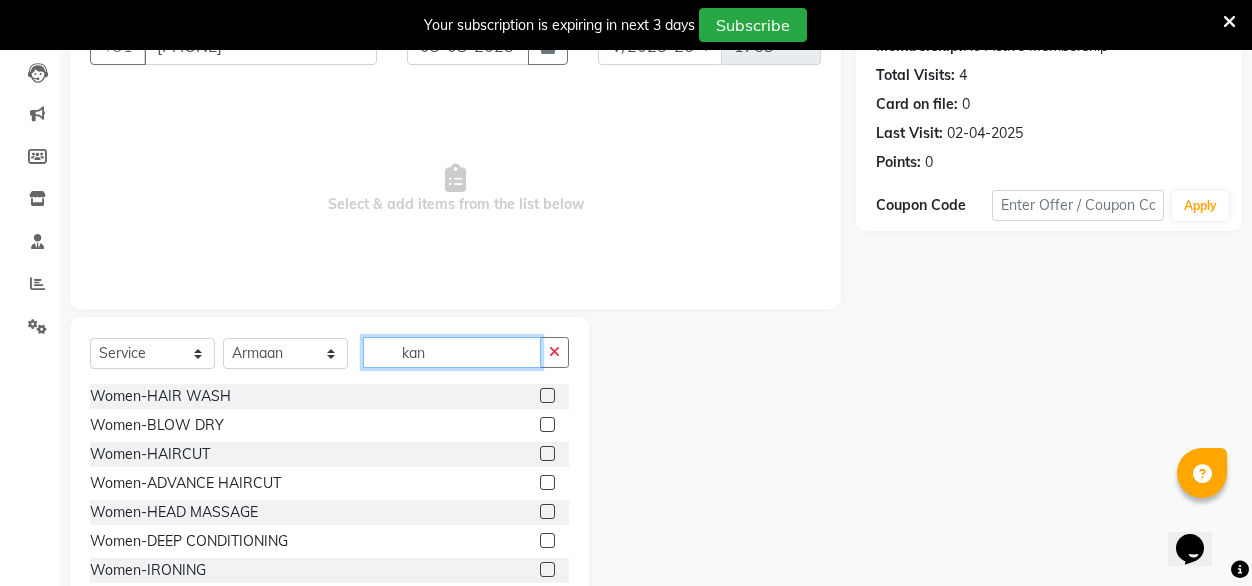 click on "kan" 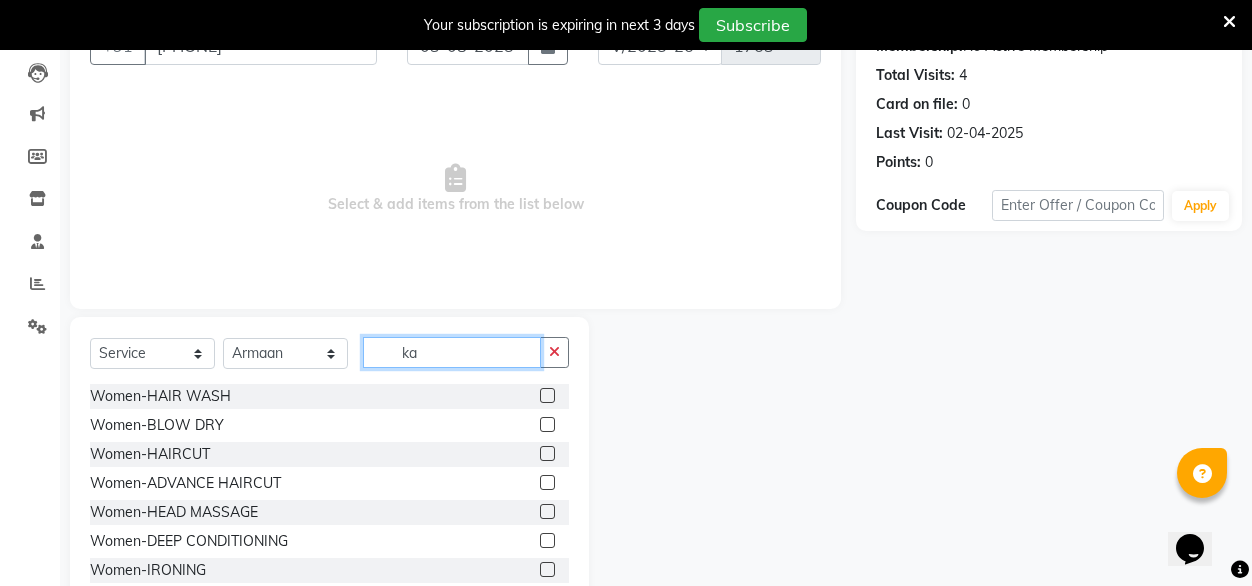 type on "k" 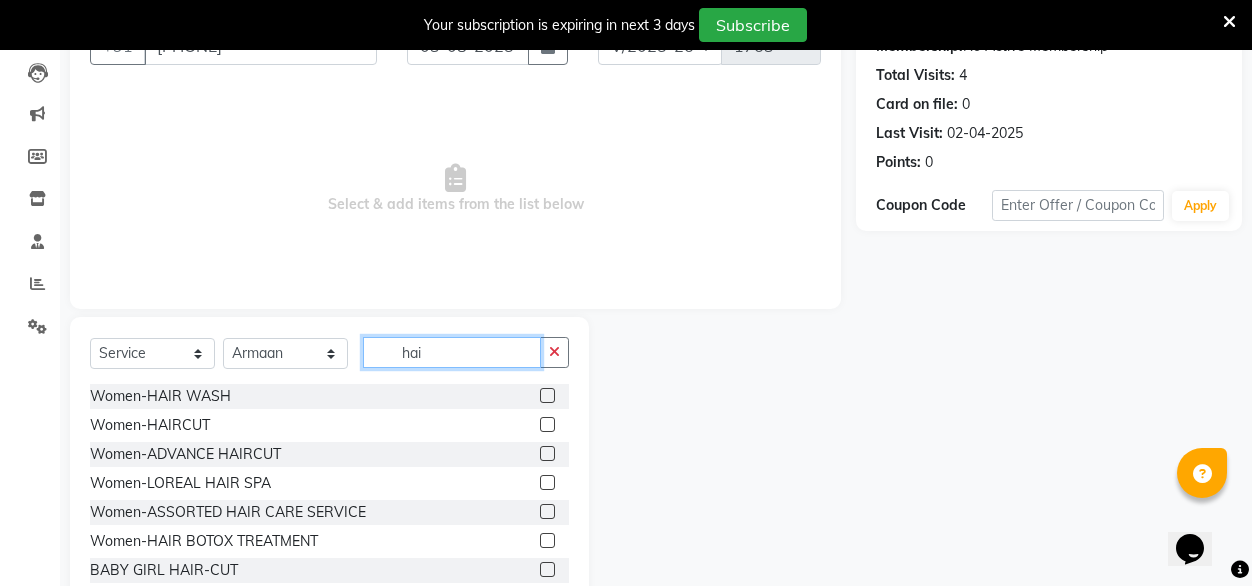 scroll, scrollTop: 263, scrollLeft: 0, axis: vertical 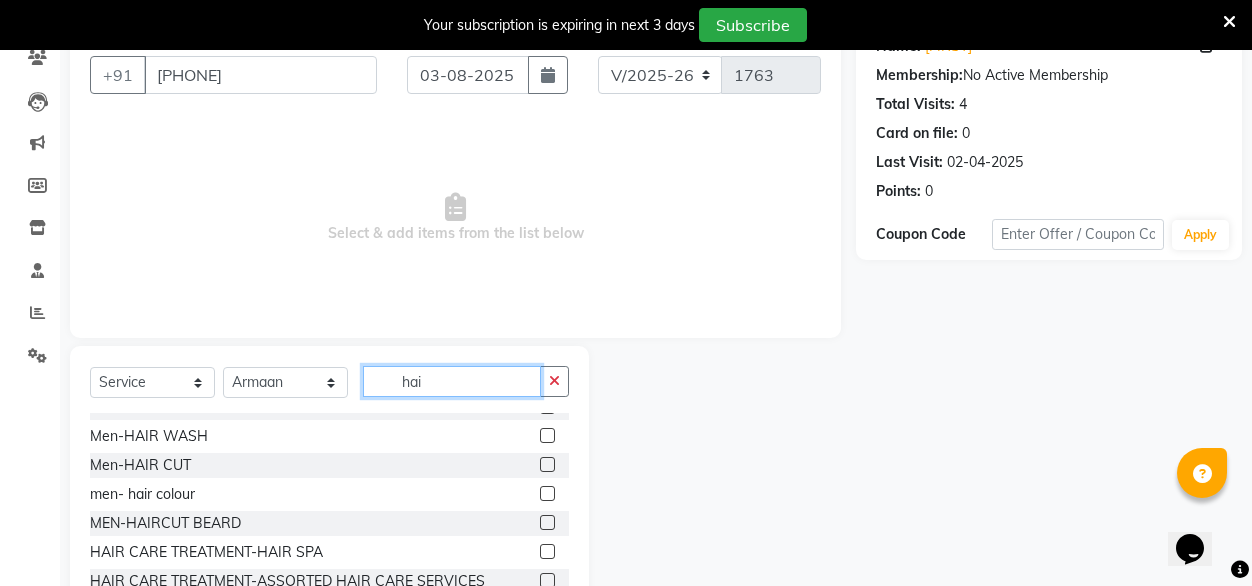 type on "hai" 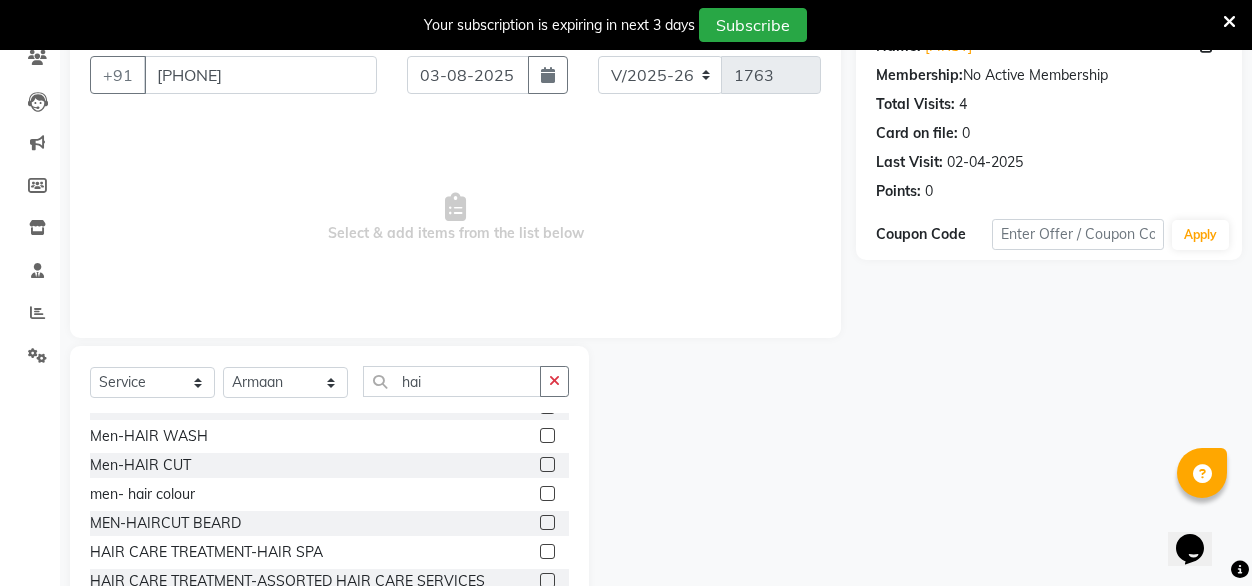 click 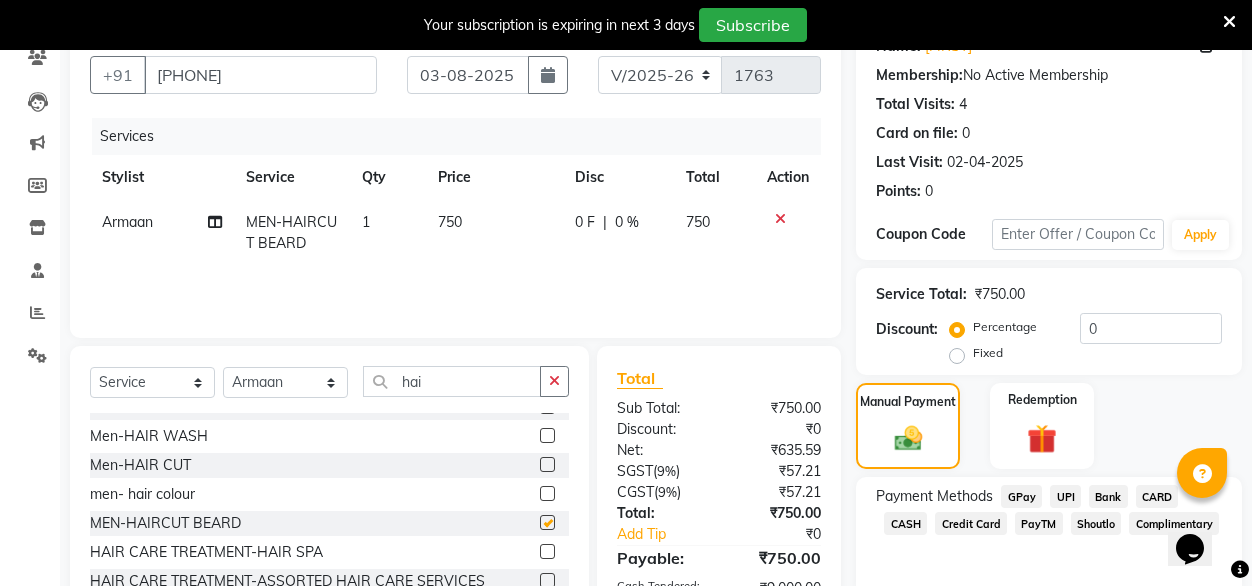 checkbox on "false" 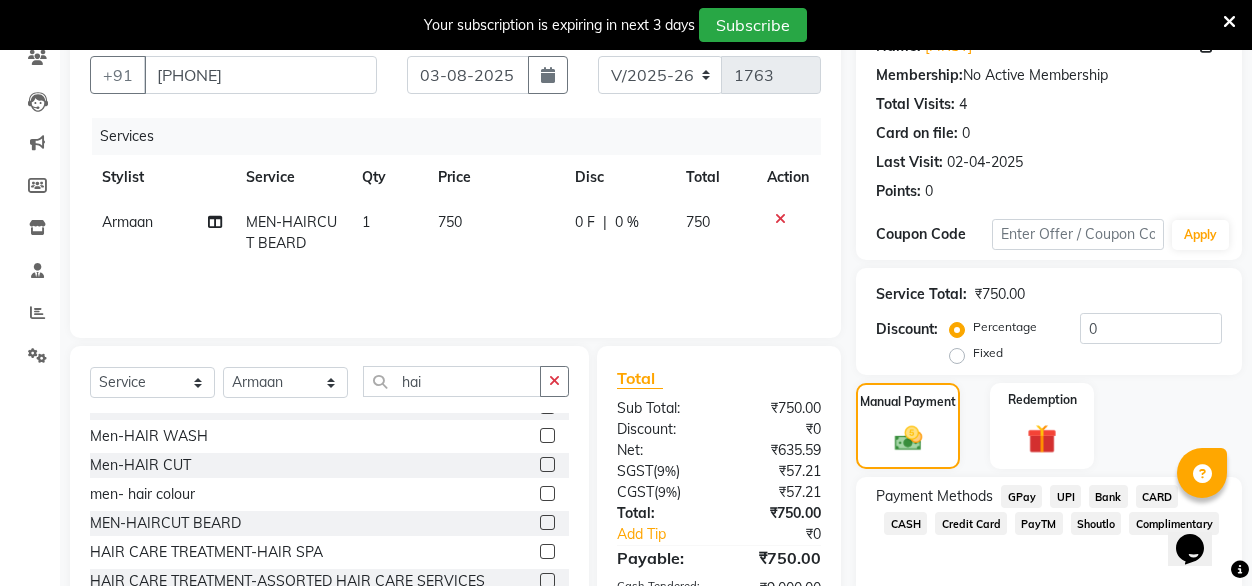 click on "750" 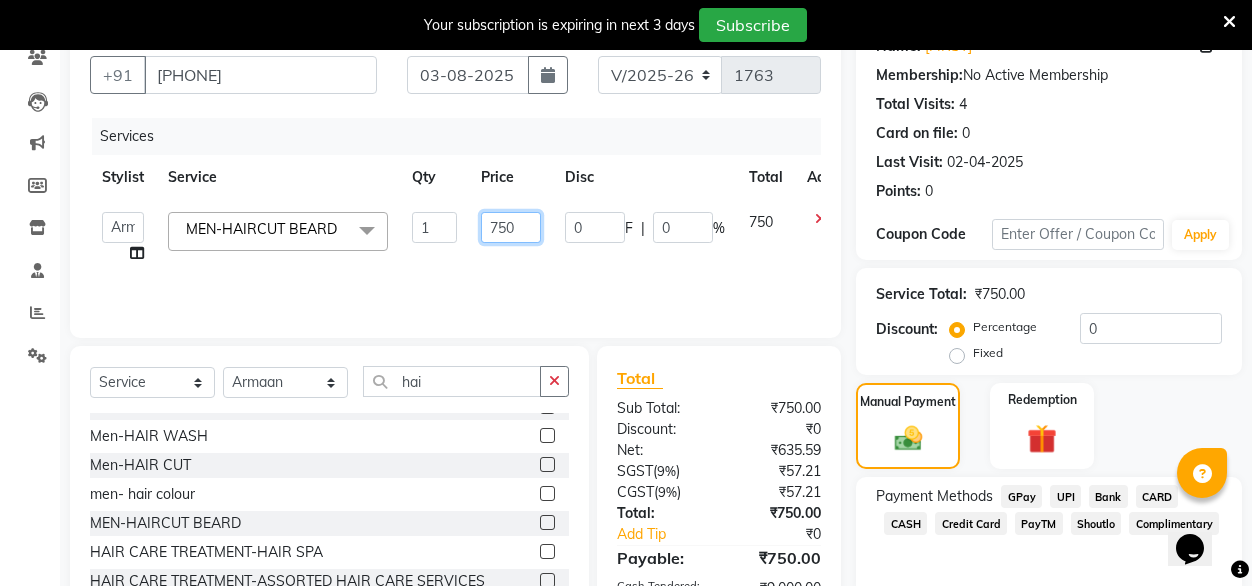 click on "750" 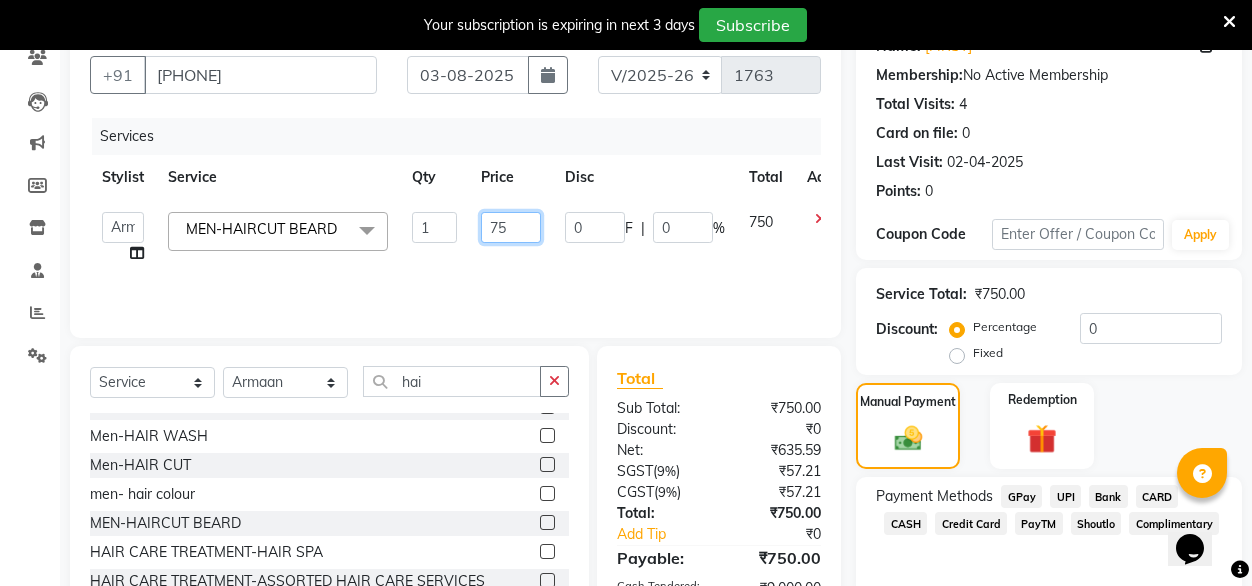 type on "7" 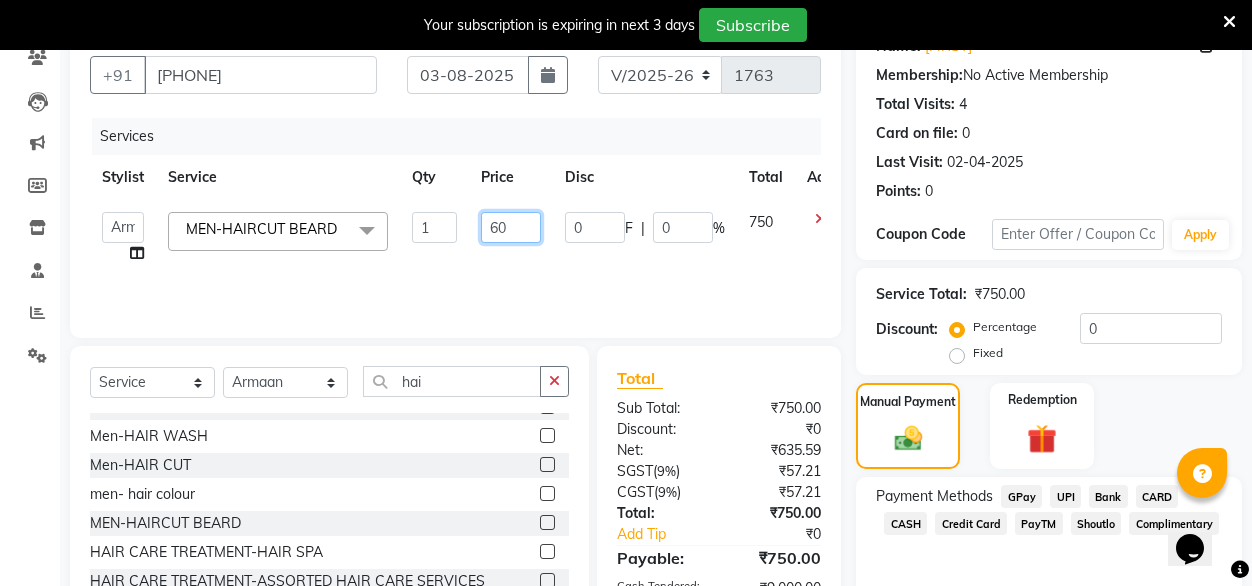 type on "600" 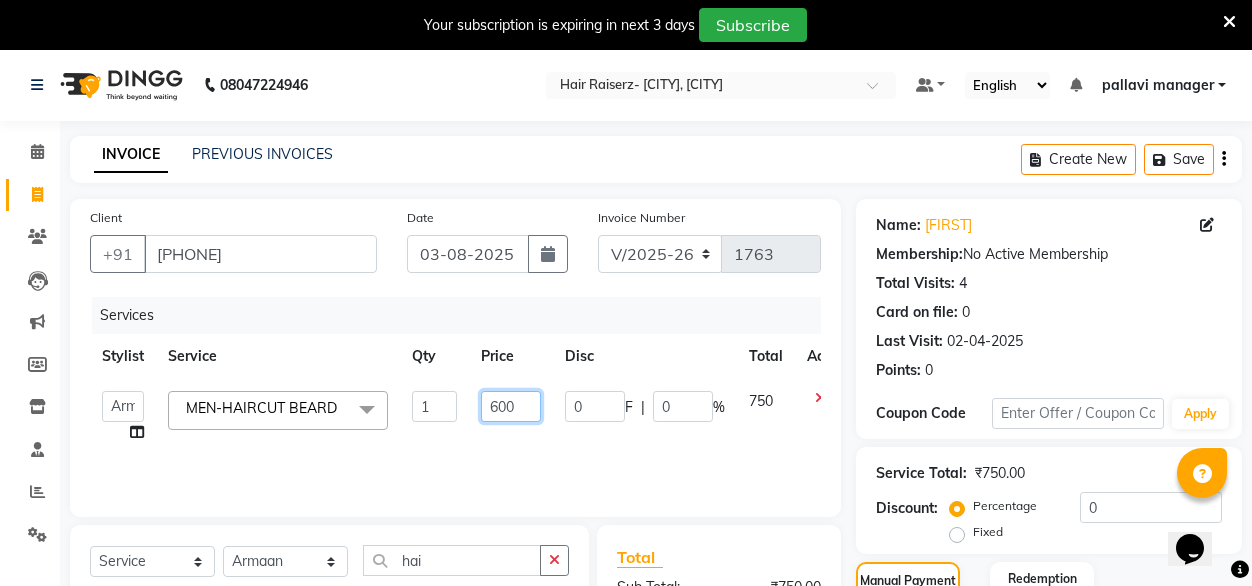 scroll, scrollTop: 158, scrollLeft: 0, axis: vertical 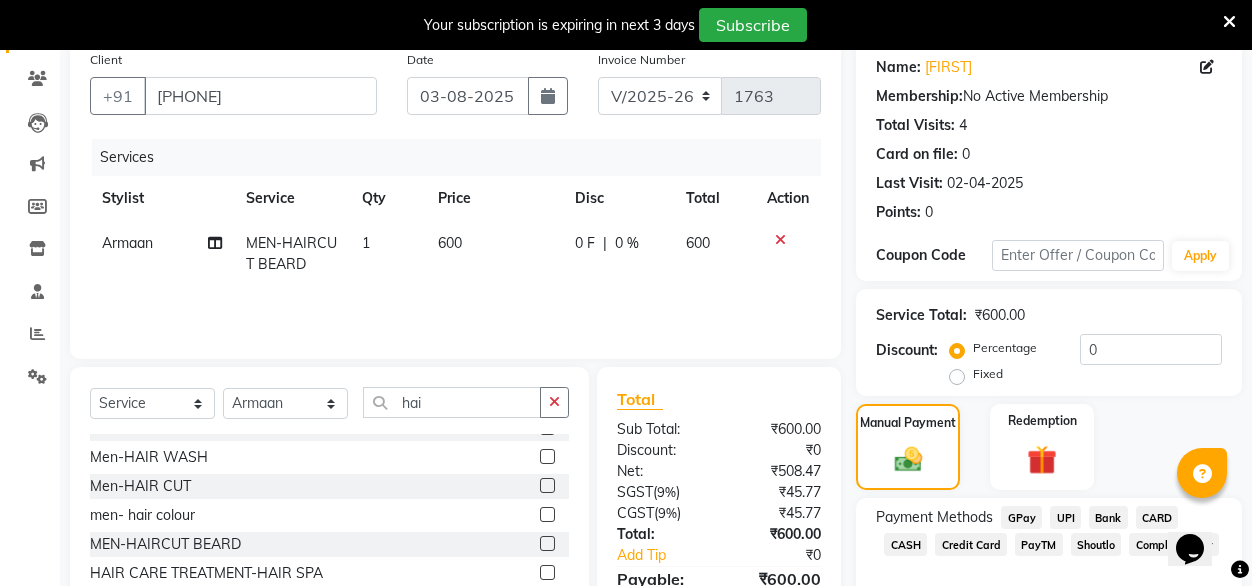 click on "[FIRST] MEN-HAIRCUT BEARD  1 600 0 F | 0 % 600" 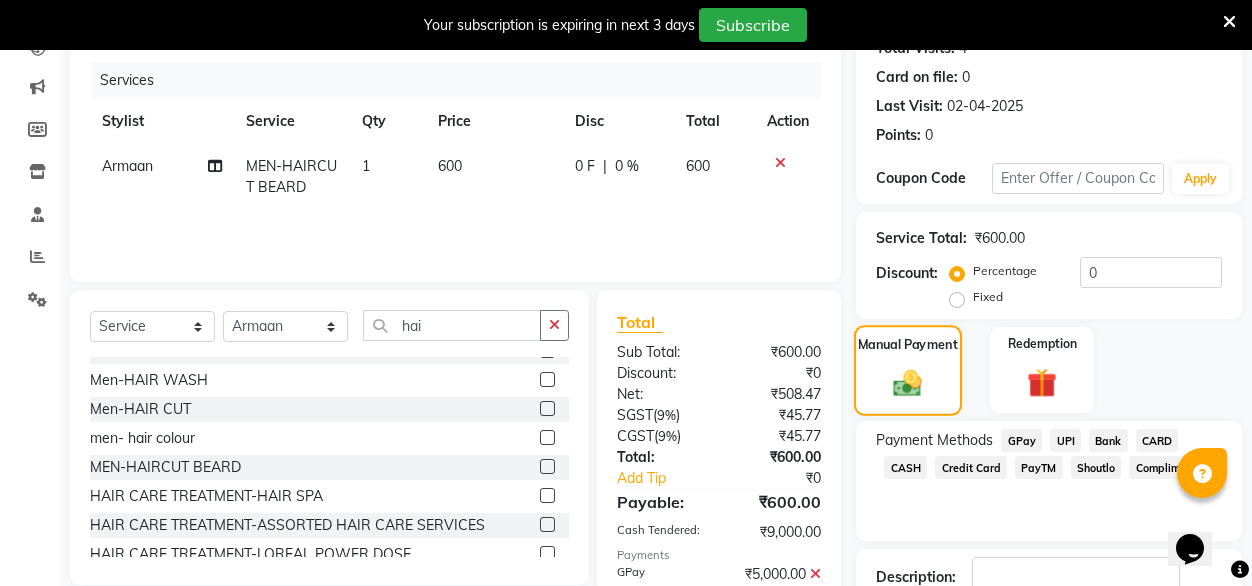 scroll, scrollTop: 237, scrollLeft: 0, axis: vertical 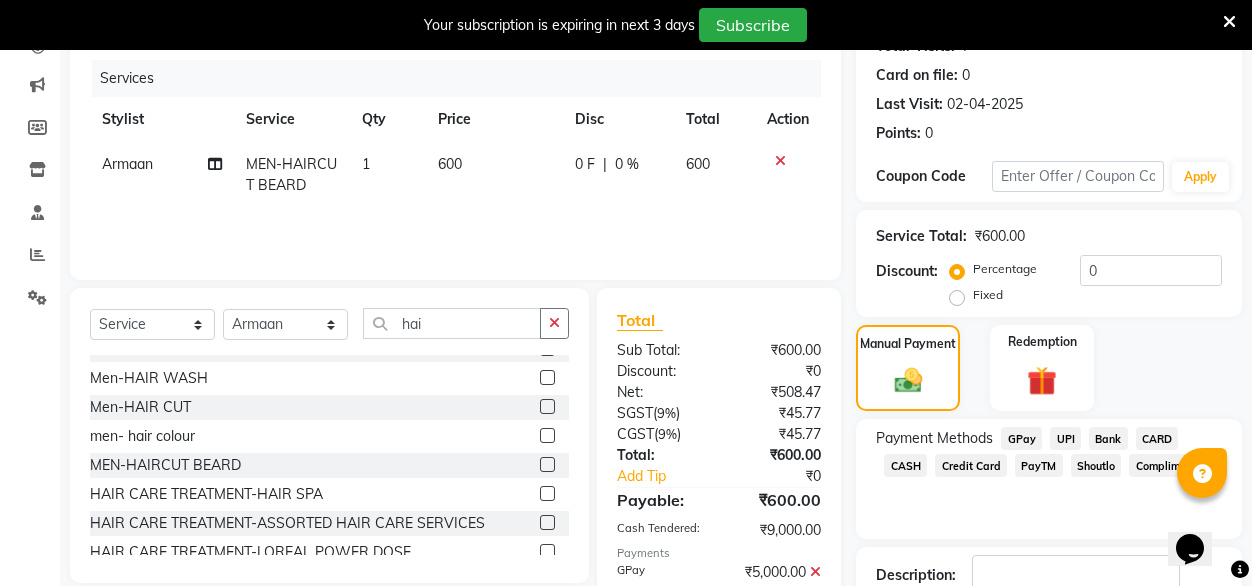 click on "GPay" 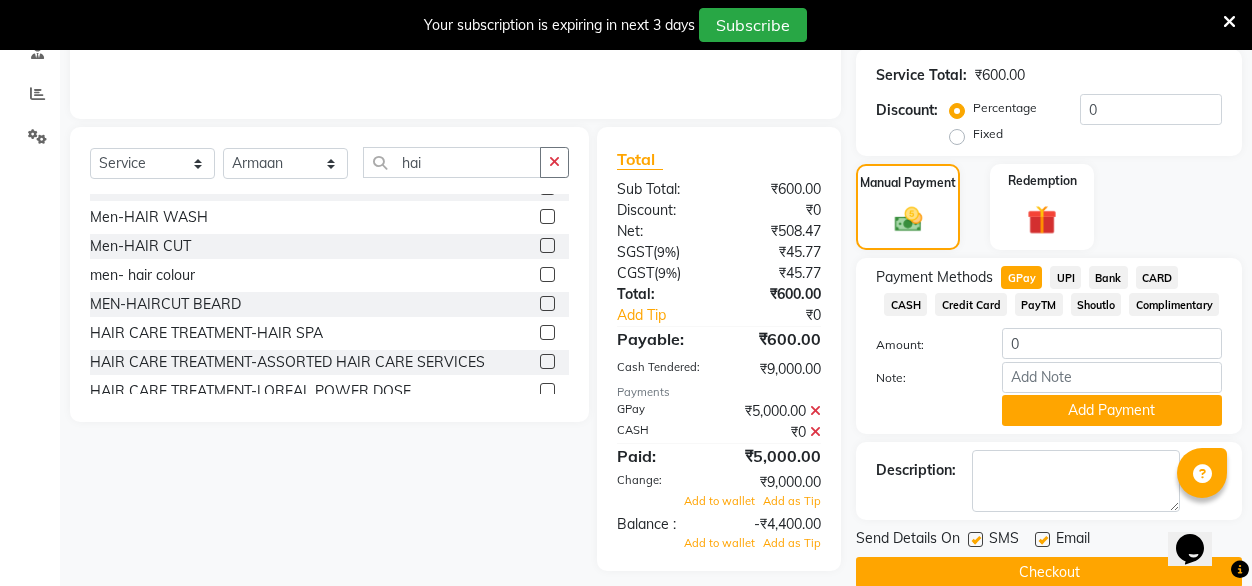 scroll, scrollTop: 413, scrollLeft: 0, axis: vertical 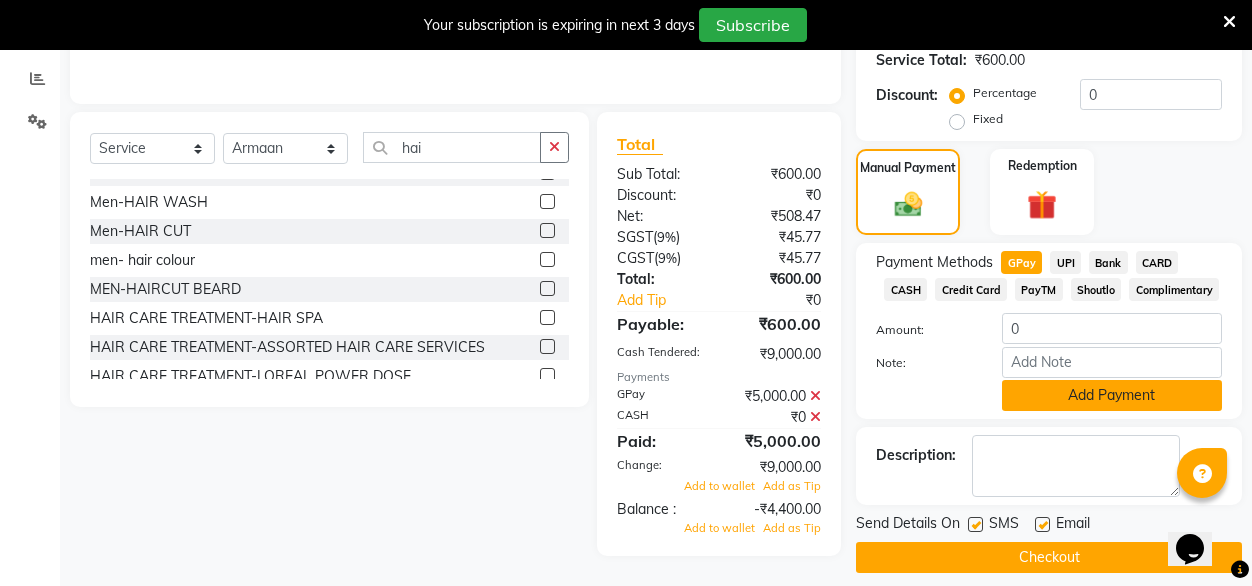 click on "Add Payment" 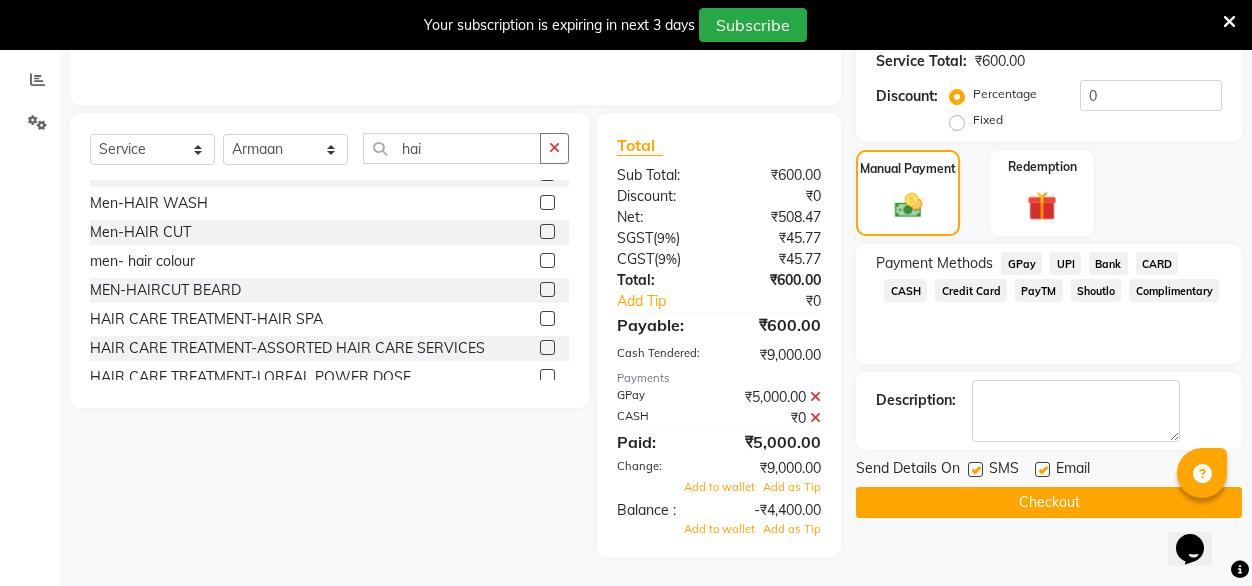 click 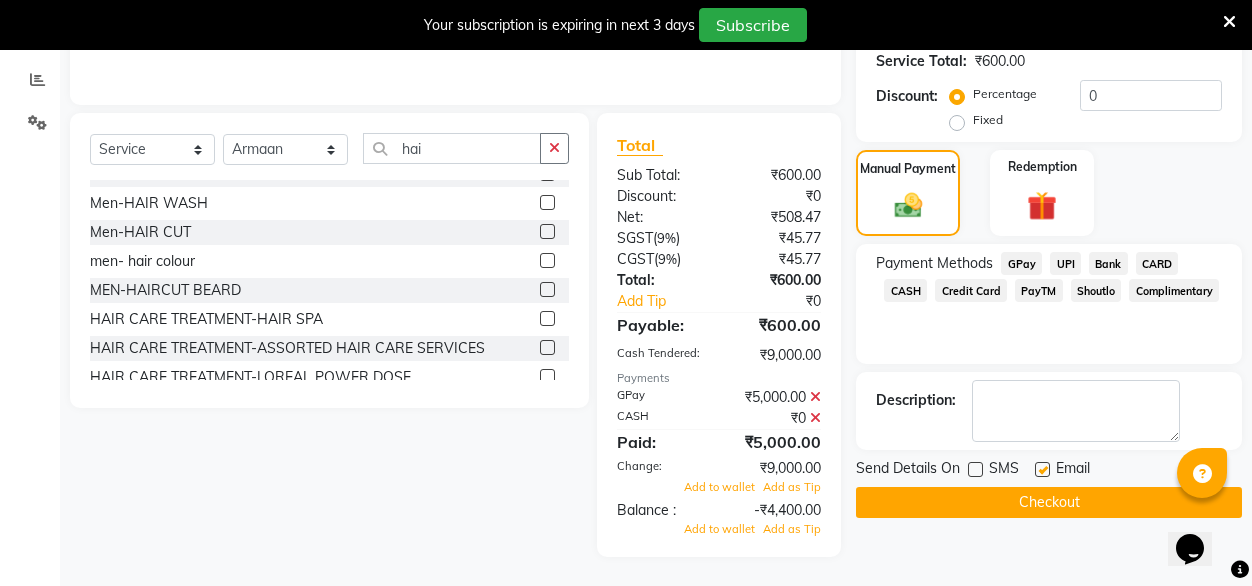 click 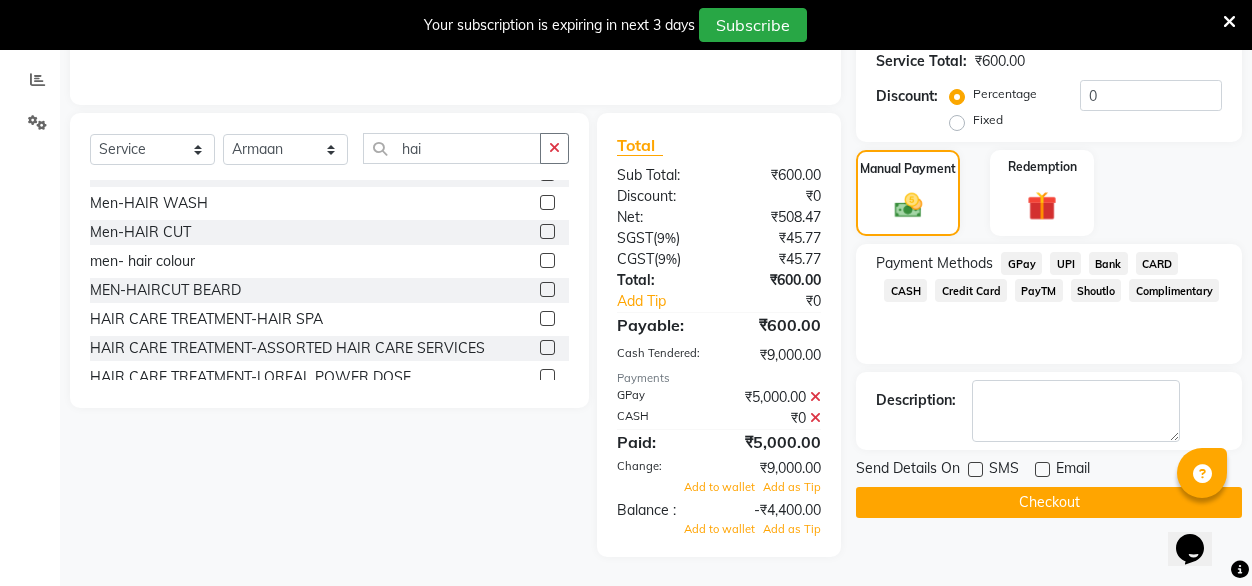 click on "Checkout" 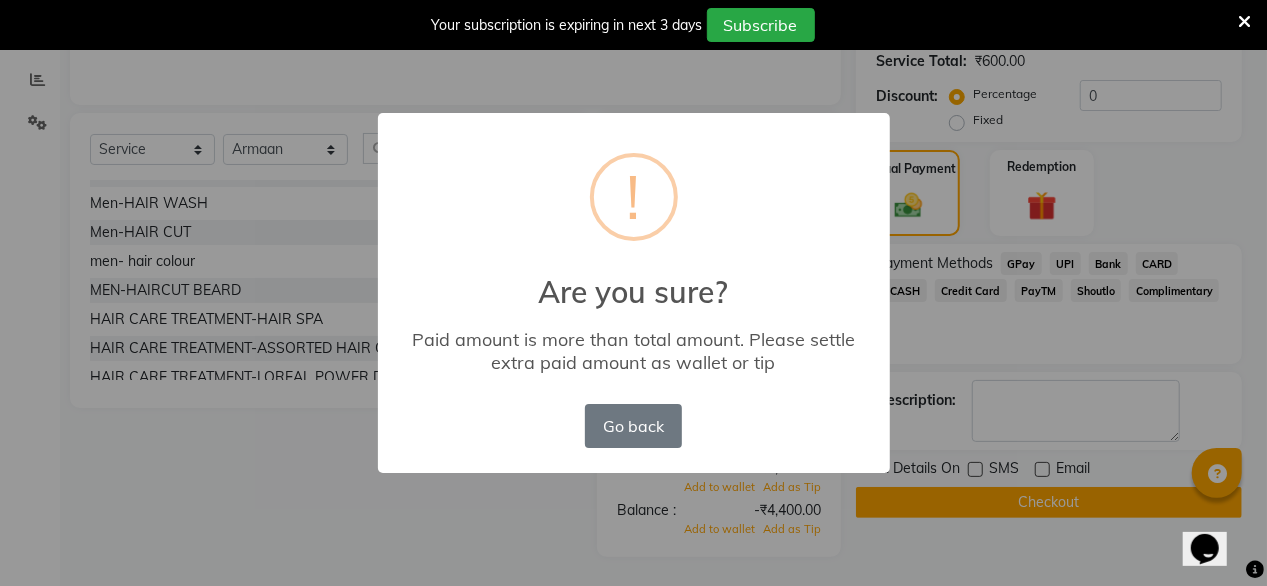 click on "× ! Are you sure? Paid amount is more than total amount. Please settle extra paid amount as wallet or tip Go back No OK" at bounding box center (633, 293) 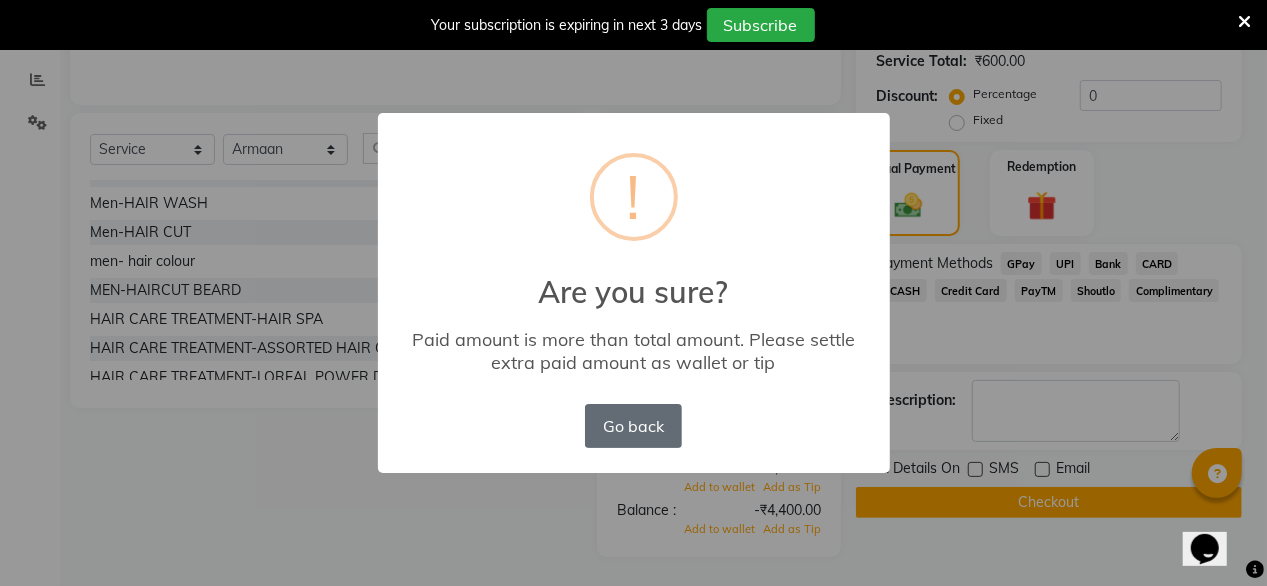 click on "Go back" at bounding box center (633, 426) 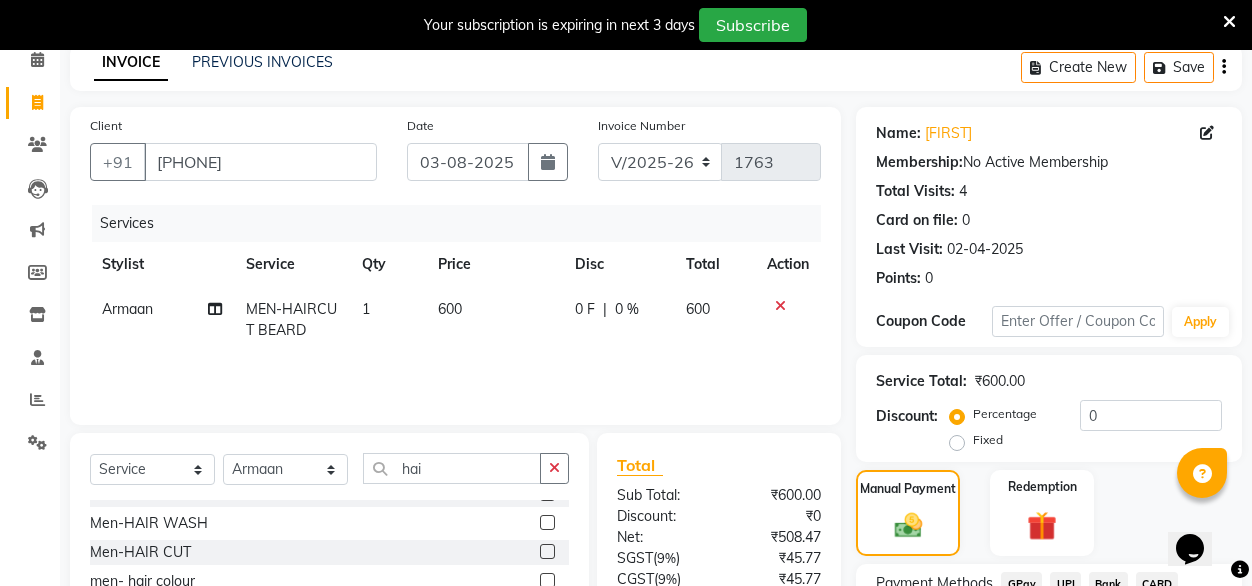 scroll, scrollTop: 94, scrollLeft: 0, axis: vertical 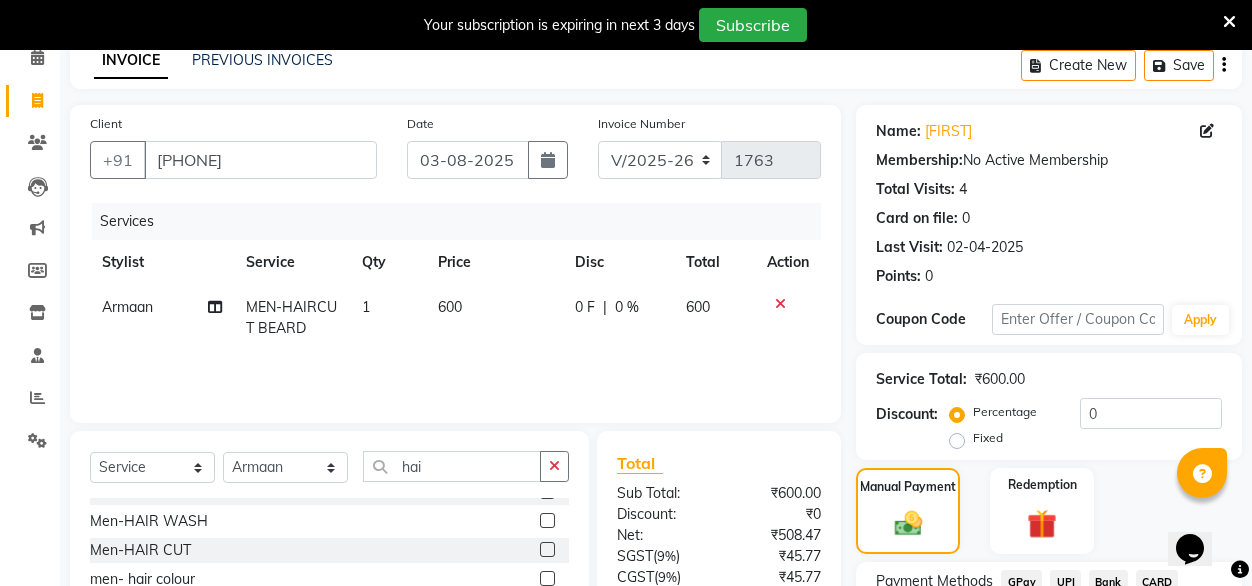 click 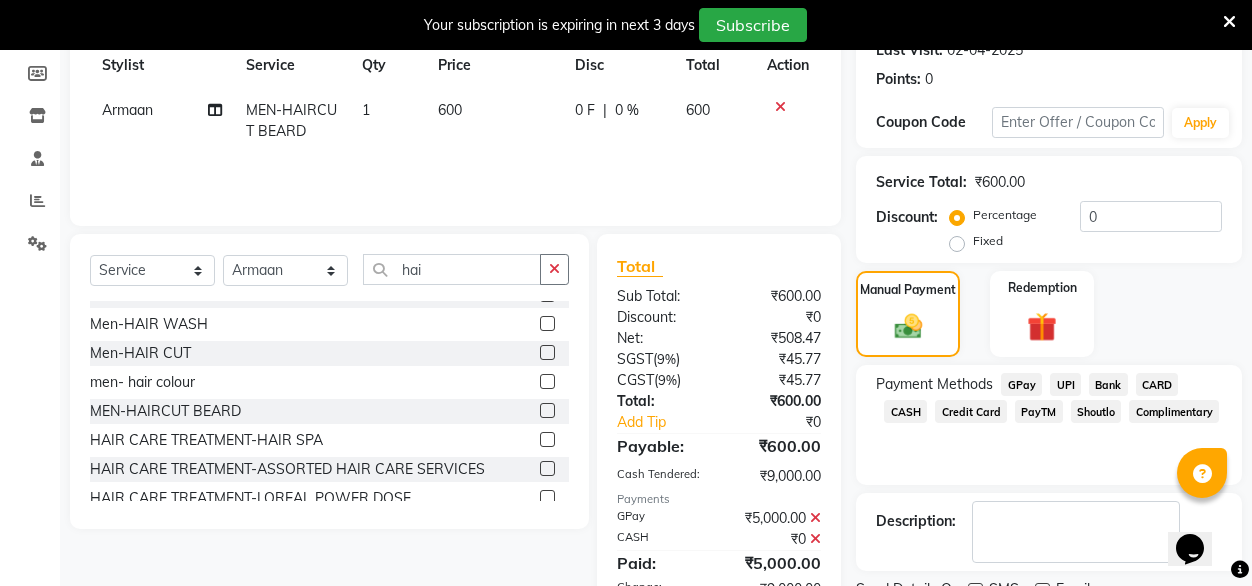 scroll, scrollTop: 412, scrollLeft: 0, axis: vertical 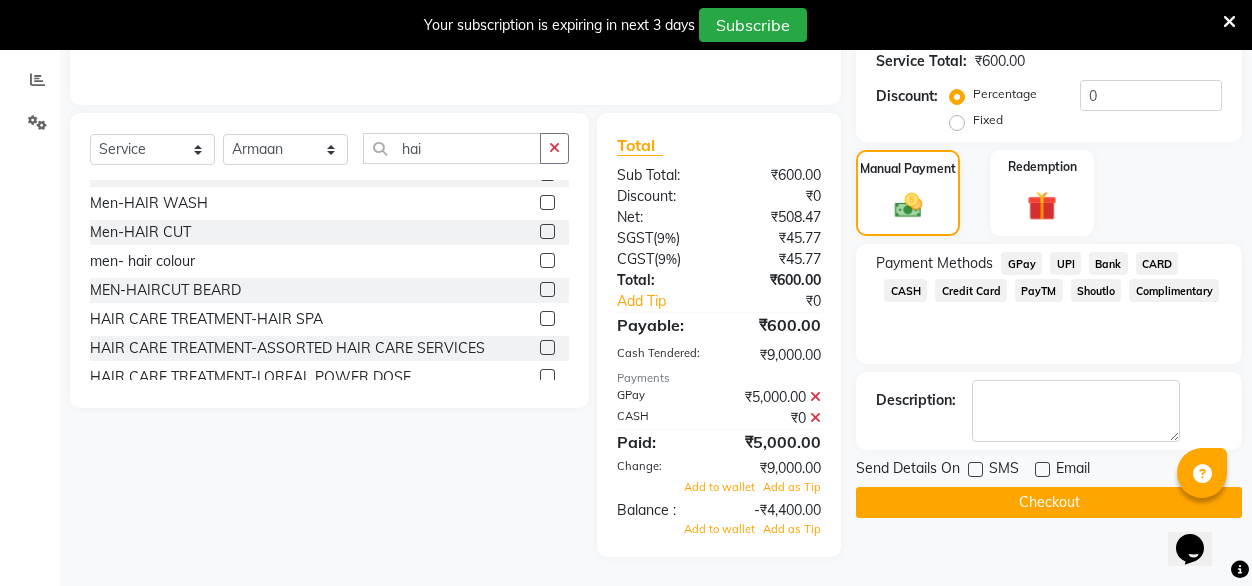 click 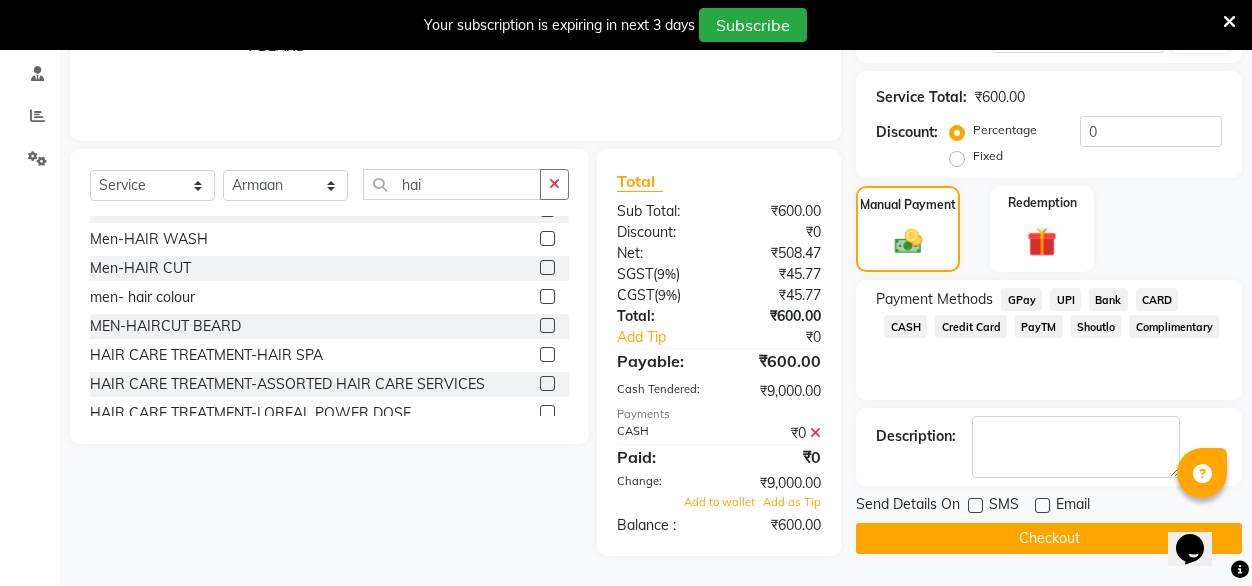 scroll, scrollTop: 374, scrollLeft: 0, axis: vertical 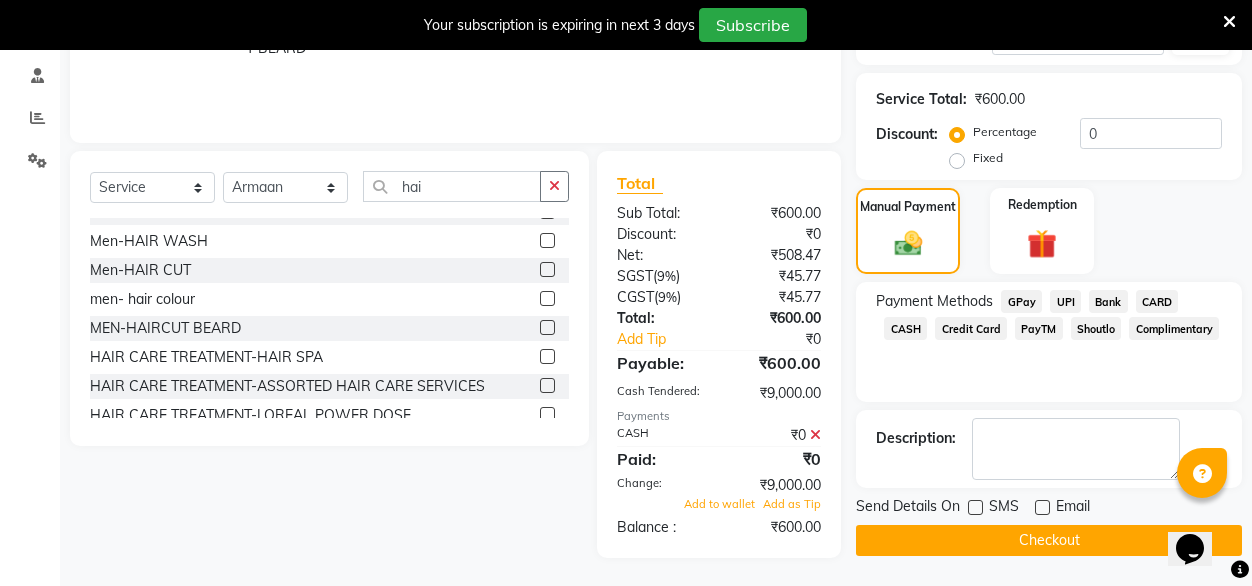 click on "₹0" 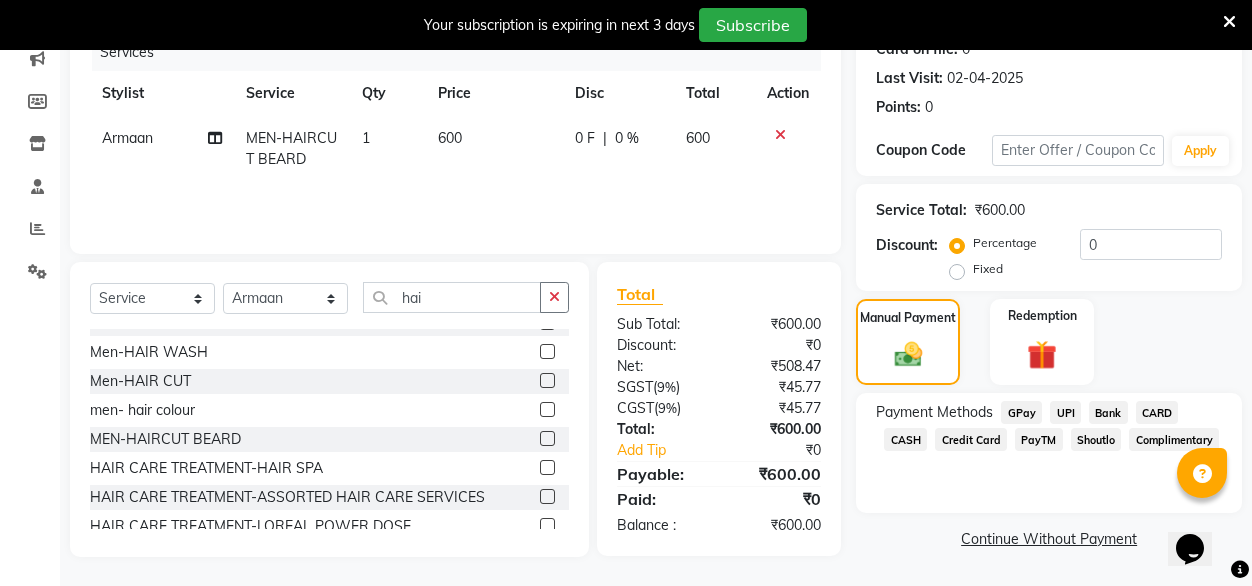 click on "GPay" 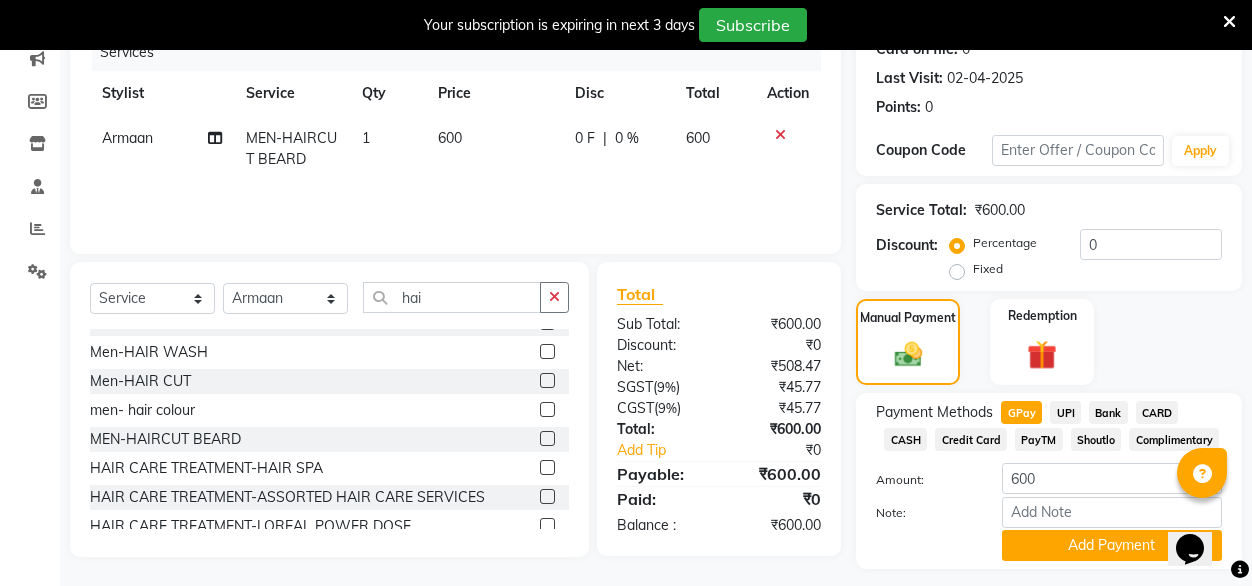 scroll, scrollTop: 316, scrollLeft: 0, axis: vertical 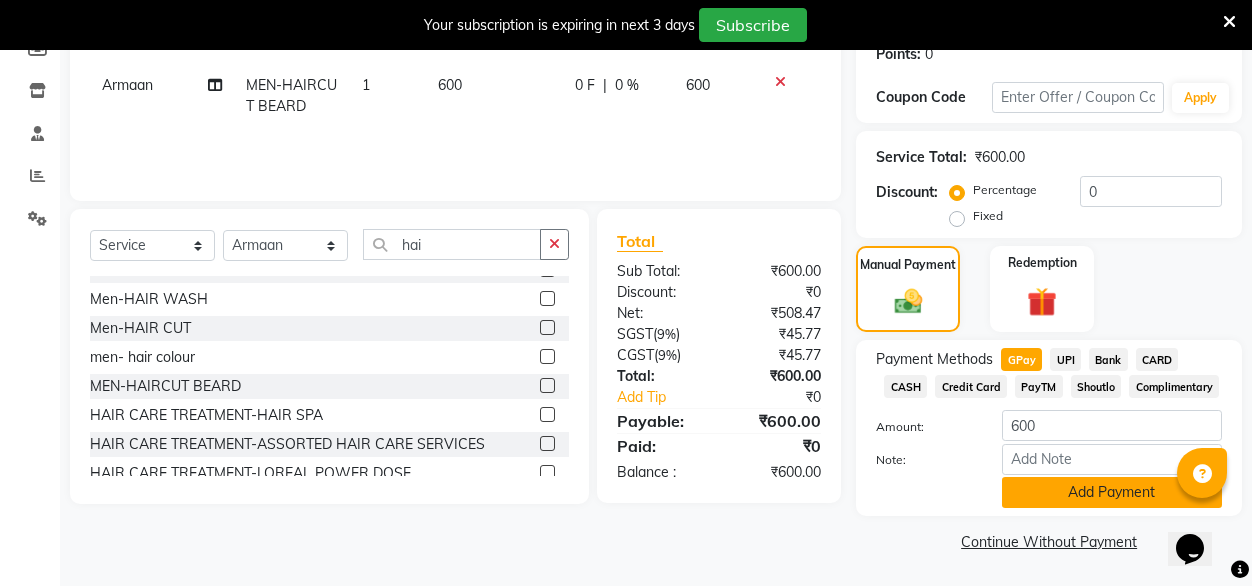 click on "Add Payment" 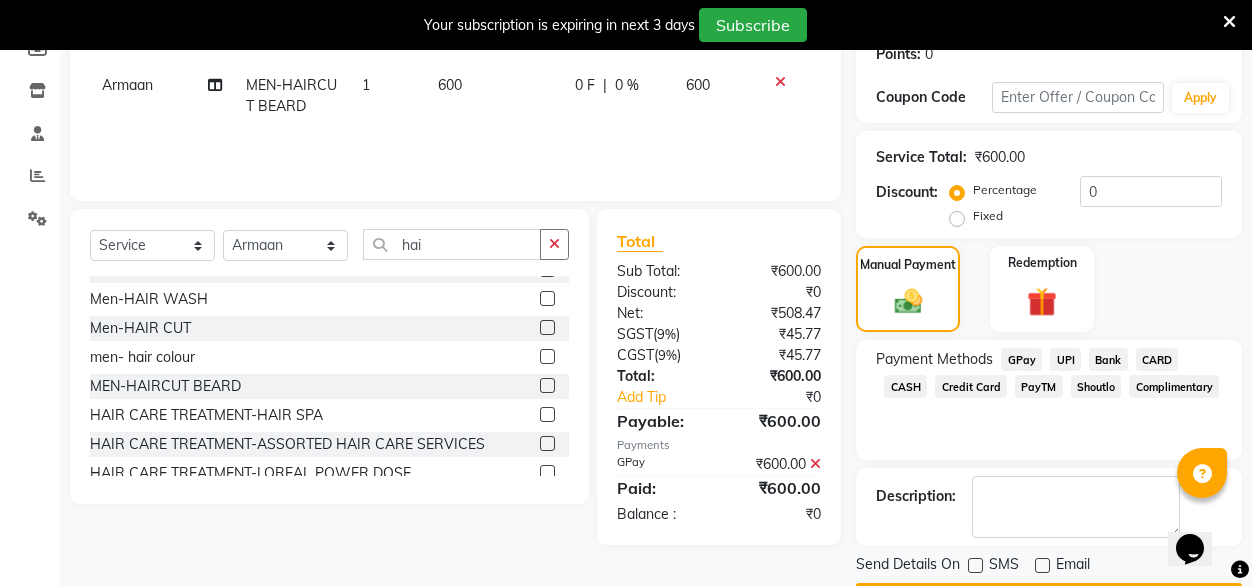 scroll, scrollTop: 372, scrollLeft: 0, axis: vertical 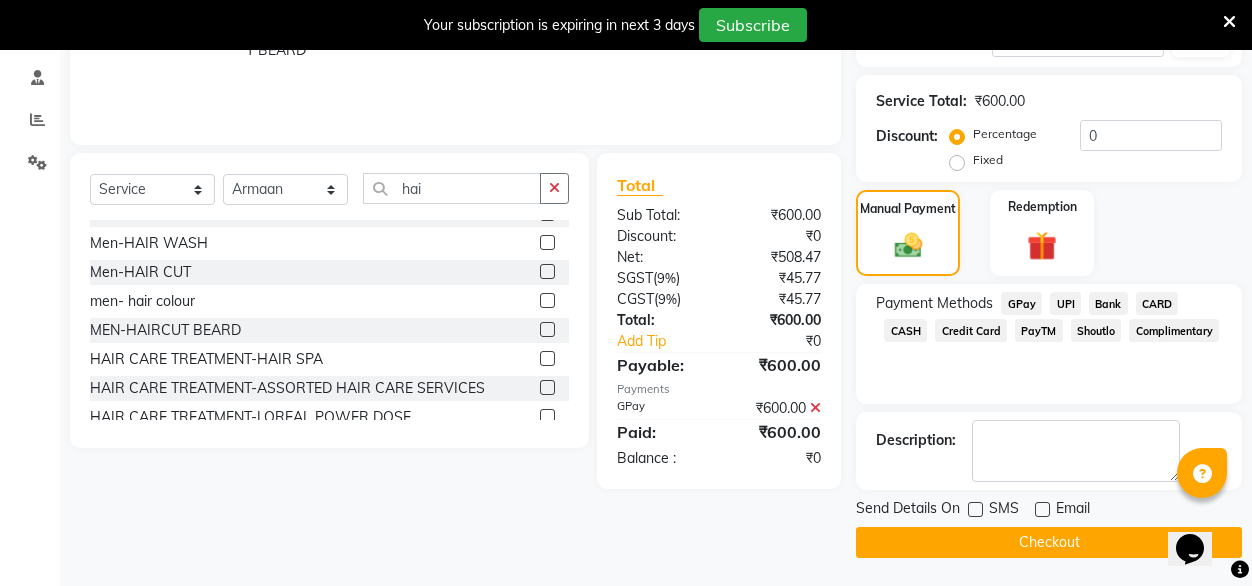 click on "Checkout" 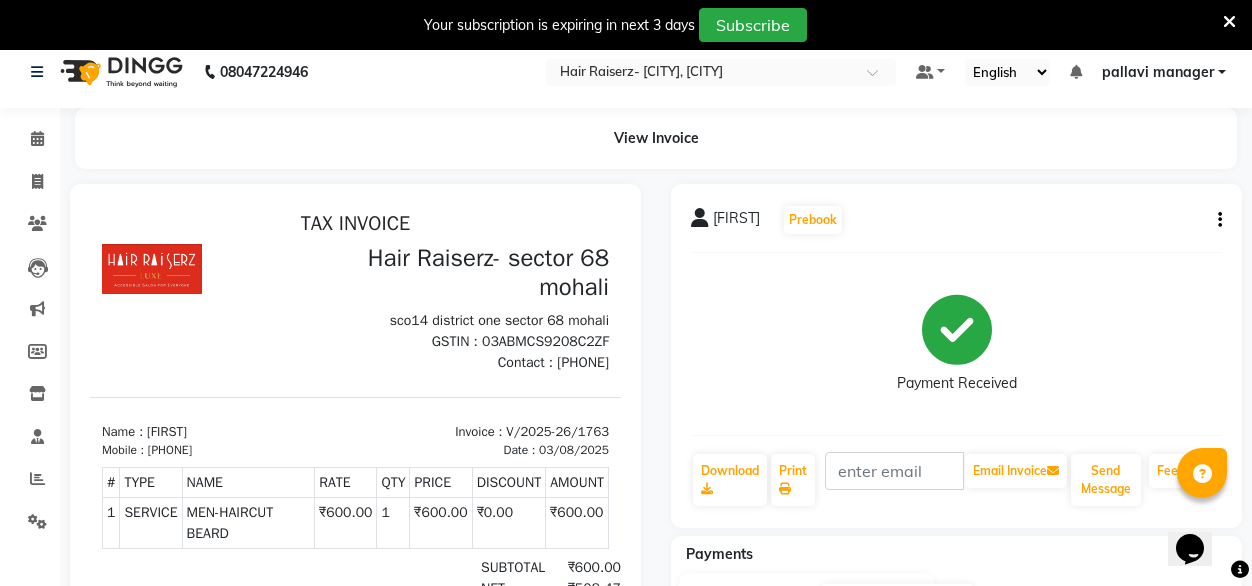 scroll, scrollTop: 0, scrollLeft: 0, axis: both 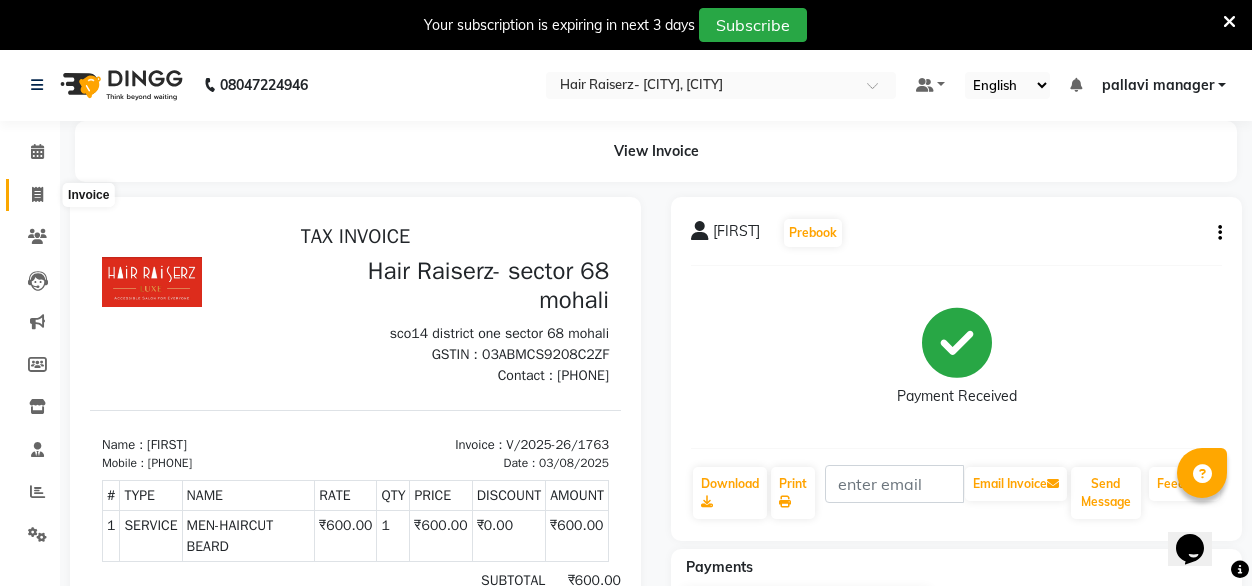 click 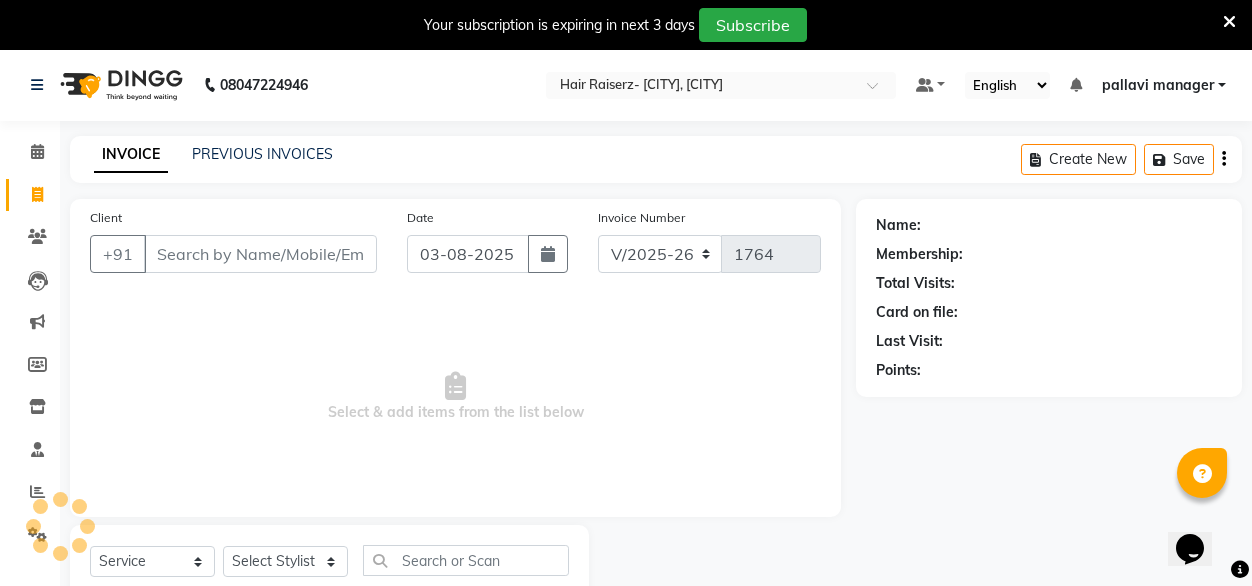 scroll, scrollTop: 63, scrollLeft: 0, axis: vertical 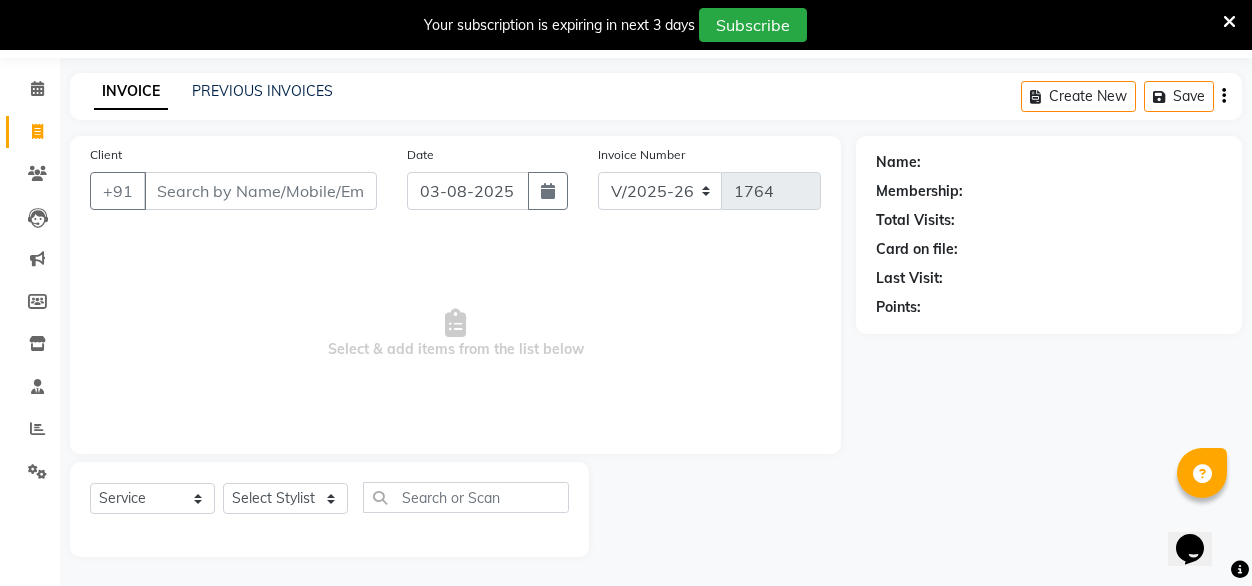 click on "Client" at bounding box center [260, 191] 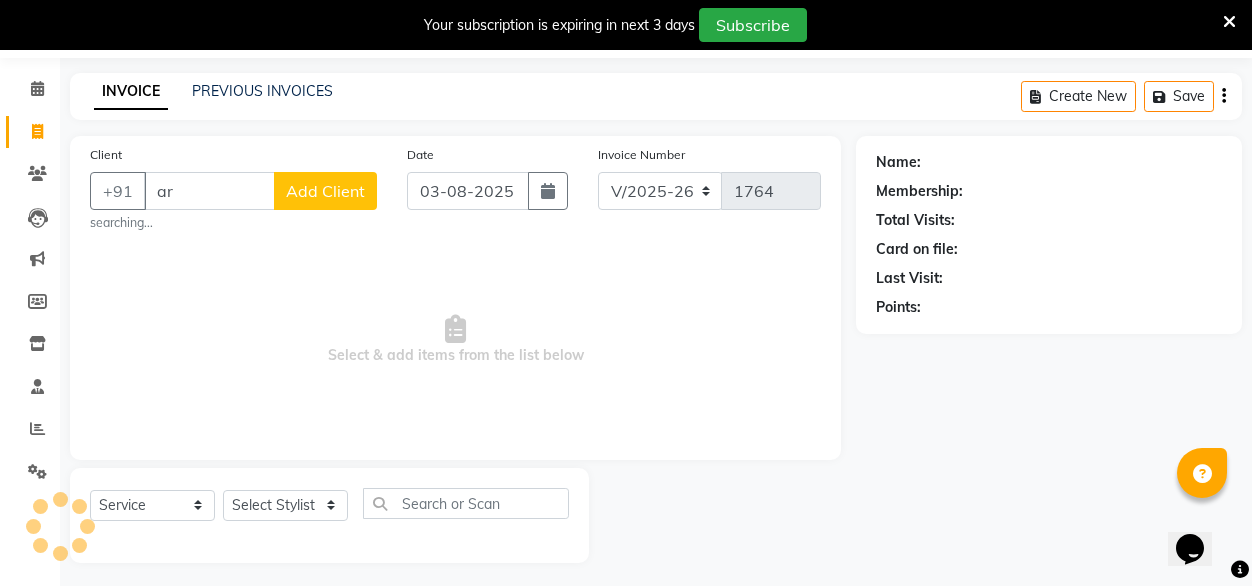 type on "a" 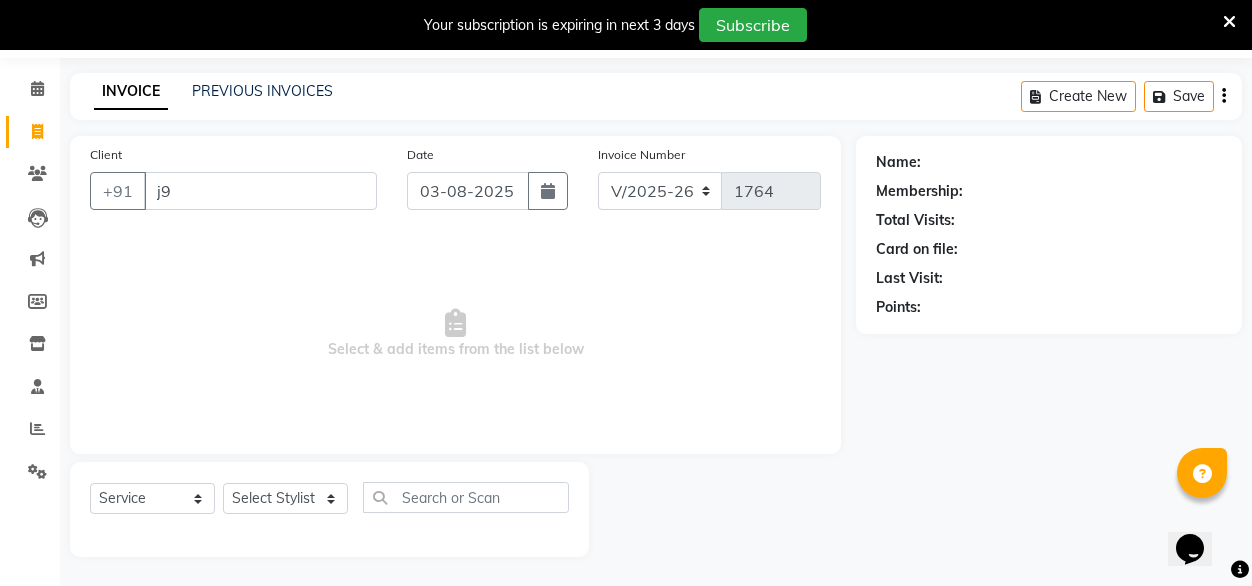 type on "j" 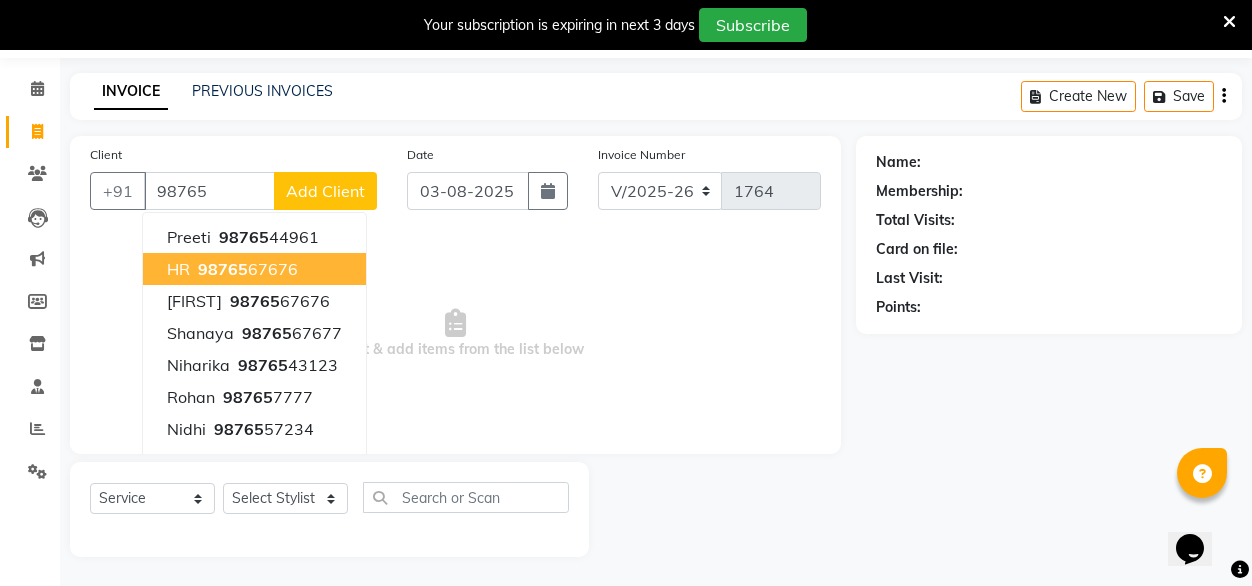 click on "98765" at bounding box center (223, 269) 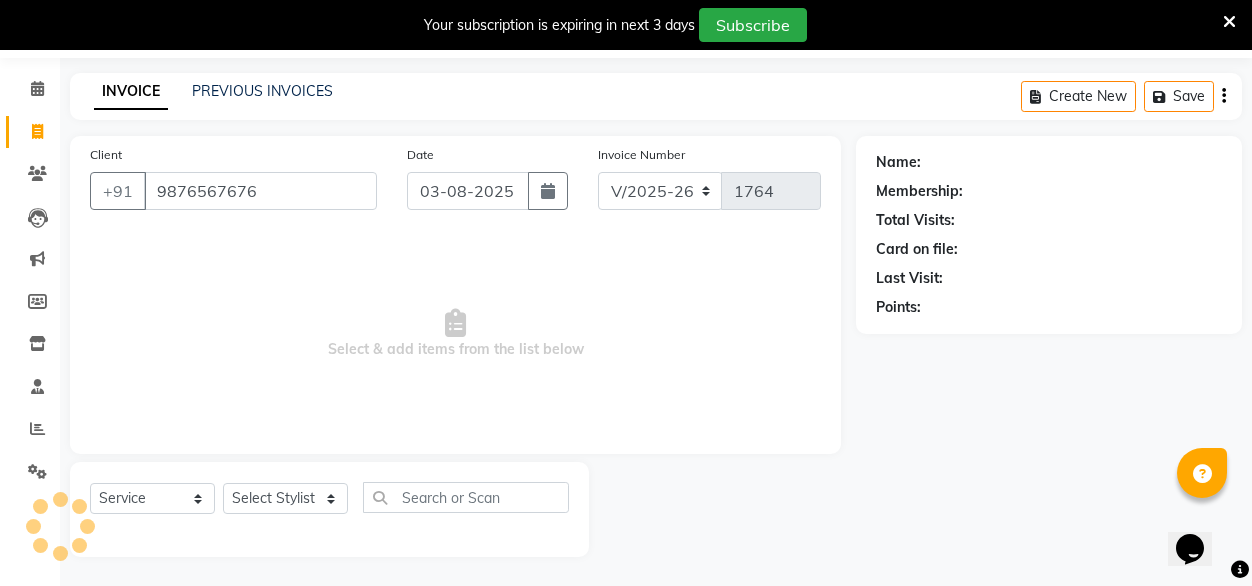 type on "9876567676" 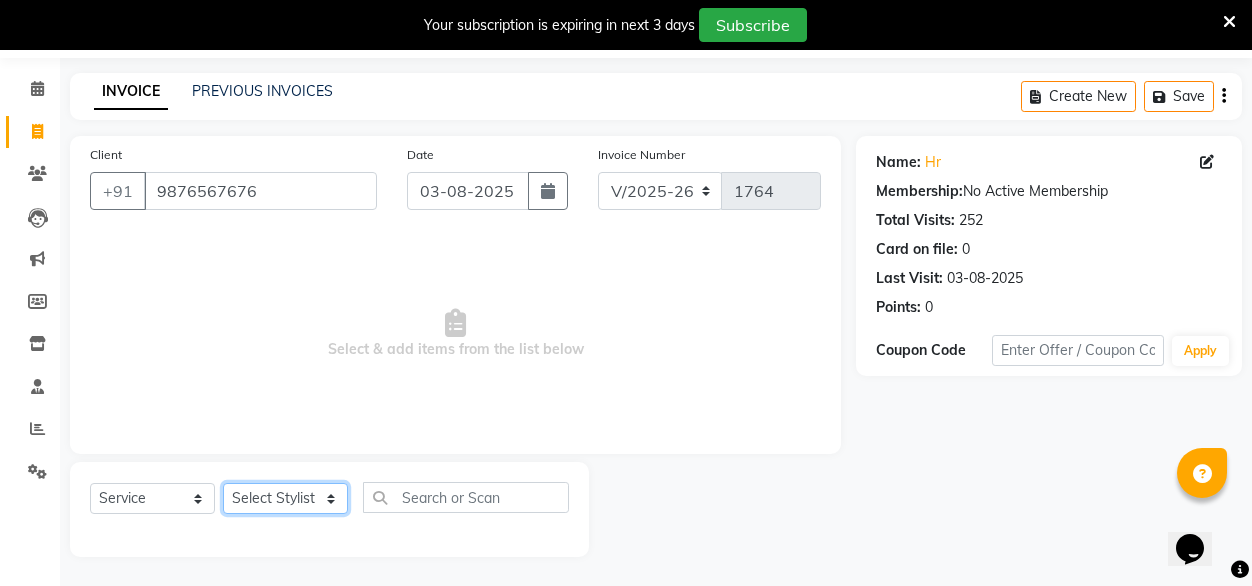 click on "Select Stylist [FIRST] [FIRST] [FIRST] Geet mam  [FIRST] [FIRST] manager [FIRST] [FIRST] [FIRST] [FIRST] [FIRST]" 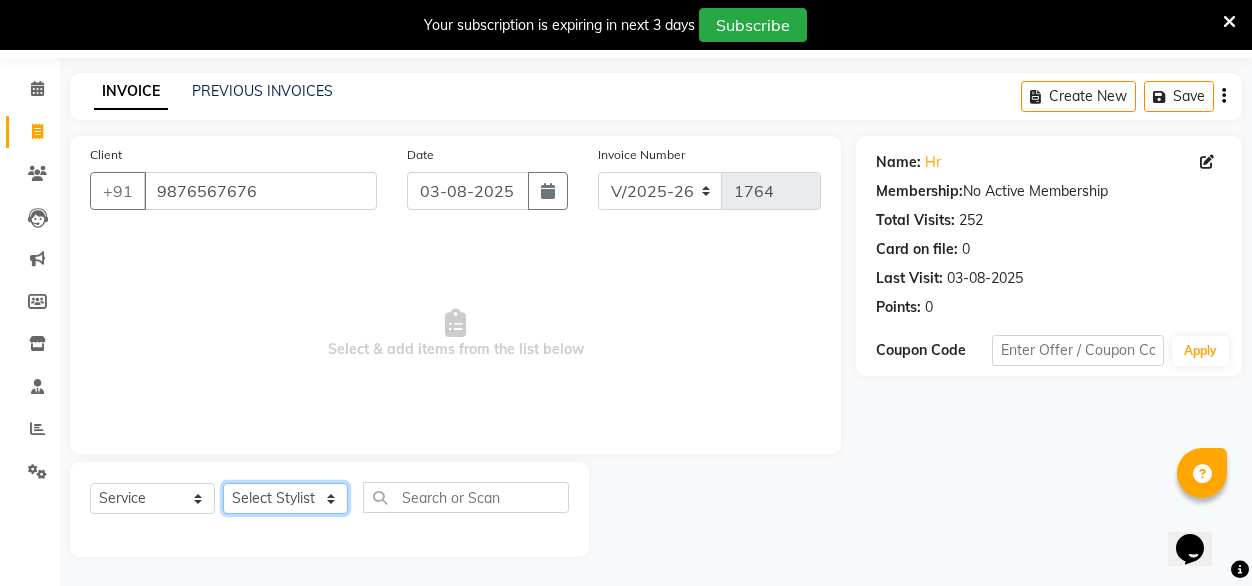 select on "[PHONE]" 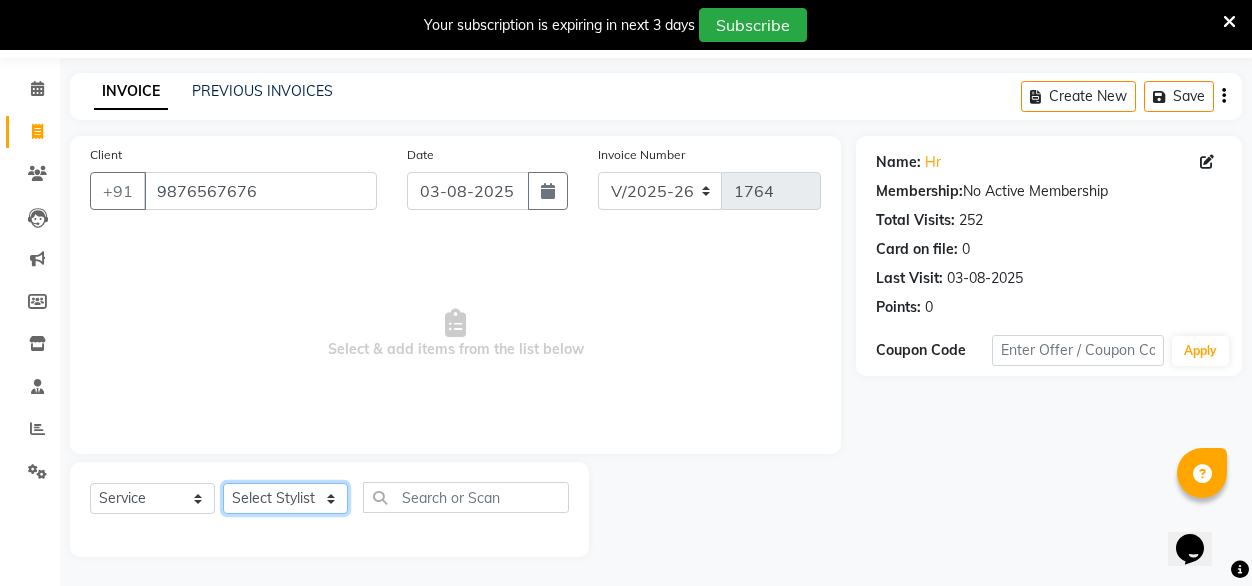 click on "Select Stylist [FIRST] [FIRST] [FIRST] Geet mam  [FIRST] [FIRST] manager [FIRST] [FIRST] [FIRST] [FIRST] [FIRST]" 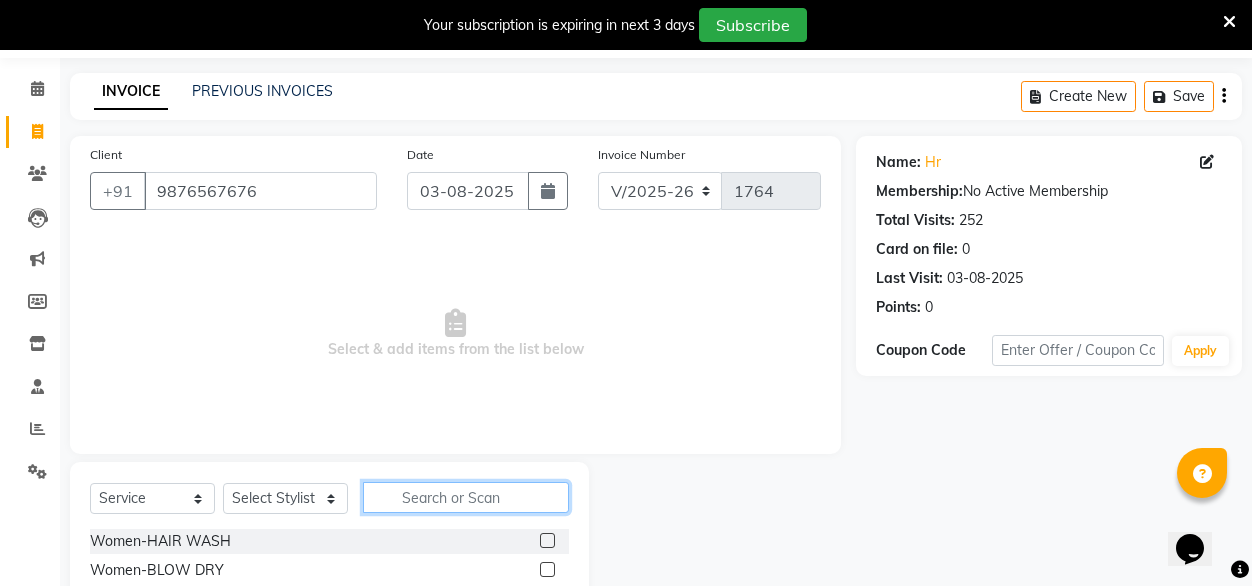 click 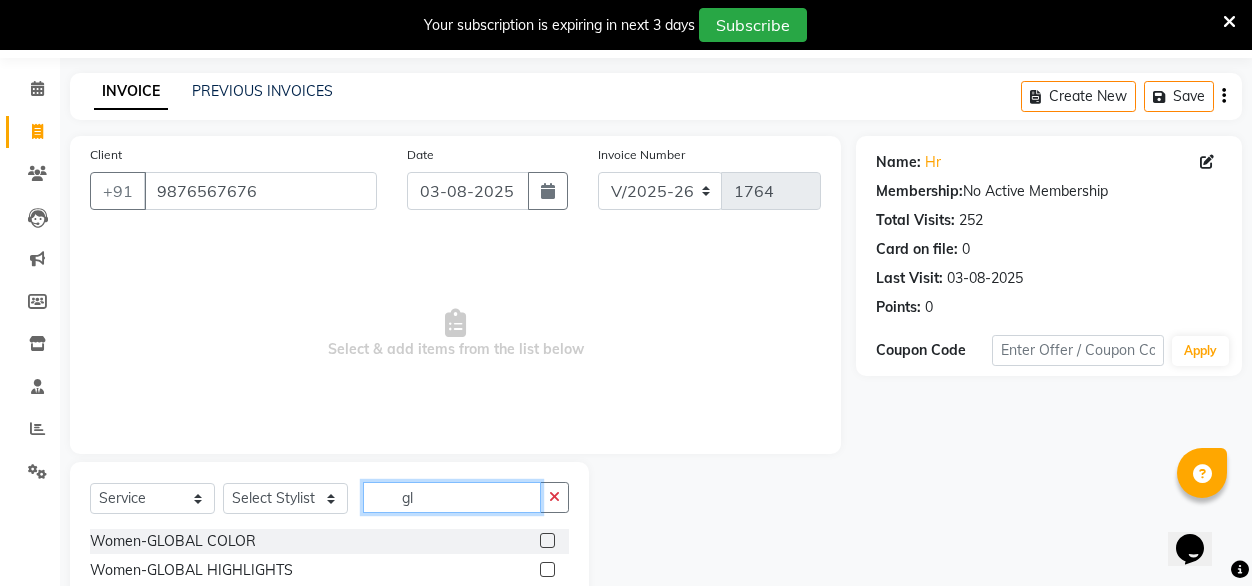 type on "gl" 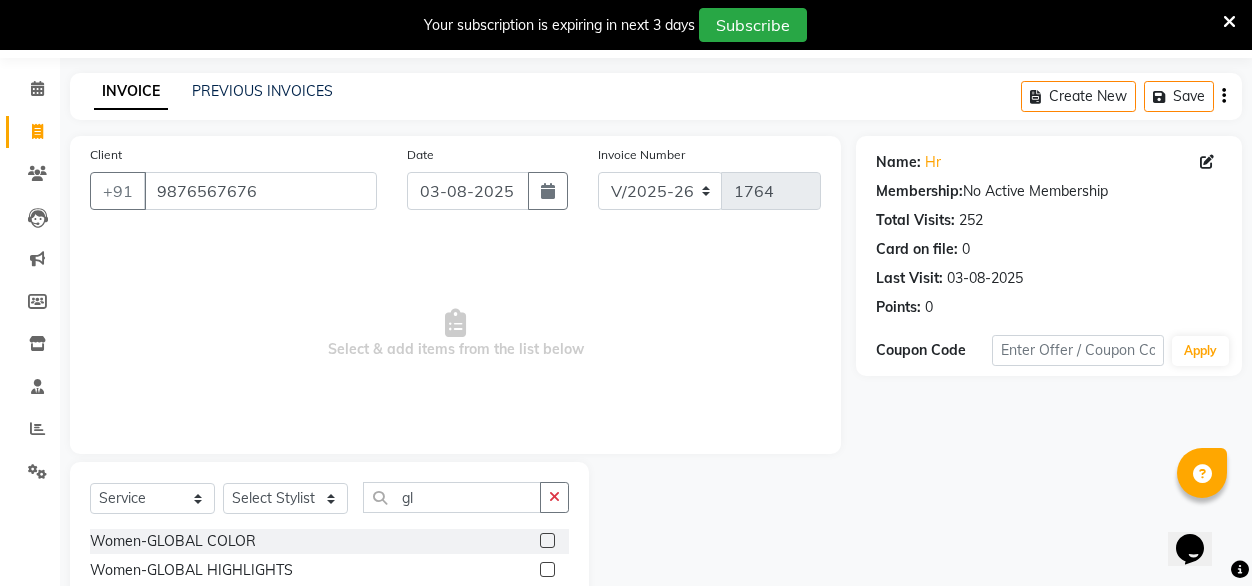 click 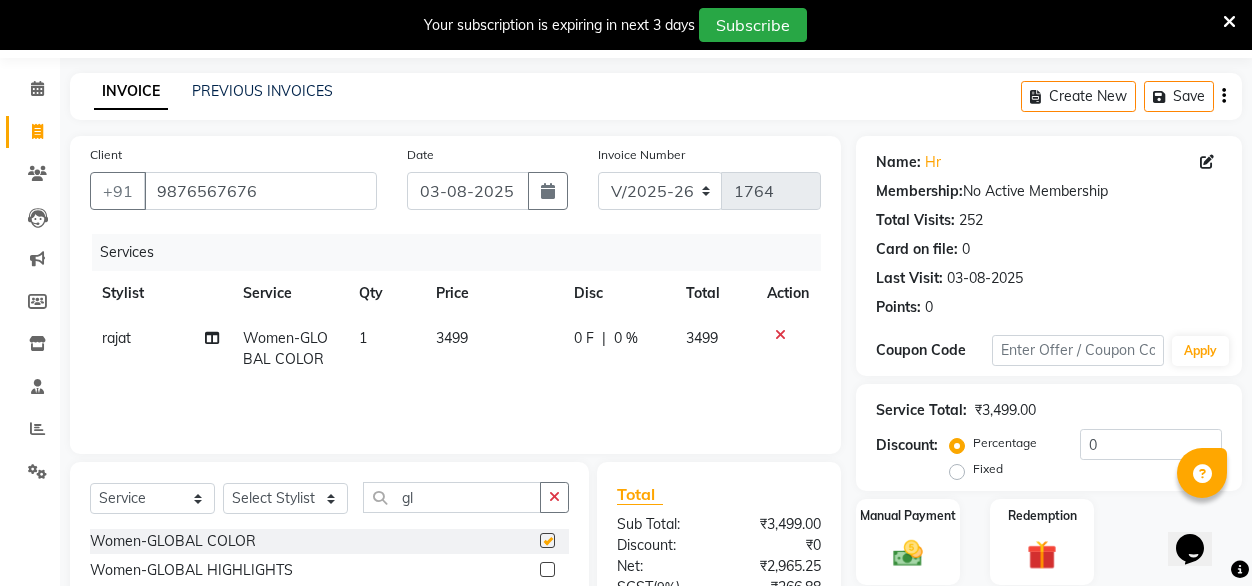checkbox on "false" 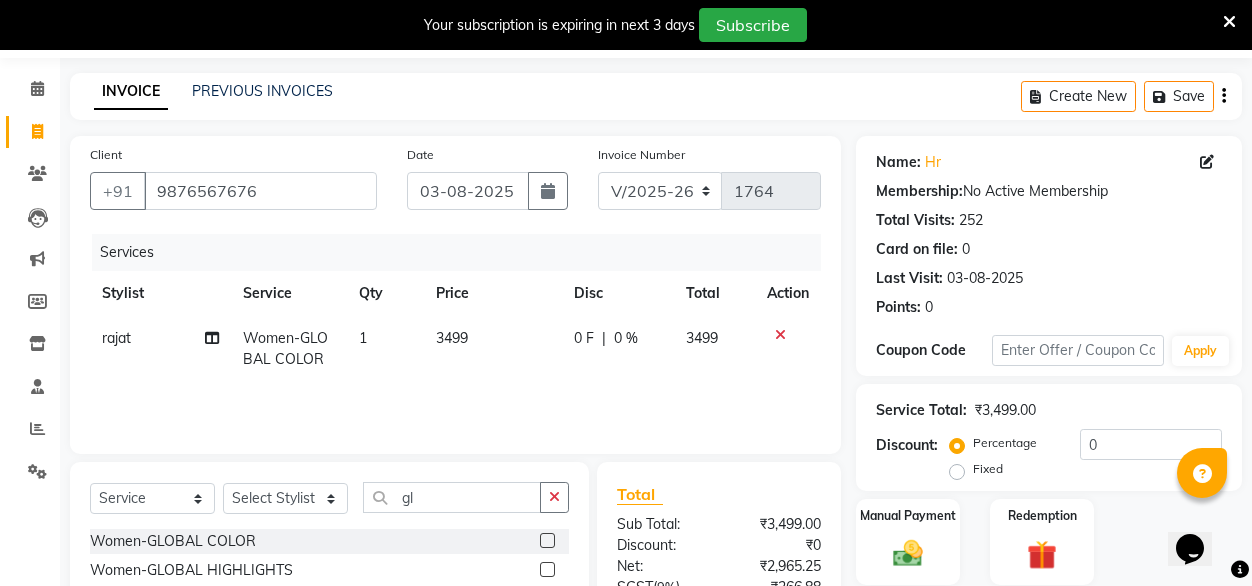 click on "3499" 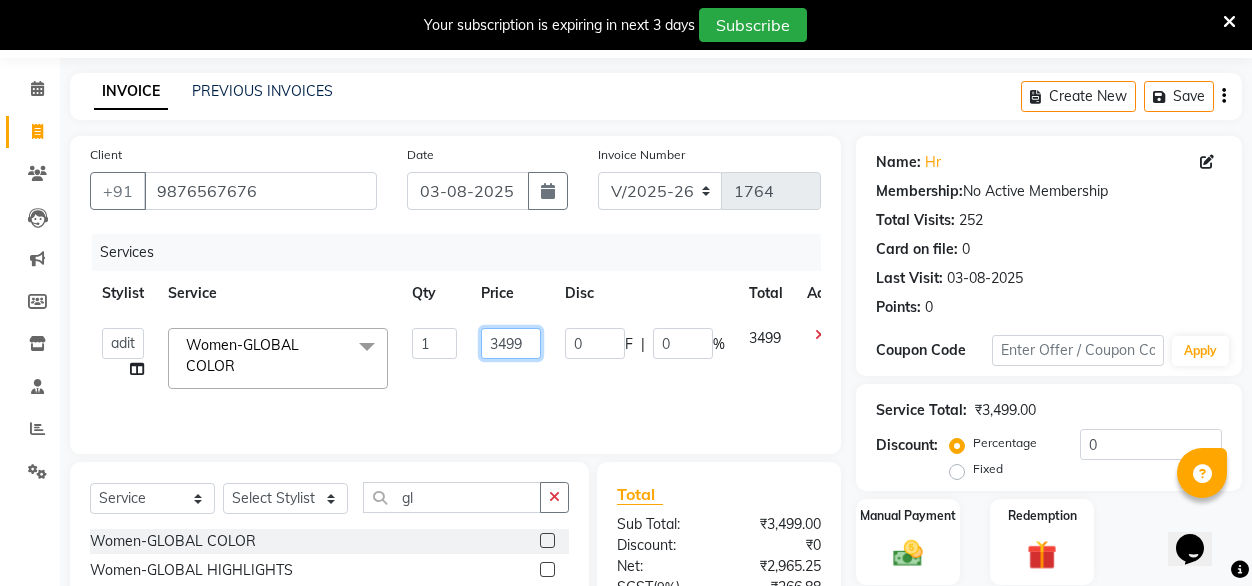 click on "3499" 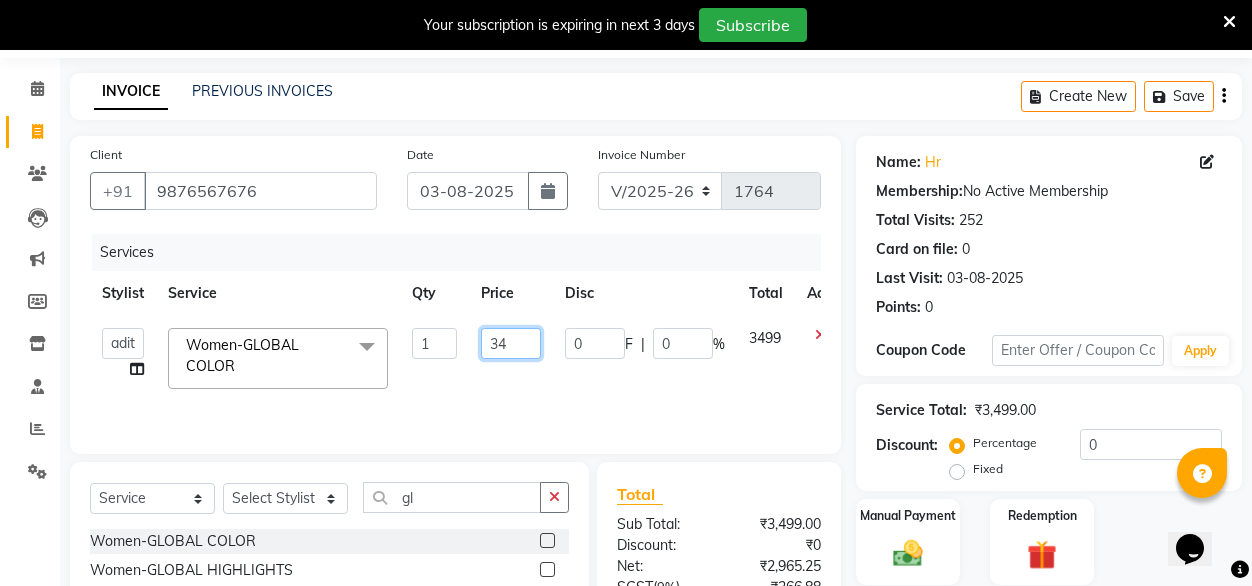 type on "3" 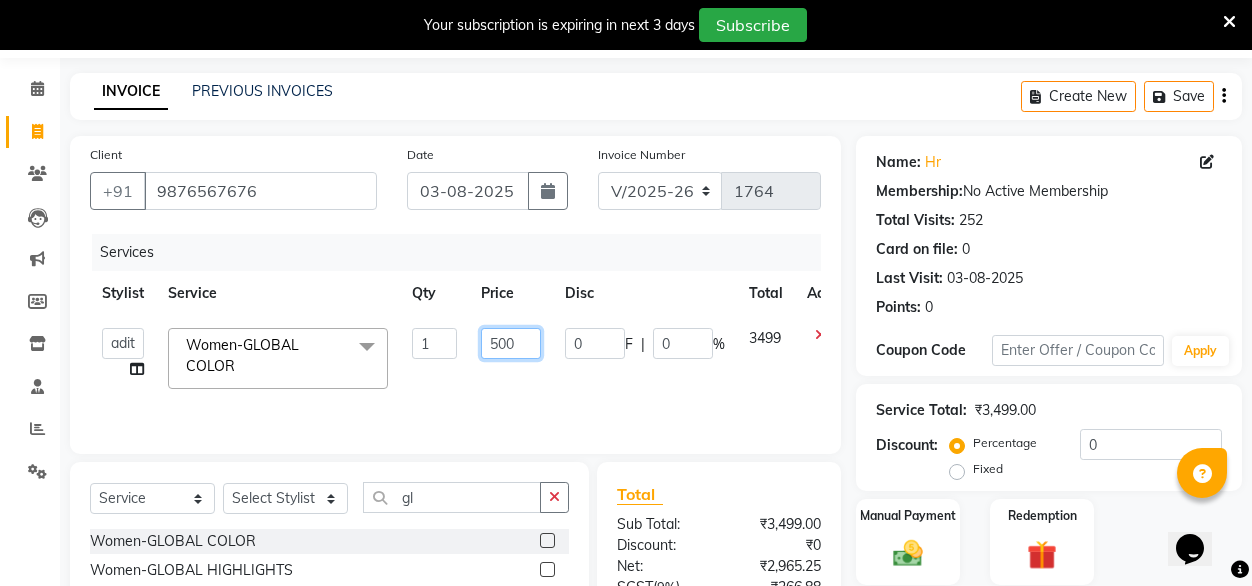 type on "5000" 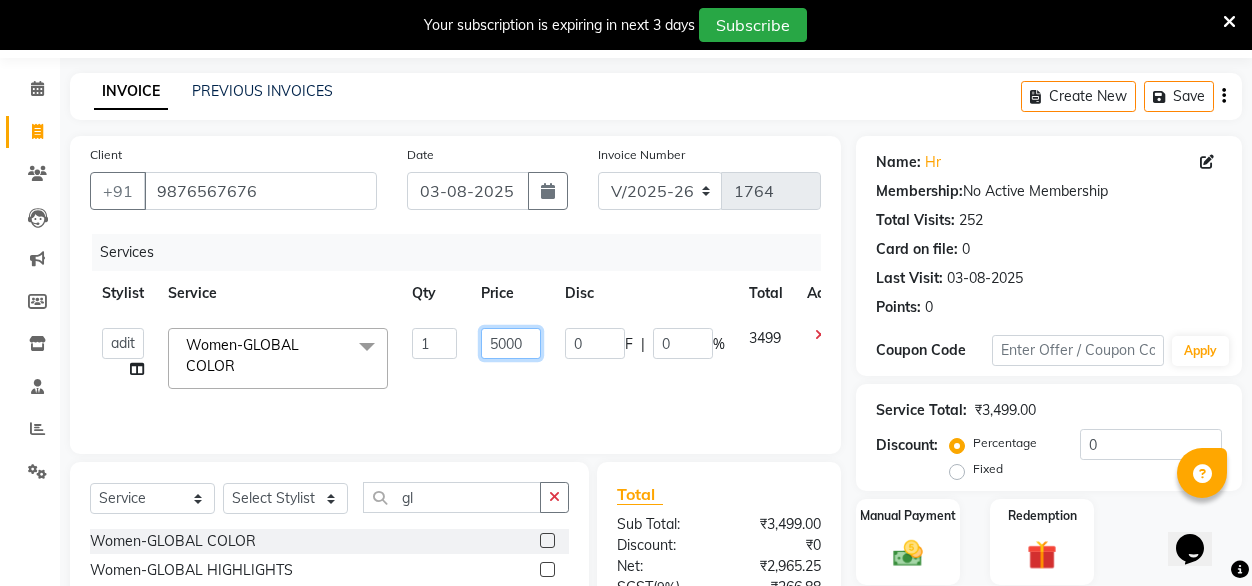 scroll, scrollTop: 141, scrollLeft: 0, axis: vertical 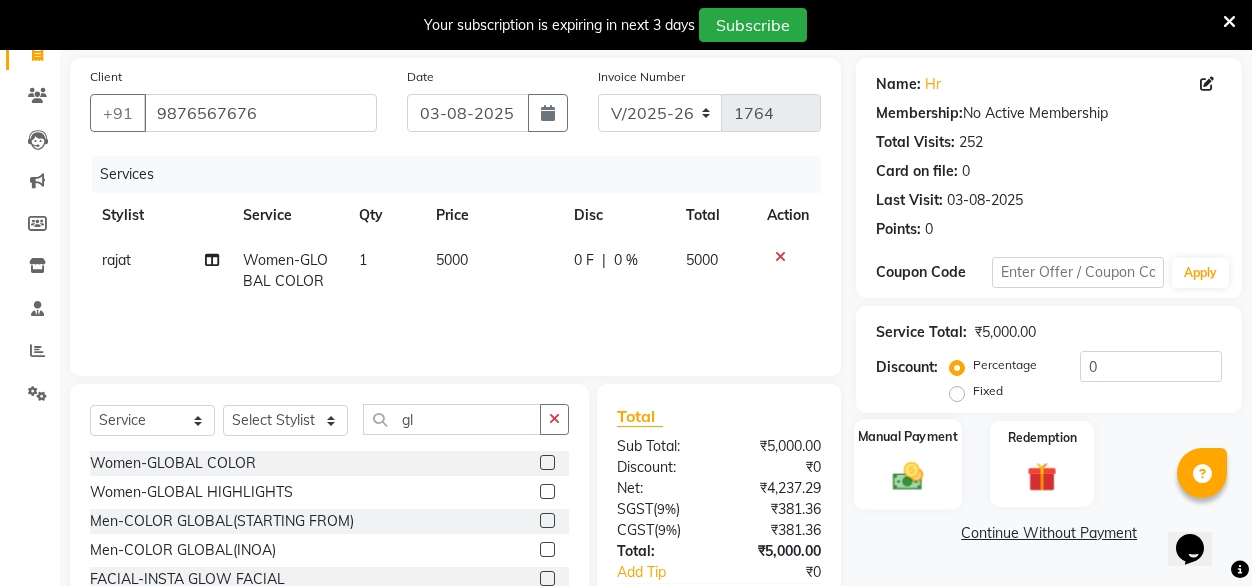 click 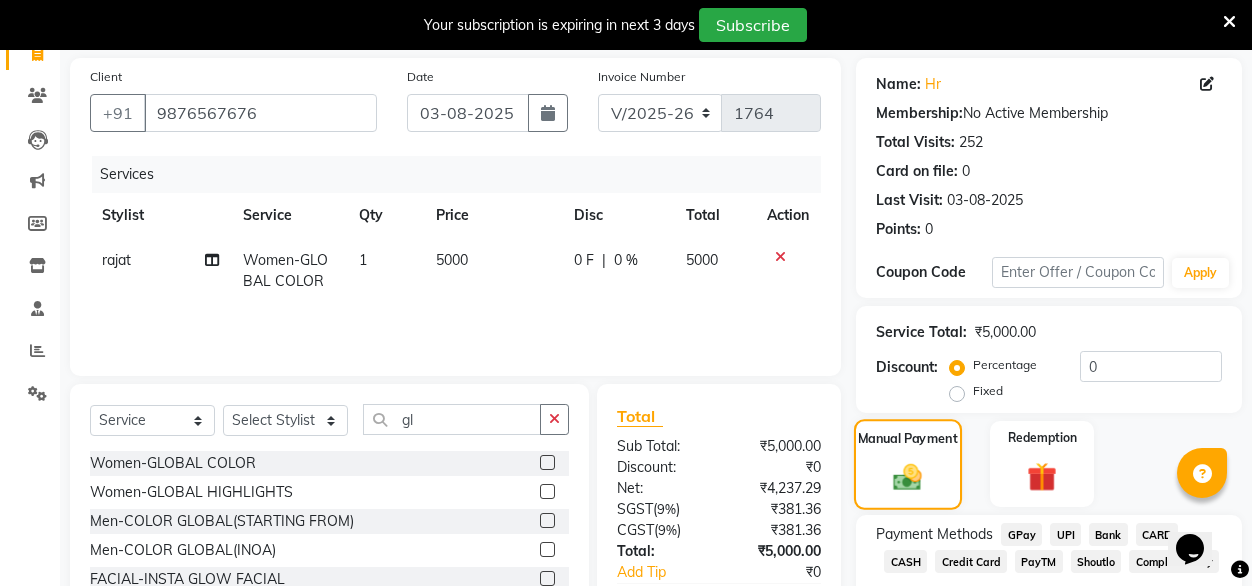 scroll, scrollTop: 259, scrollLeft: 0, axis: vertical 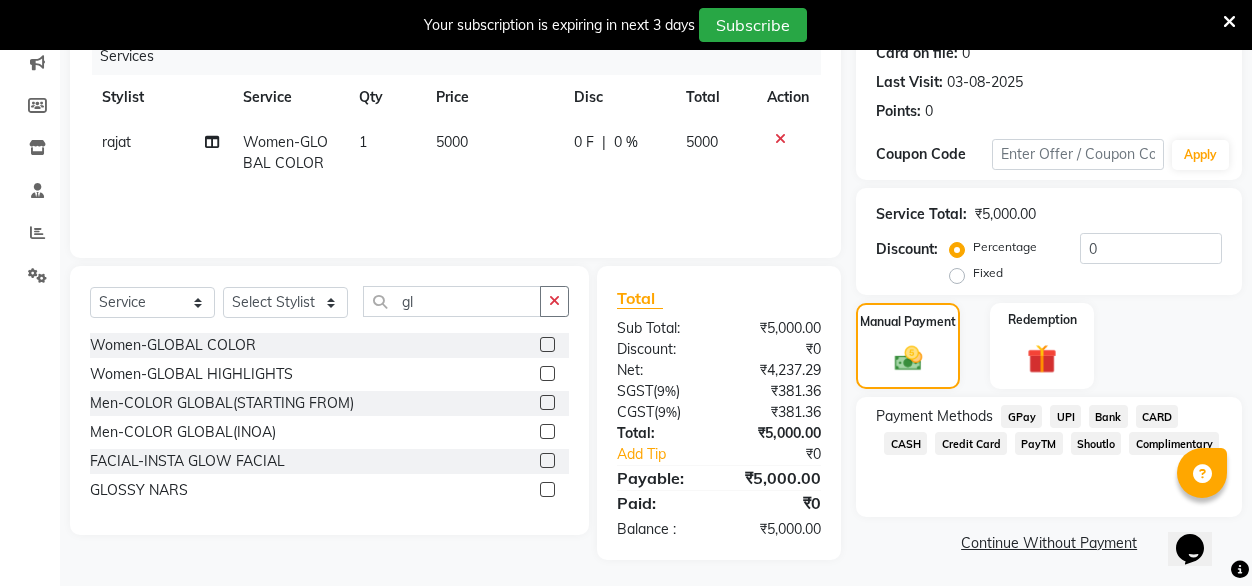 click on "GPay" 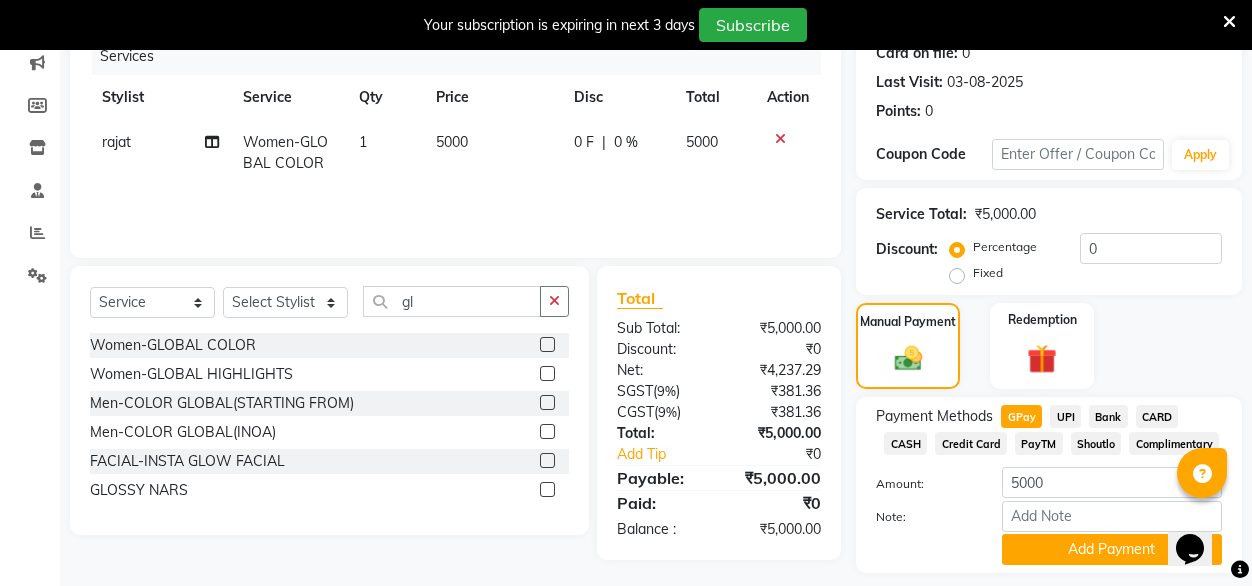 scroll, scrollTop: 316, scrollLeft: 0, axis: vertical 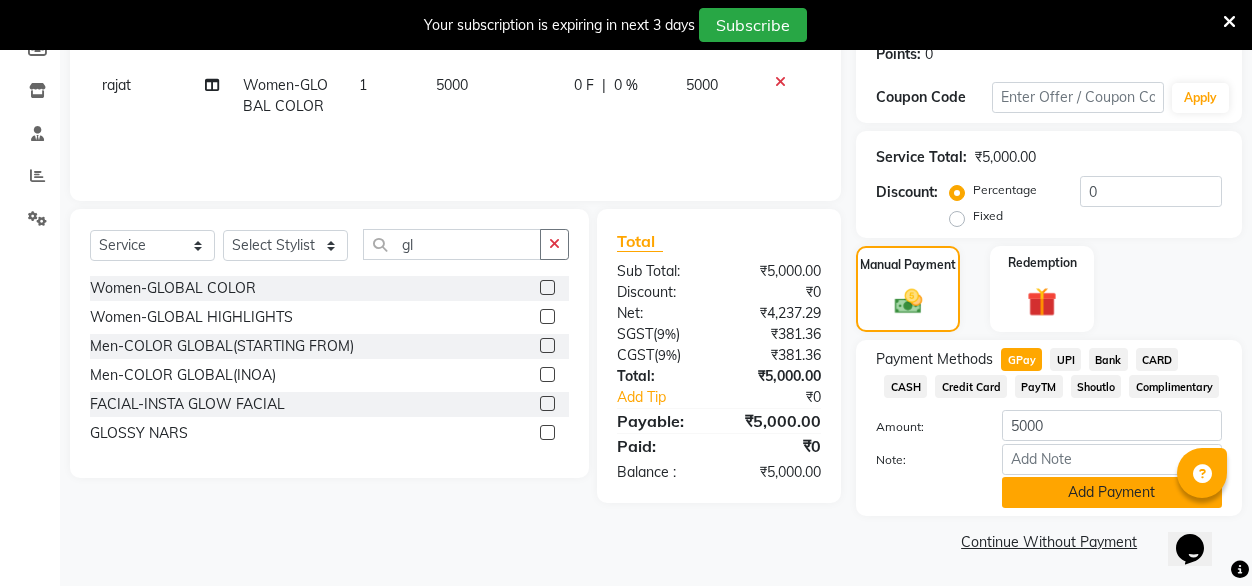 click on "Add Payment" 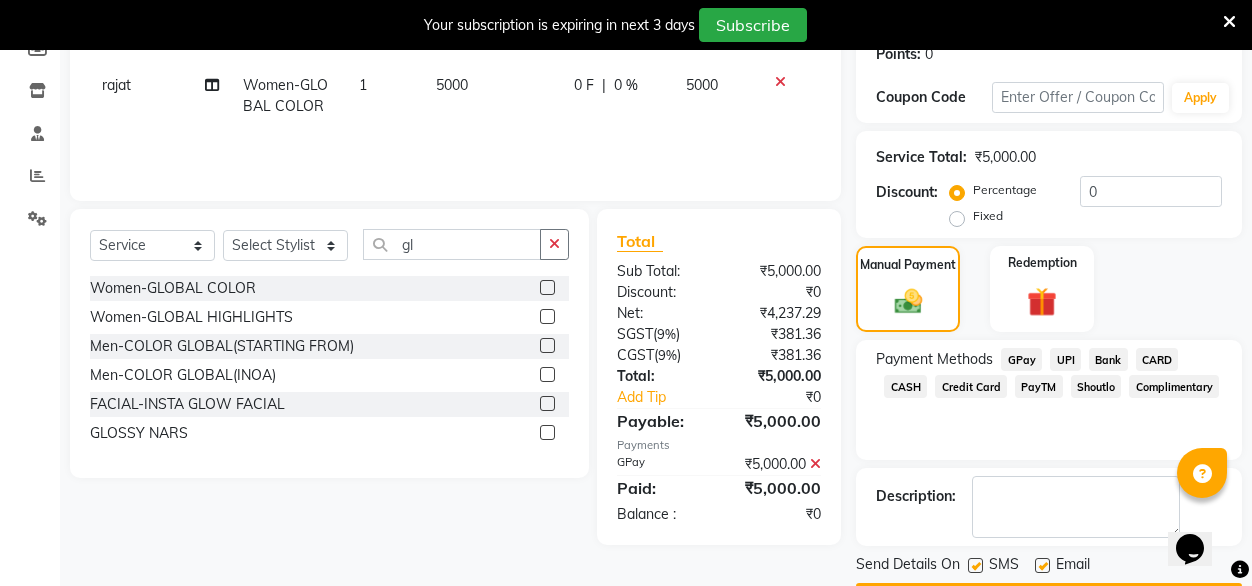 scroll, scrollTop: 372, scrollLeft: 0, axis: vertical 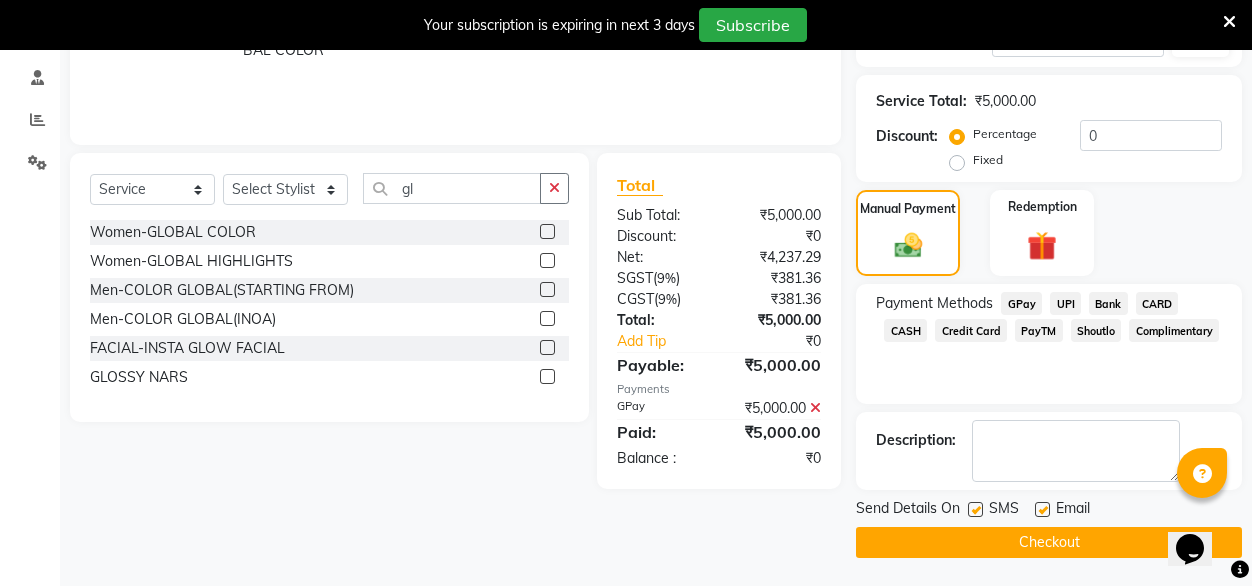 click 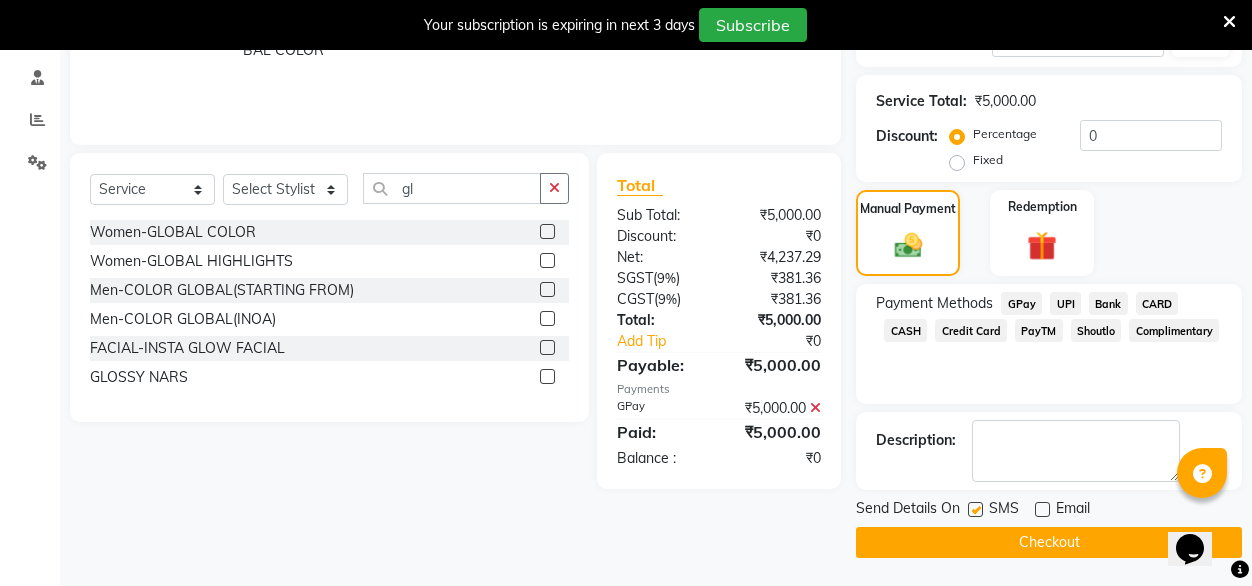 click 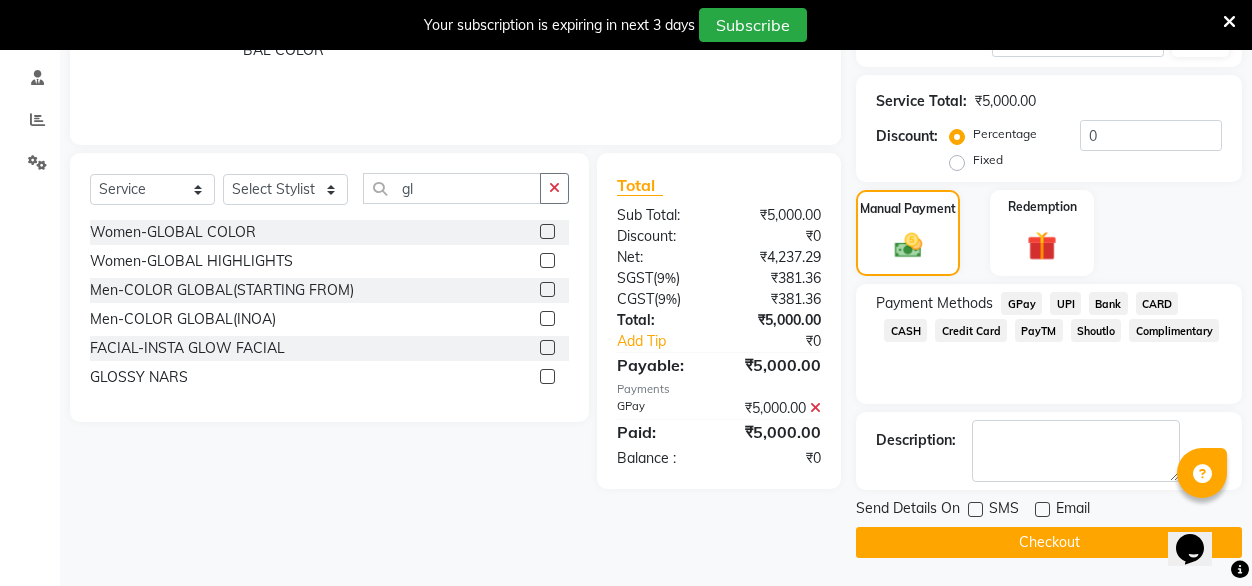 click on "Checkout" 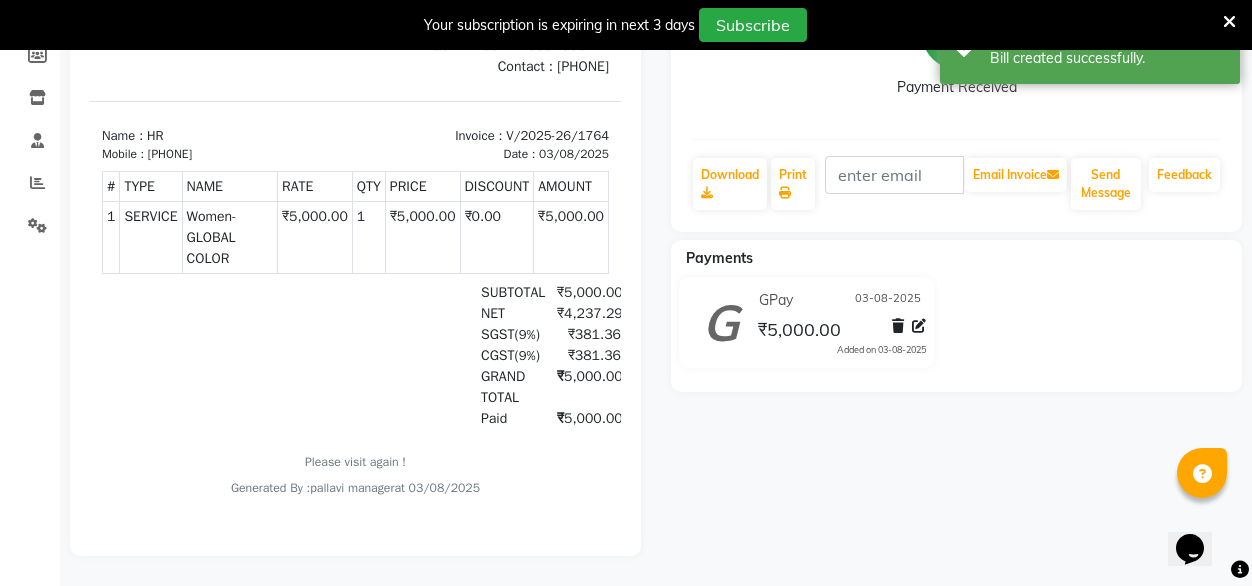 scroll, scrollTop: 0, scrollLeft: 0, axis: both 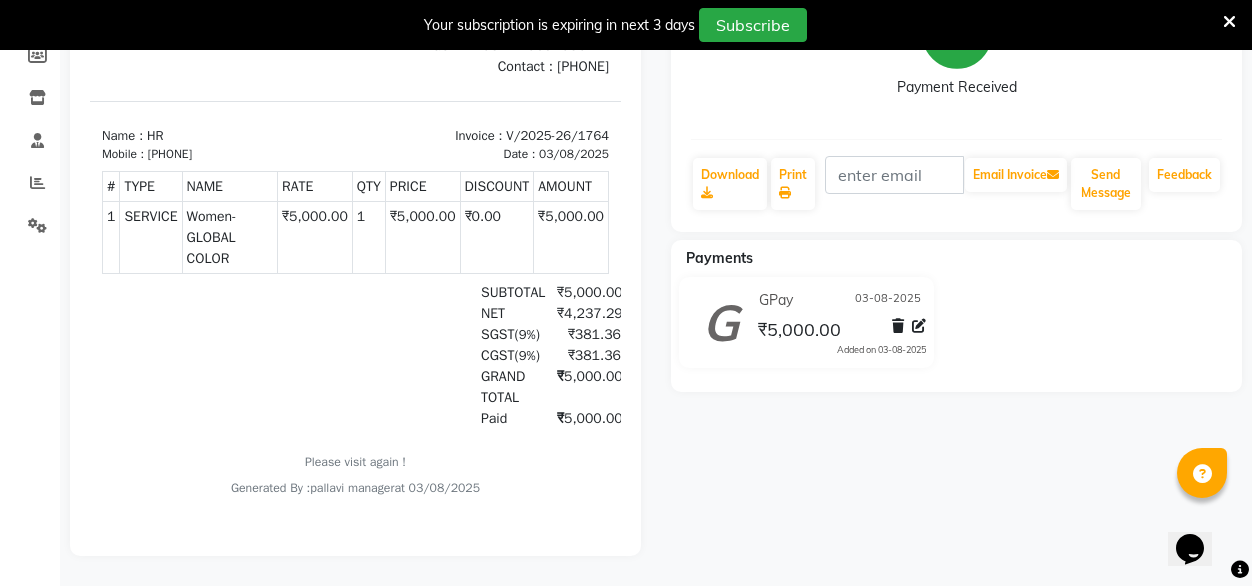 click on "HR   Prebook   Payment Received  Download  Print   Email Invoice   Send Message Feedback  Payments GPay 03-08-2025 ₹5,000.00  Added on 03-08-2025" 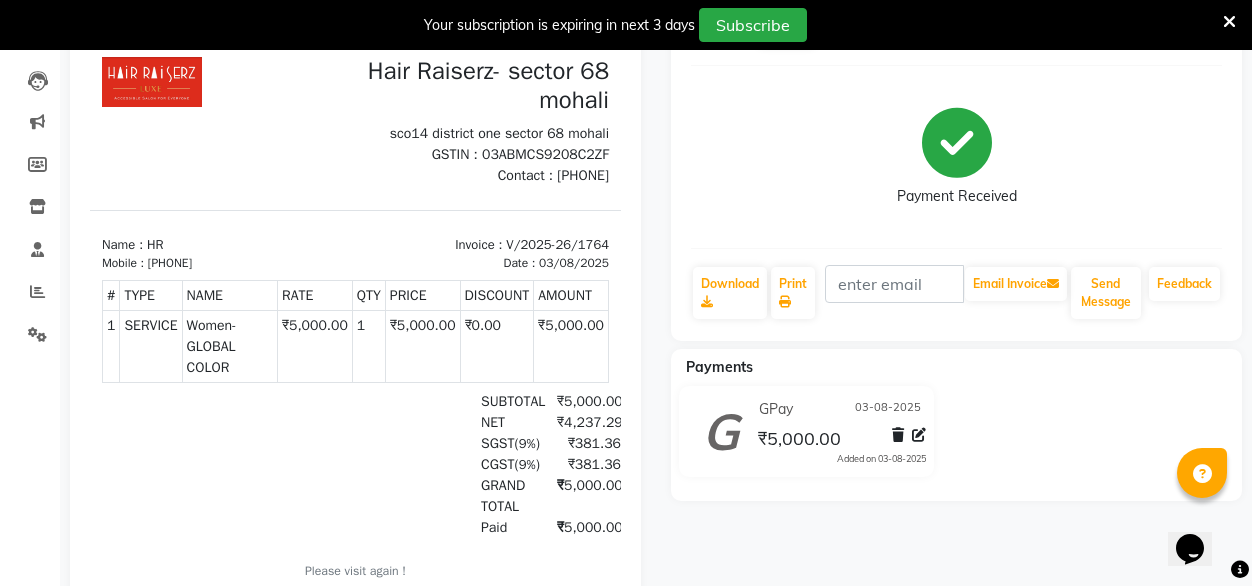 scroll, scrollTop: 40, scrollLeft: 0, axis: vertical 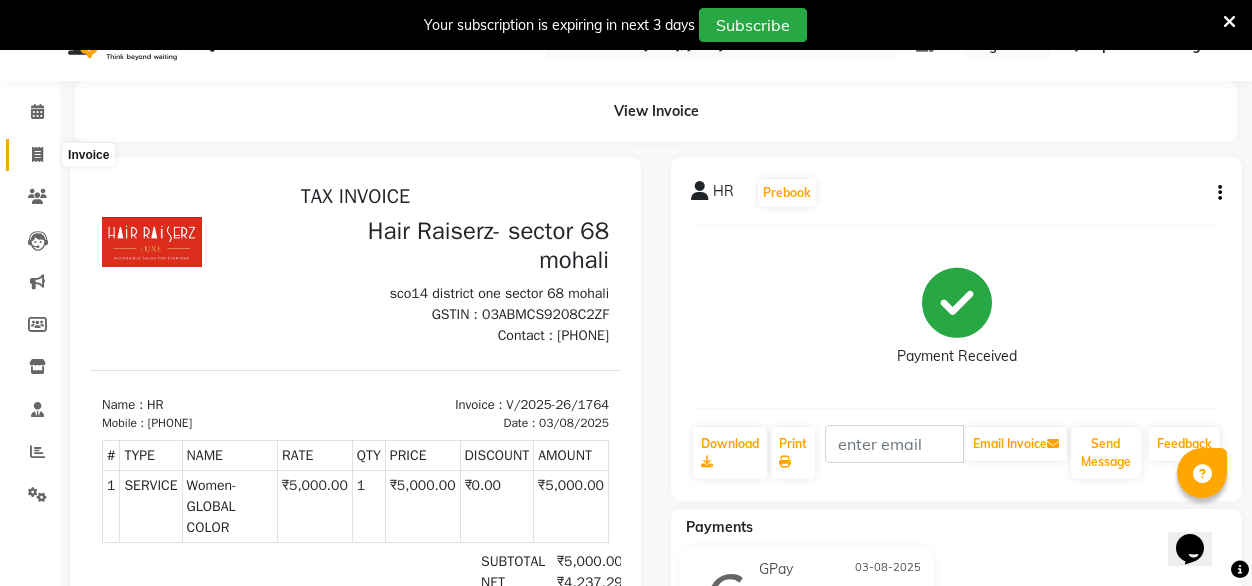 click 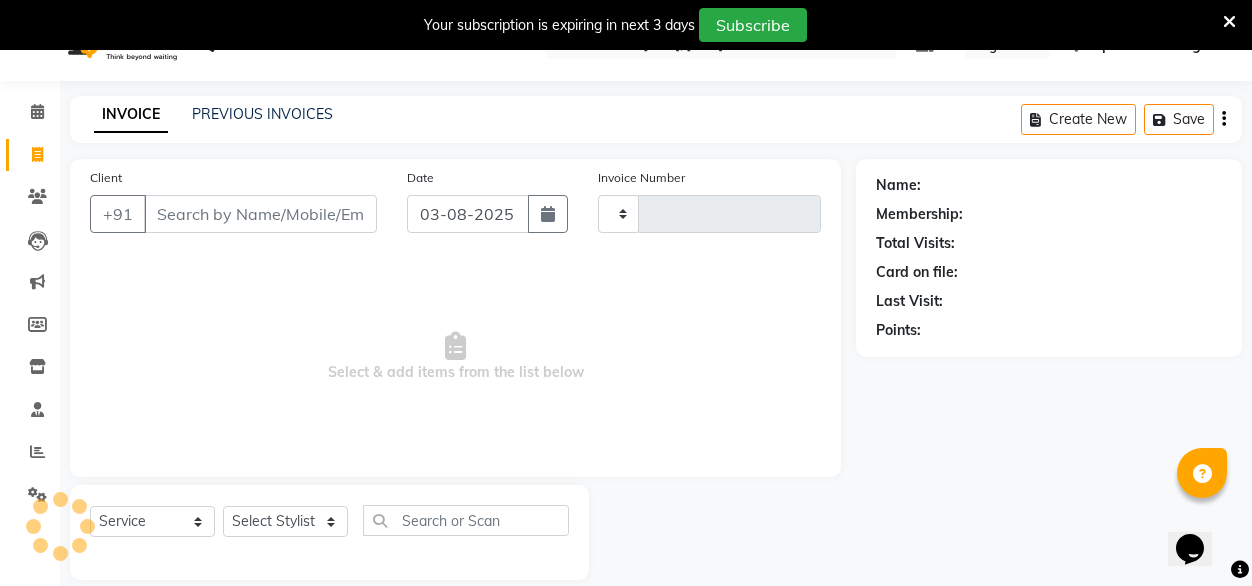 type on "1765" 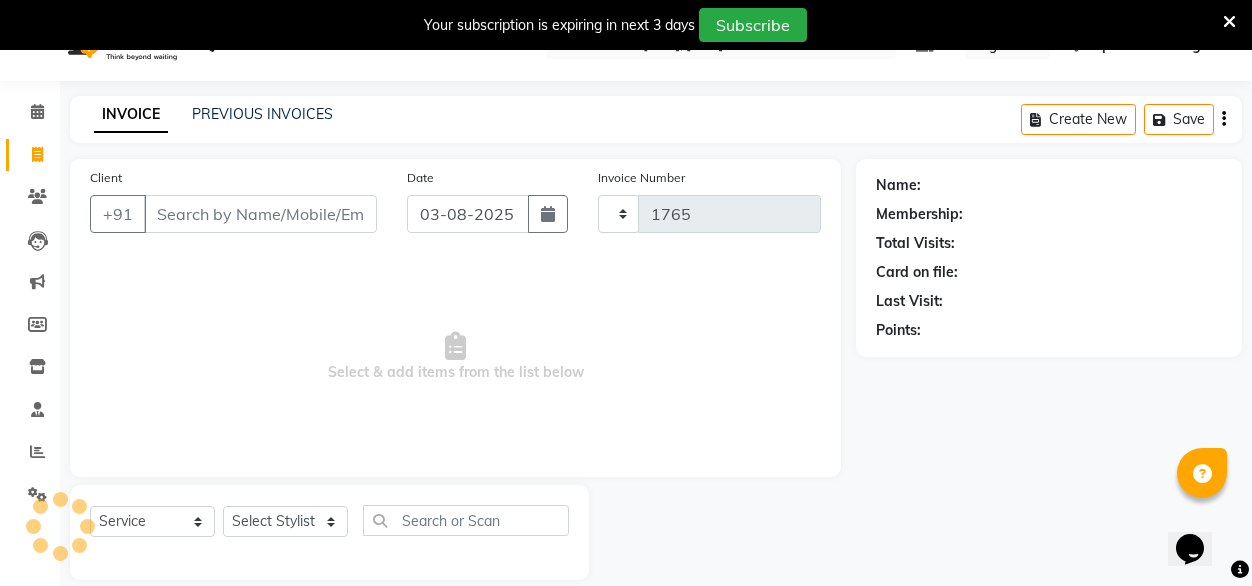 select on "6691" 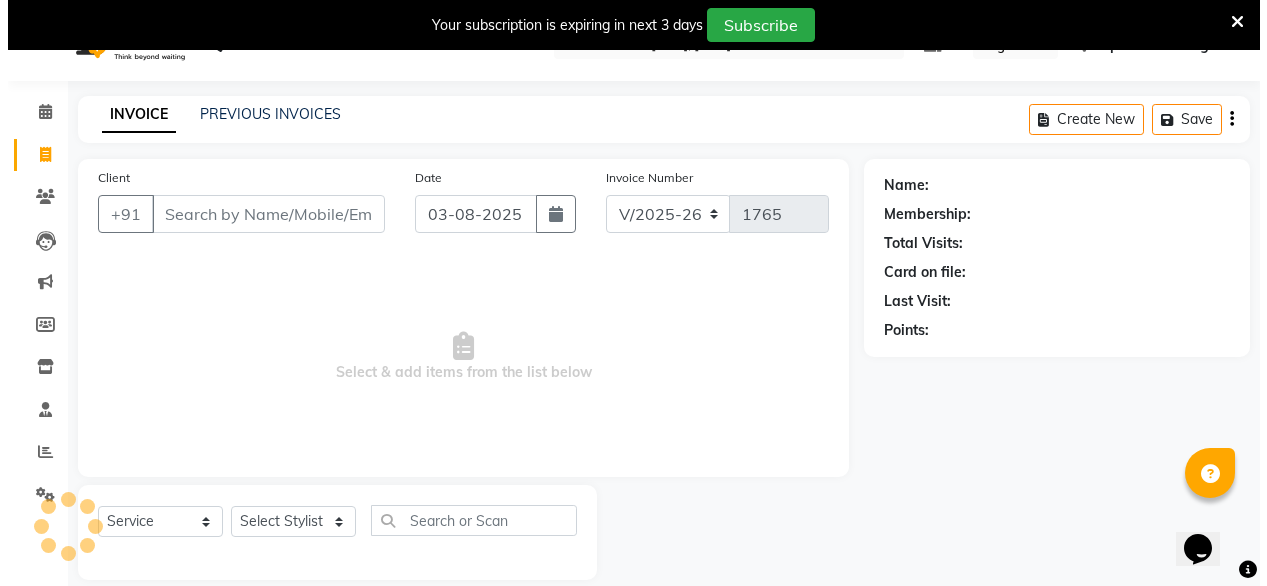scroll, scrollTop: 63, scrollLeft: 0, axis: vertical 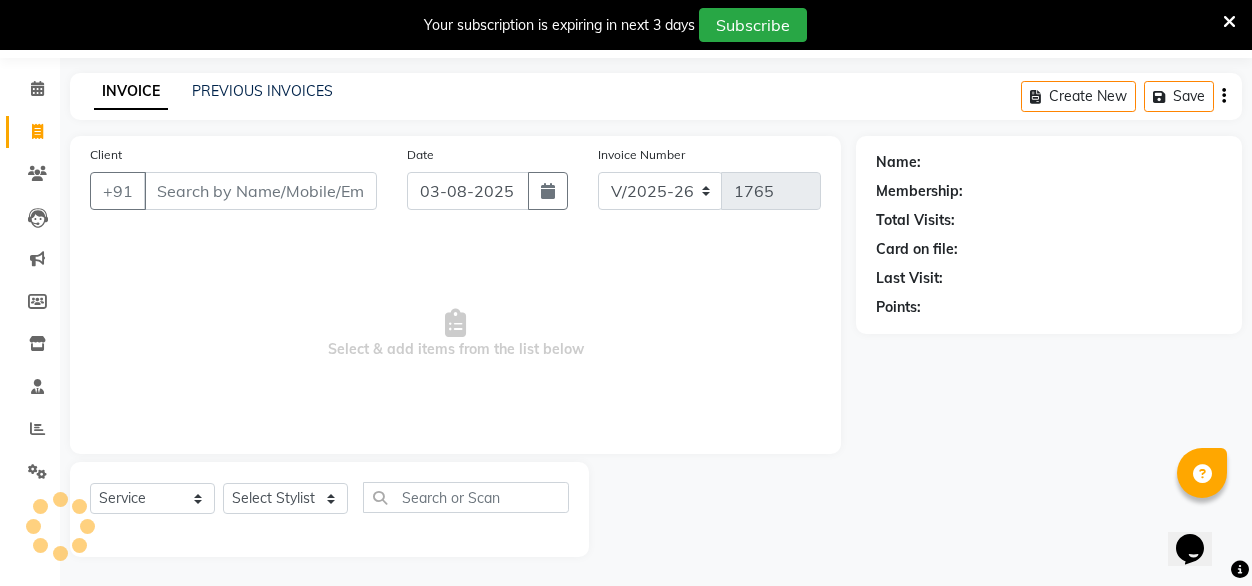 click on "Client" at bounding box center [260, 191] 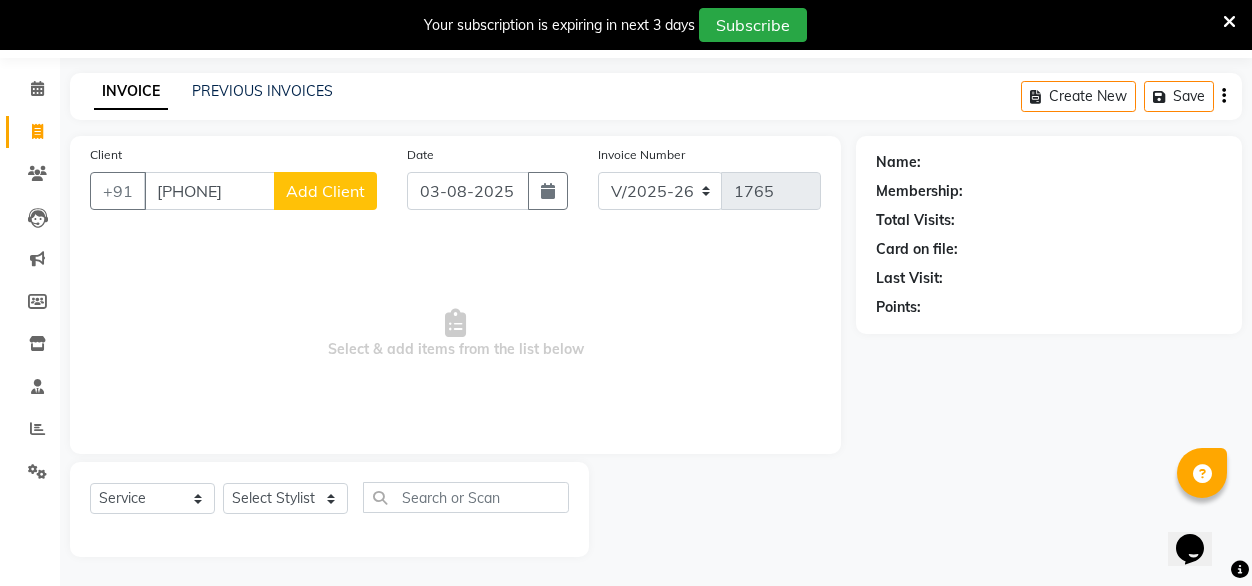 type on "[PHONE]" 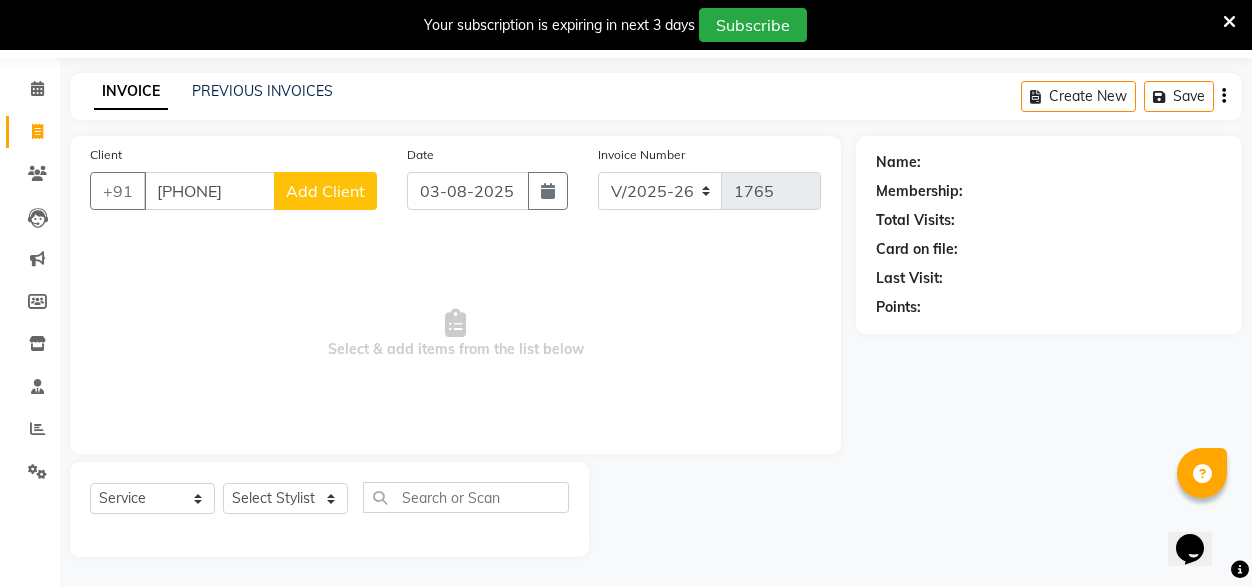click on "Add Client" 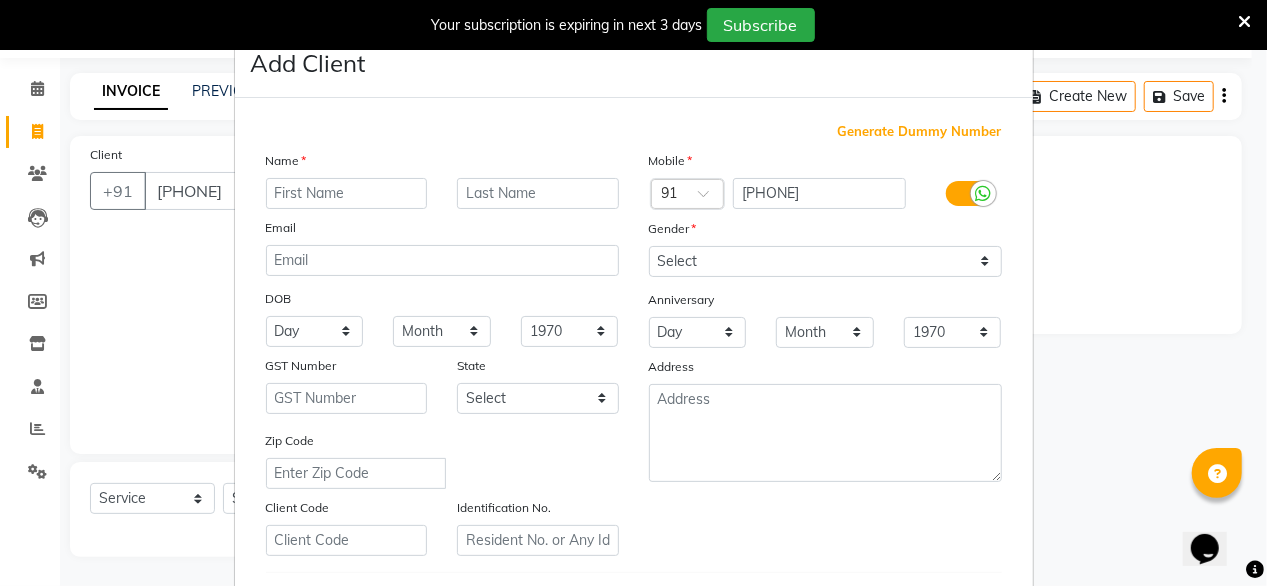 click at bounding box center (347, 193) 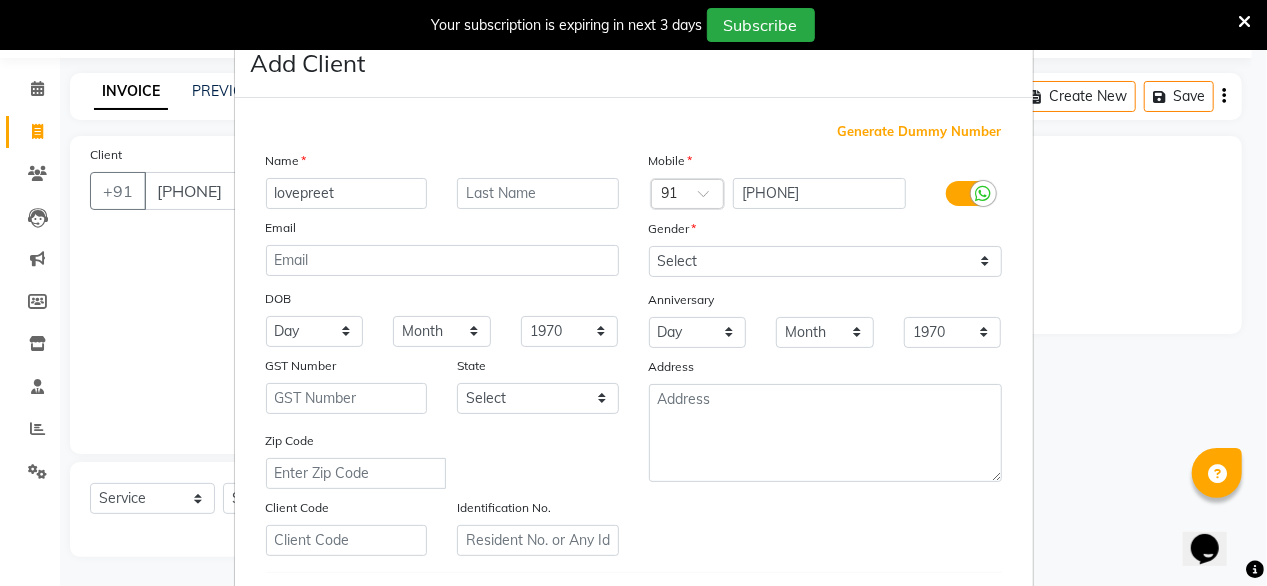 type on "lovepreet" 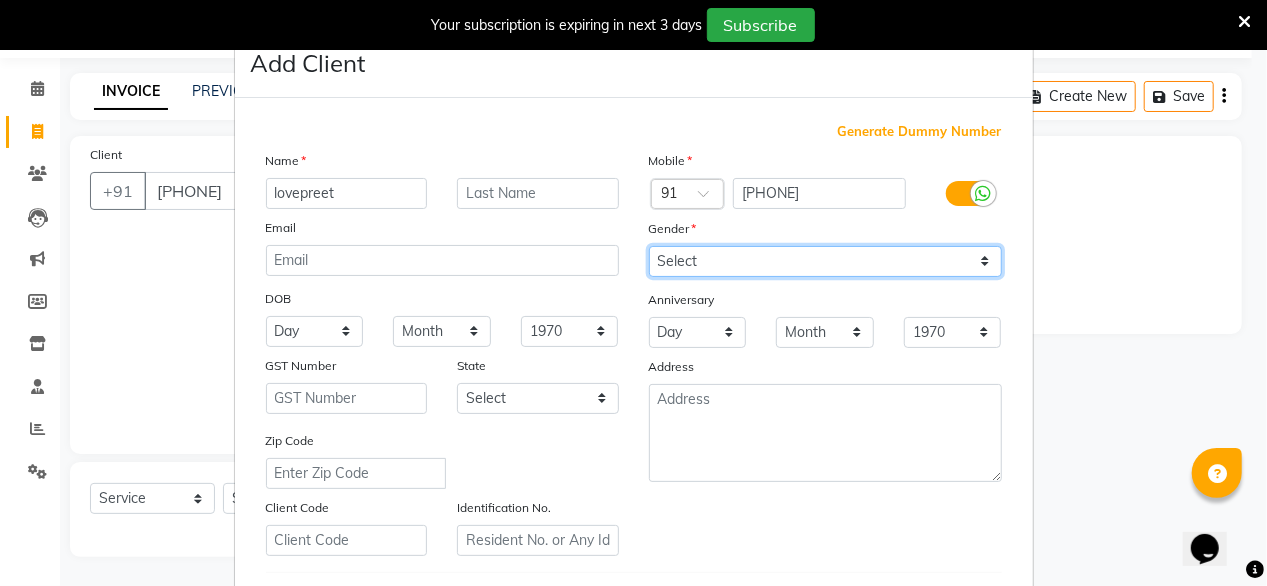 click on "Select Male Female Other Prefer Not To Say" at bounding box center (825, 261) 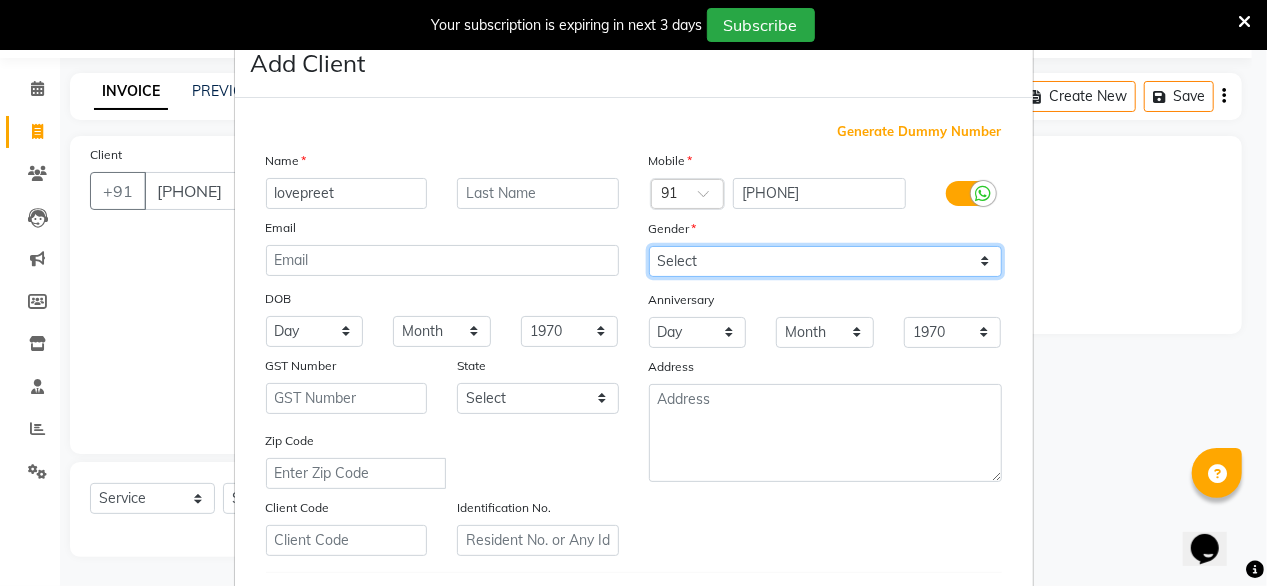 select on "female" 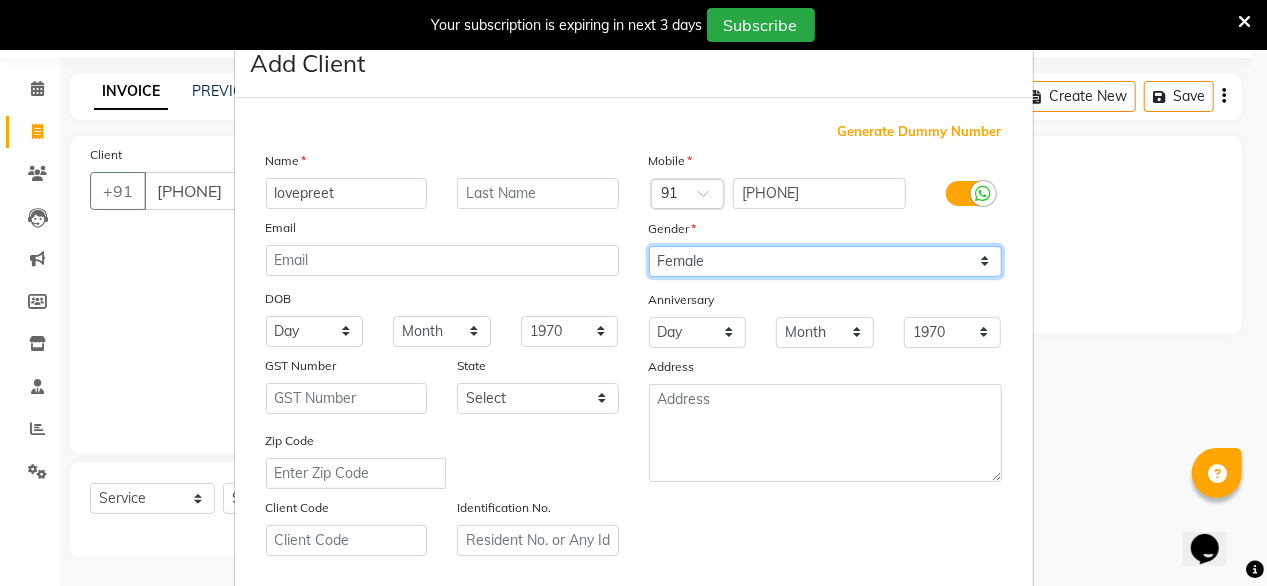 click on "Select Male Female Other Prefer Not To Say" at bounding box center (825, 261) 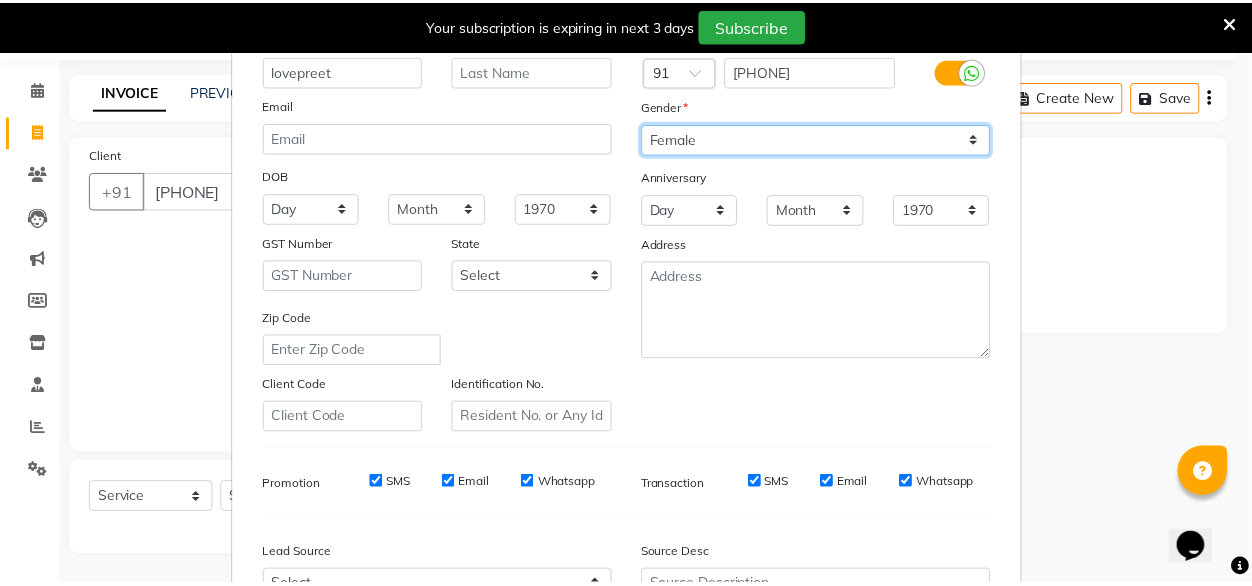 scroll, scrollTop: 334, scrollLeft: 0, axis: vertical 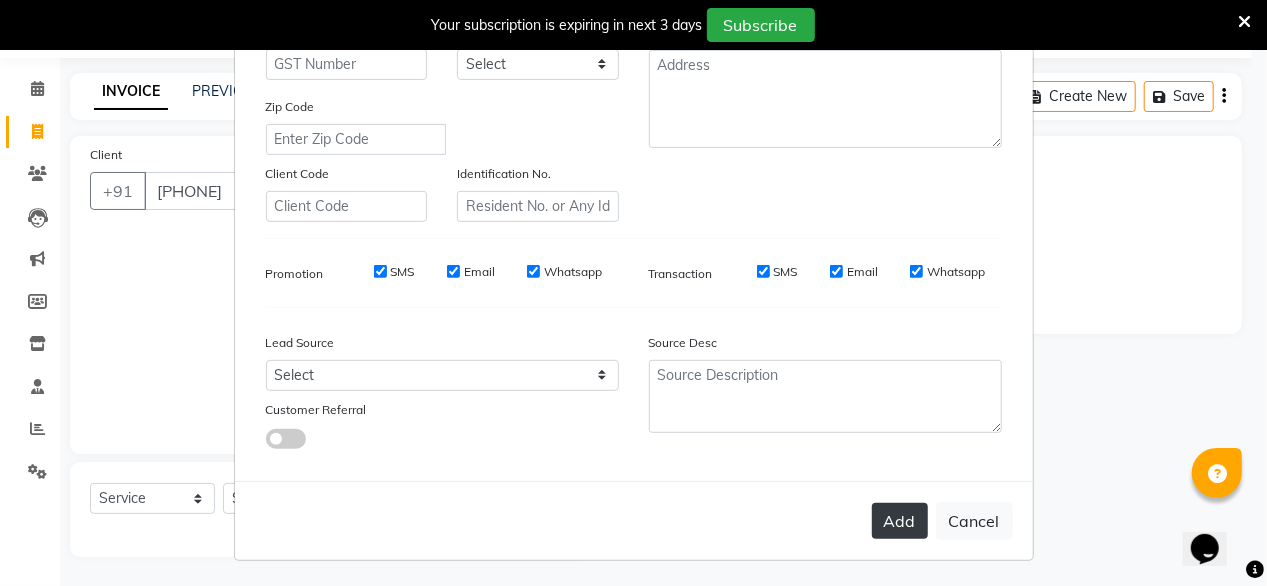 click on "Add" at bounding box center (900, 521) 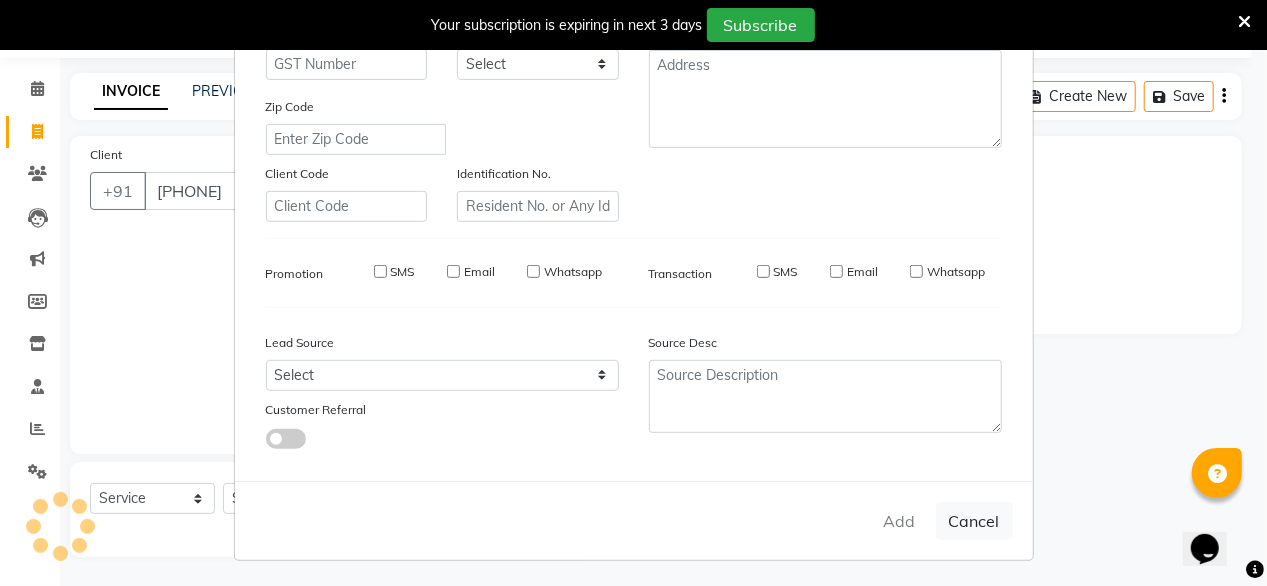 type 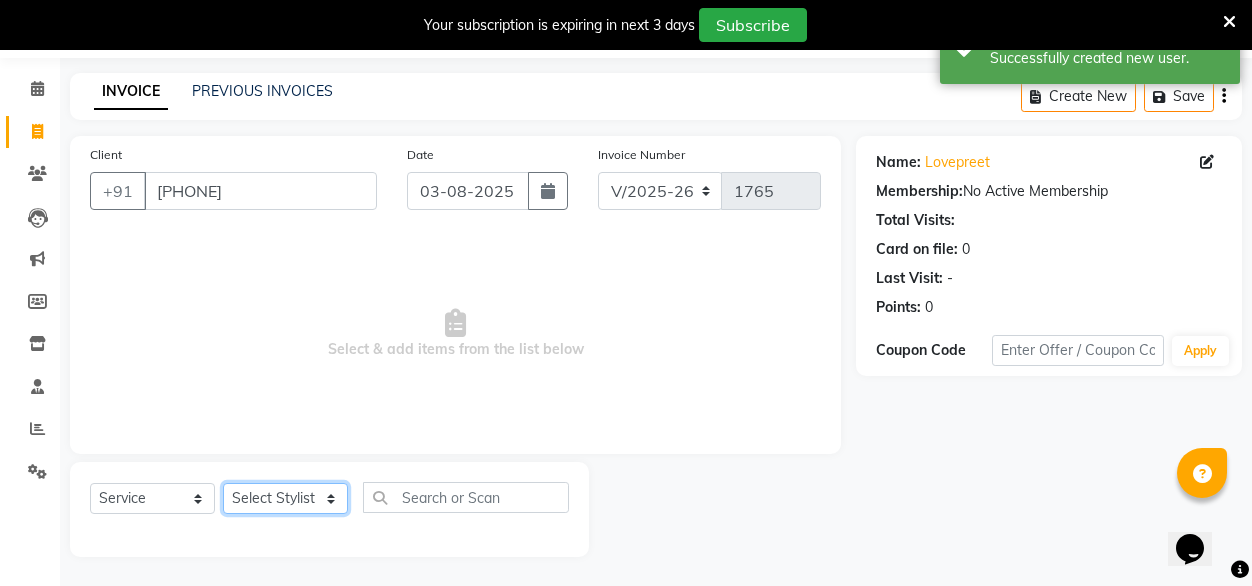 click on "Select Stylist [FIRST] [FIRST] [FIRST] Geet mam  [FIRST] [FIRST] manager [FIRST] [FIRST] [FIRST] [FIRST] [FIRST]" 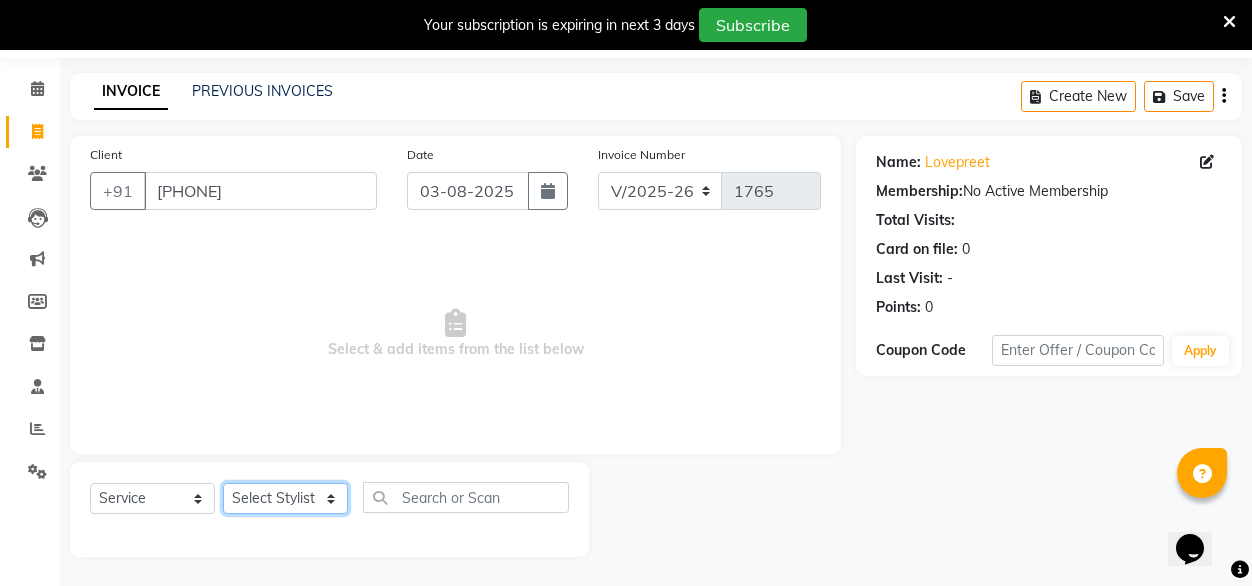 select on "79982" 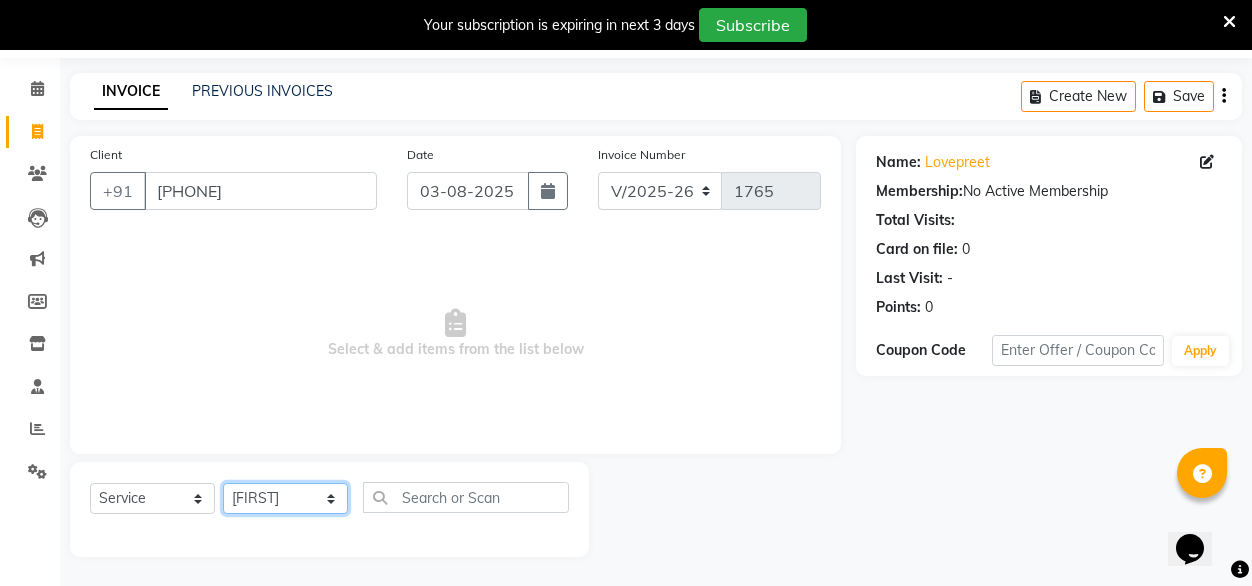 click on "Select Stylist [FIRST] [FIRST] [FIRST] Geet mam  [FIRST] [FIRST] manager [FIRST] [FIRST] [FIRST] [FIRST] [FIRST]" 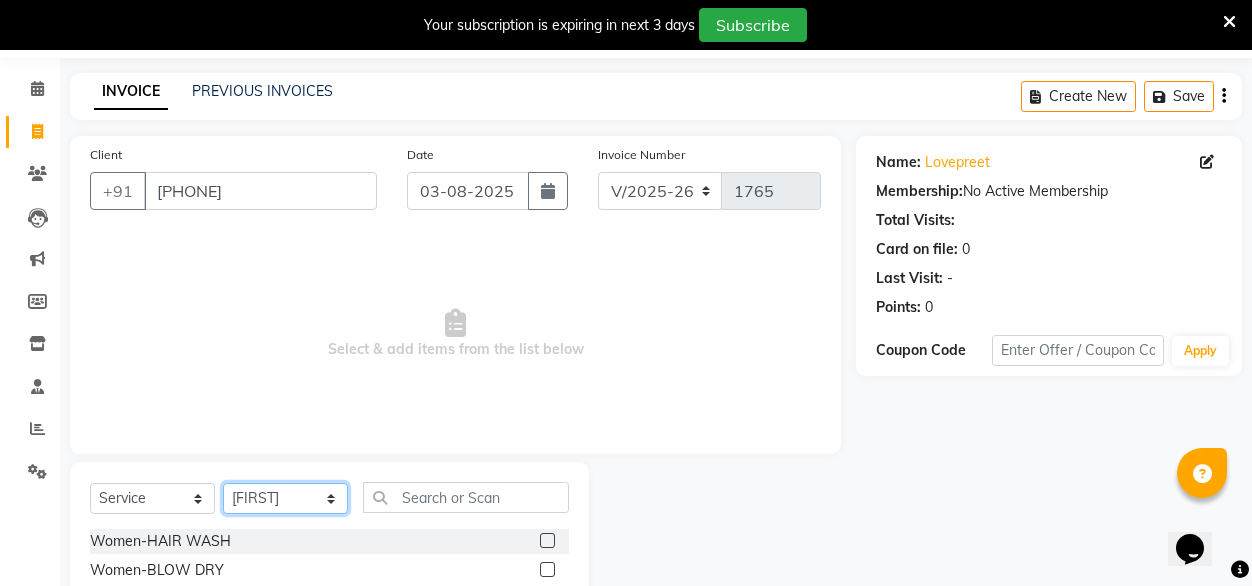 scroll, scrollTop: 121, scrollLeft: 0, axis: vertical 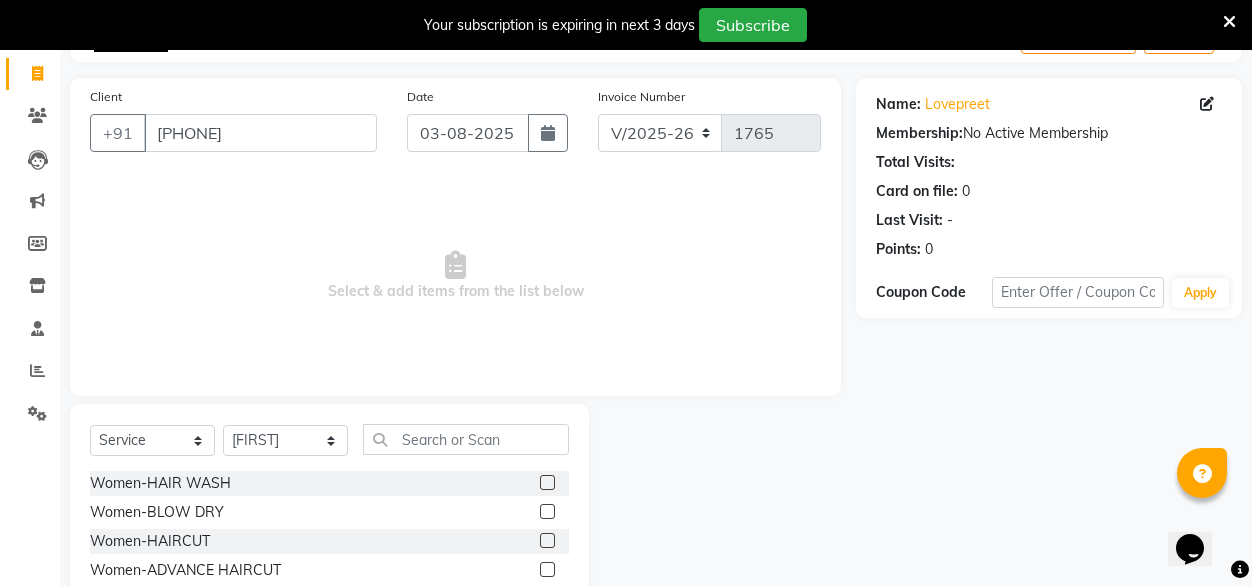click 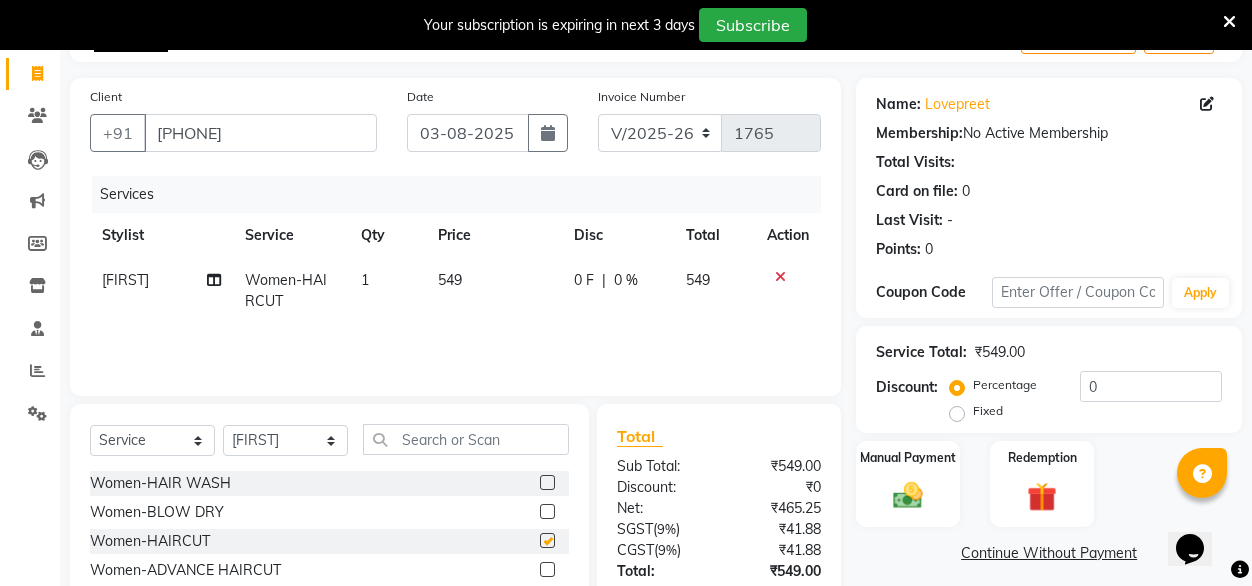 checkbox on "false" 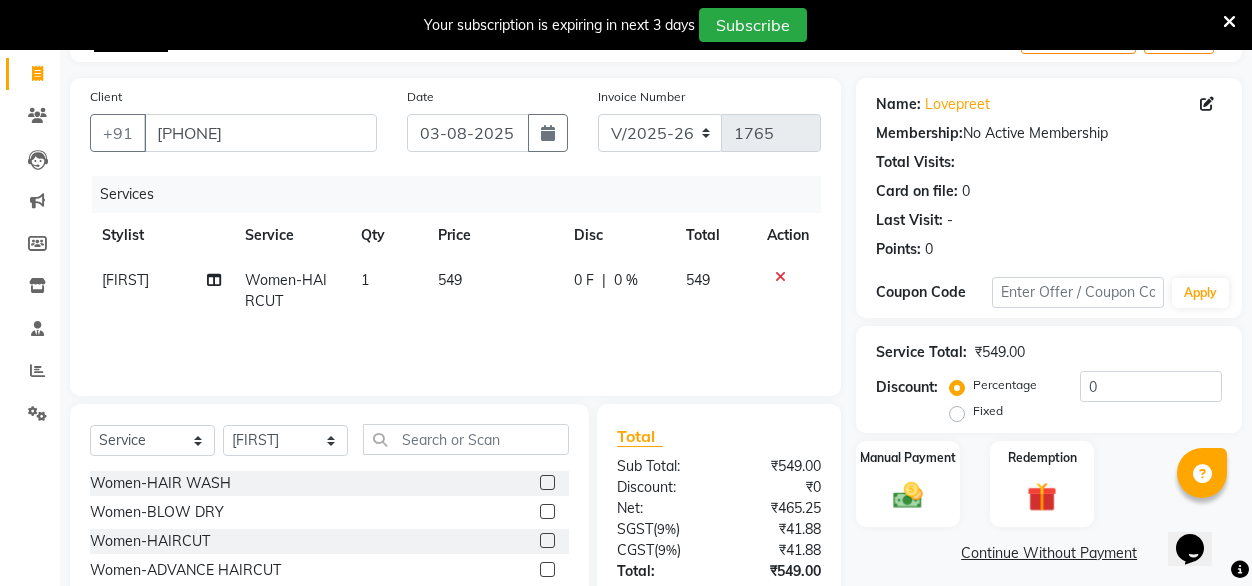 click on "549" 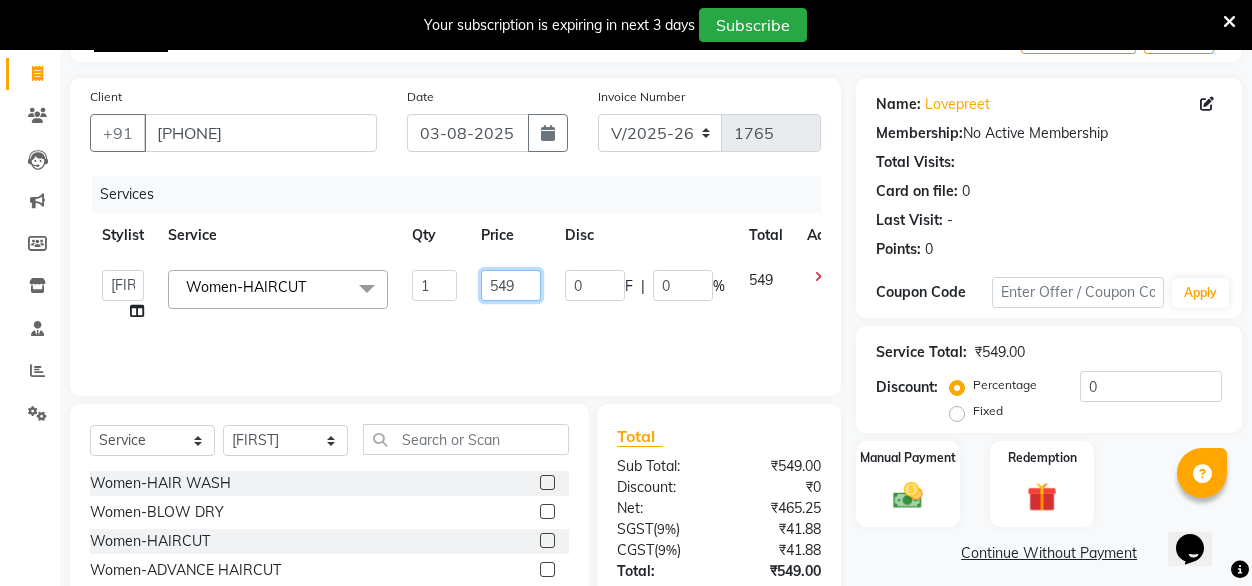 click on "549" 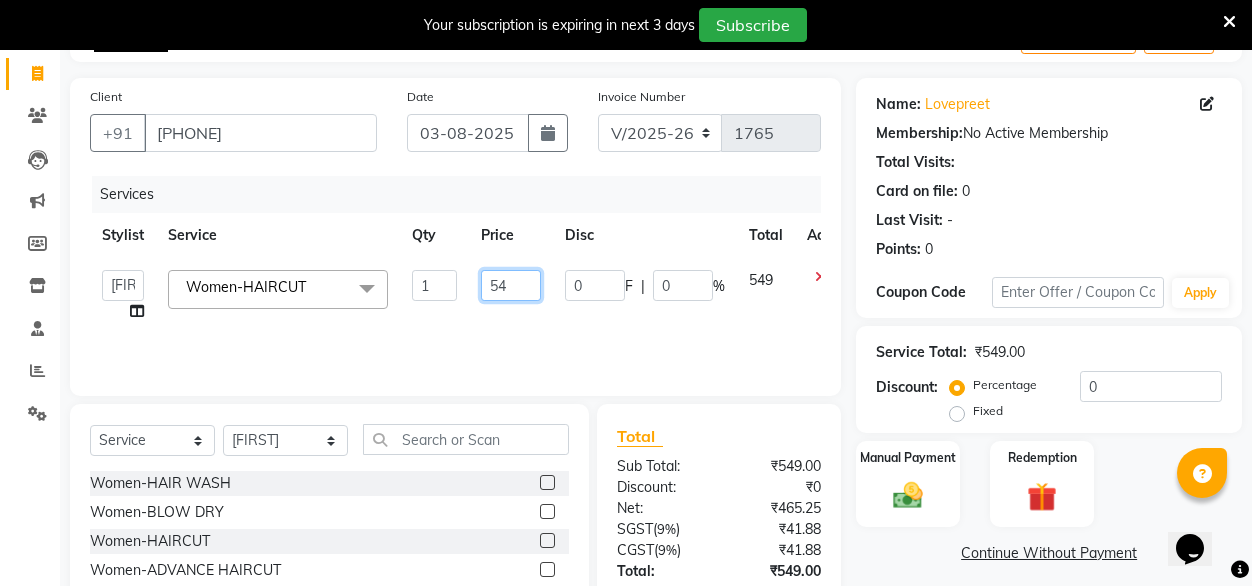 type on "5" 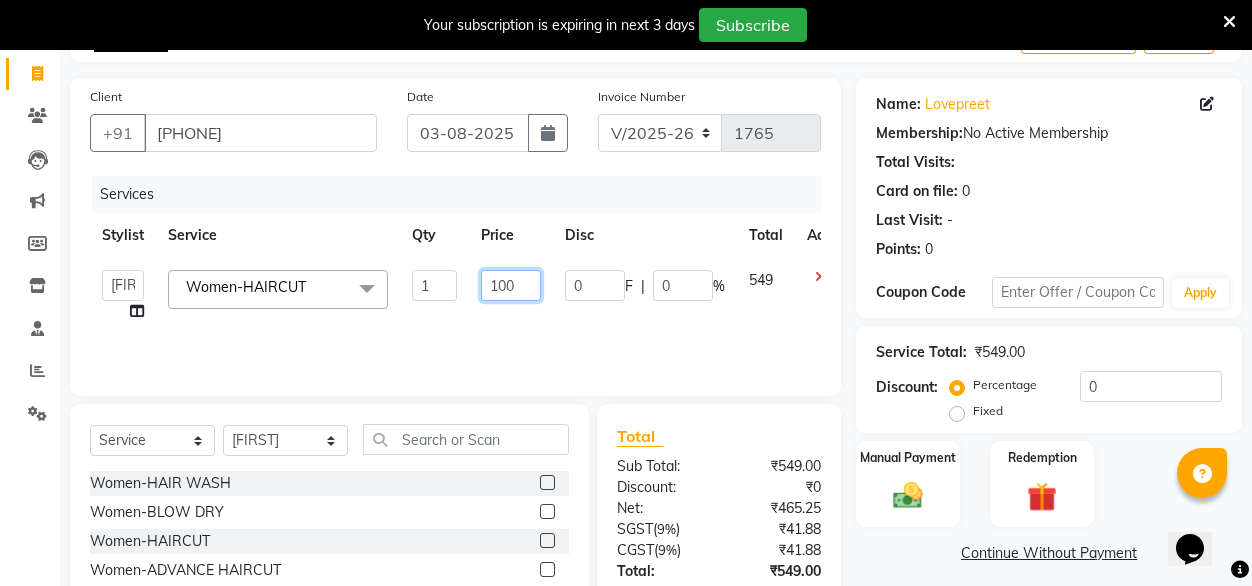 type on "1000" 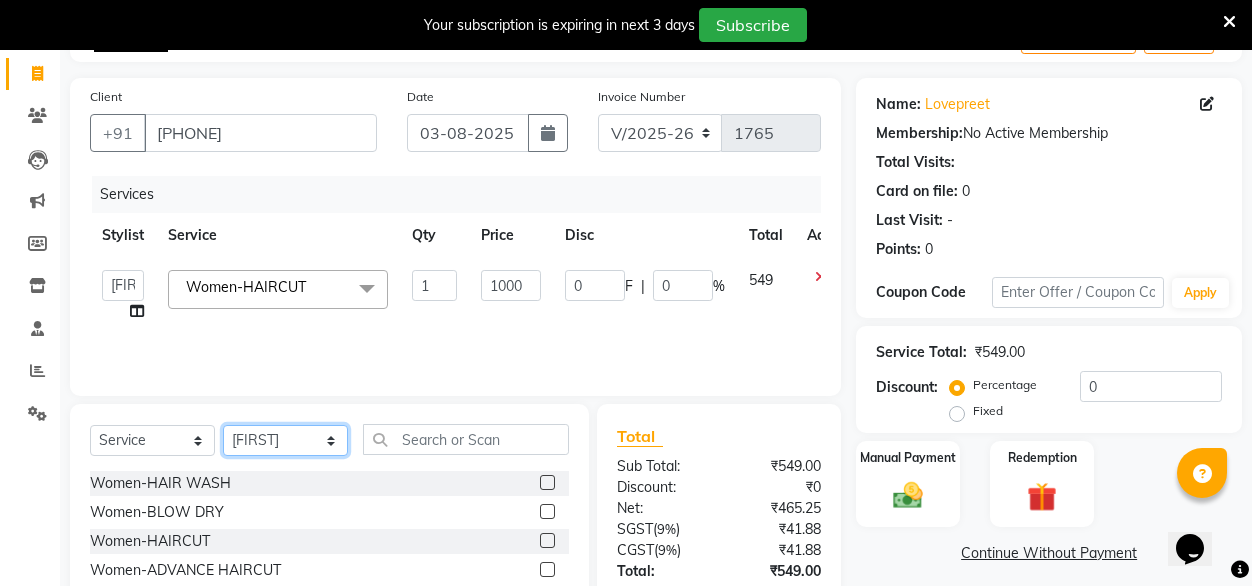 click on "Select Stylist [FIRST] [FIRST] [FIRST] Geet mam  [FIRST] [FIRST] manager [FIRST] [FIRST] [FIRST] [FIRST] [FIRST]" 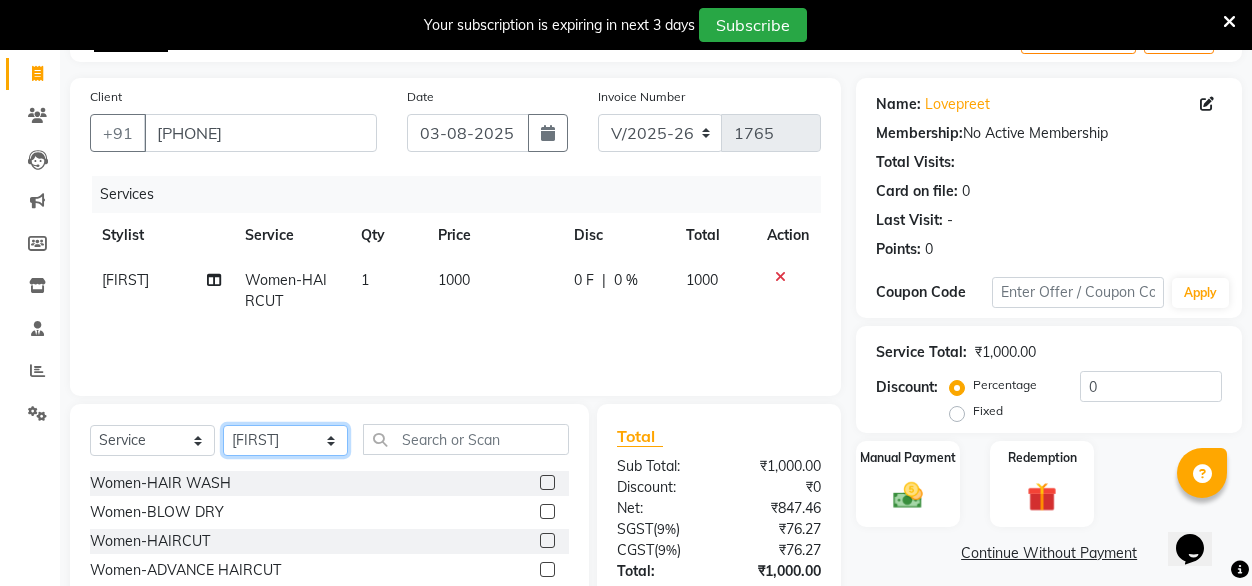 select on "72184" 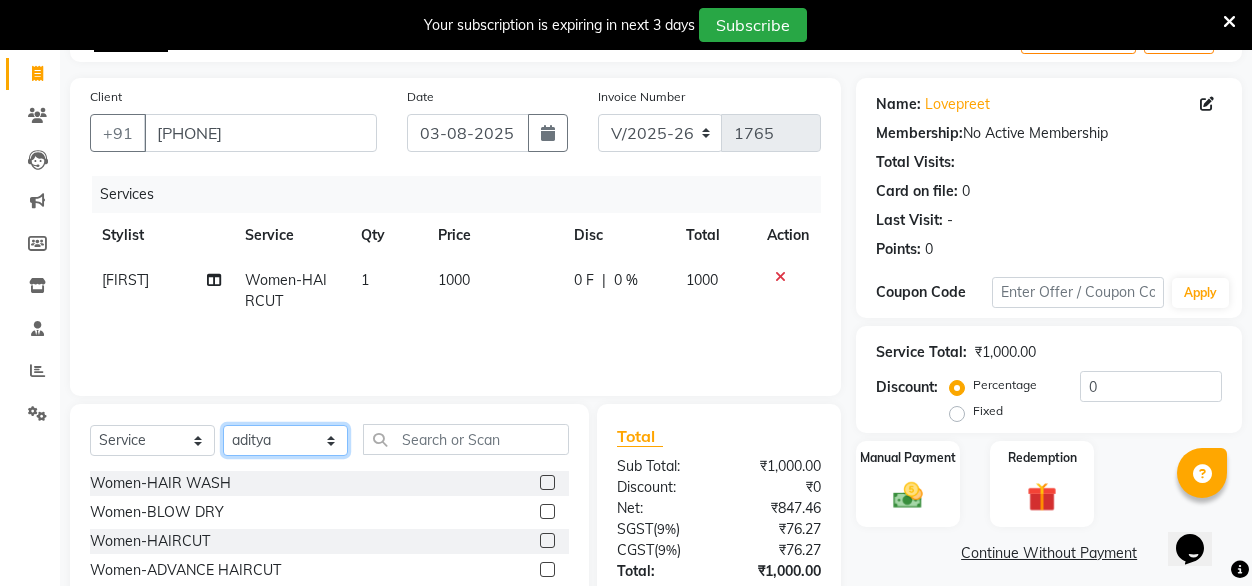 click on "Select Stylist [FIRST] [FIRST] [FIRST] Geet mam  [FIRST] [FIRST] manager [FIRST] [FIRST] [FIRST] [FIRST] [FIRST]" 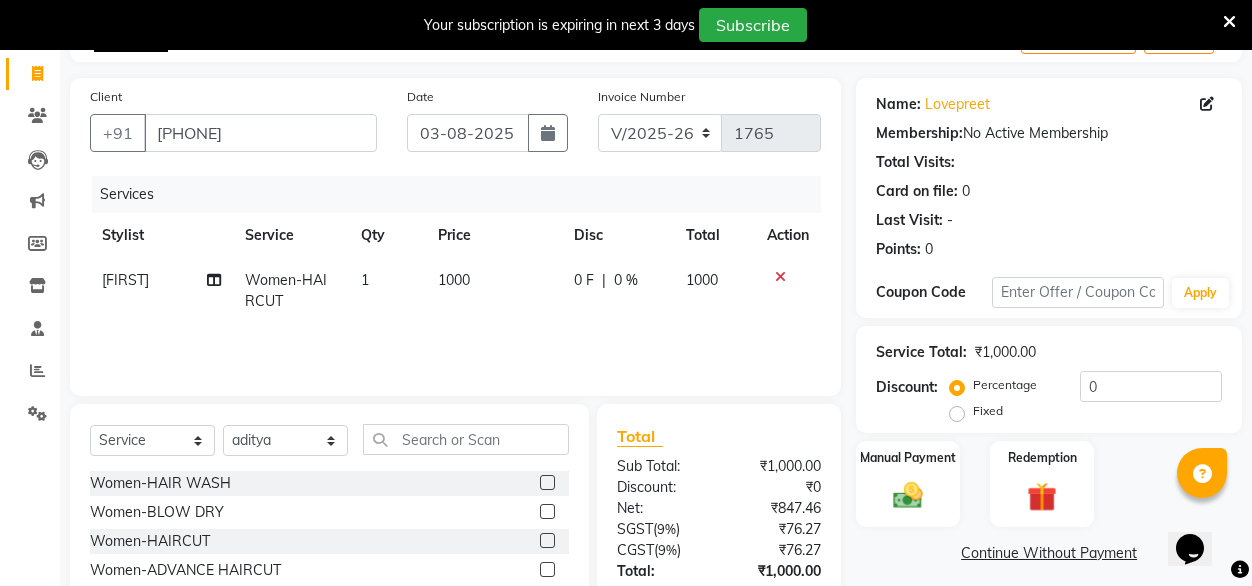 click 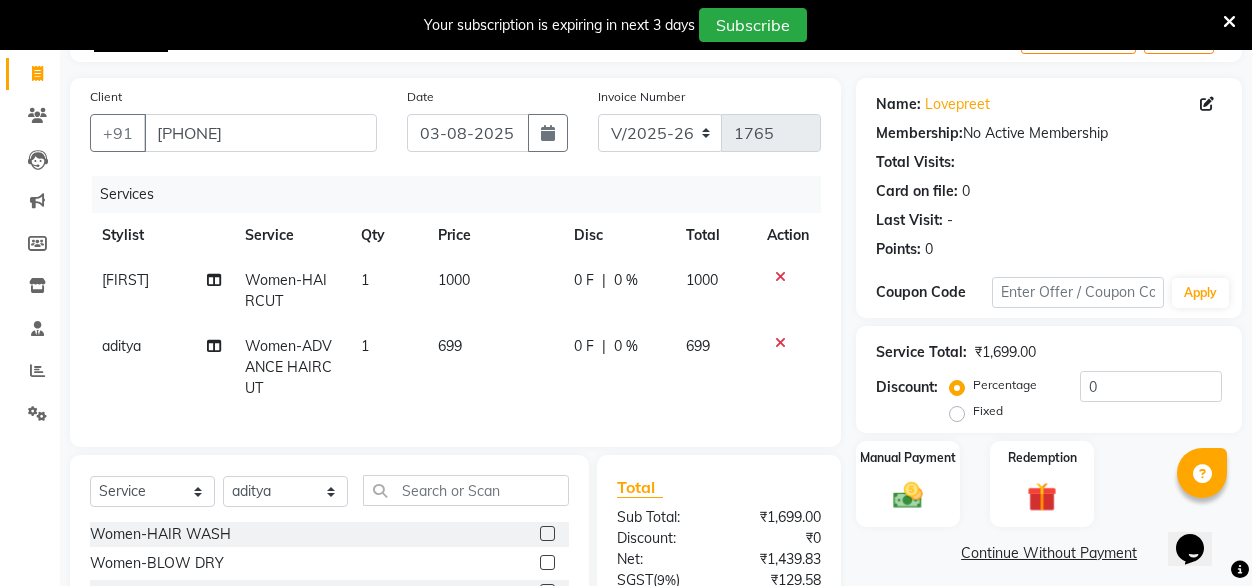checkbox on "false" 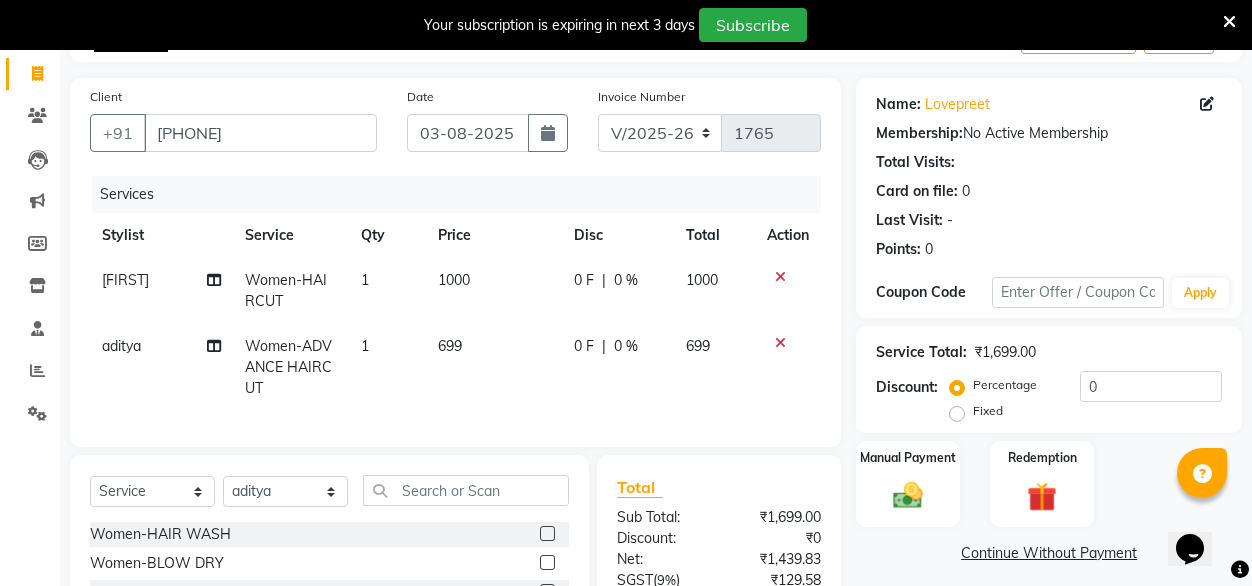 click on "1000" 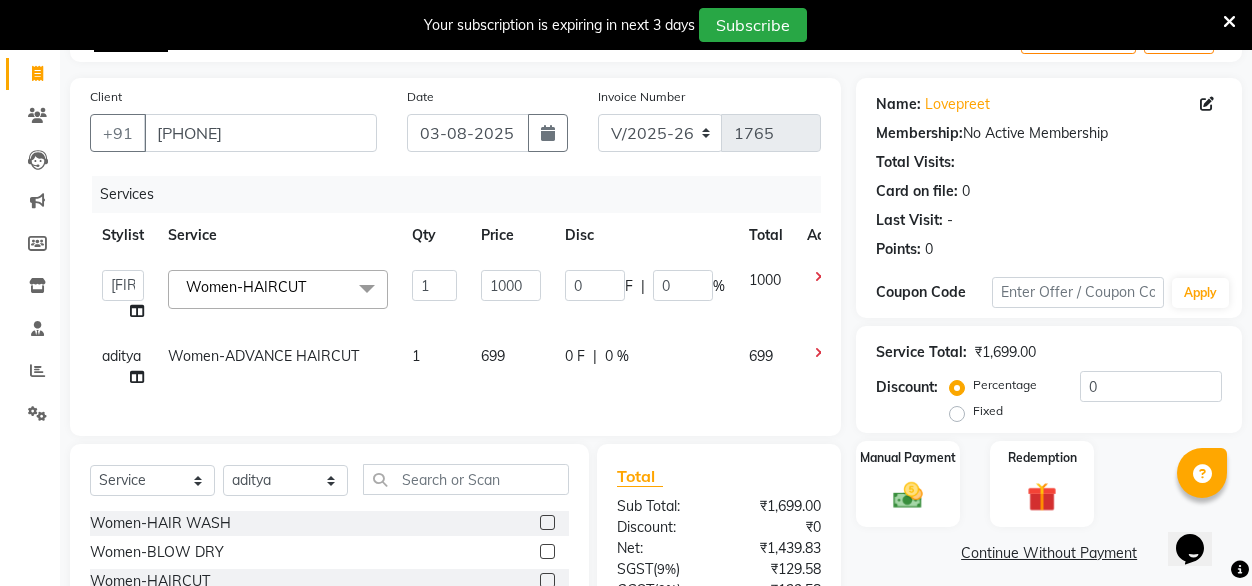 click on "699" 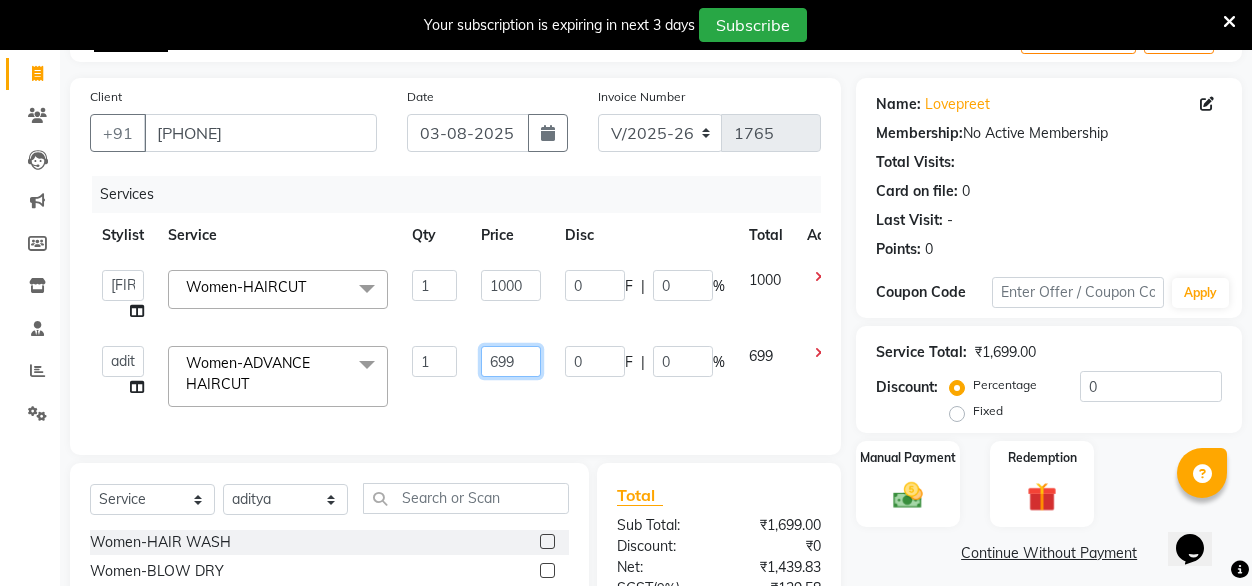 click on "699" 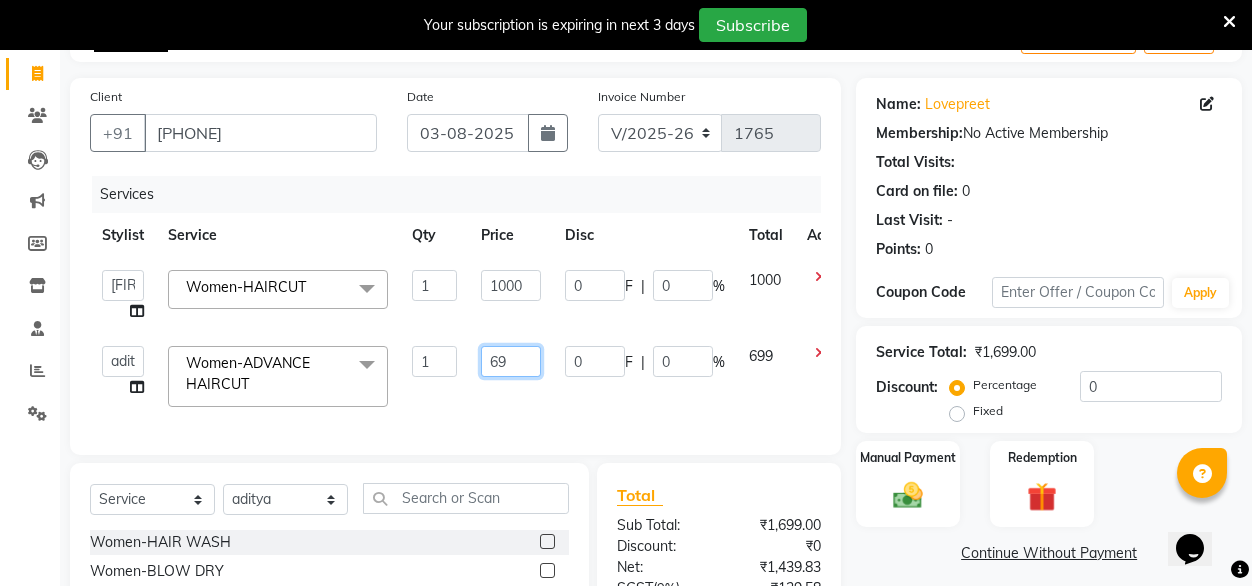 type on "6" 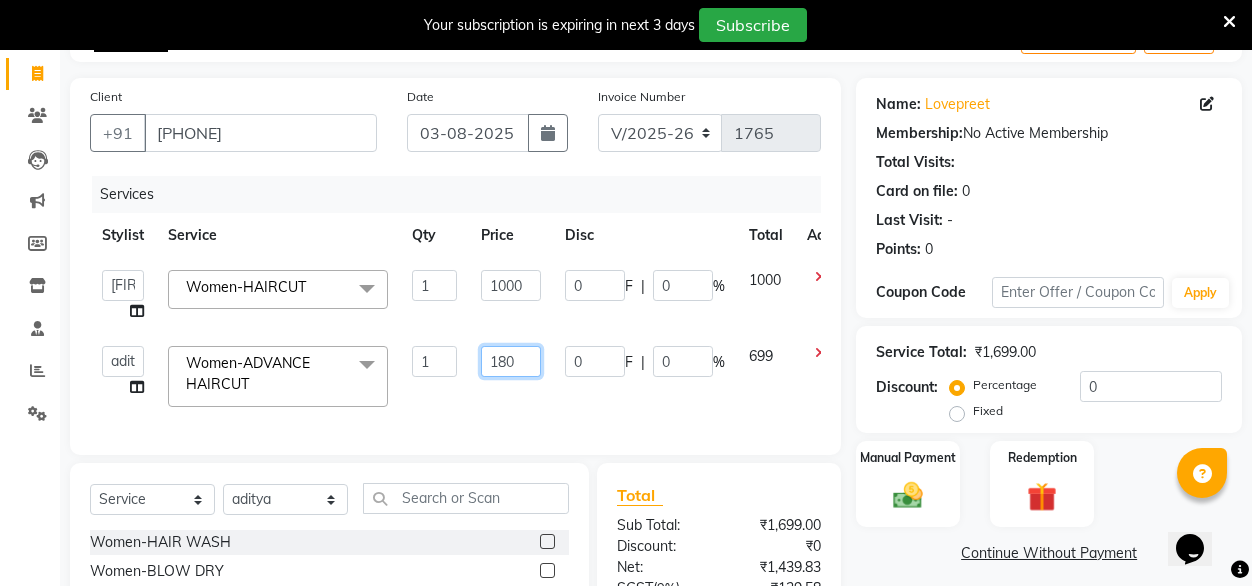 type on "1800" 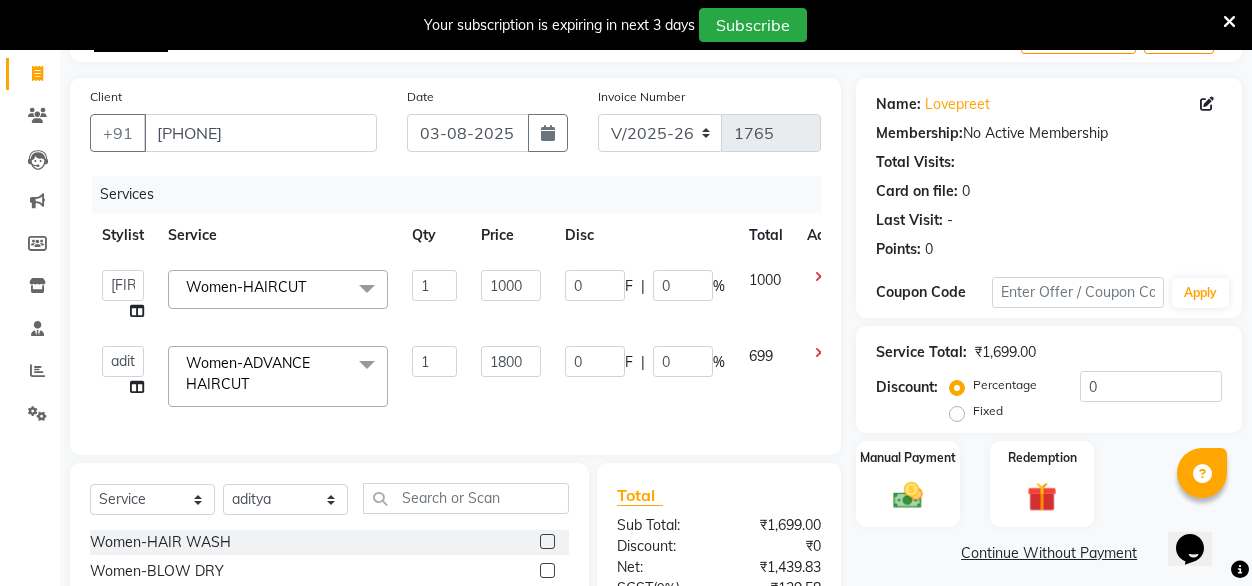 click on "1800" 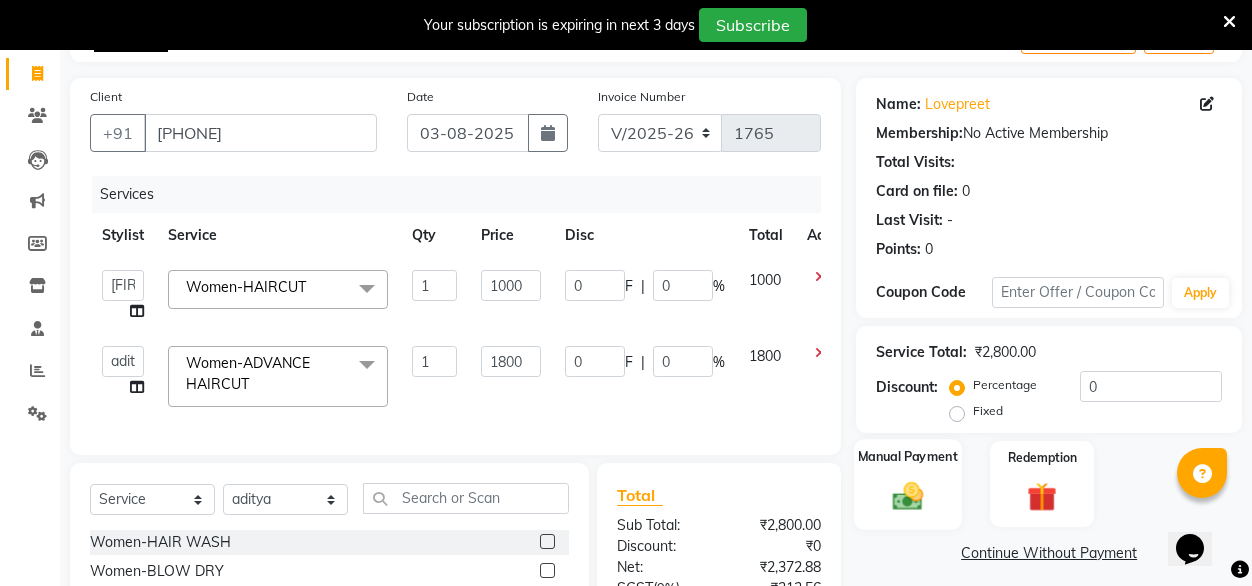 click 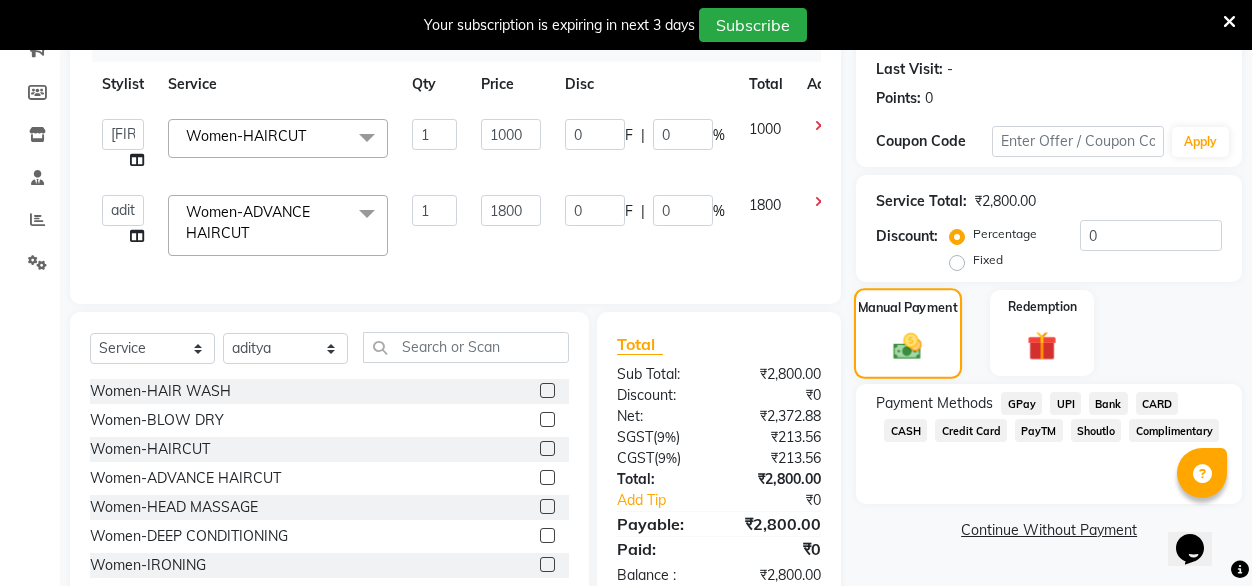 scroll, scrollTop: 271, scrollLeft: 0, axis: vertical 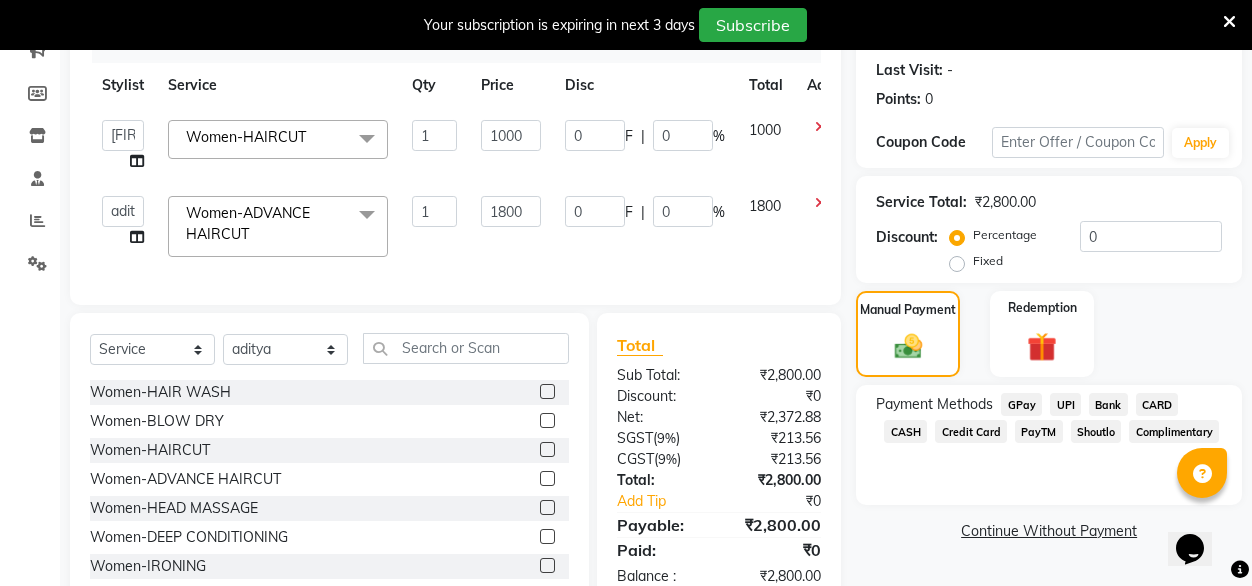click on "GPay" 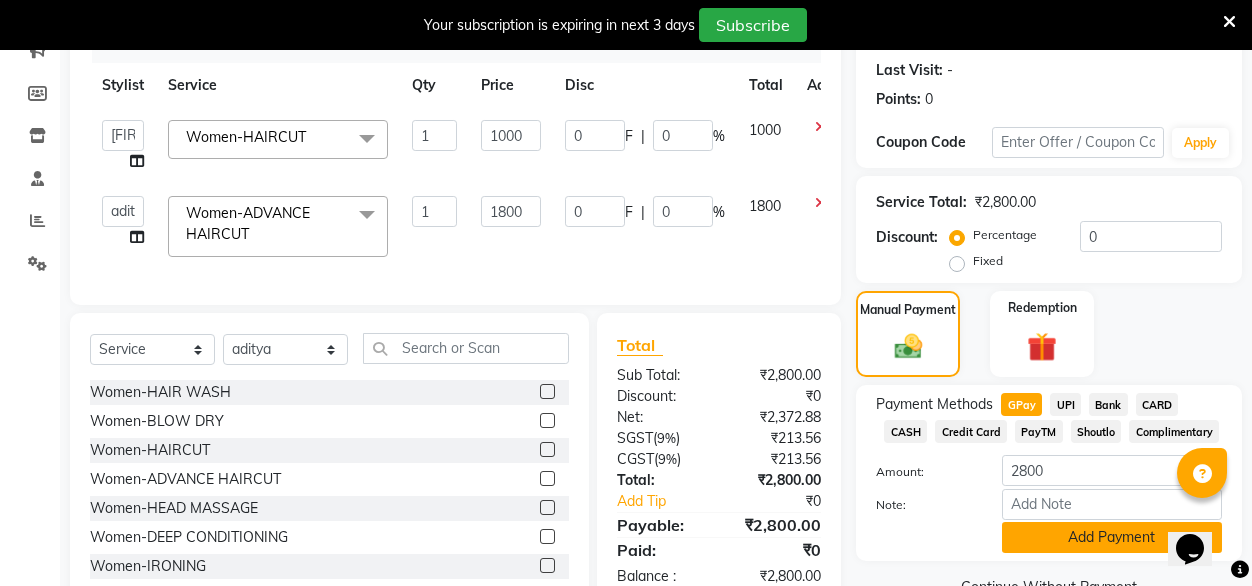 click on "Add Payment" 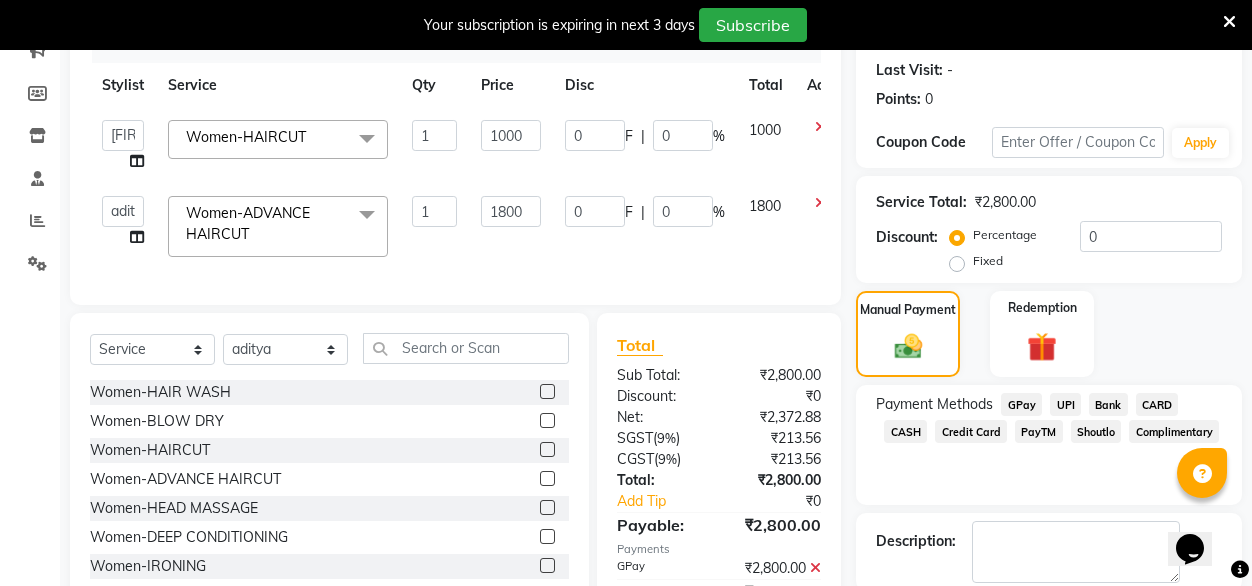 scroll, scrollTop: 374, scrollLeft: 0, axis: vertical 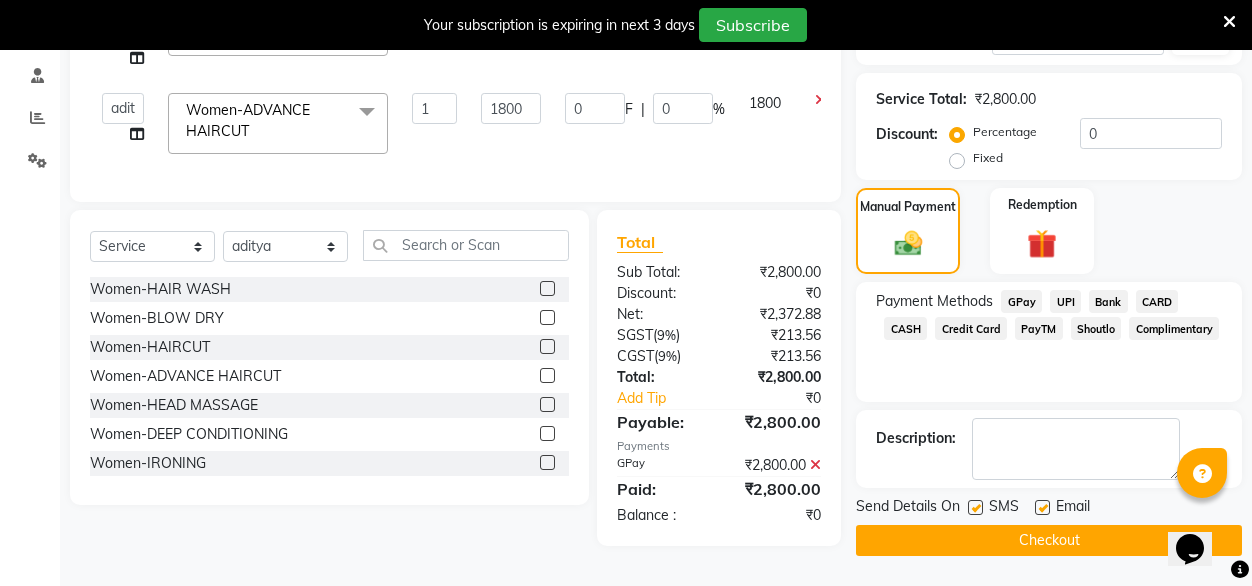 click 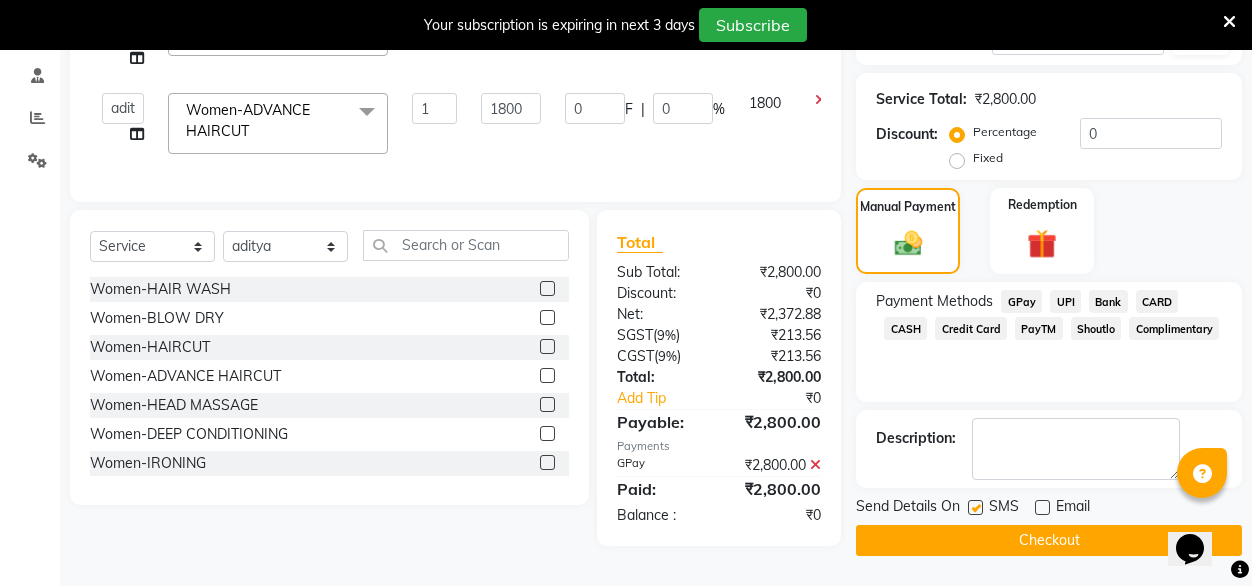 click 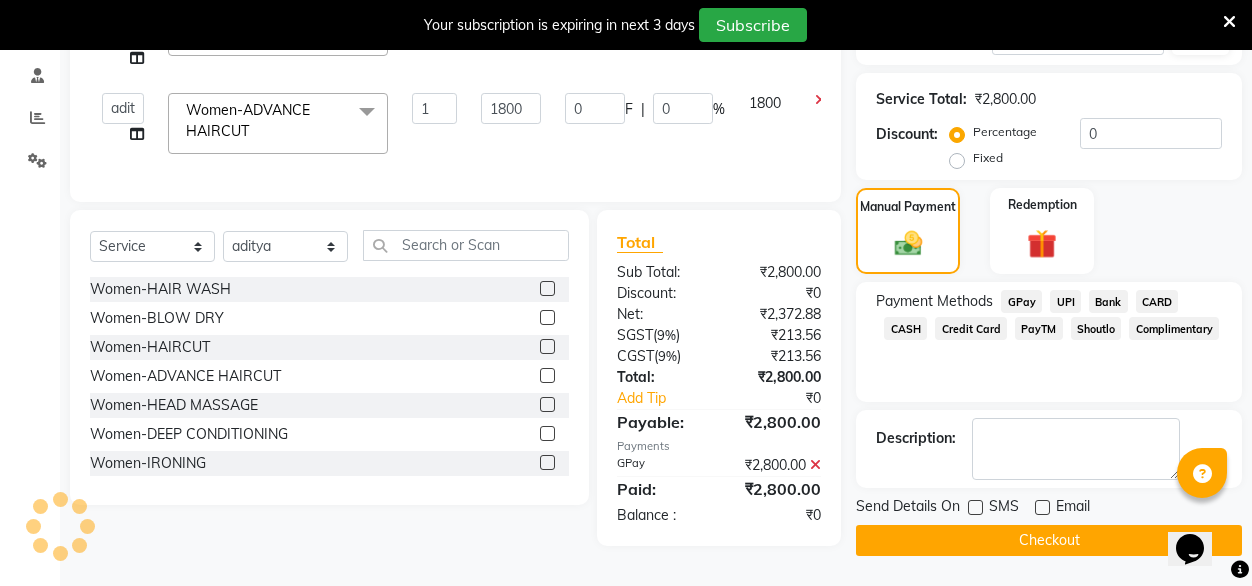 click on "Checkout" 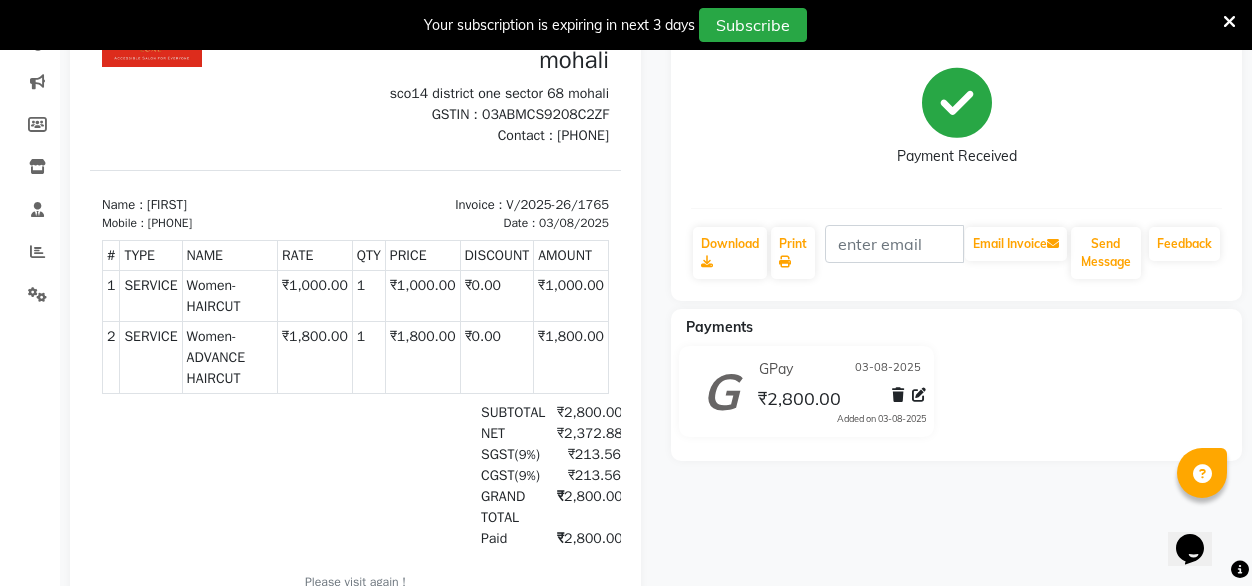 scroll, scrollTop: 0, scrollLeft: 0, axis: both 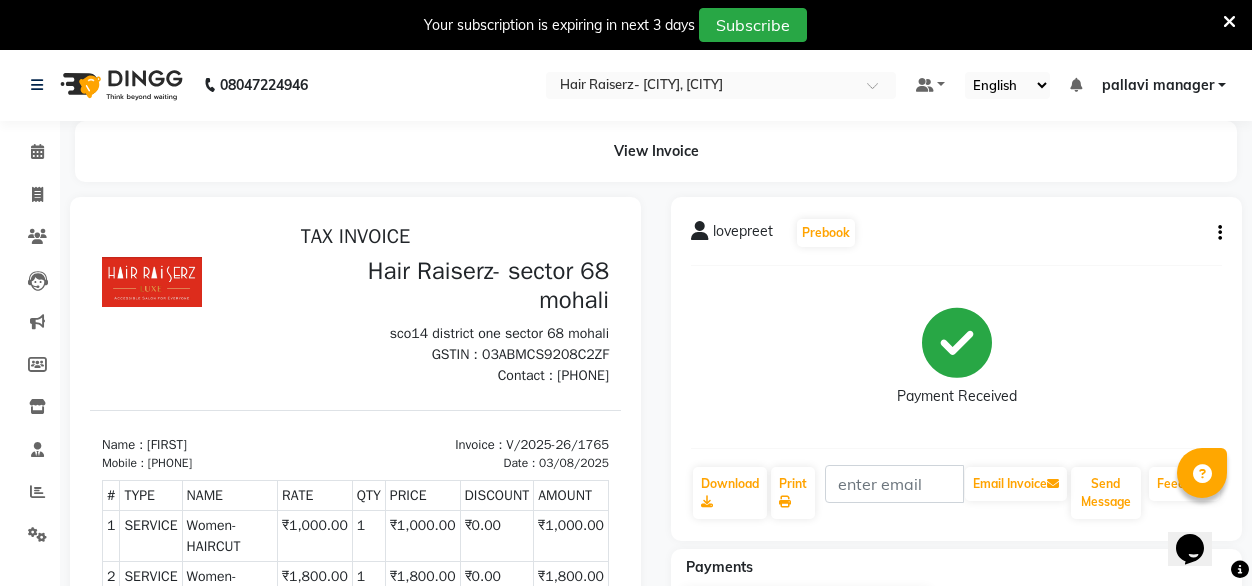 click on "Calendar  Invoice  Clients  Leads   Marketing  Members  Inventory  Staff  Reports  Settings Completed InProgress Upcoming Dropped Tentative Check-In Confirm Bookings Generate Report Segments Page Builder" 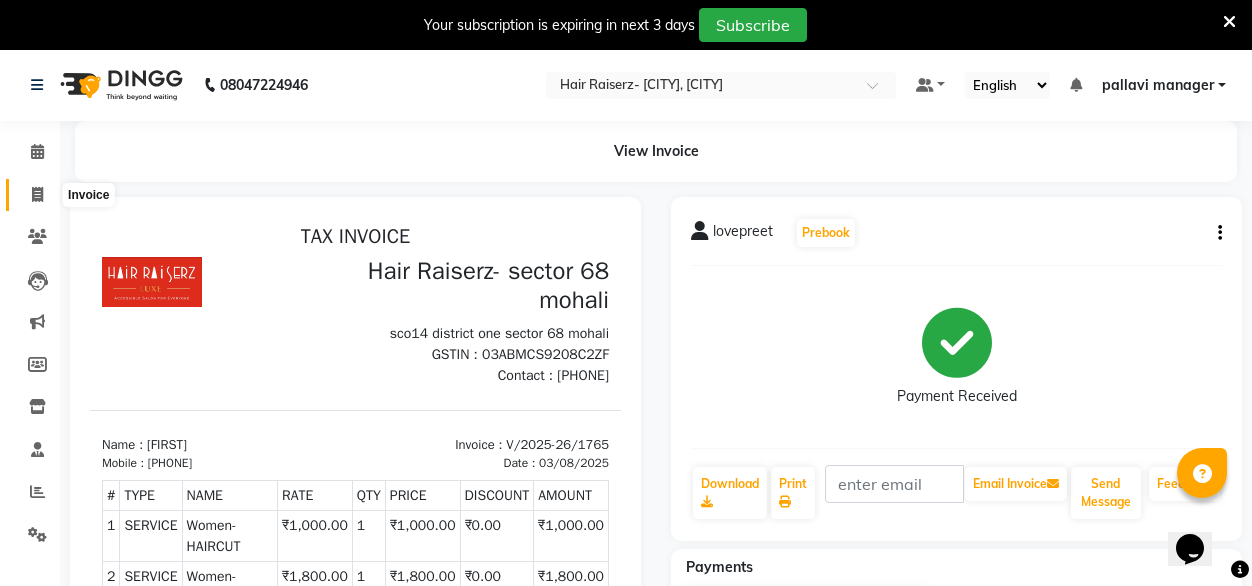 click 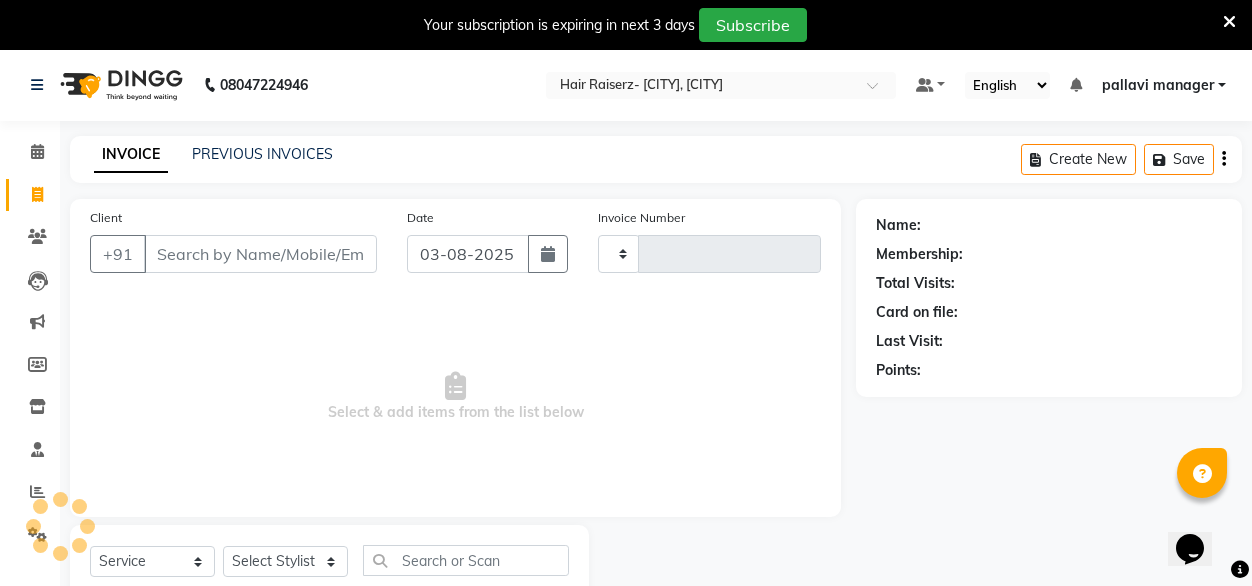 scroll, scrollTop: 63, scrollLeft: 0, axis: vertical 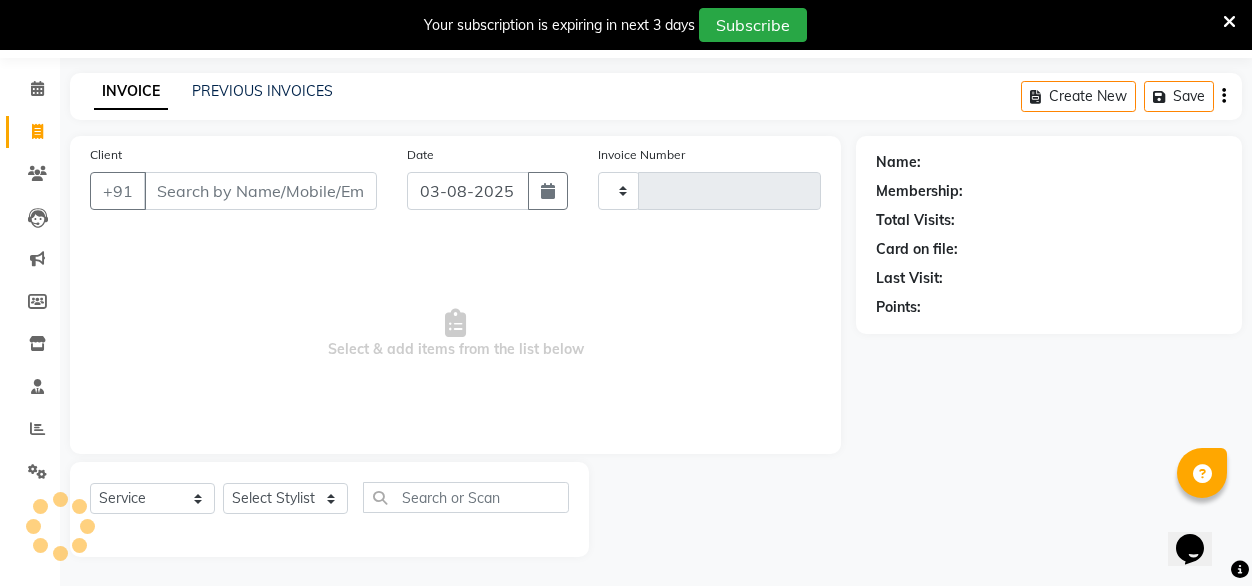 type on "1766" 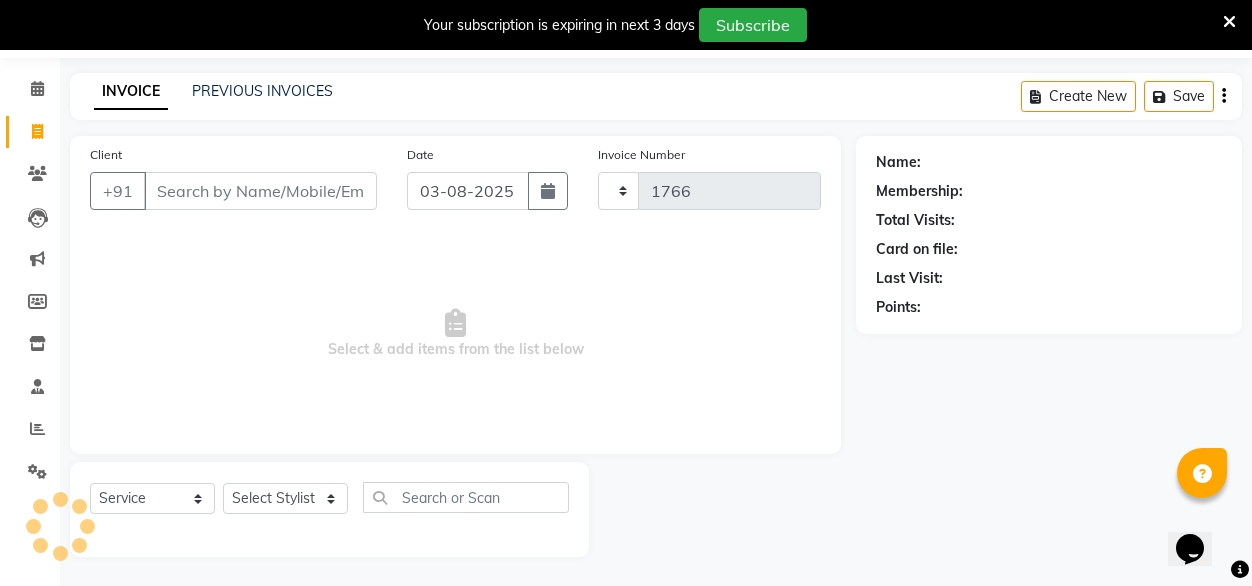 type 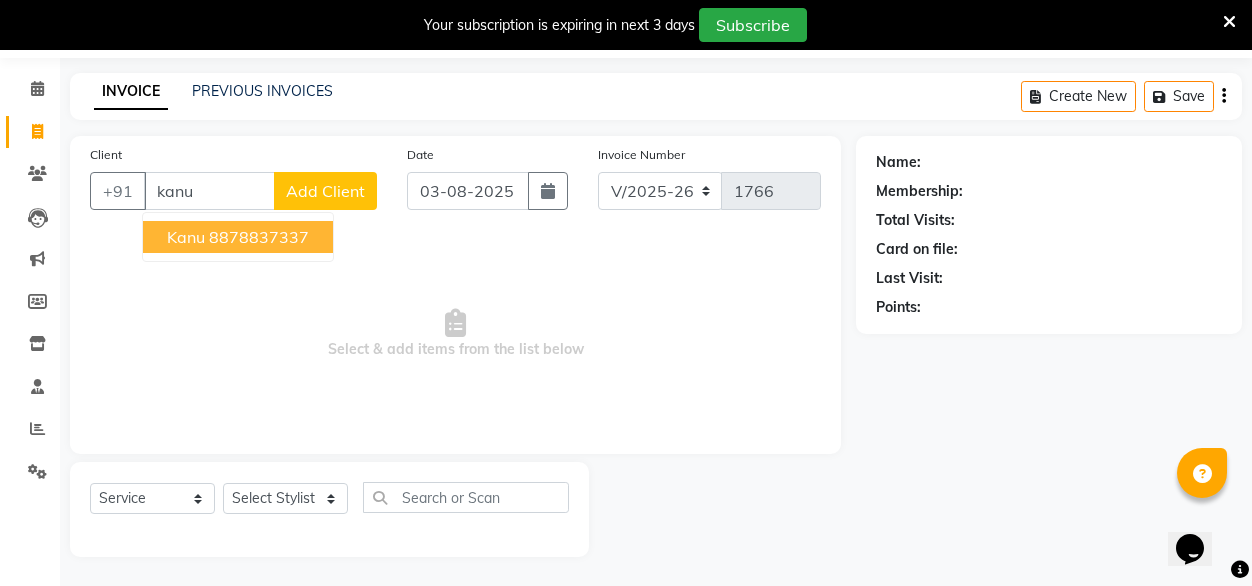 click on "[FIRST] [PHONE]" at bounding box center [238, 237] 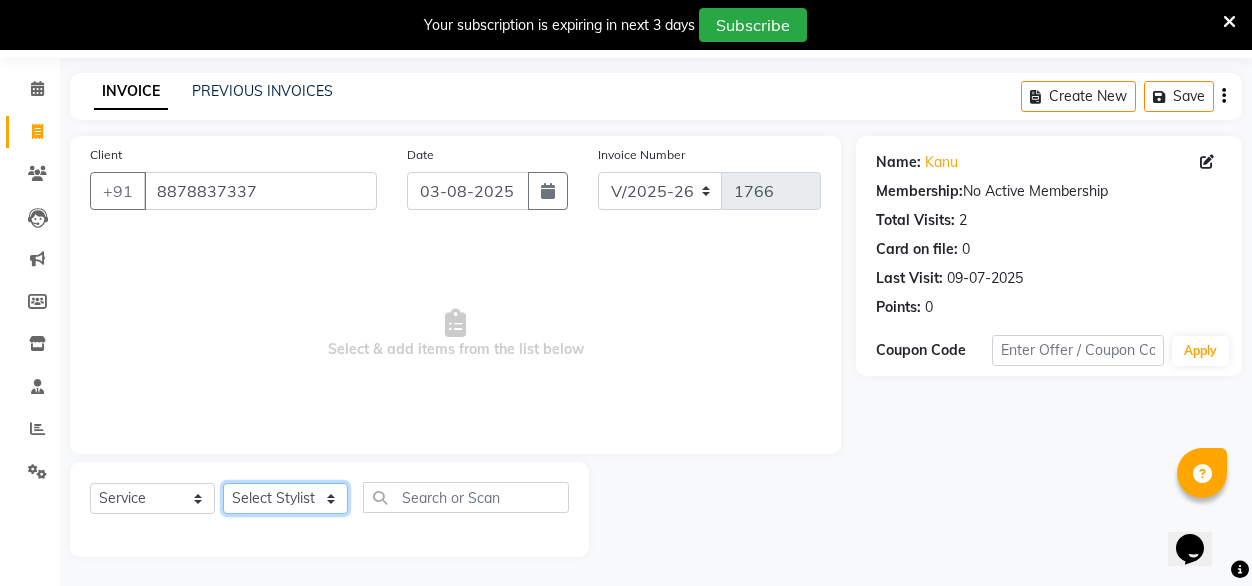 click on "Select Stylist [FIRST] [FIRST] [FIRST] Geet mam  [FIRST] [FIRST] manager [FIRST] [FIRST] [FIRST] [FIRST] [FIRST]" 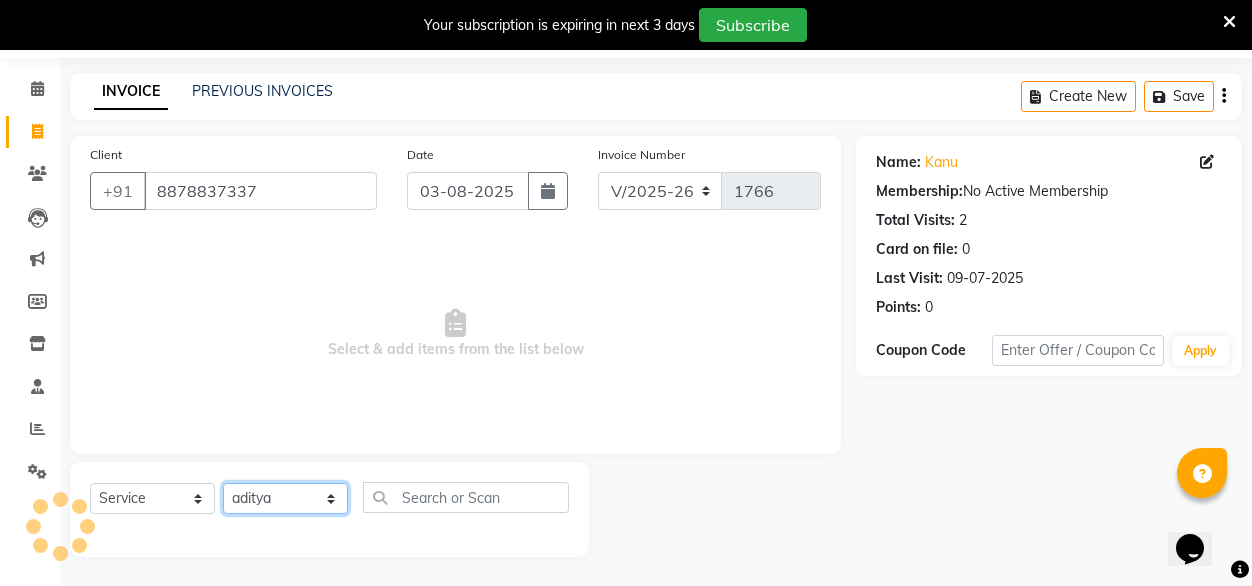 click on "Select Stylist [FIRST] [FIRST] [FIRST] Geet mam  [FIRST] [FIRST] manager [FIRST] [FIRST] [FIRST] [FIRST] [FIRST]" 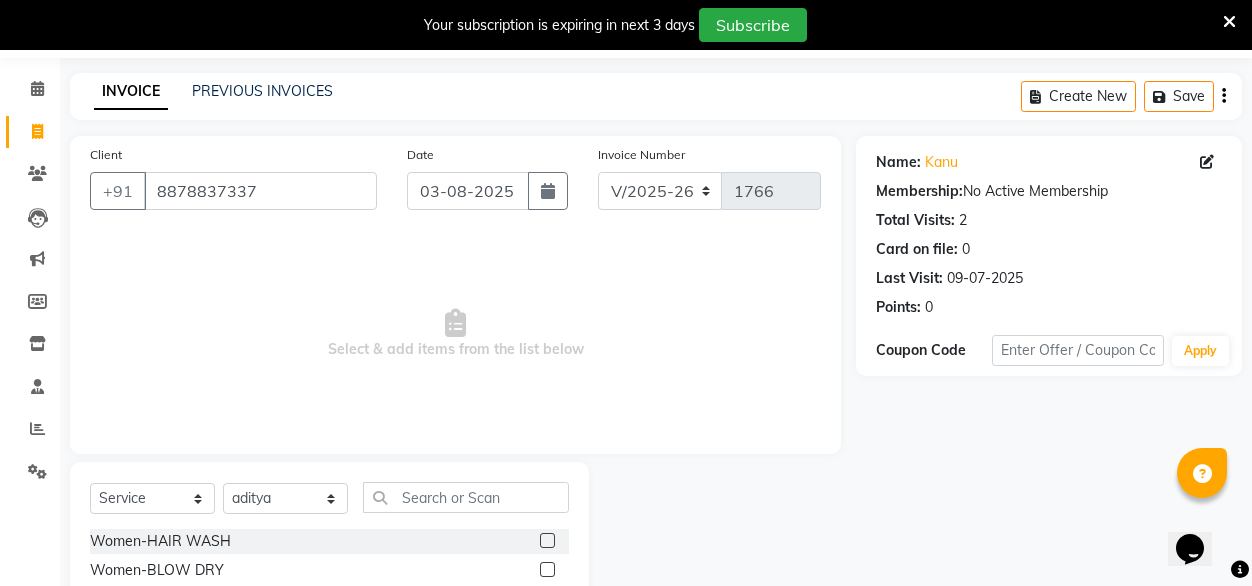 click 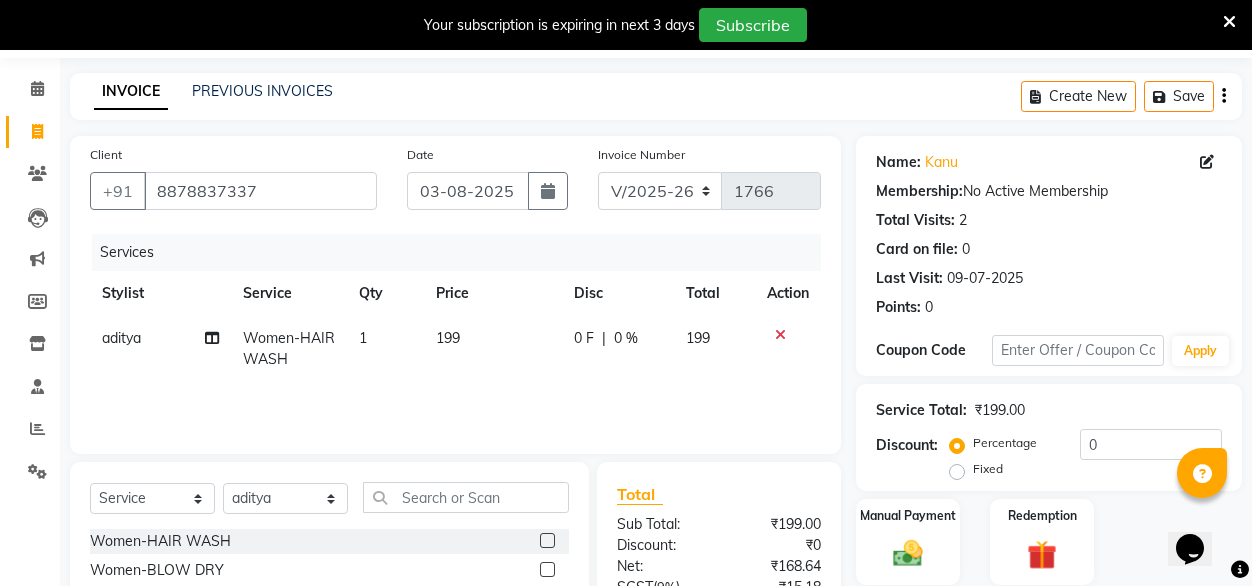 click on "199" 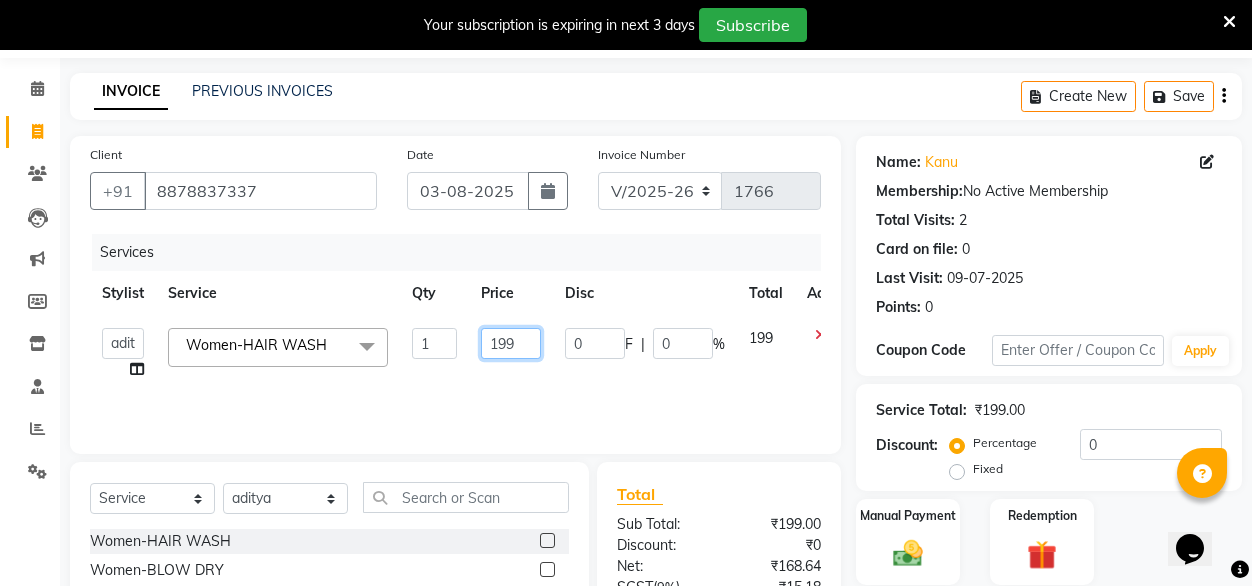 click on "199" 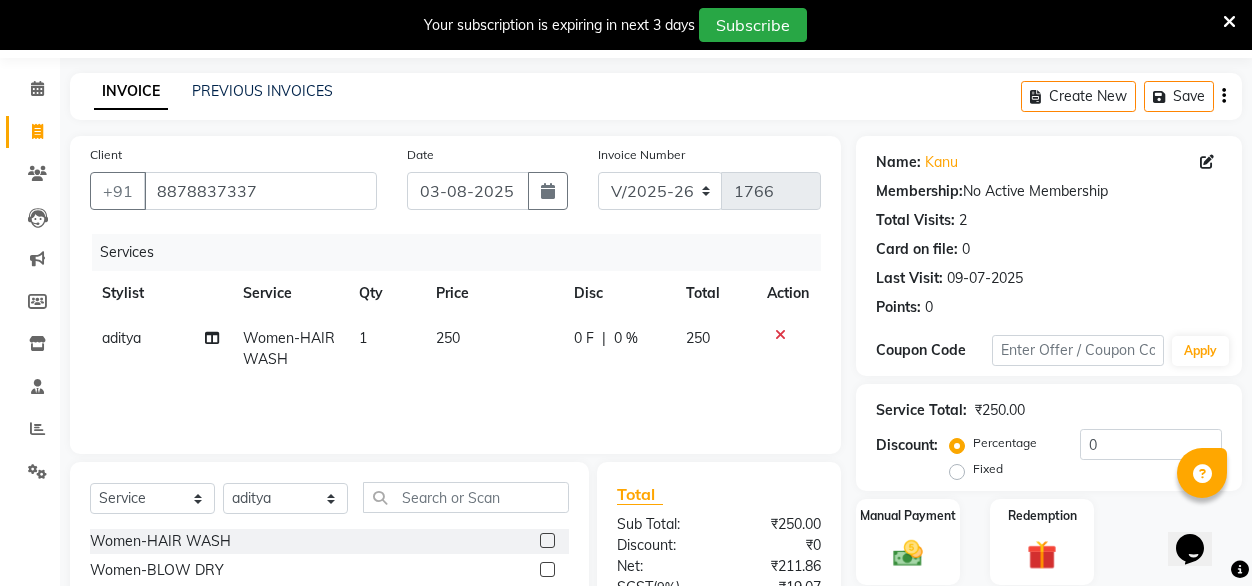 click on "250" 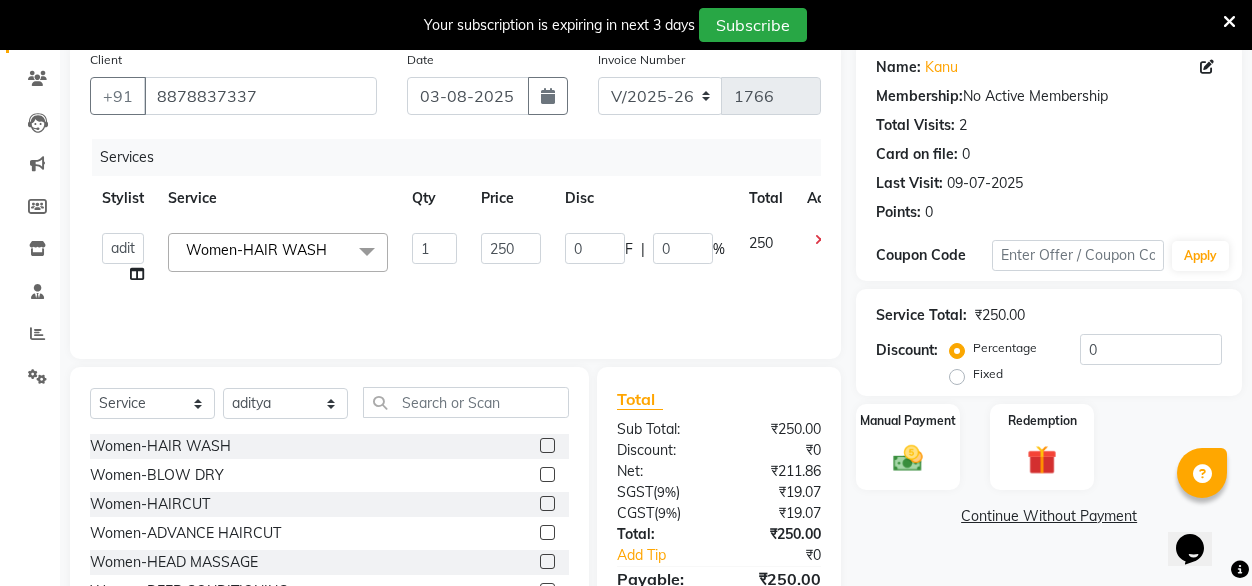 scroll, scrollTop: 159, scrollLeft: 0, axis: vertical 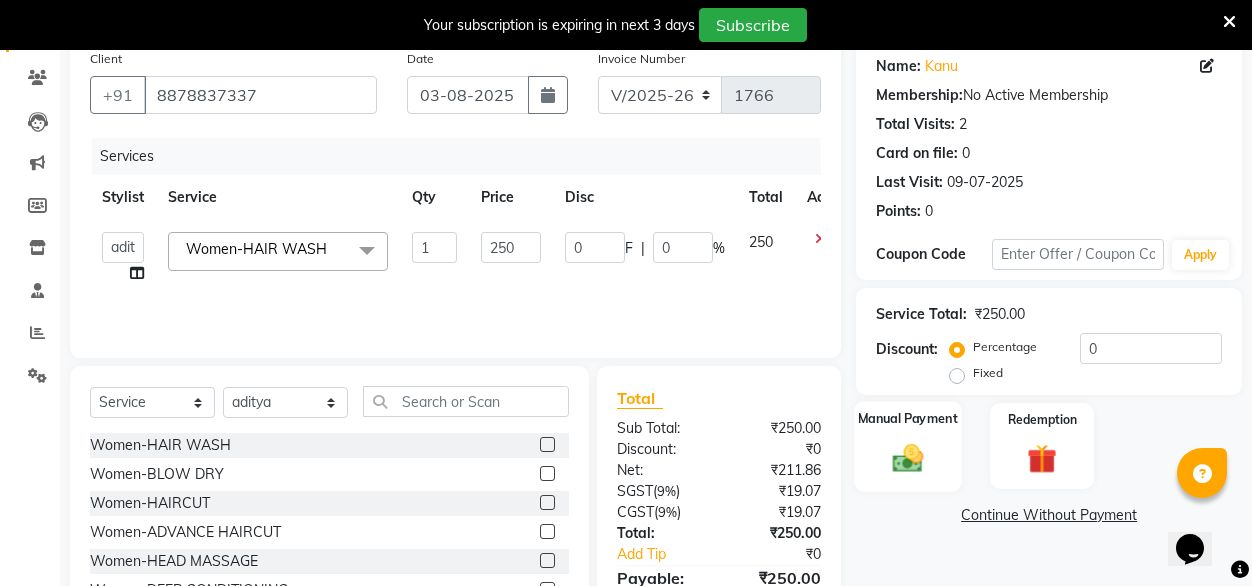 click 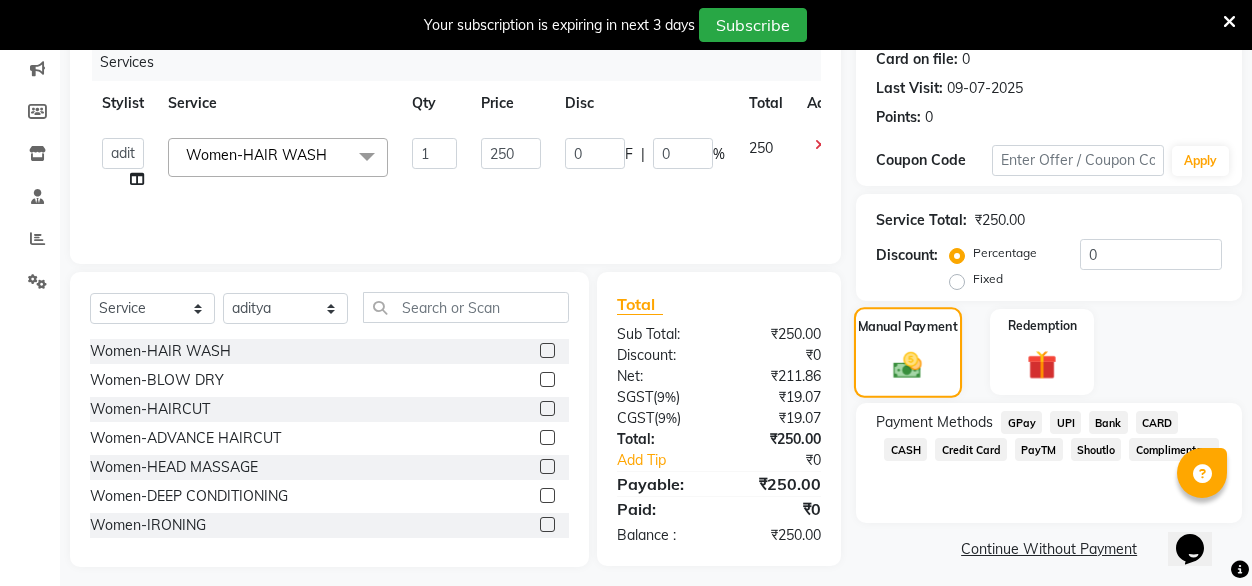 scroll, scrollTop: 258, scrollLeft: 0, axis: vertical 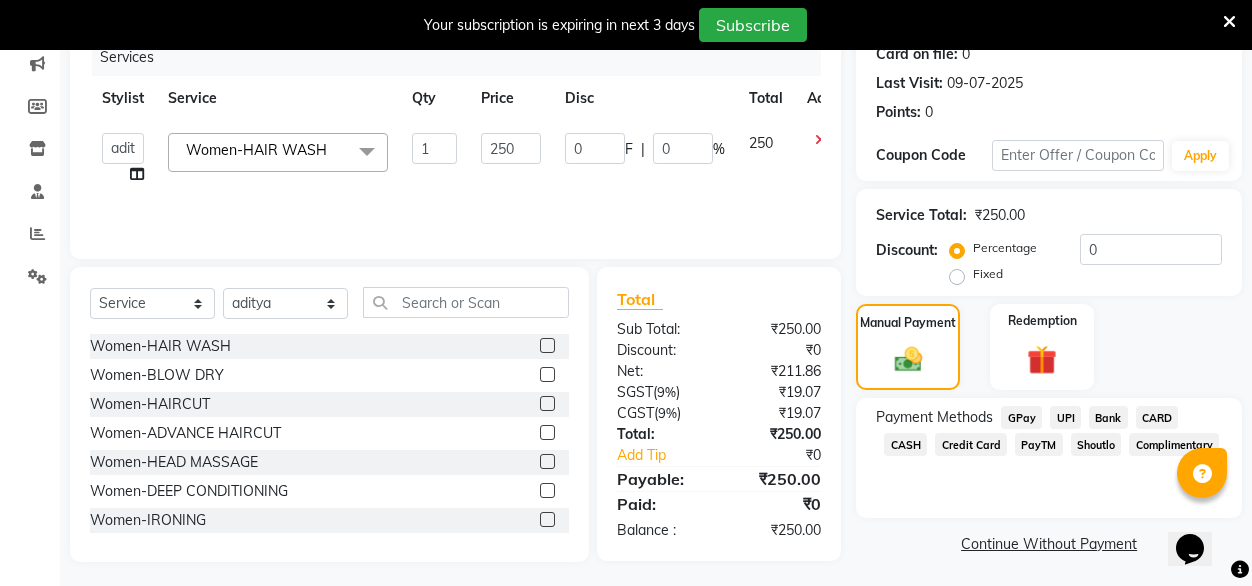 click on "GPay" 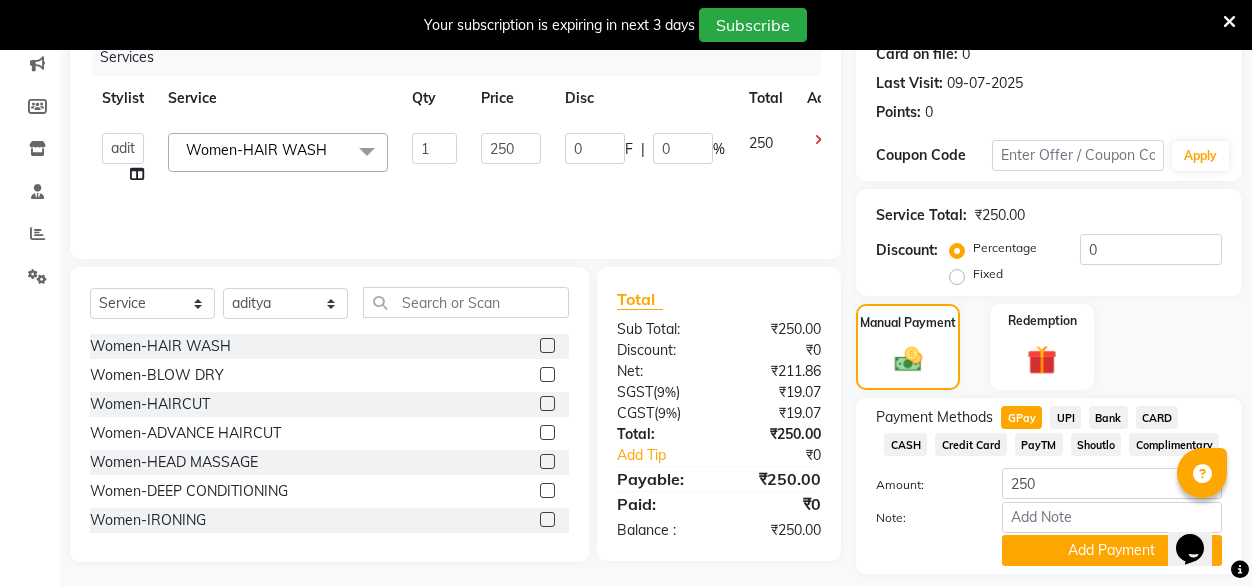 scroll, scrollTop: 316, scrollLeft: 0, axis: vertical 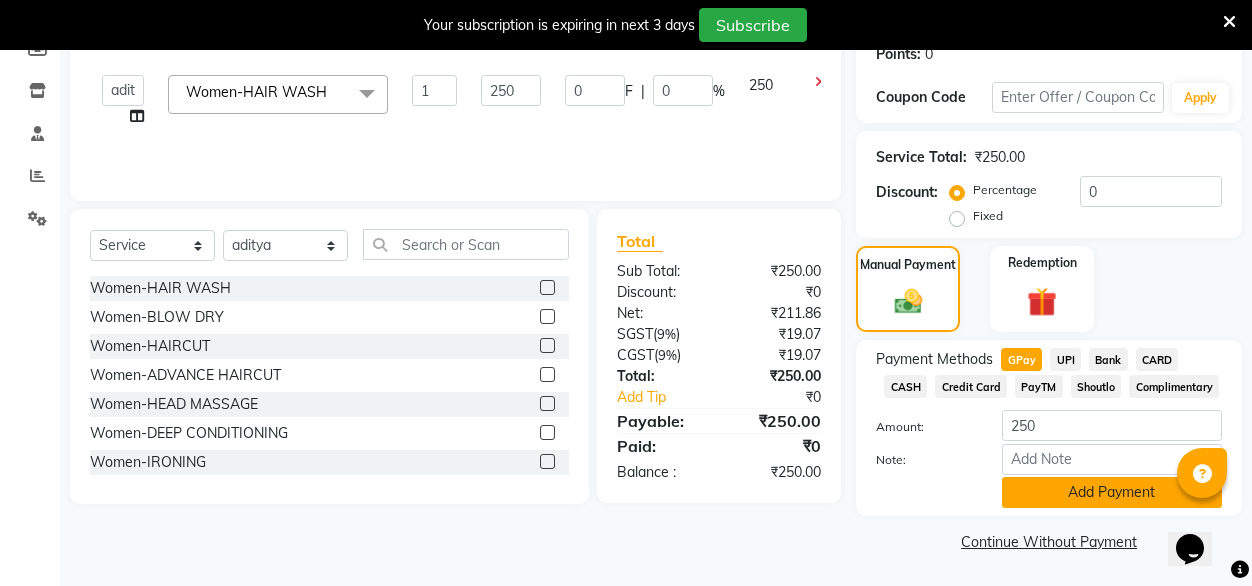 click on "Add Payment" 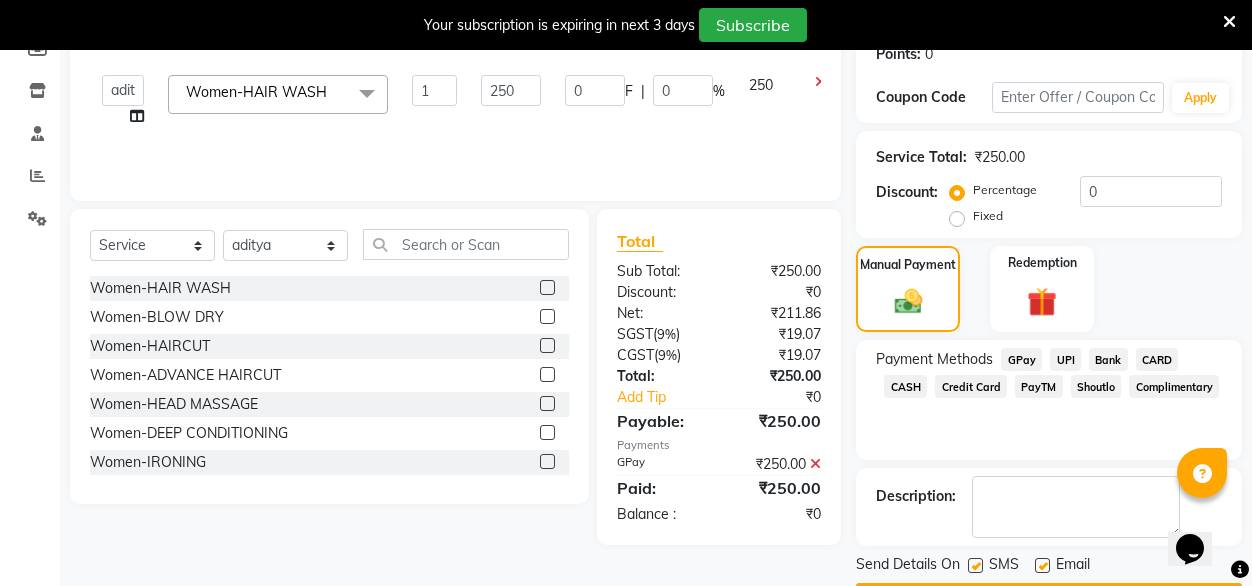 scroll, scrollTop: 372, scrollLeft: 0, axis: vertical 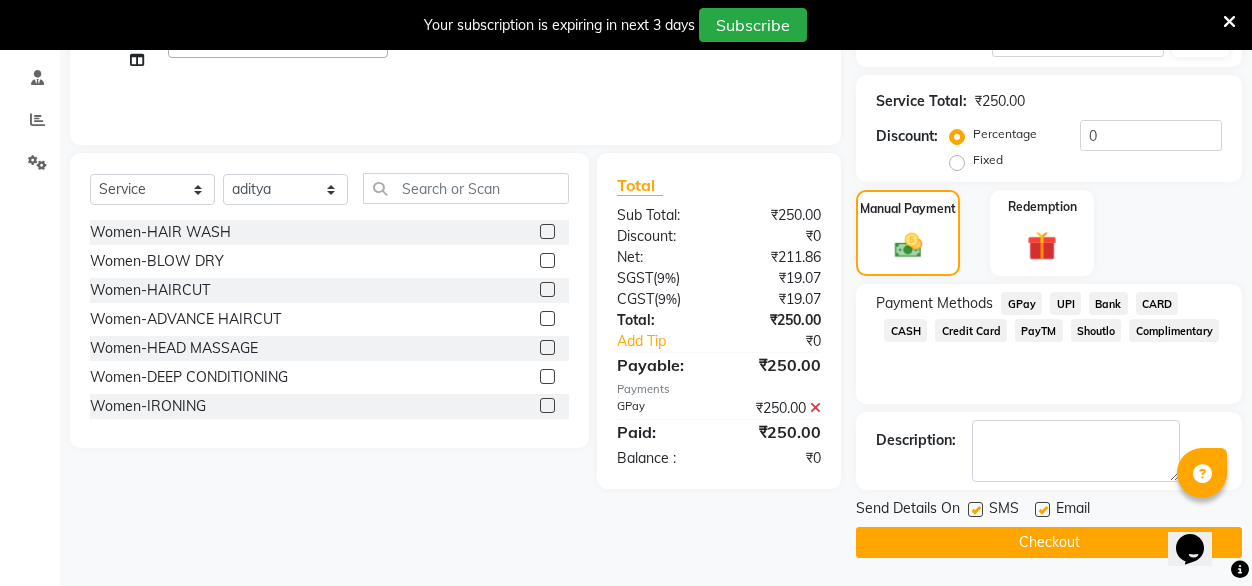 click 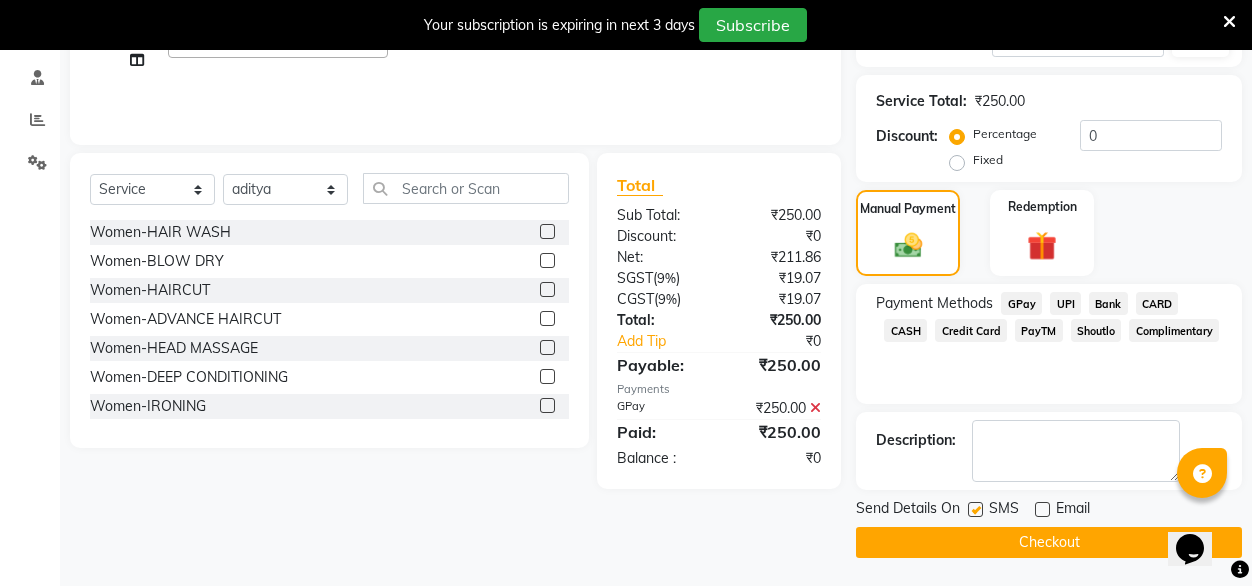 click 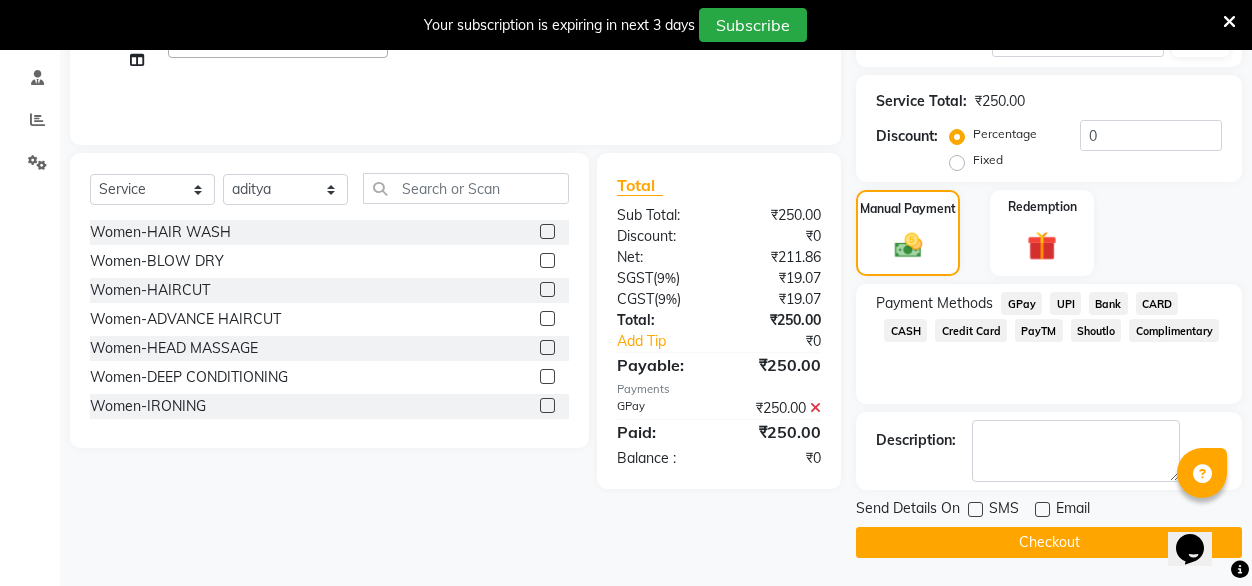 click on "Checkout" 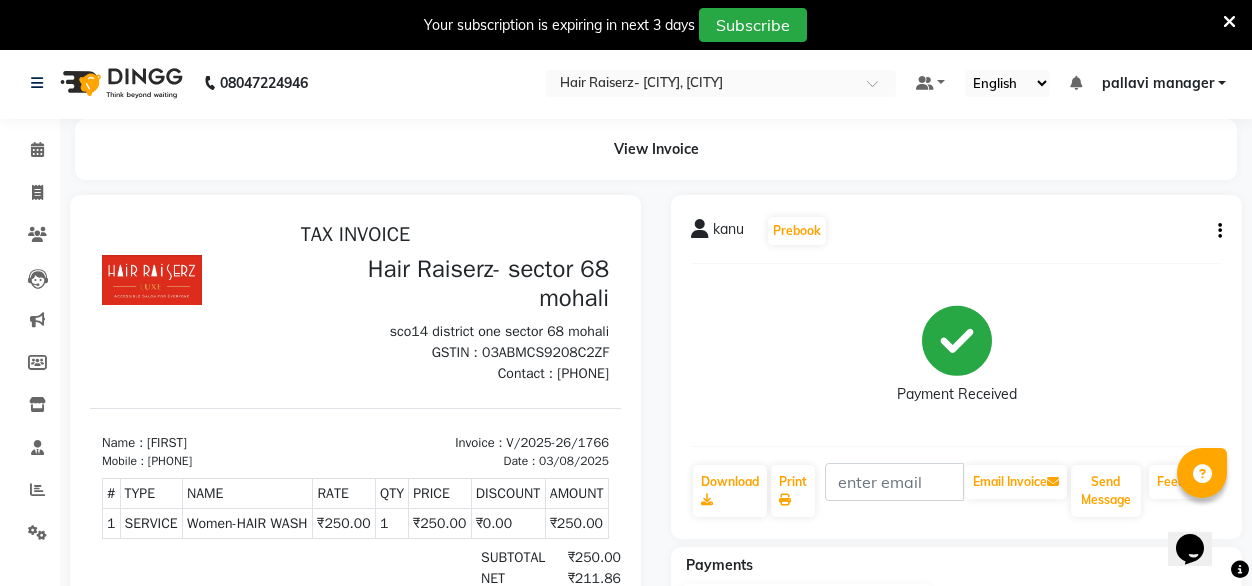 scroll, scrollTop: 0, scrollLeft: 0, axis: both 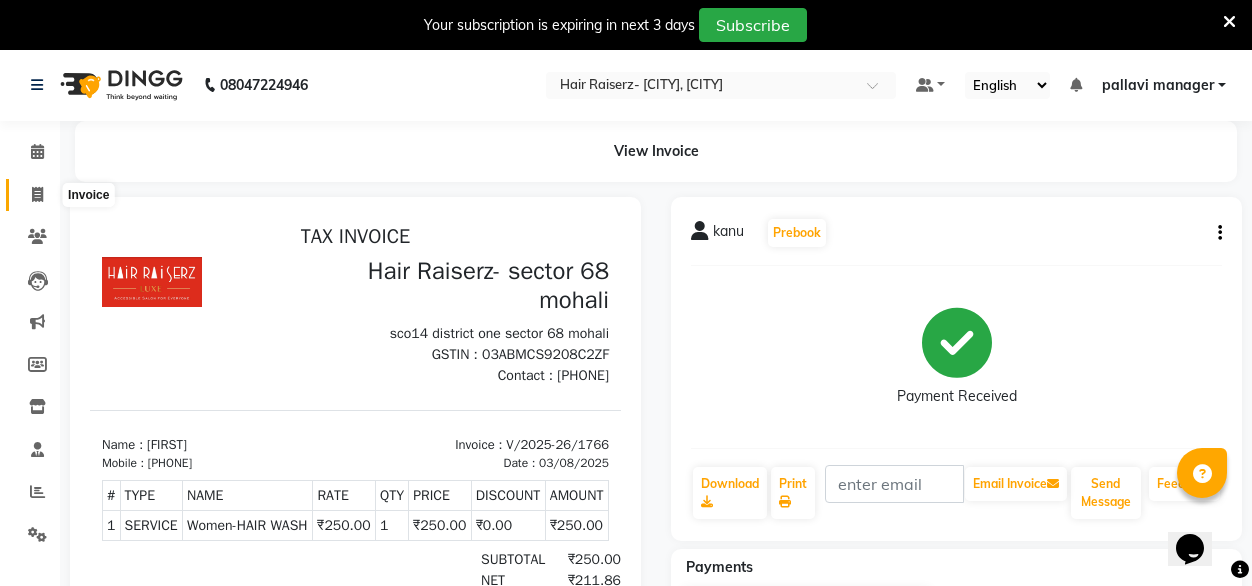 click 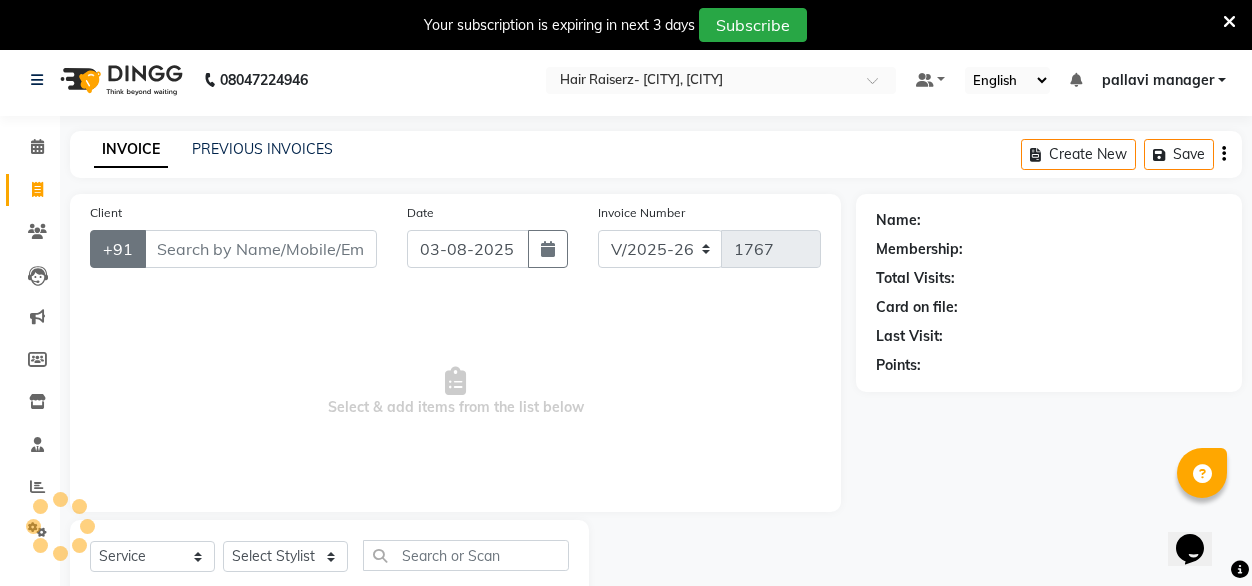 scroll, scrollTop: 63, scrollLeft: 0, axis: vertical 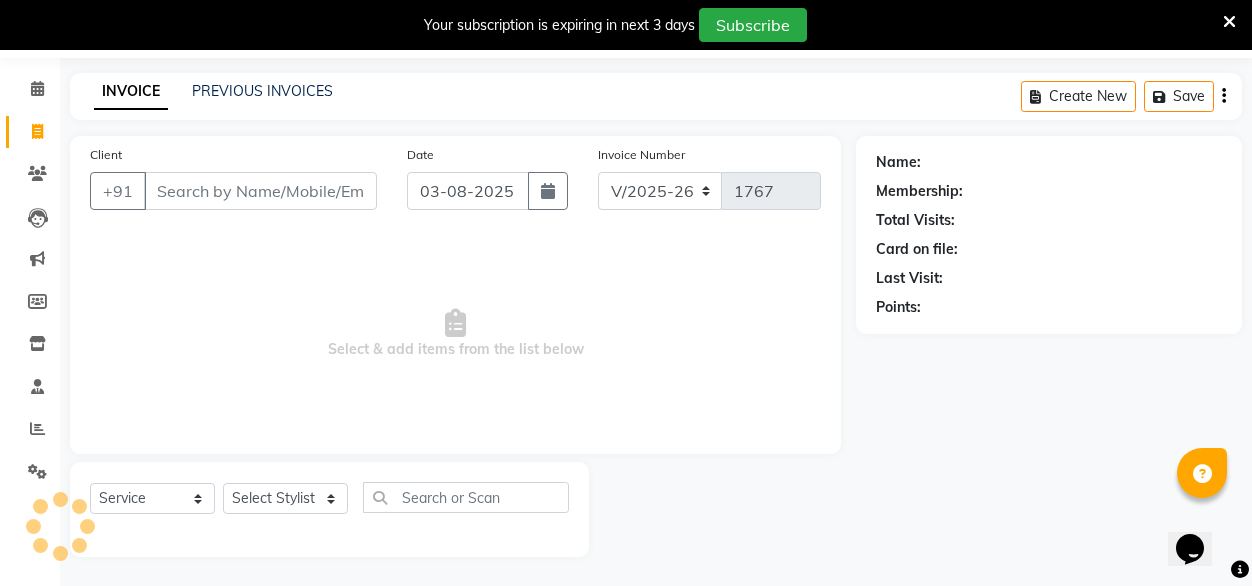 click on "Client" at bounding box center [260, 191] 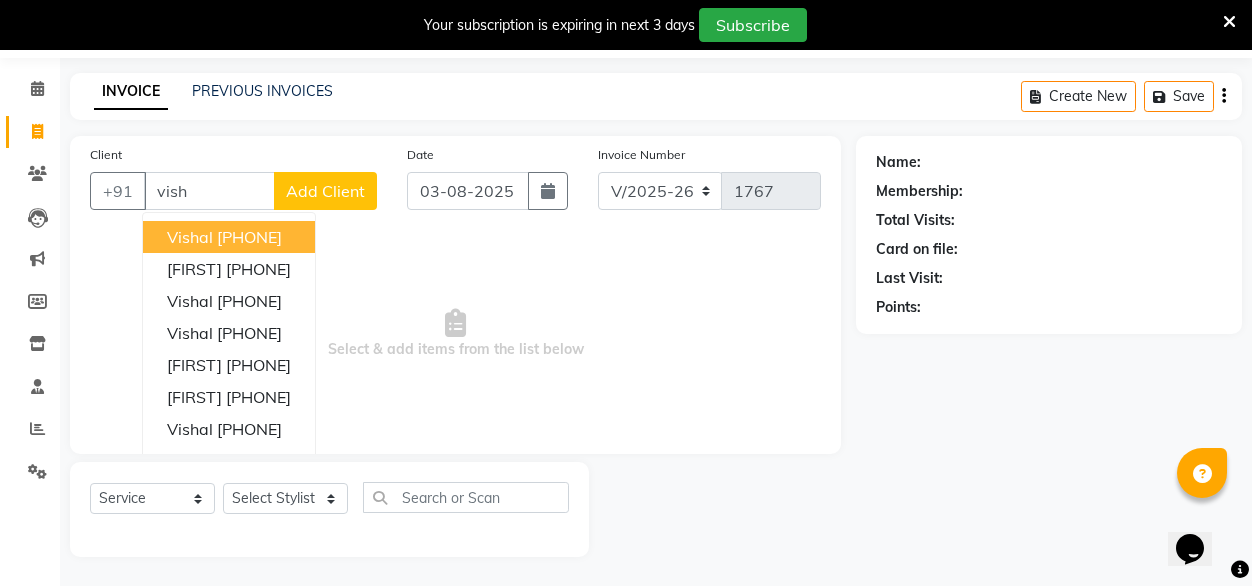 click on "[FIRST] [PHONE] [FIRST] [PHONE] [FIRST] [PHONE] [FIRST] [PHONE] [FIRST] [PHONE] [FIRST] [PHONE] [FIRST] [PHONE] [FIRST] [PHONE] [FIRST] [PHONE]" at bounding box center (229, 381) 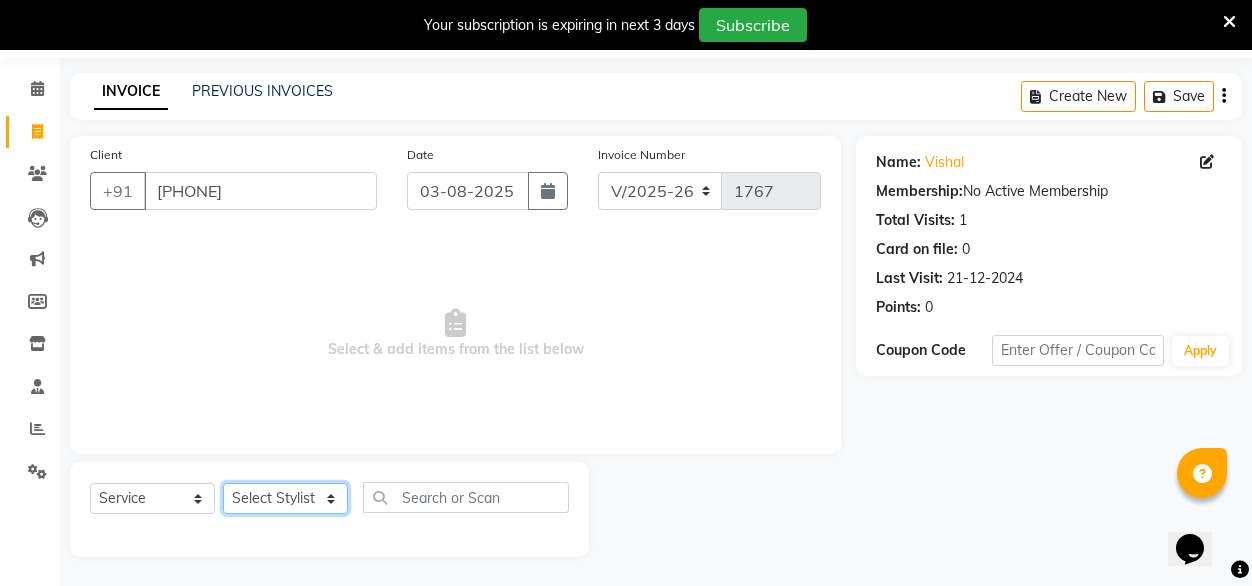 click on "Select Stylist [FIRST] [FIRST] [FIRST] Geet mam  [FIRST] [FIRST] manager [FIRST] [FIRST] [FIRST] [FIRST] [FIRST]" 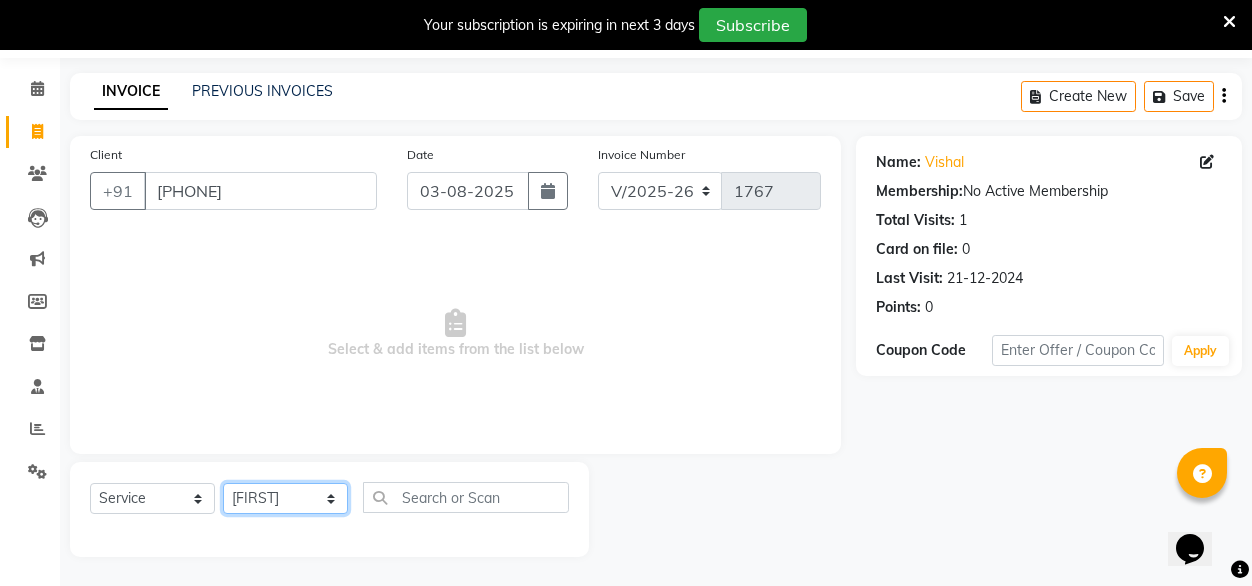 click on "Select Stylist [FIRST] [FIRST] [FIRST] Geet mam  [FIRST] [FIRST] manager [FIRST] [FIRST] [FIRST] [FIRST] [FIRST]" 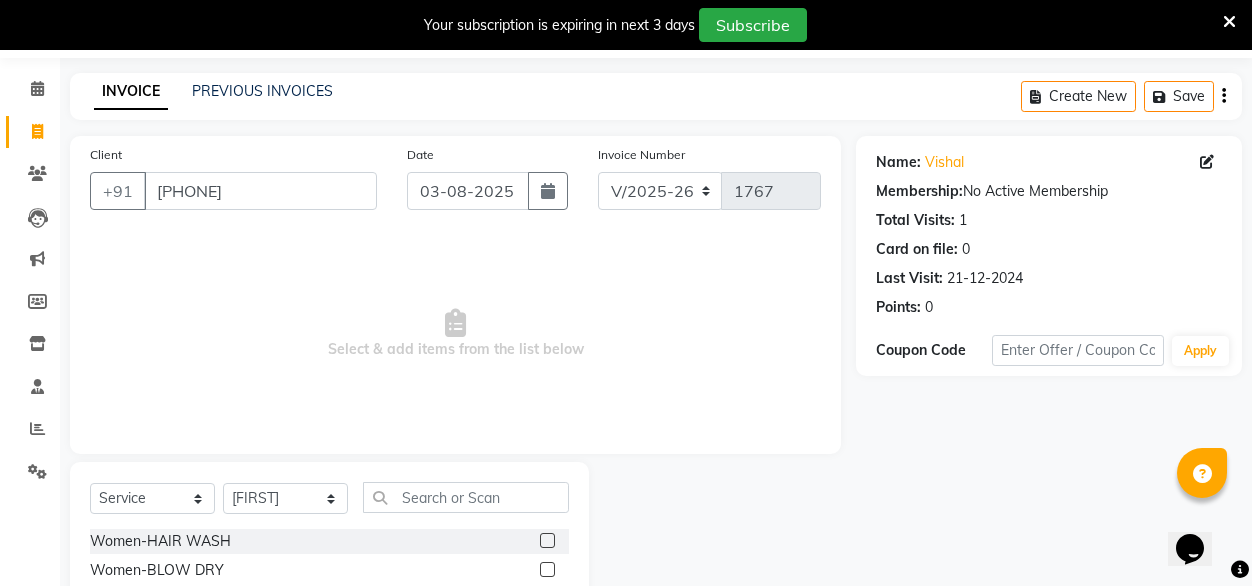 click 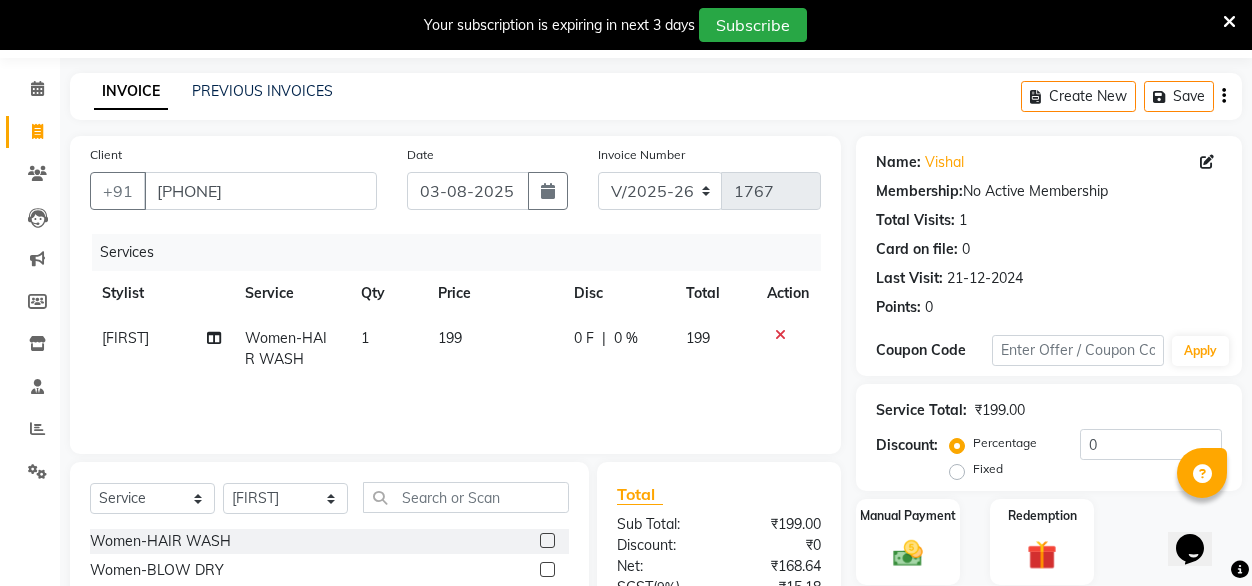 click on "199" 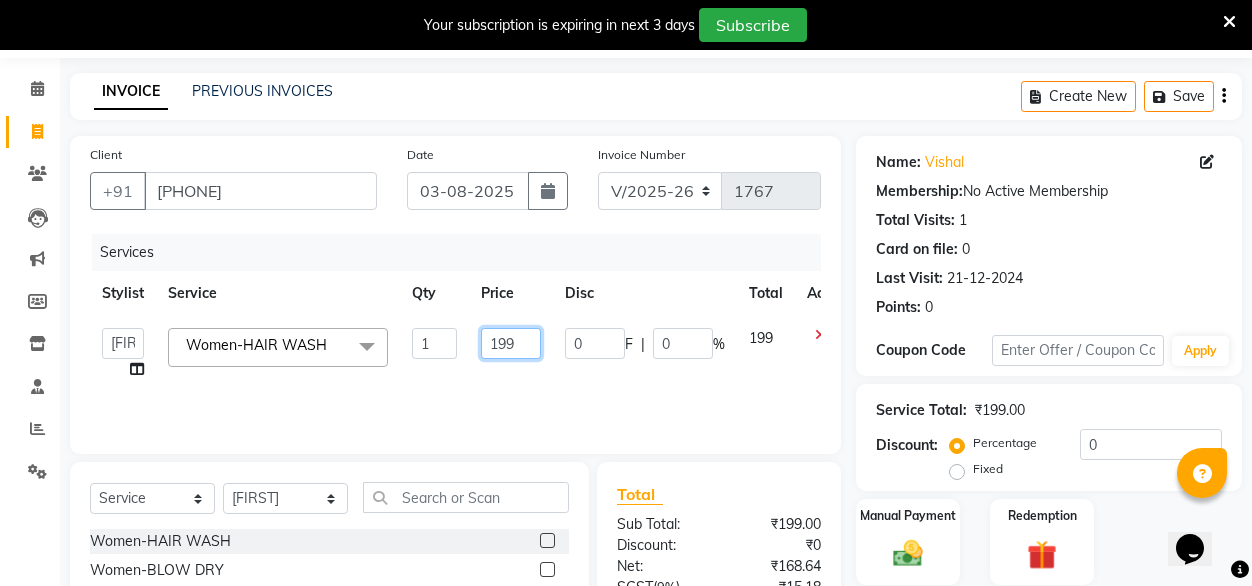 click on "199" 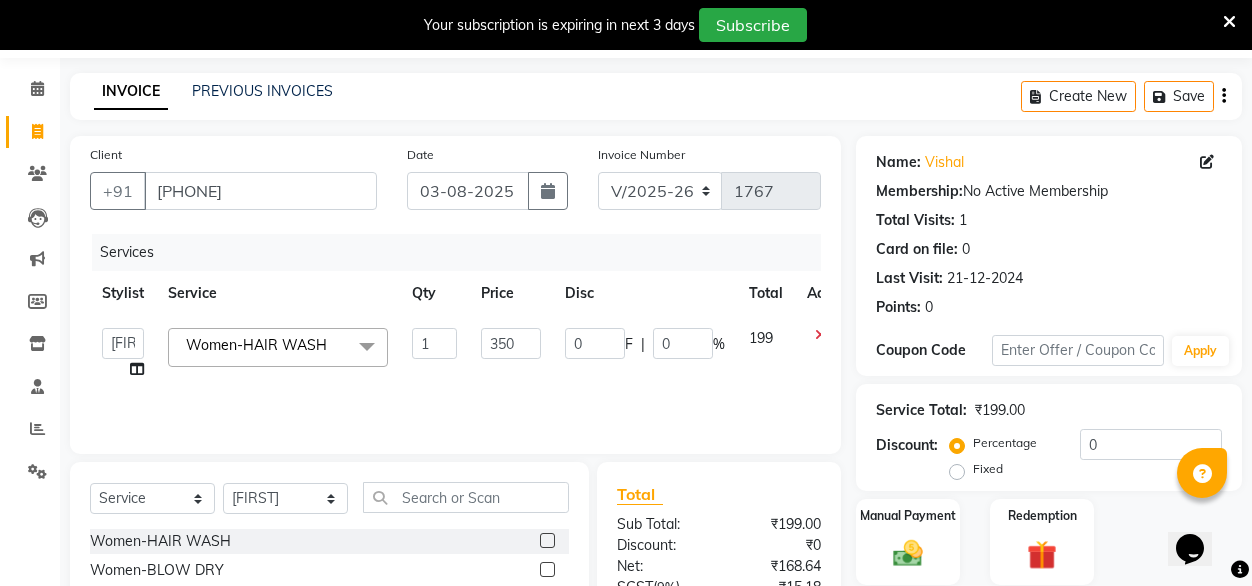 click on "350" 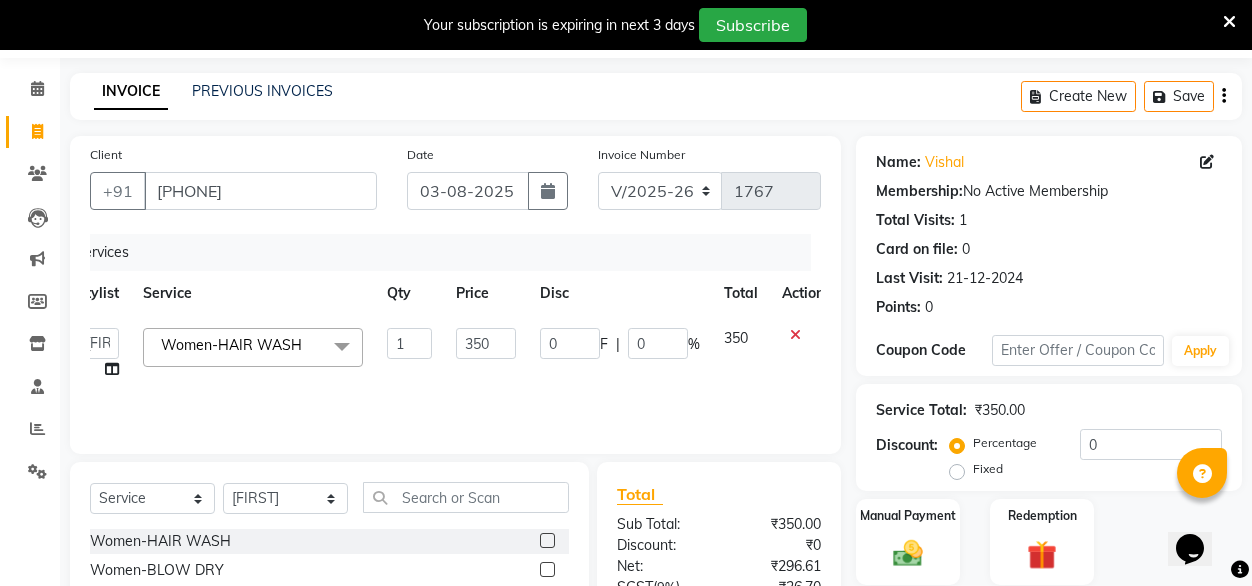 scroll, scrollTop: 0, scrollLeft: 26, axis: horizontal 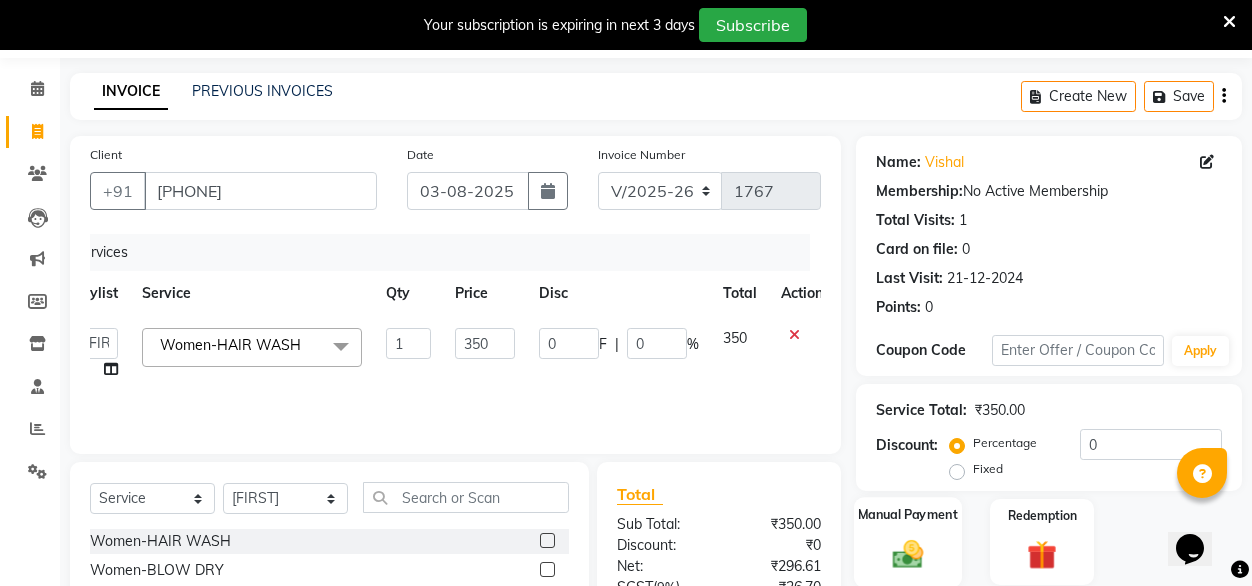 click on "Manual Payment" 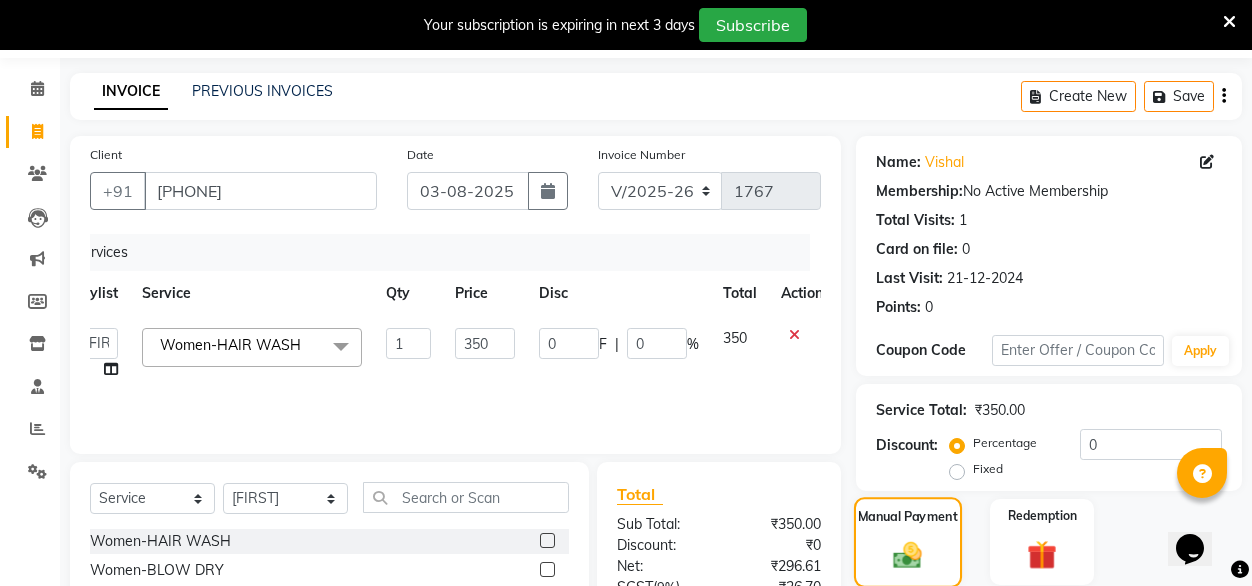 drag, startPoint x: 939, startPoint y: 555, endPoint x: 894, endPoint y: 554, distance: 45.01111 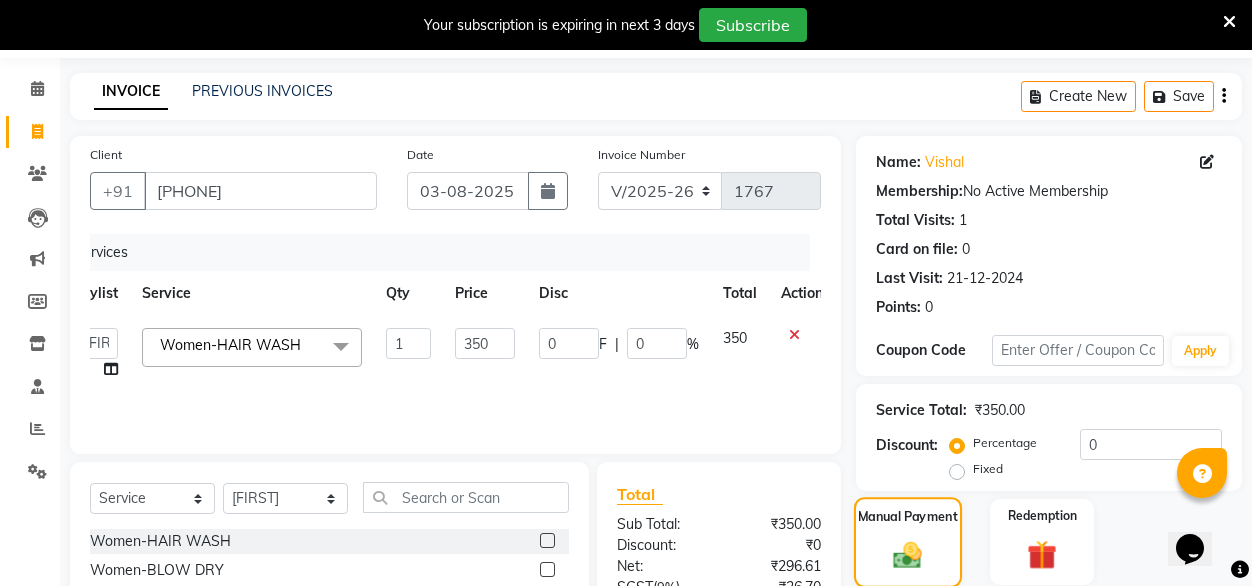 scroll, scrollTop: 263, scrollLeft: 0, axis: vertical 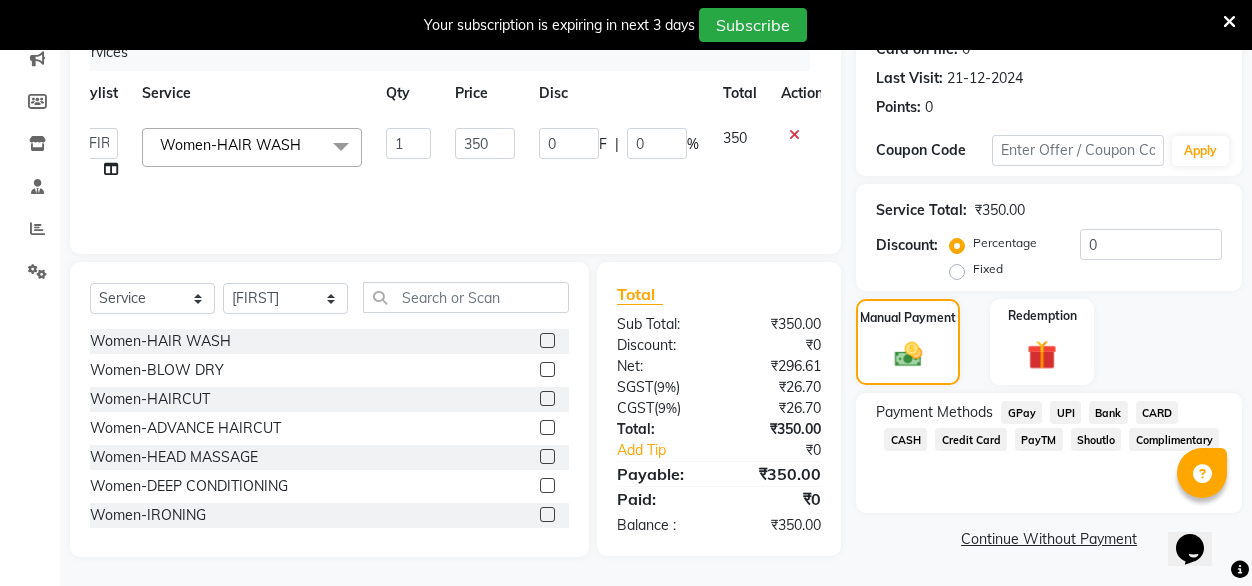 click on "GPay" 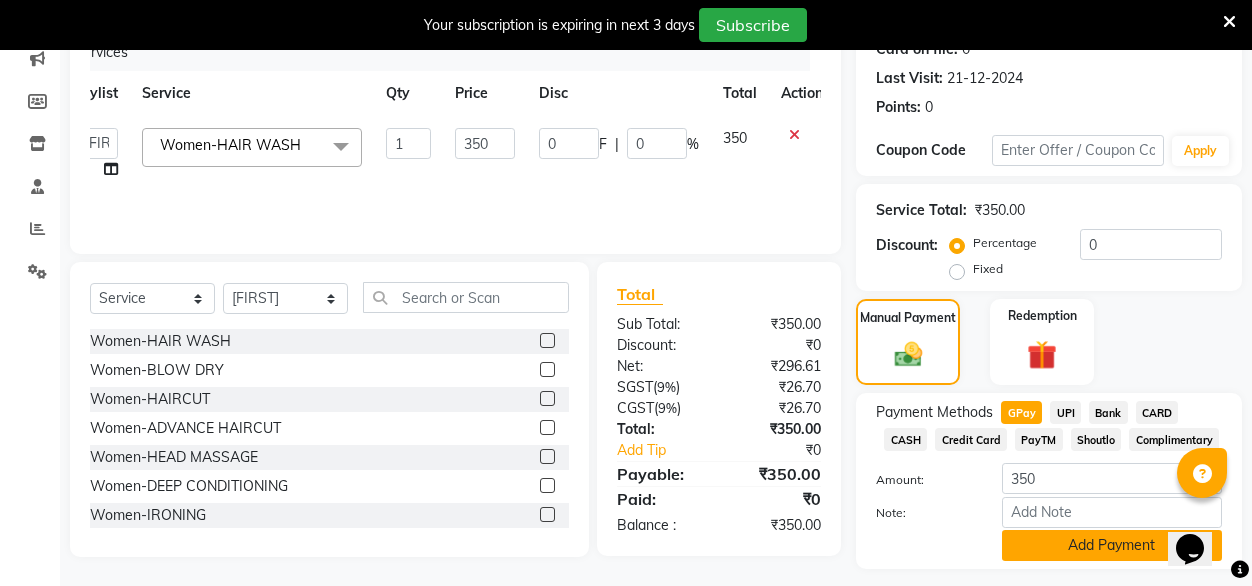 click on "Add Payment" 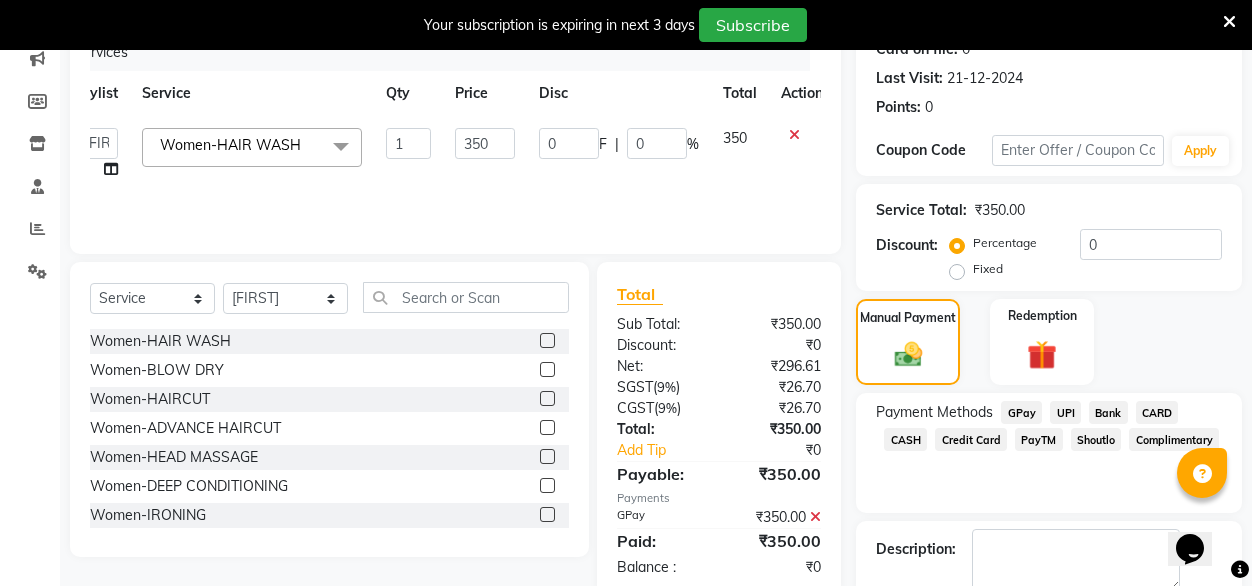 scroll, scrollTop: 372, scrollLeft: 0, axis: vertical 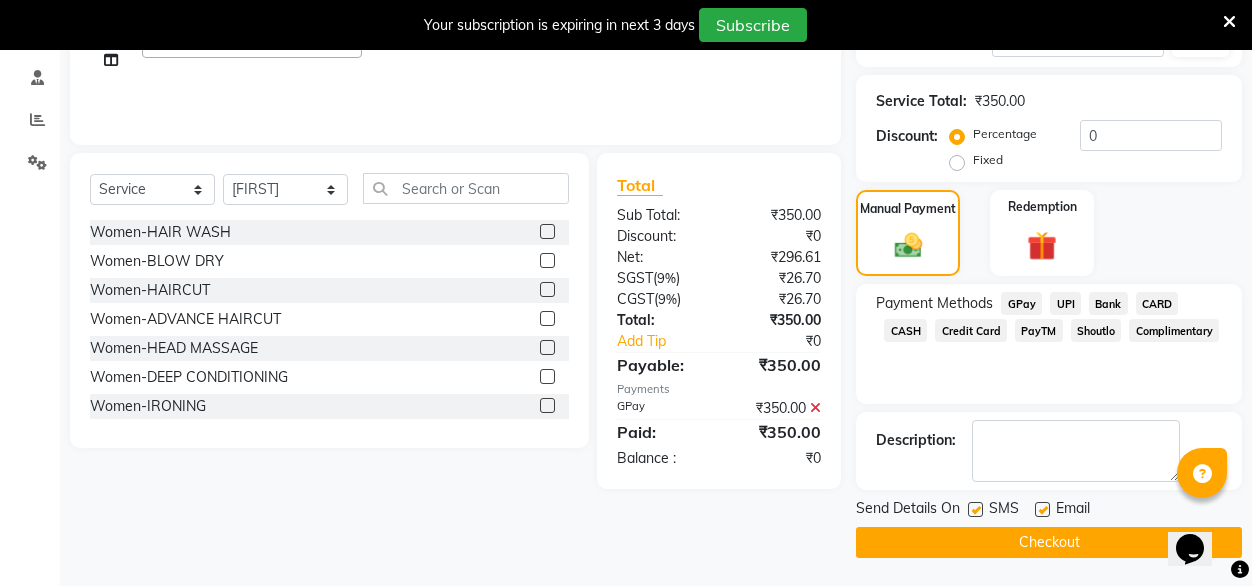click 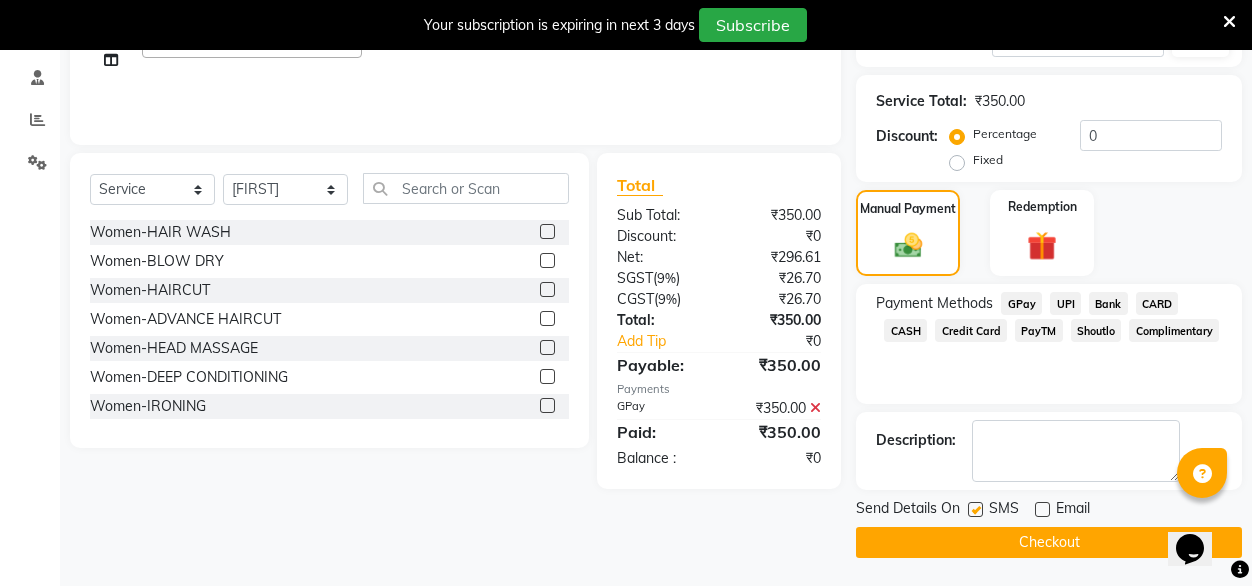 click 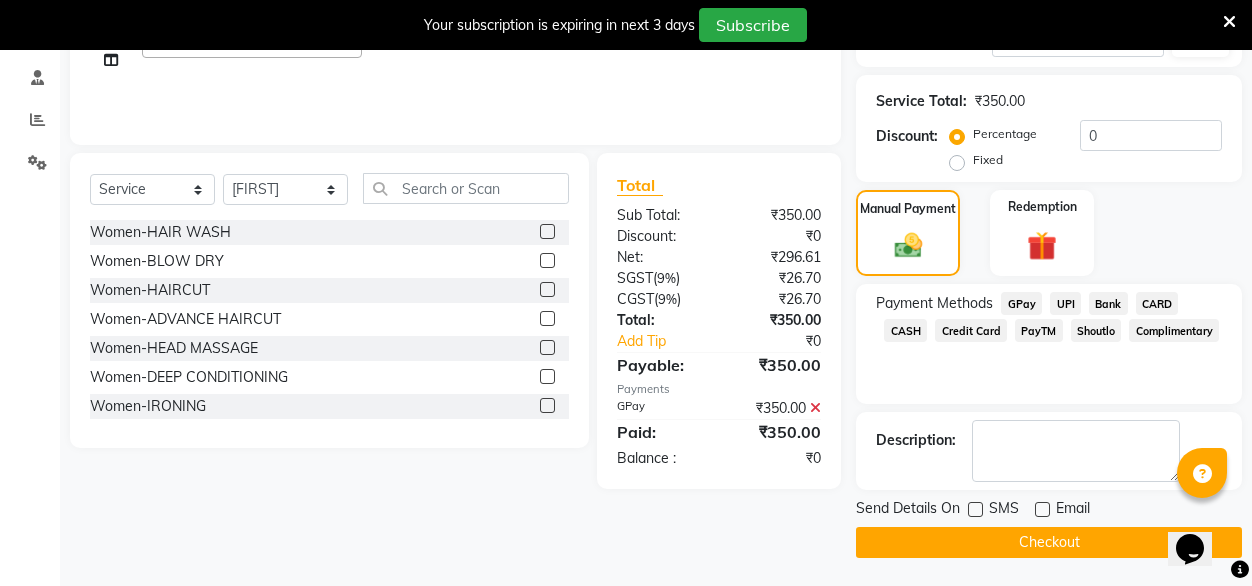 click on "Checkout" 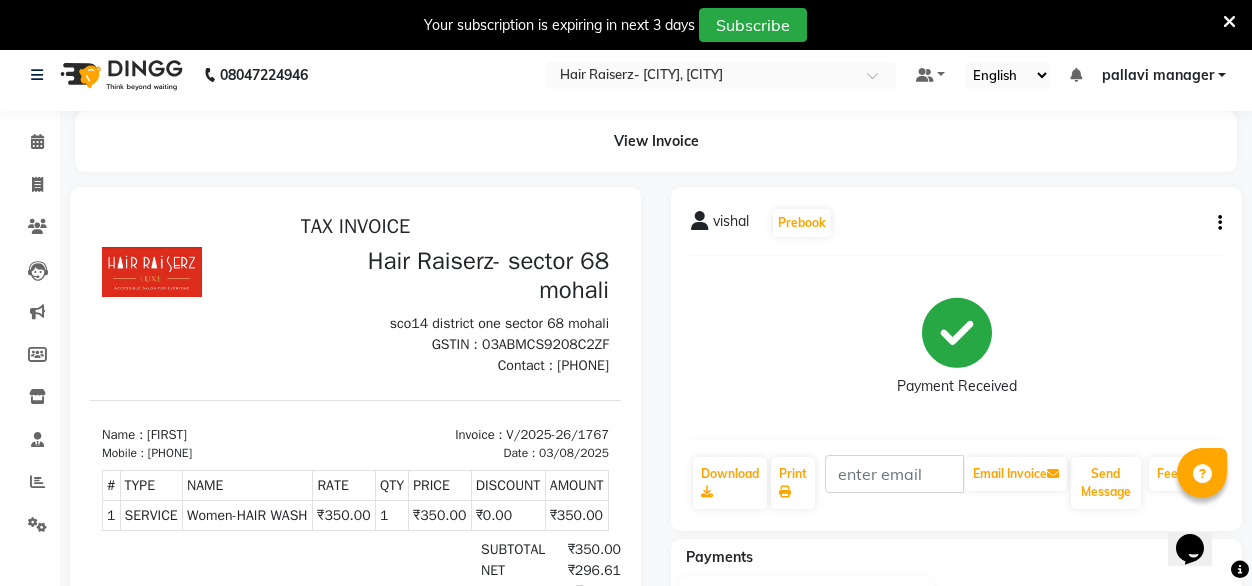scroll, scrollTop: 0, scrollLeft: 0, axis: both 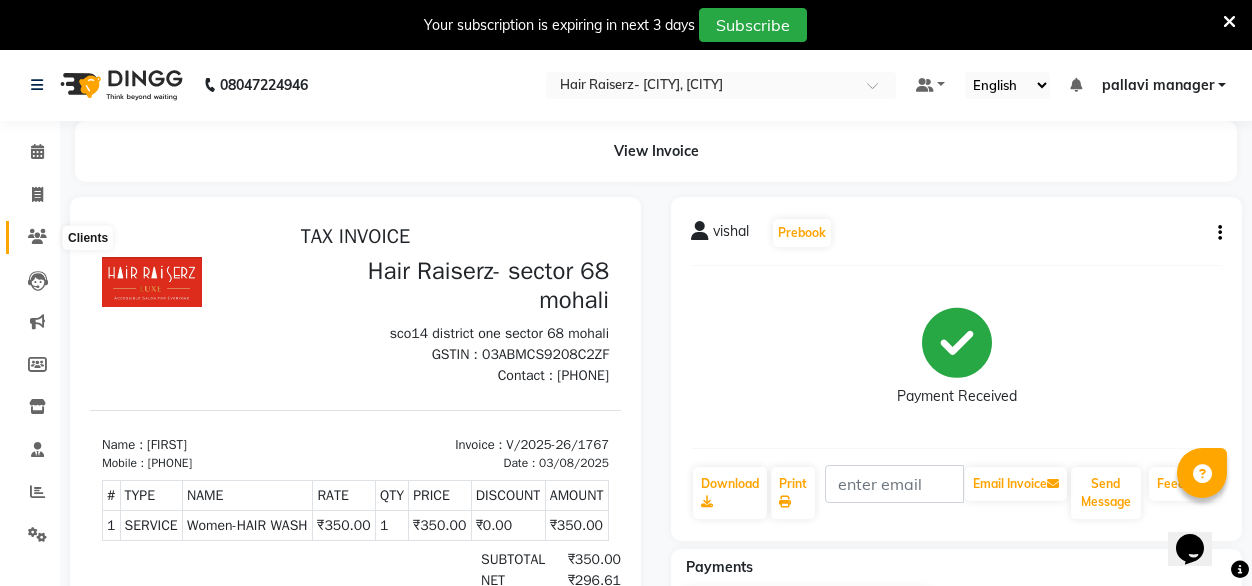 click 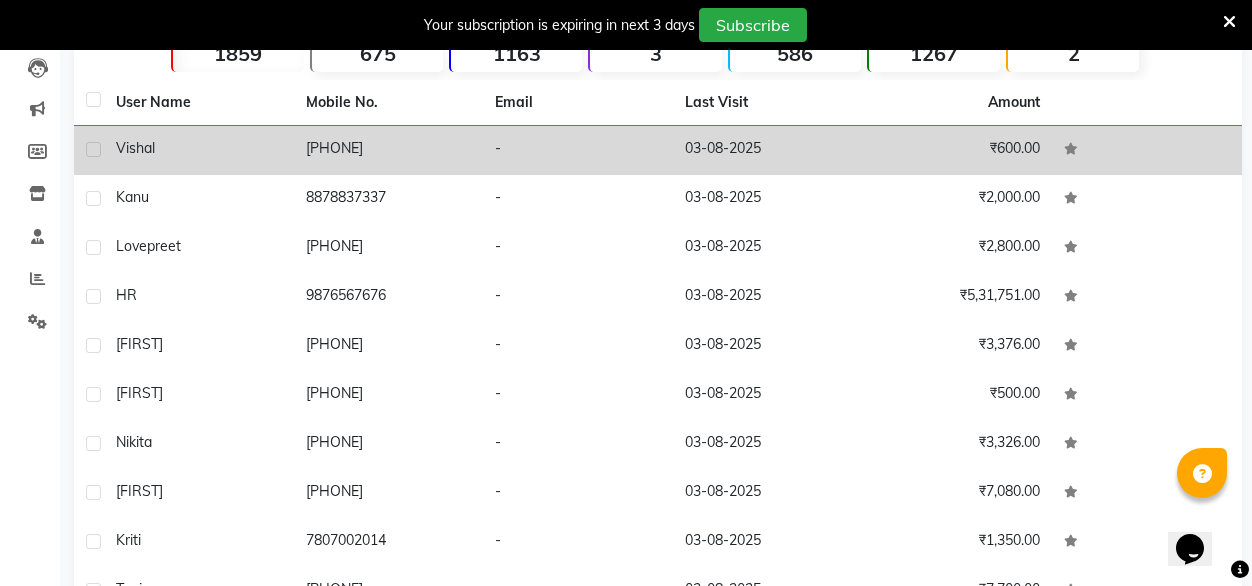scroll, scrollTop: 214, scrollLeft: 0, axis: vertical 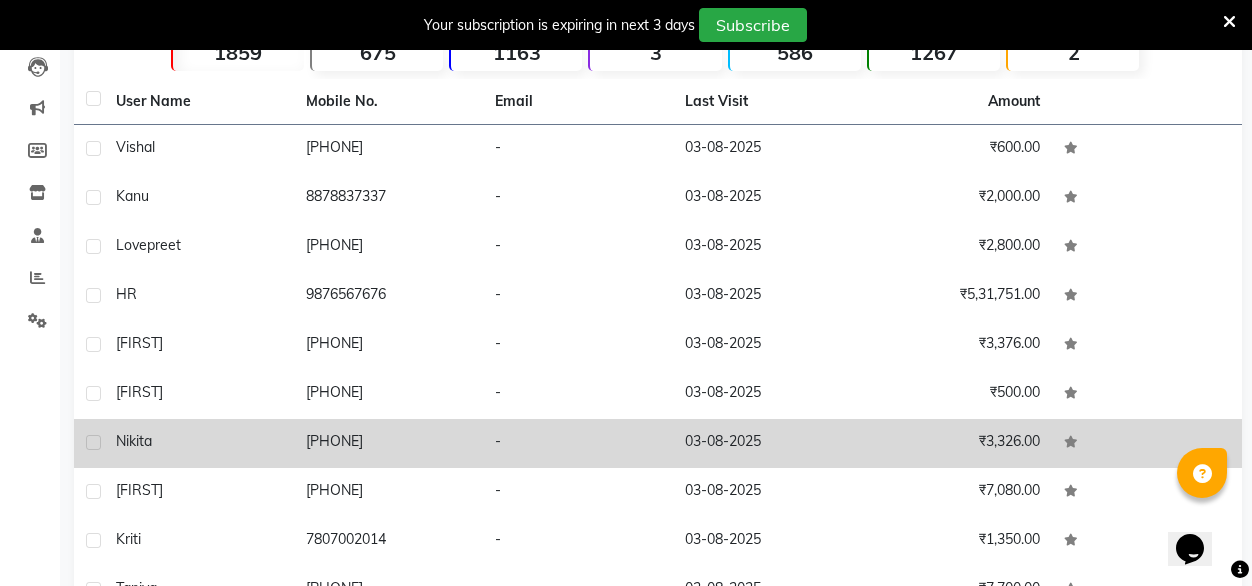 click on "nikita" 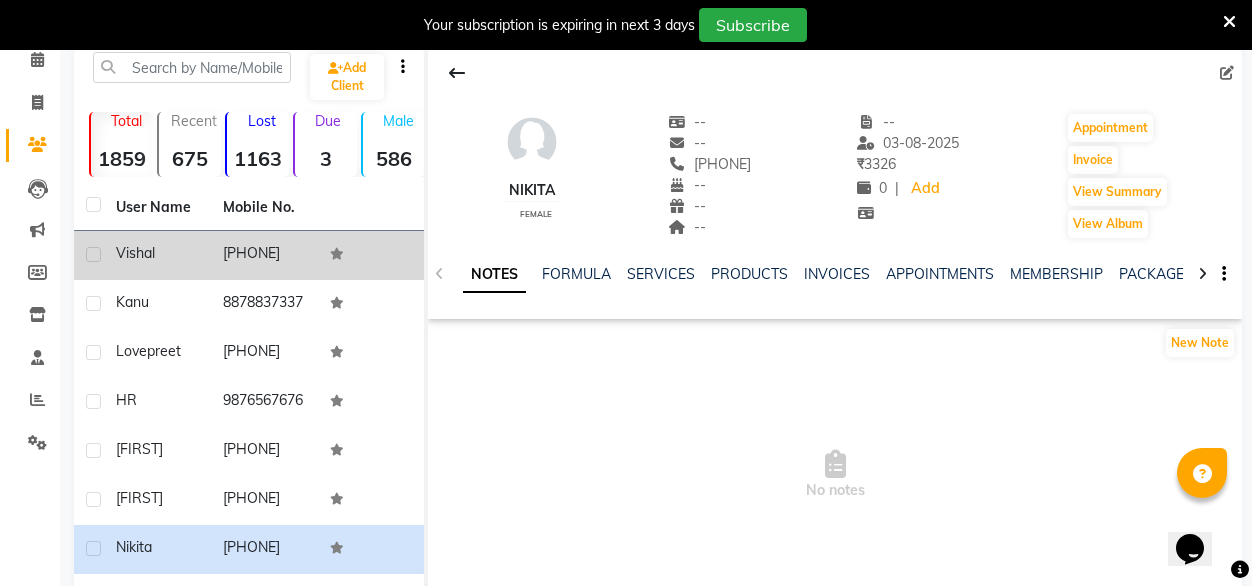 scroll, scrollTop: 0, scrollLeft: 0, axis: both 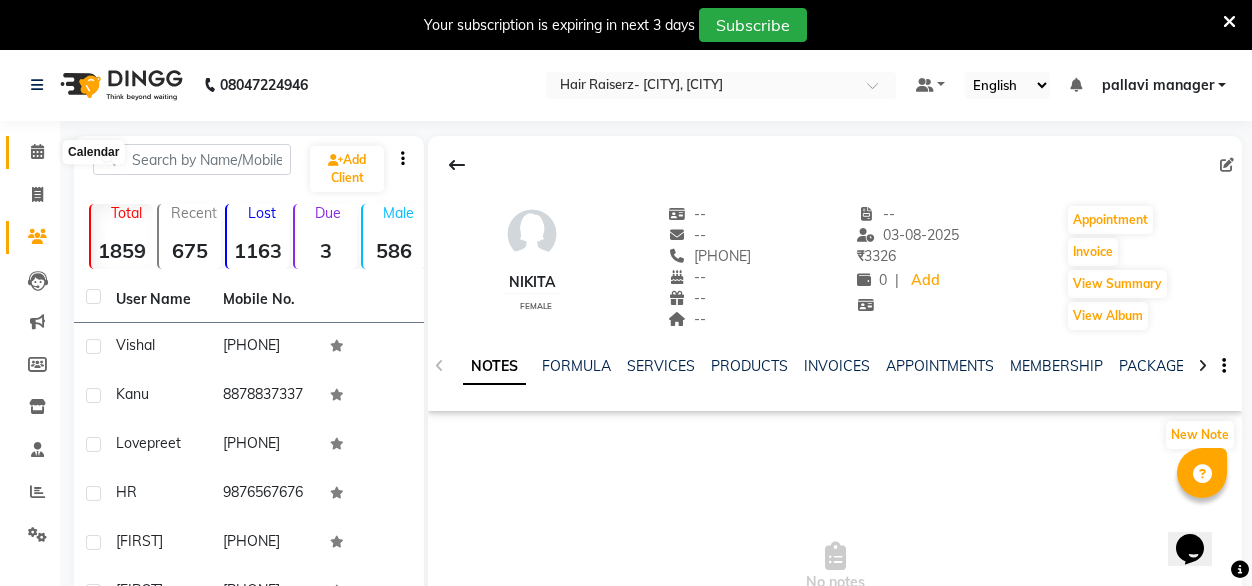 click 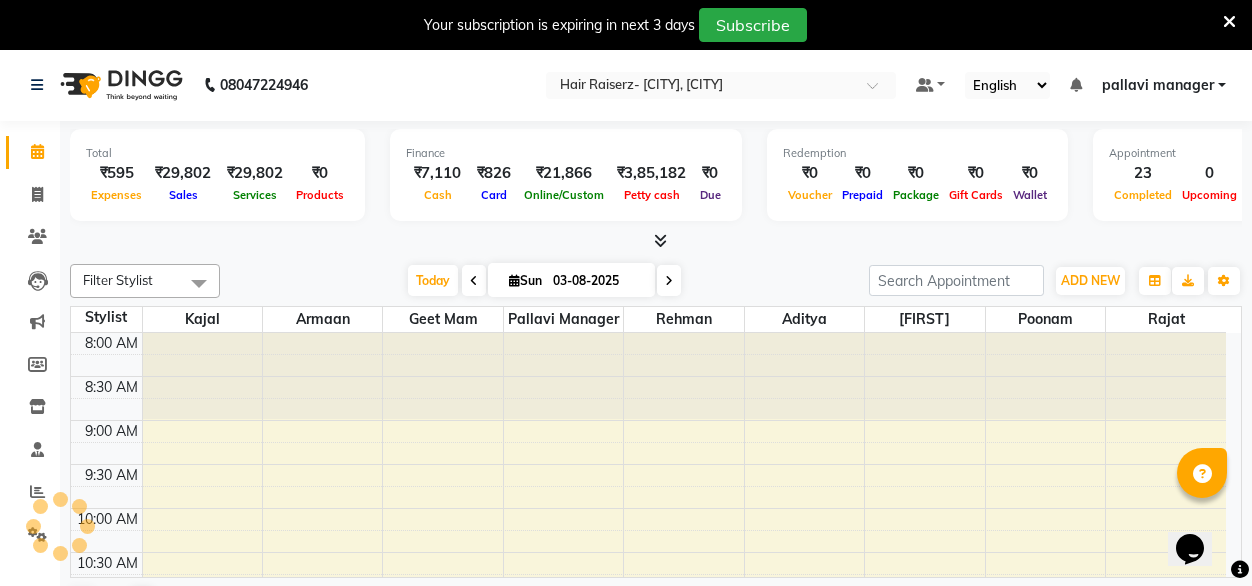 scroll, scrollTop: 0, scrollLeft: 0, axis: both 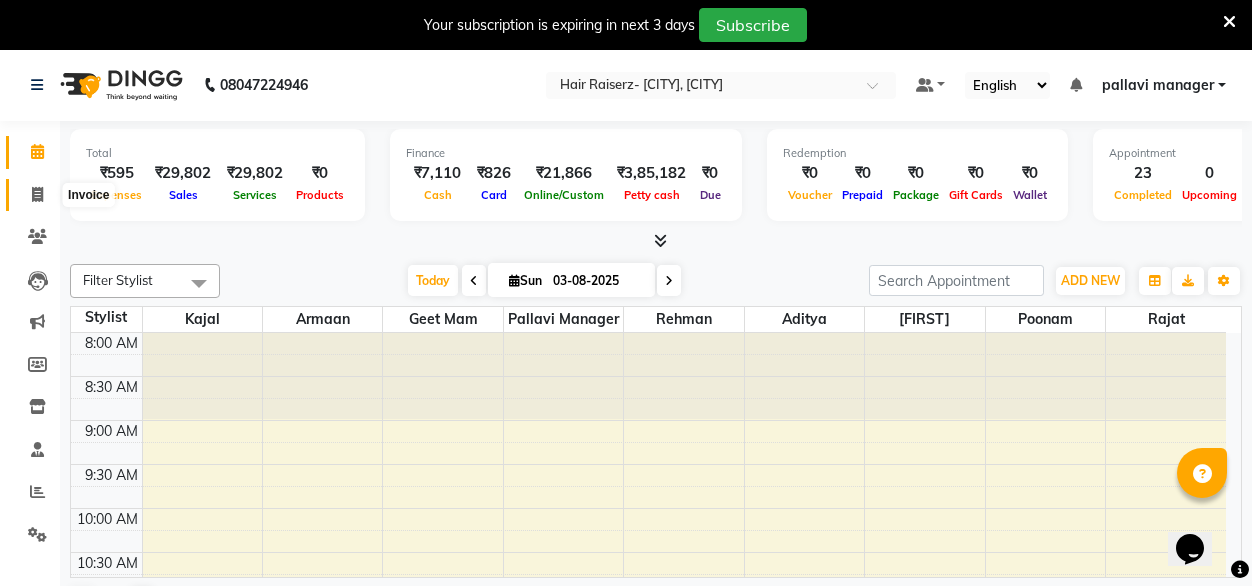 click 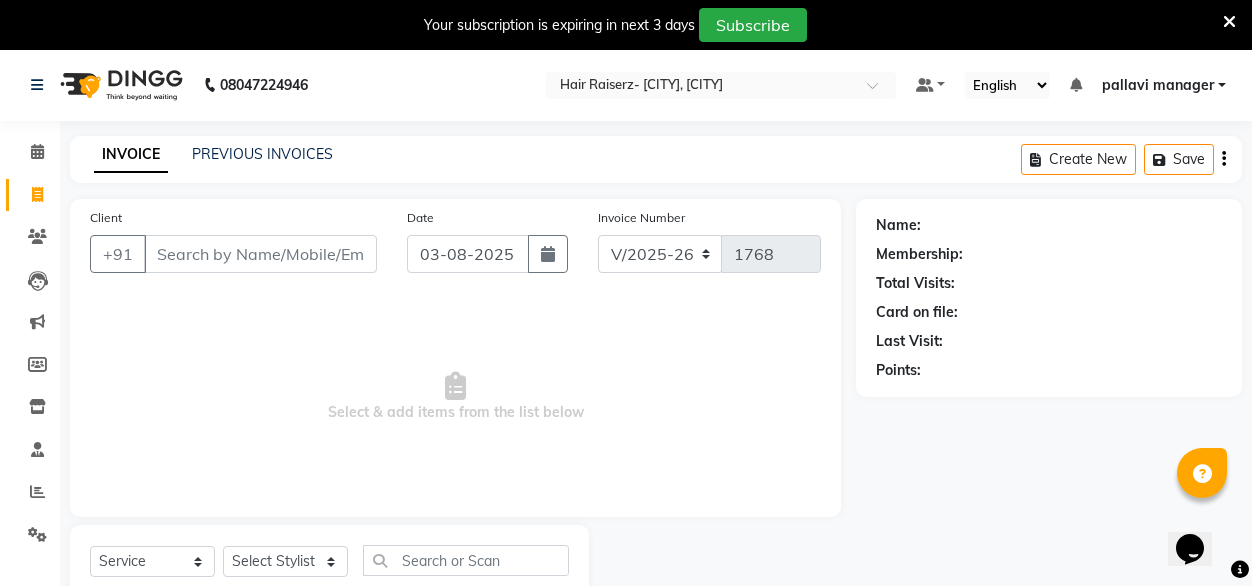 click on "Client" at bounding box center [260, 254] 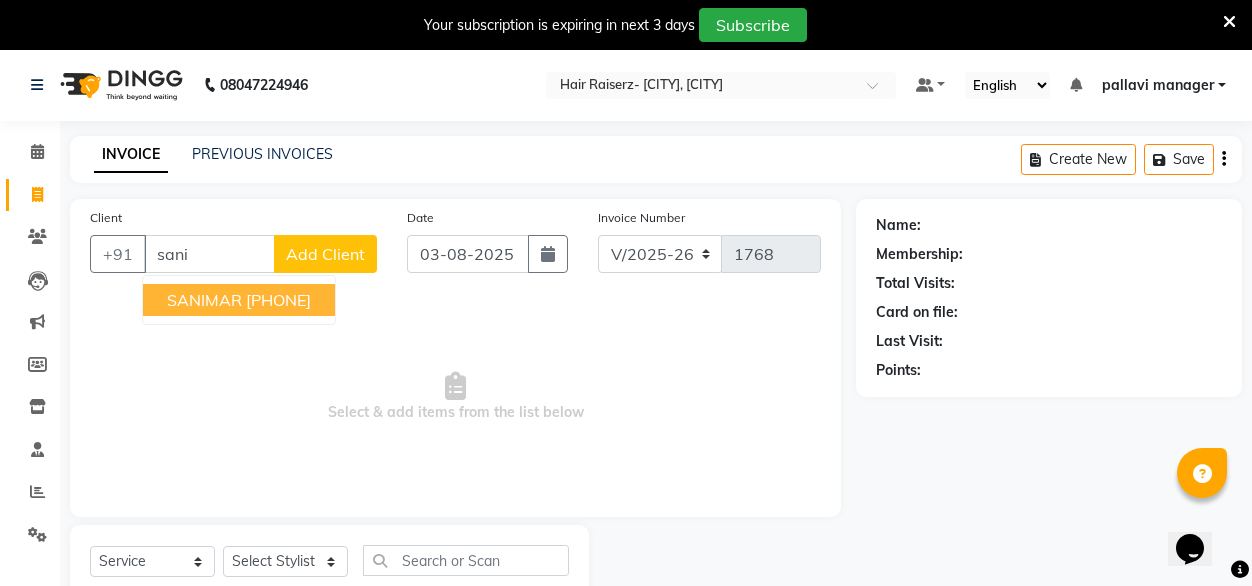 click on "SANIMAR" at bounding box center (204, 300) 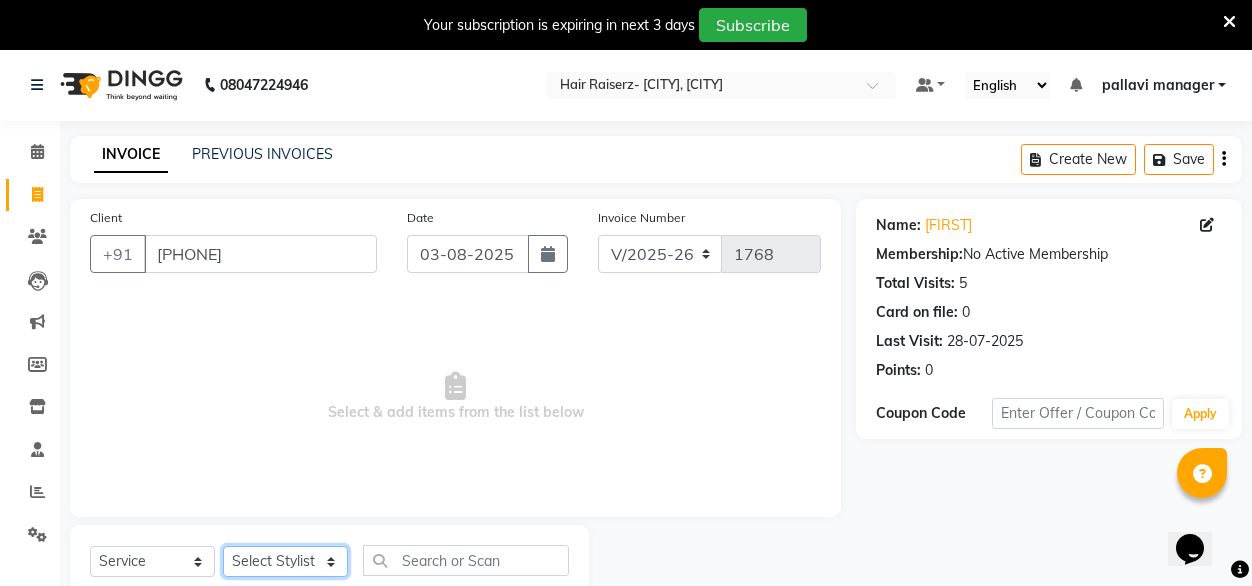 click on "Select Stylist [FIRST] [FIRST] [FIRST] Geet mam  [FIRST] [FIRST] manager [FIRST] [FIRST] [FIRST] [FIRST] [FIRST]" 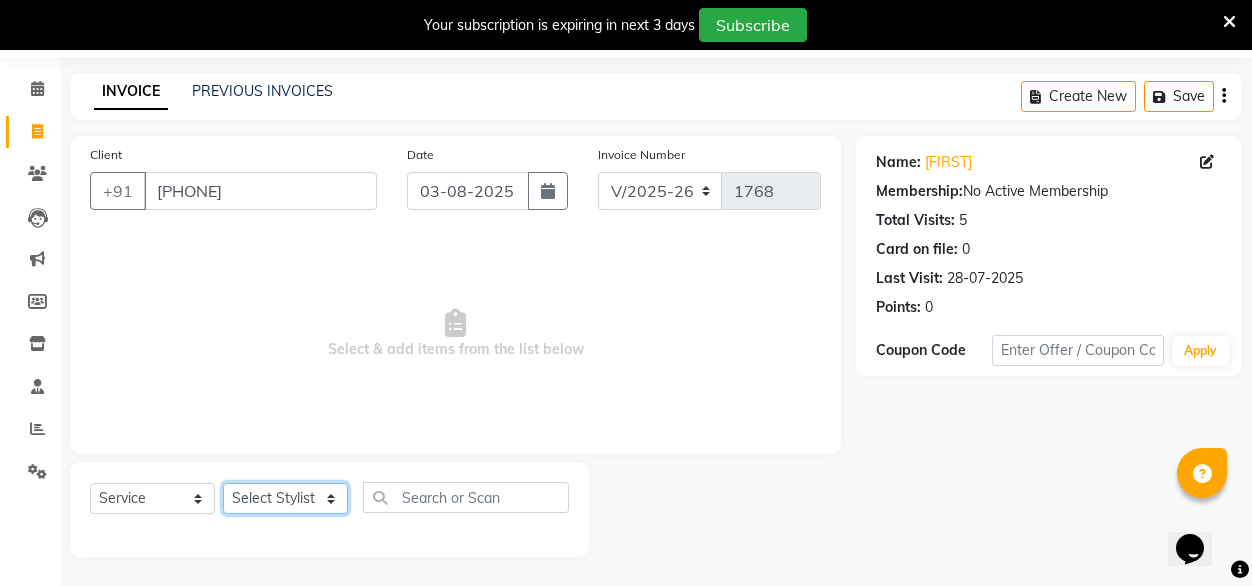 click on "Select Stylist [FIRST] [FIRST] [FIRST] Geet mam  [FIRST] [FIRST] manager [FIRST] [FIRST] [FIRST] [FIRST] [FIRST]" 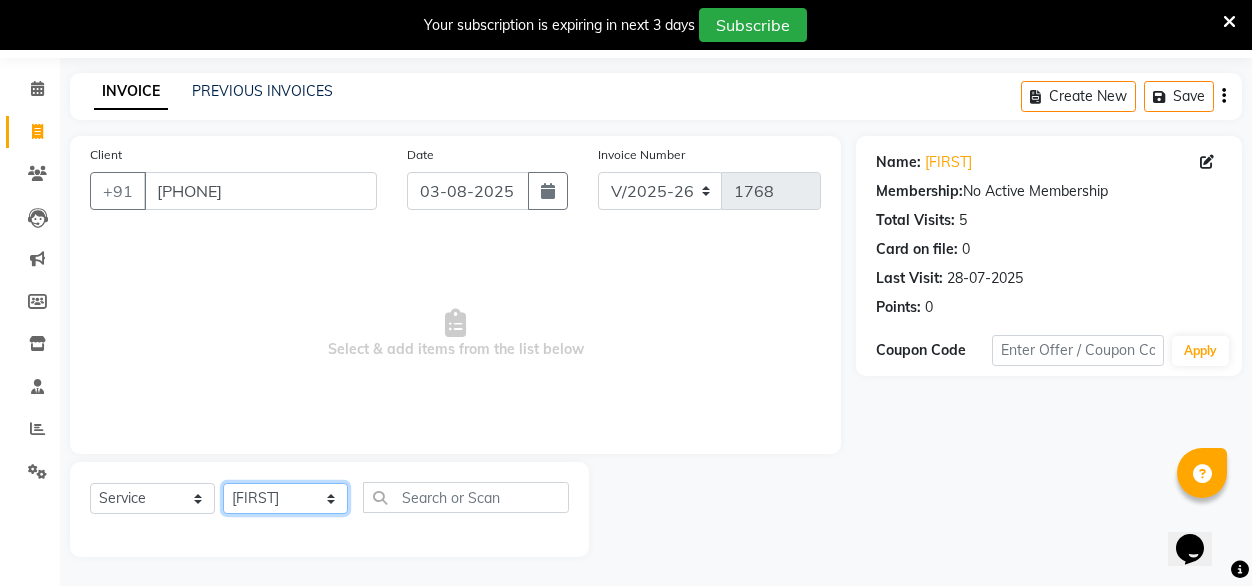 click on "Select Stylist [FIRST] [FIRST] [FIRST] Geet mam  [FIRST] [FIRST] manager [FIRST] [FIRST] [FIRST] [FIRST] [FIRST]" 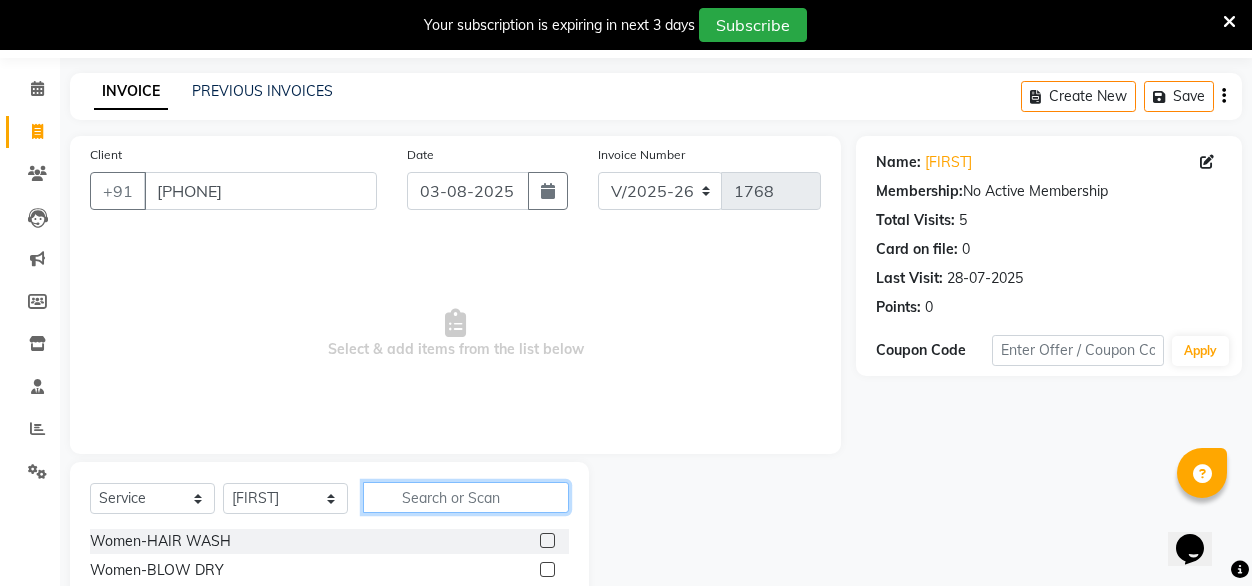 click 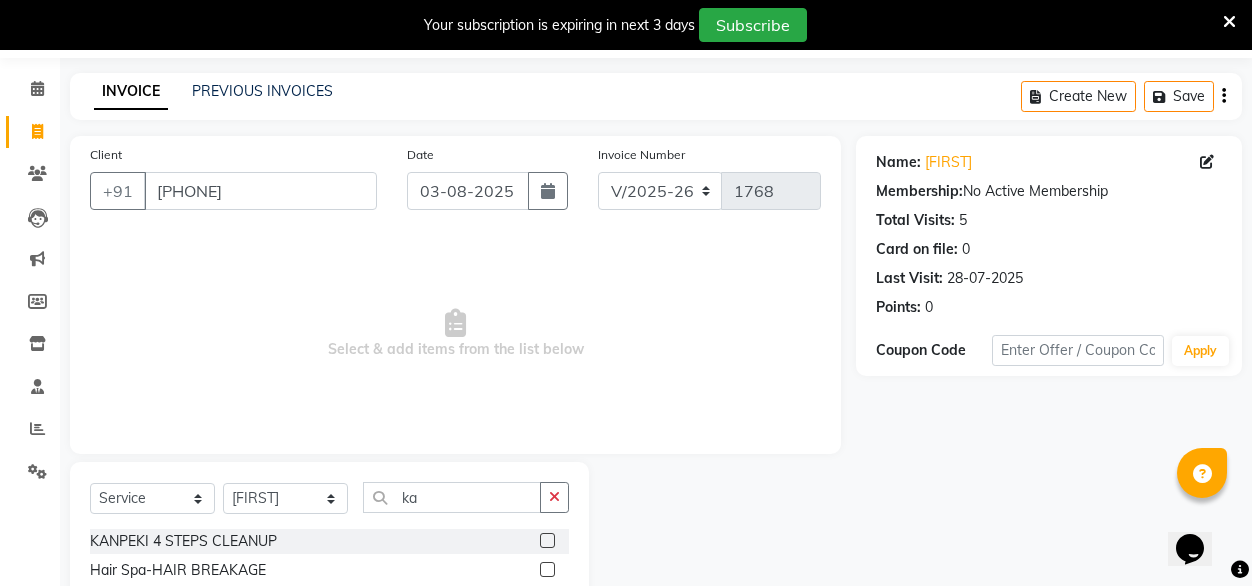 click 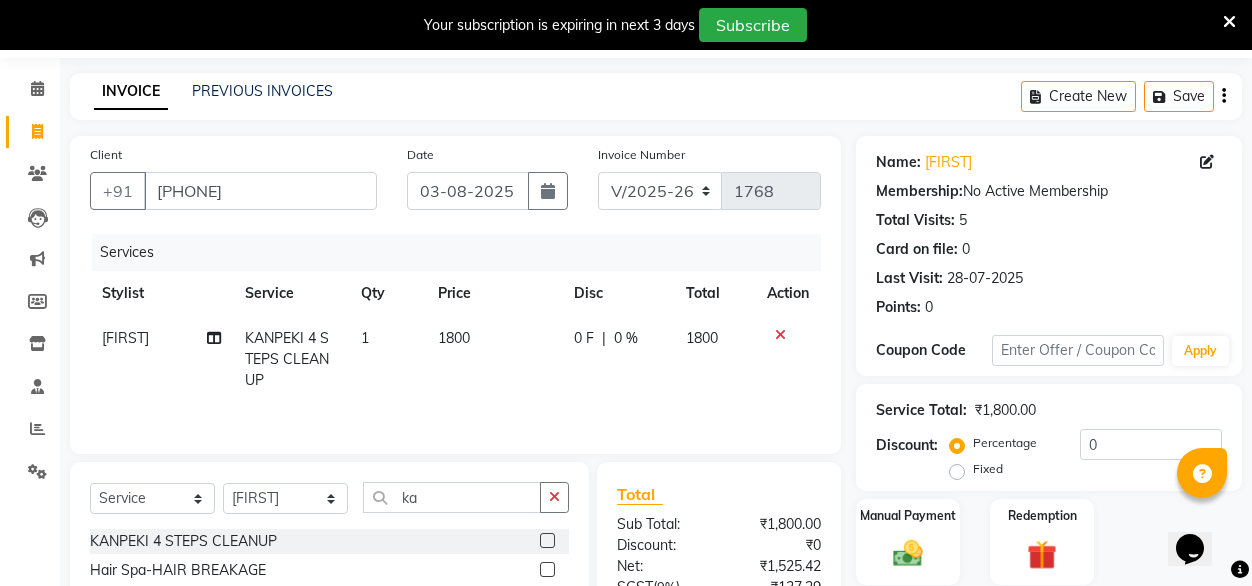 click on "1800" 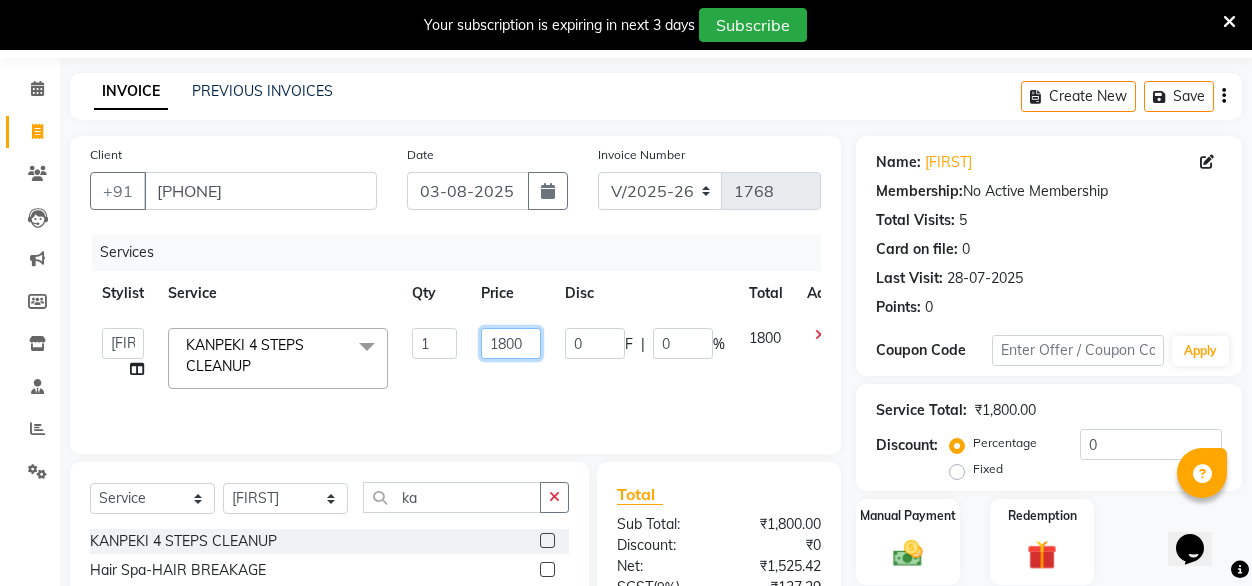 click on "1800" 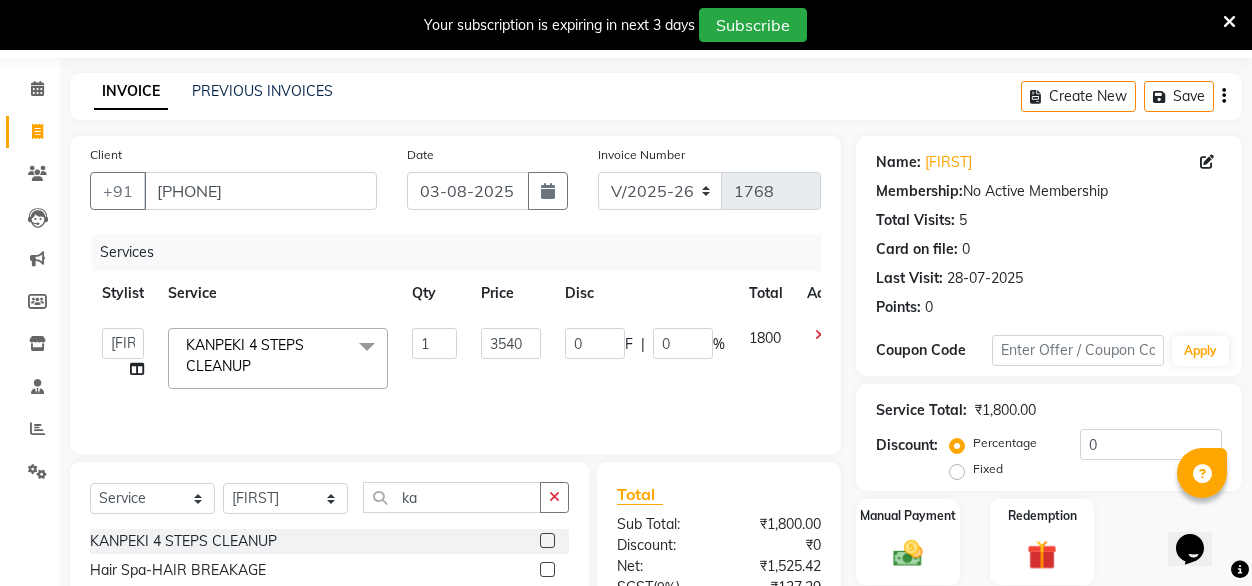 click on "3540" 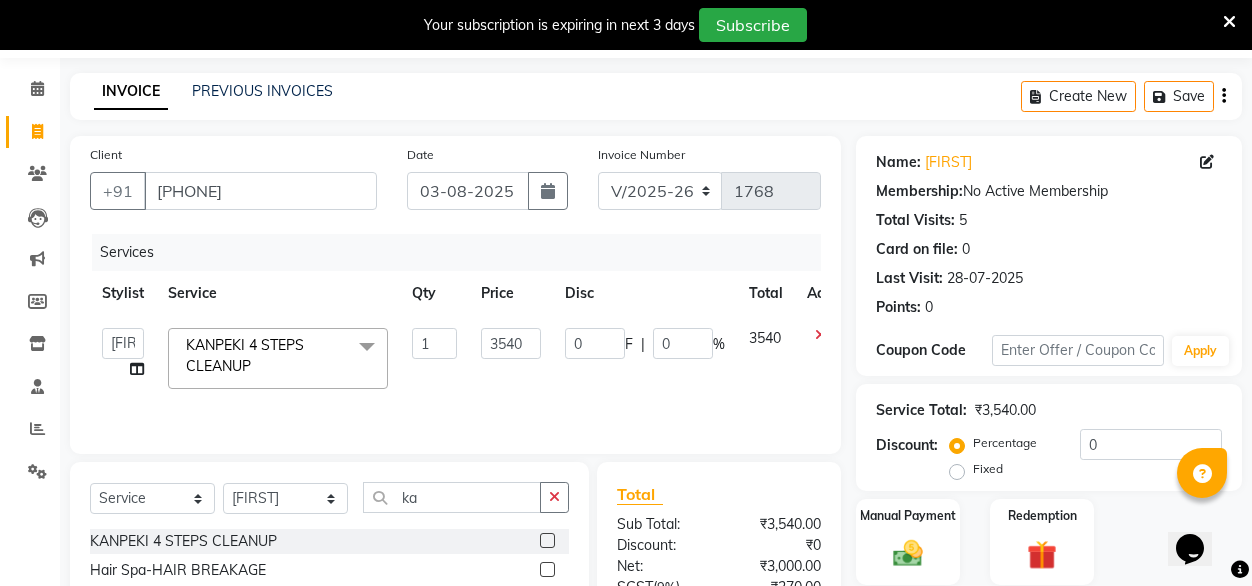scroll, scrollTop: 0, scrollLeft: 9, axis: horizontal 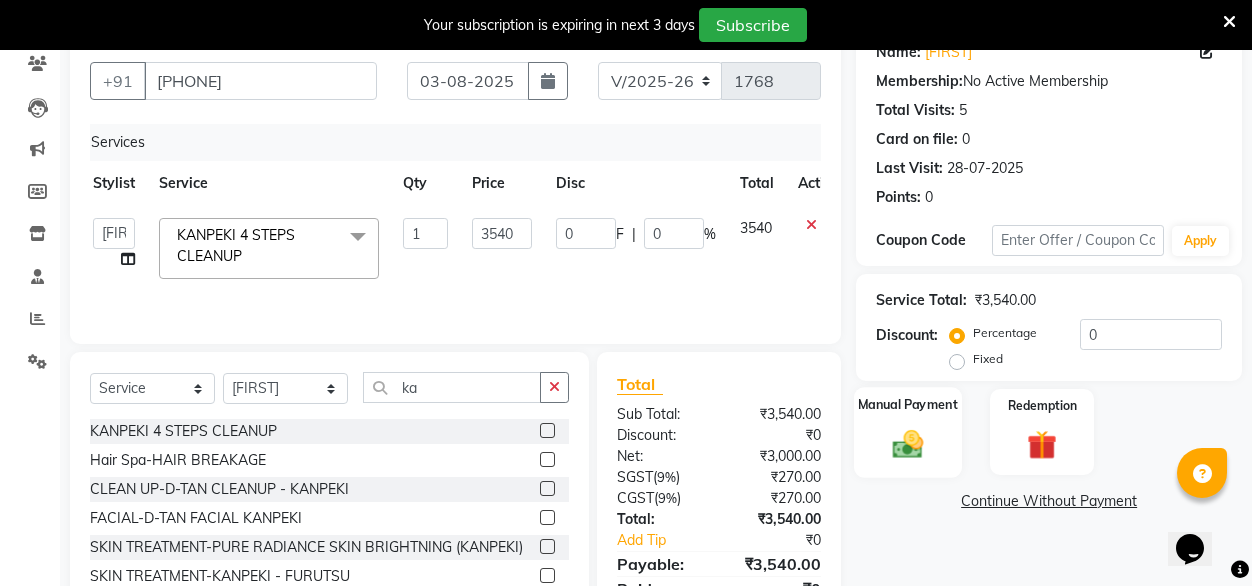 click on "Manual Payment" 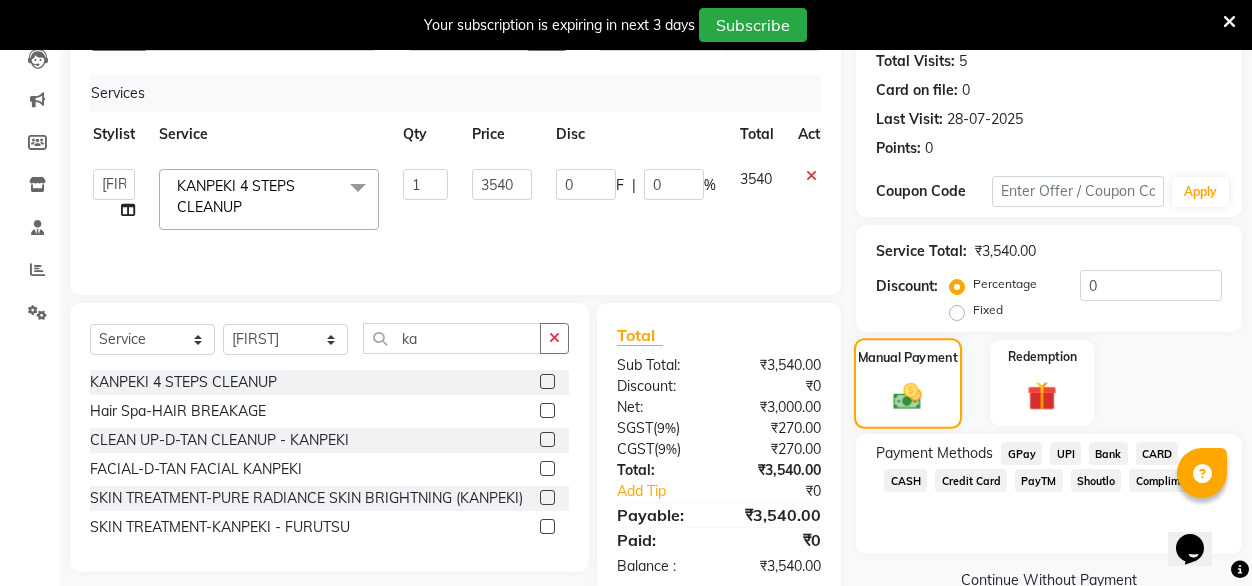 scroll, scrollTop: 235, scrollLeft: 0, axis: vertical 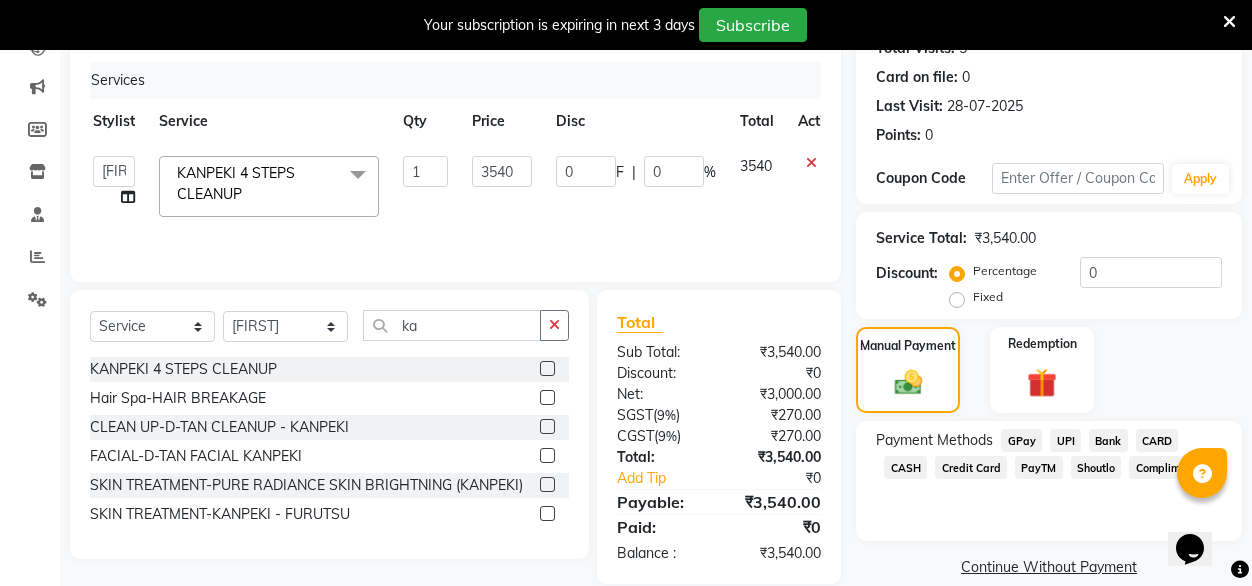 click on "GPay" 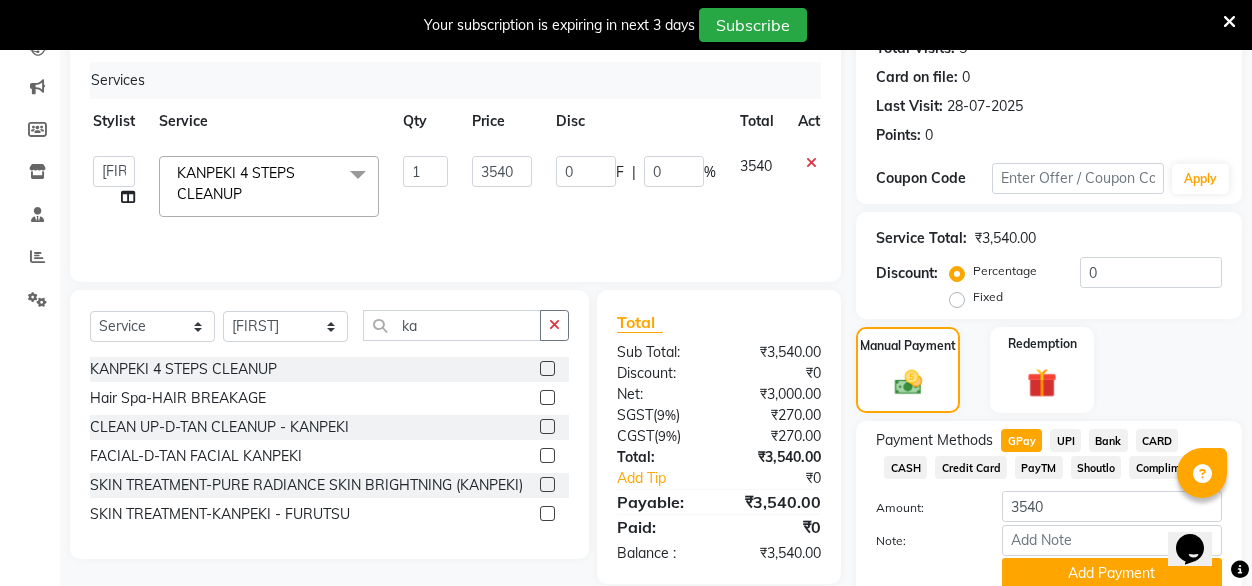 scroll, scrollTop: 316, scrollLeft: 0, axis: vertical 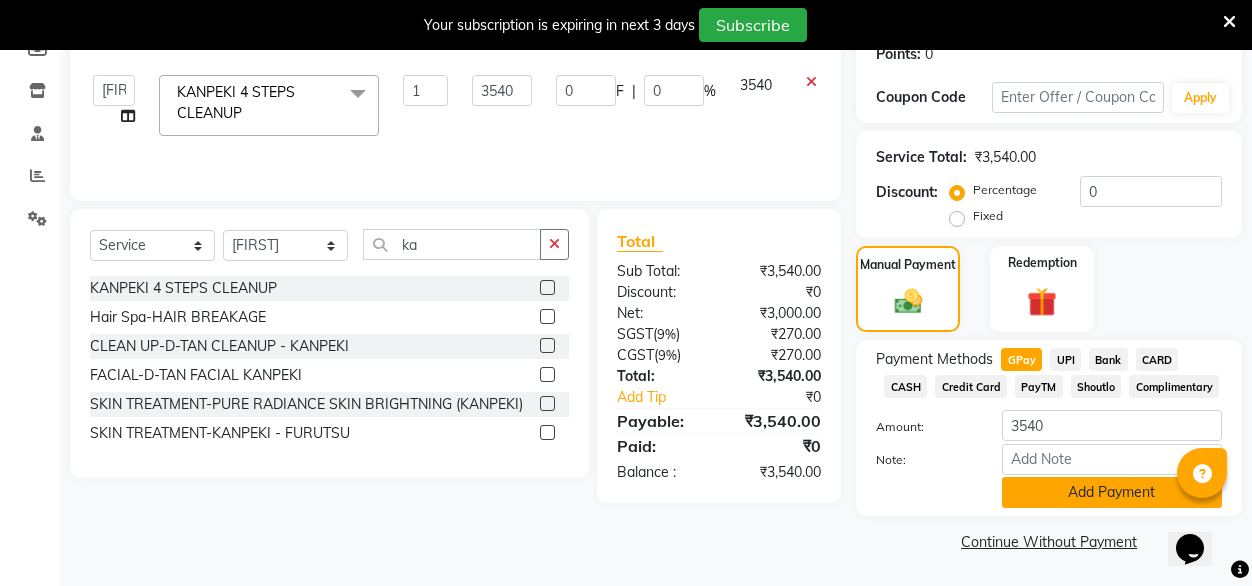 click on "Add Payment" 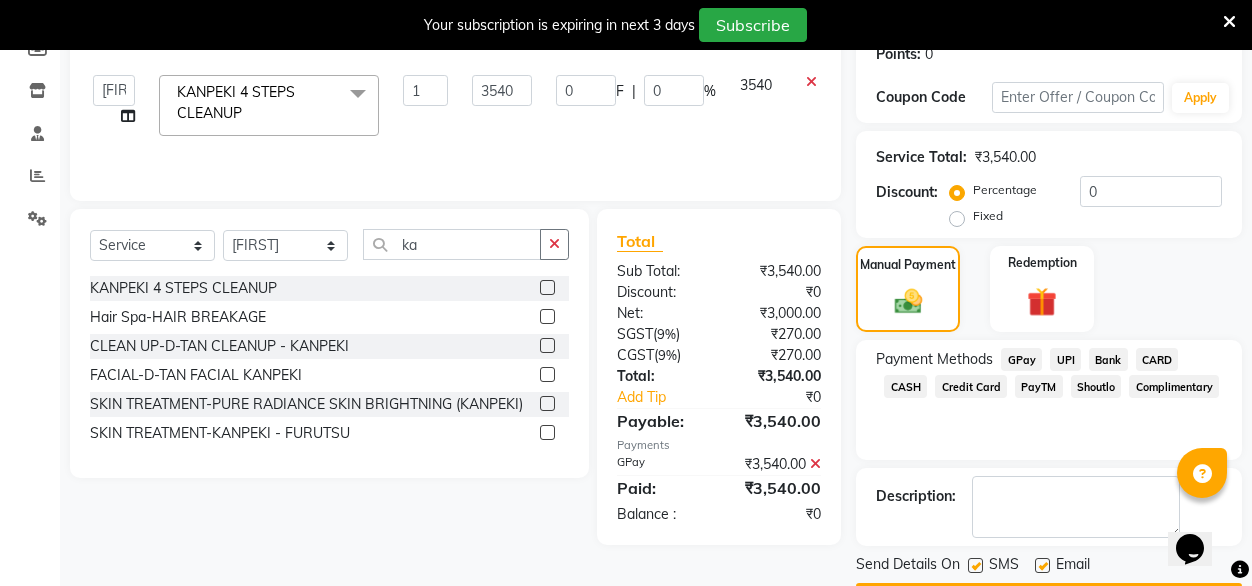 scroll, scrollTop: 372, scrollLeft: 0, axis: vertical 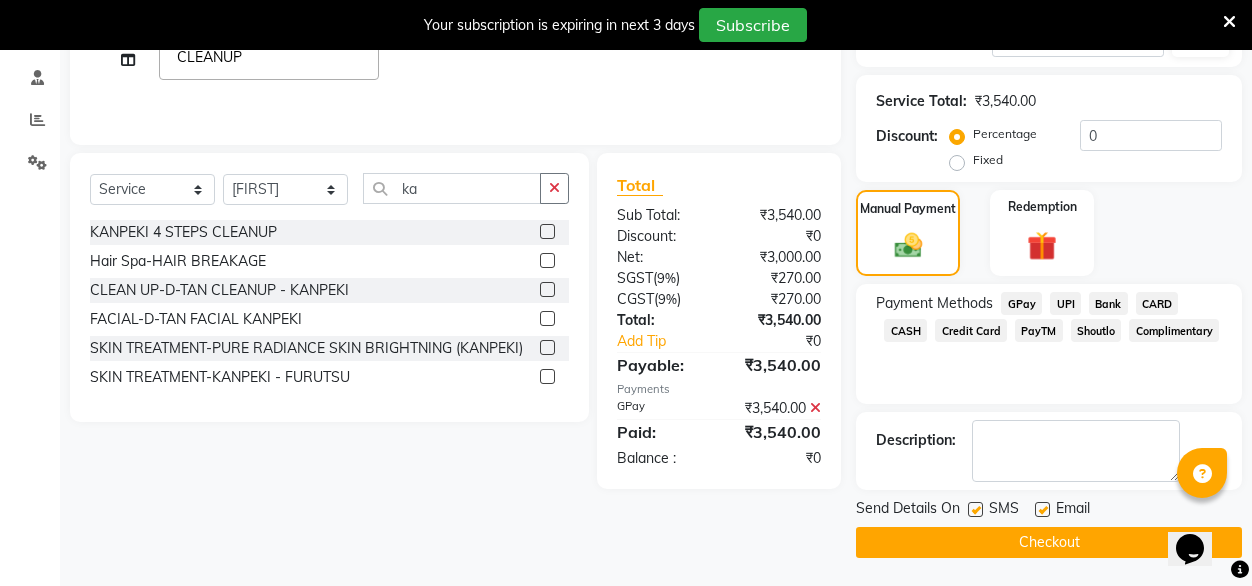 click 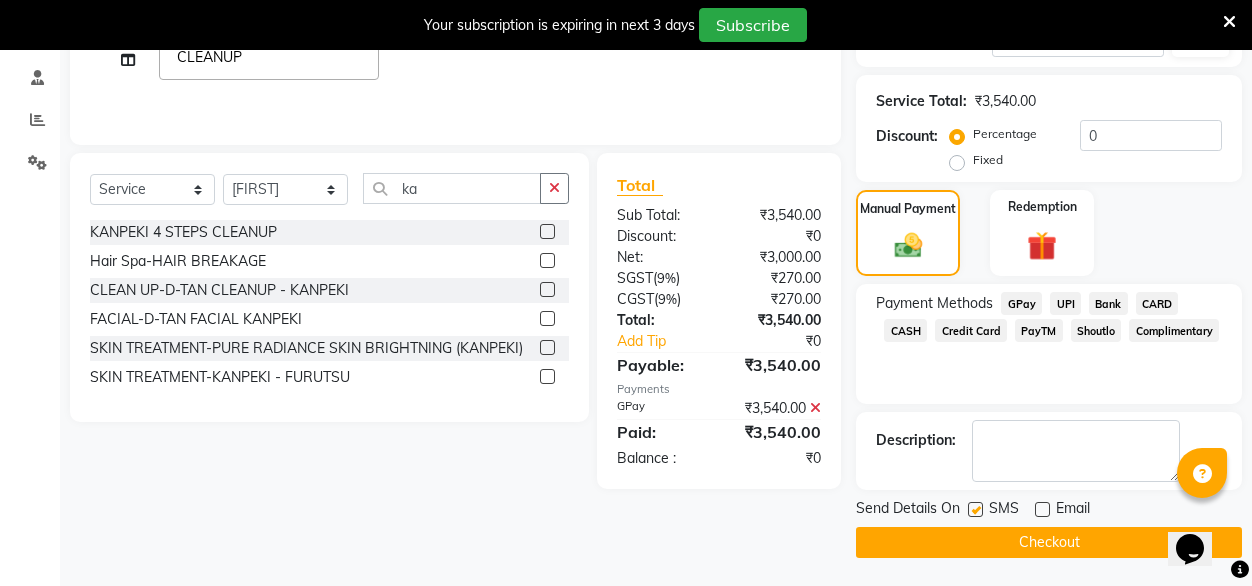 click 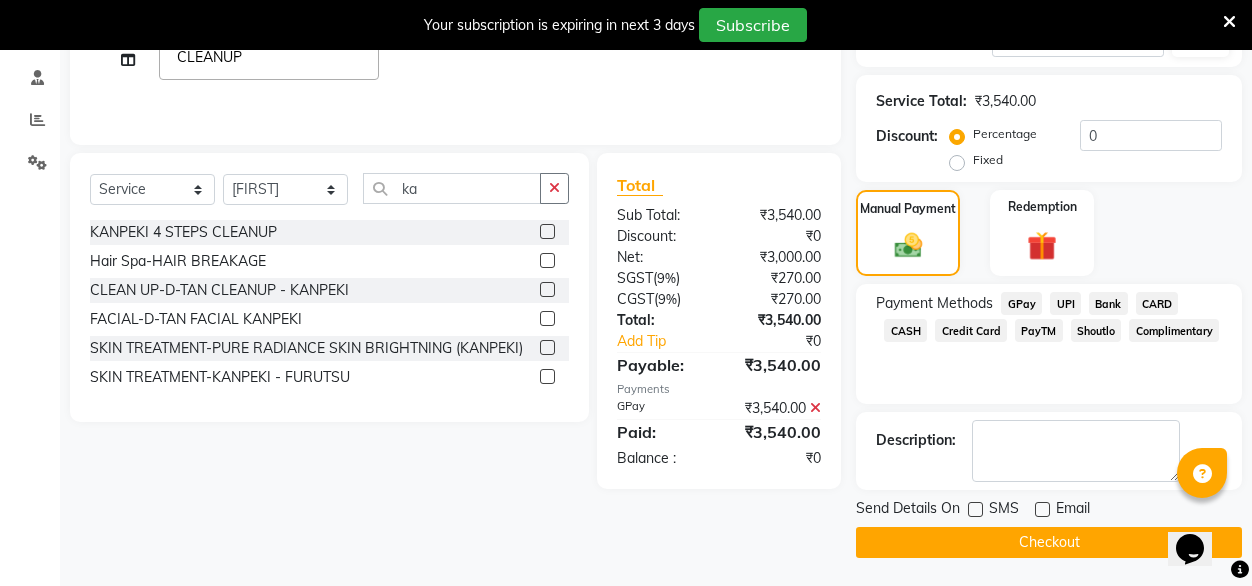 click on "Checkout" 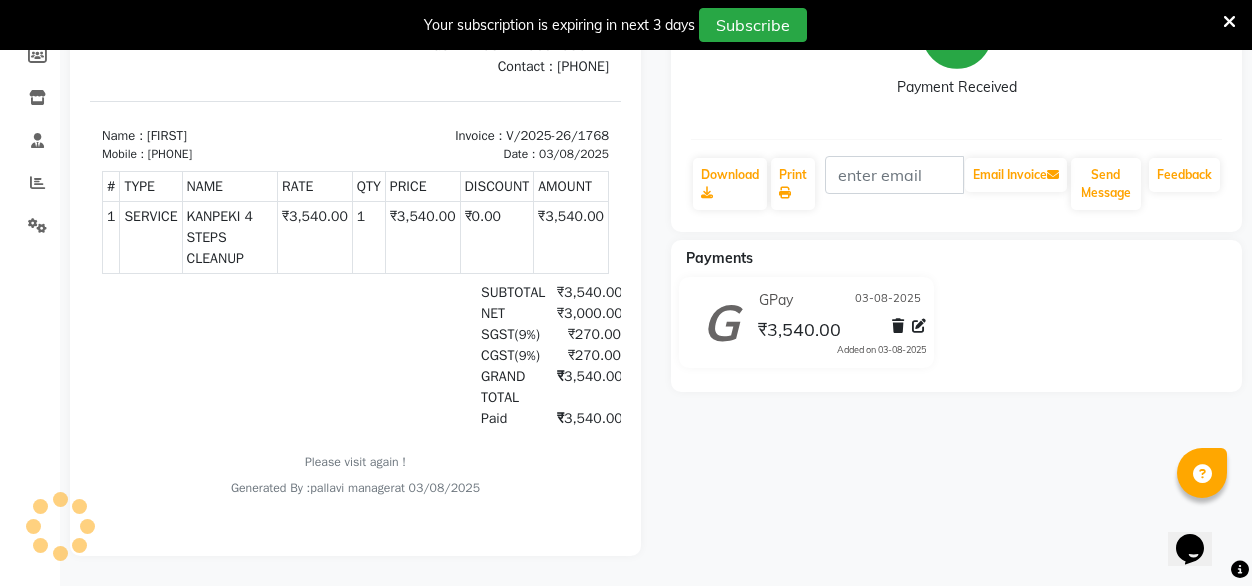 scroll, scrollTop: 0, scrollLeft: 0, axis: both 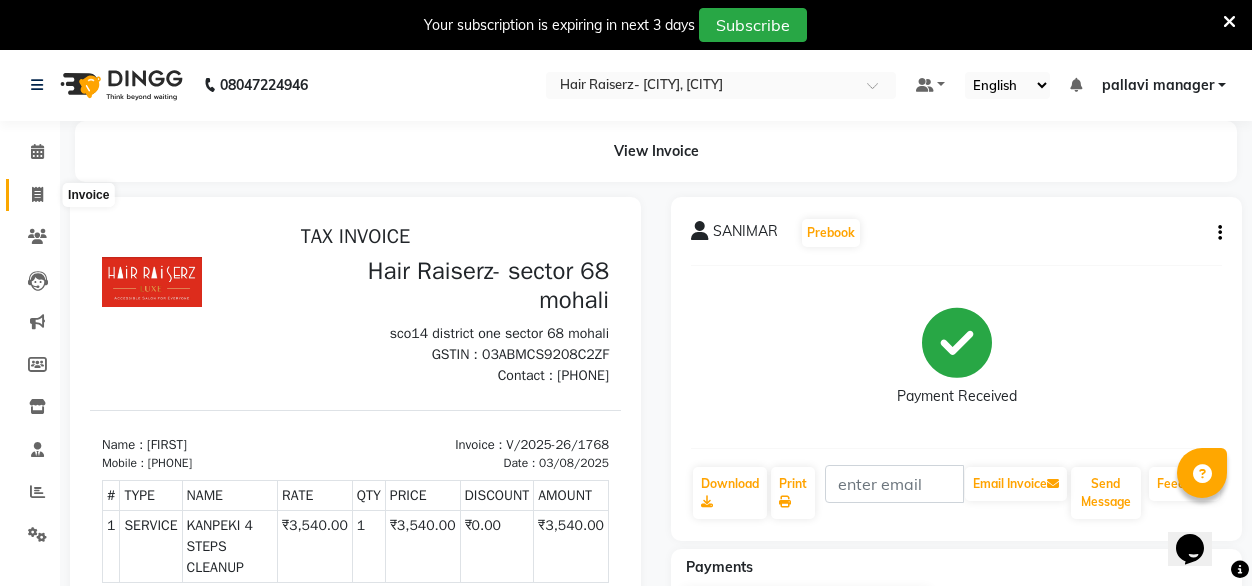 click 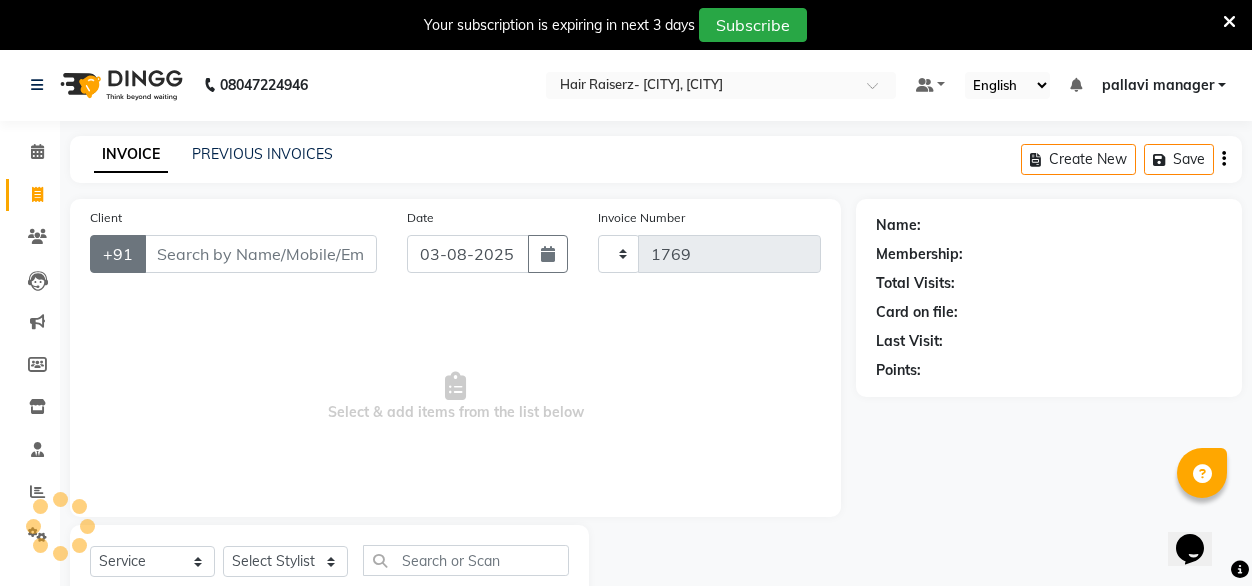 scroll, scrollTop: 63, scrollLeft: 0, axis: vertical 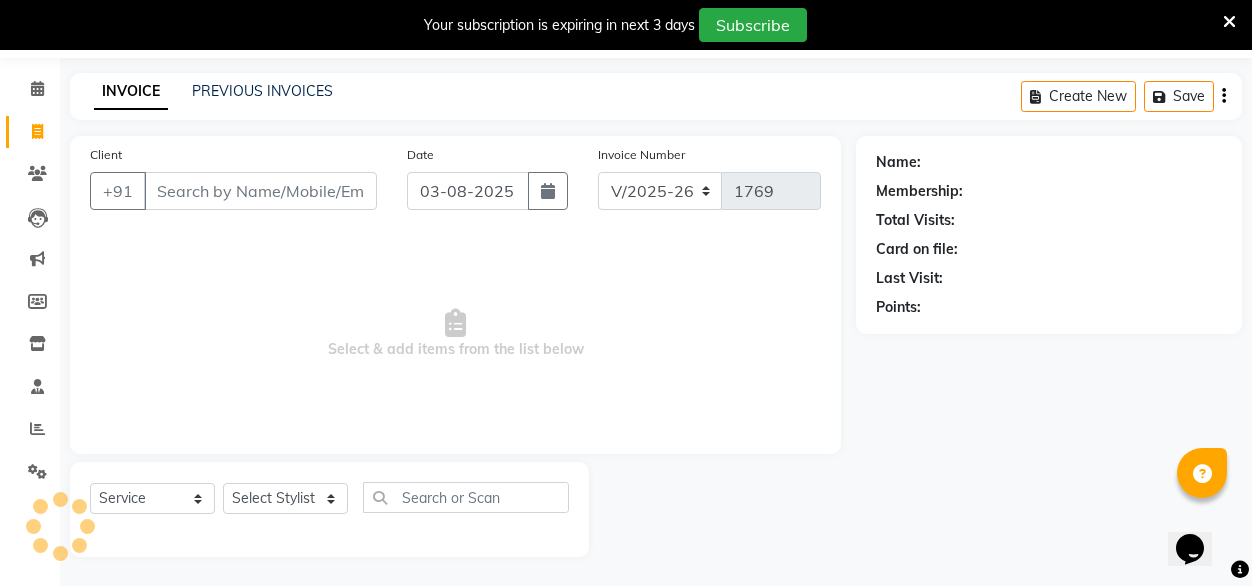click on "Client" at bounding box center [260, 191] 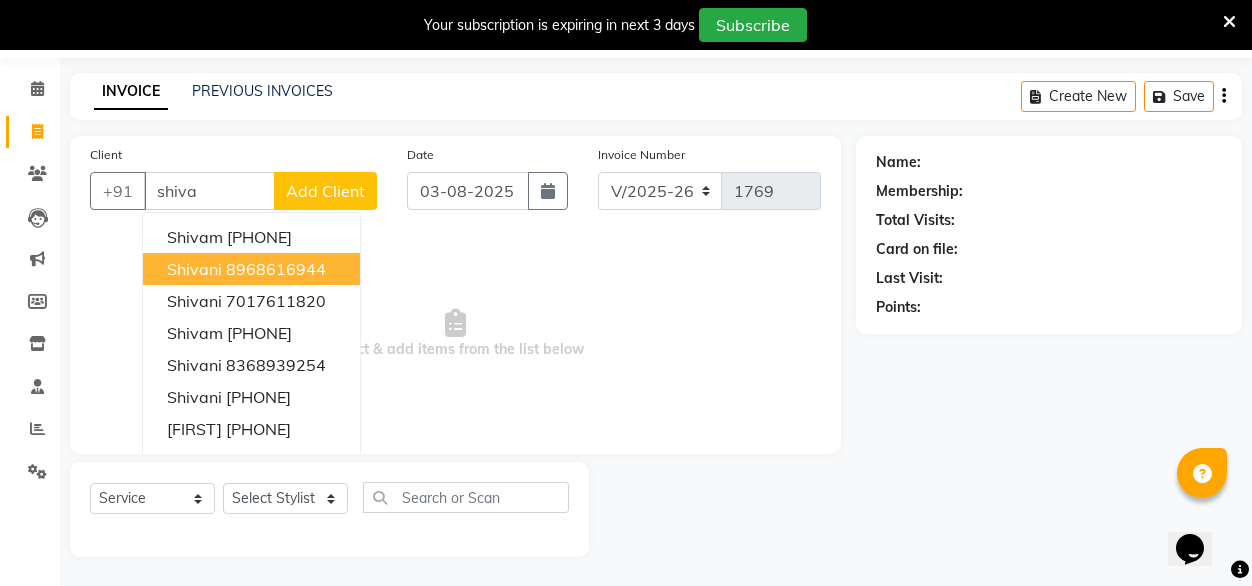 click on "Shivani" at bounding box center (194, 269) 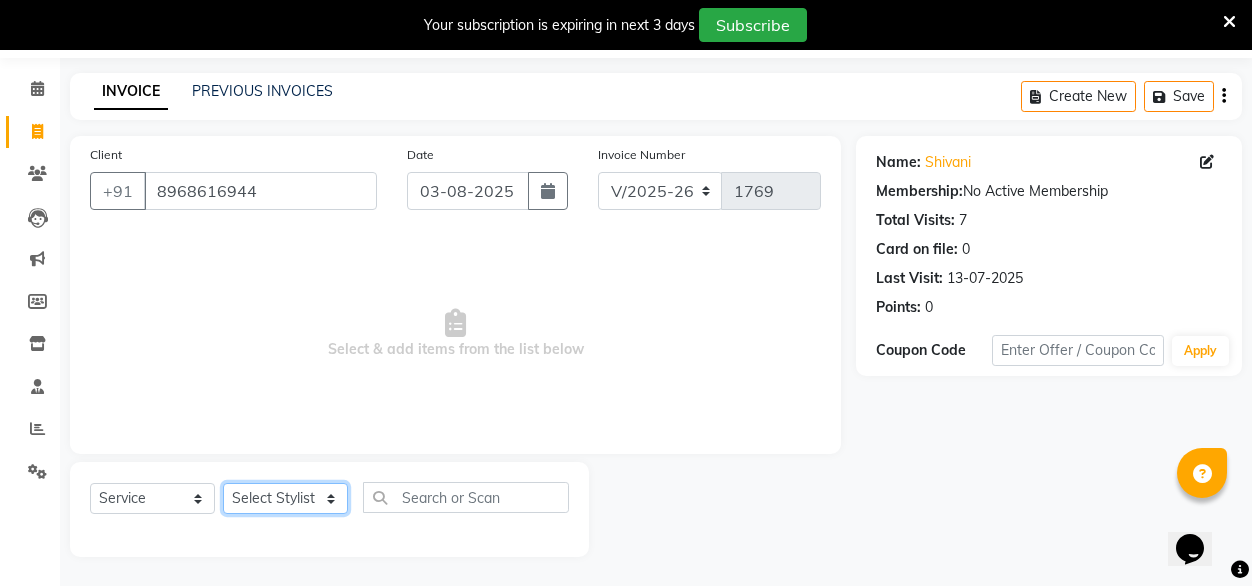 click on "Select Stylist [FIRST] [FIRST] [FIRST] Geet mam  [FIRST] [FIRST] manager [FIRST] [FIRST] [FIRST] [FIRST] [FIRST]" 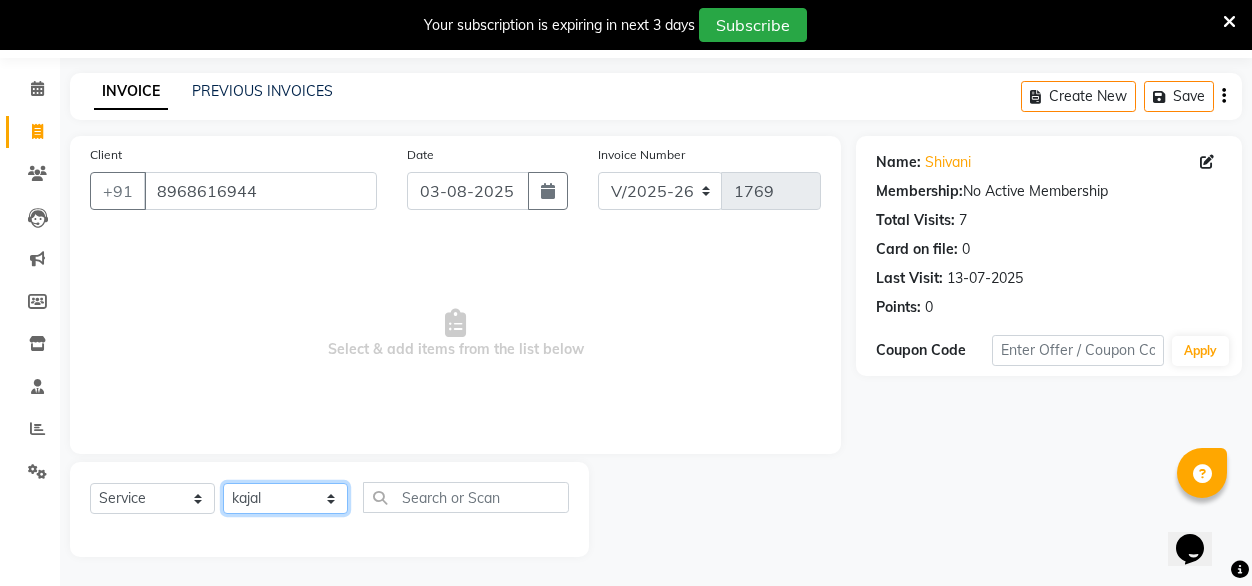 click on "Select Stylist [FIRST] [FIRST] [FIRST] Geet mam  [FIRST] [FIRST] manager [FIRST] [FIRST] [FIRST] [FIRST] [FIRST]" 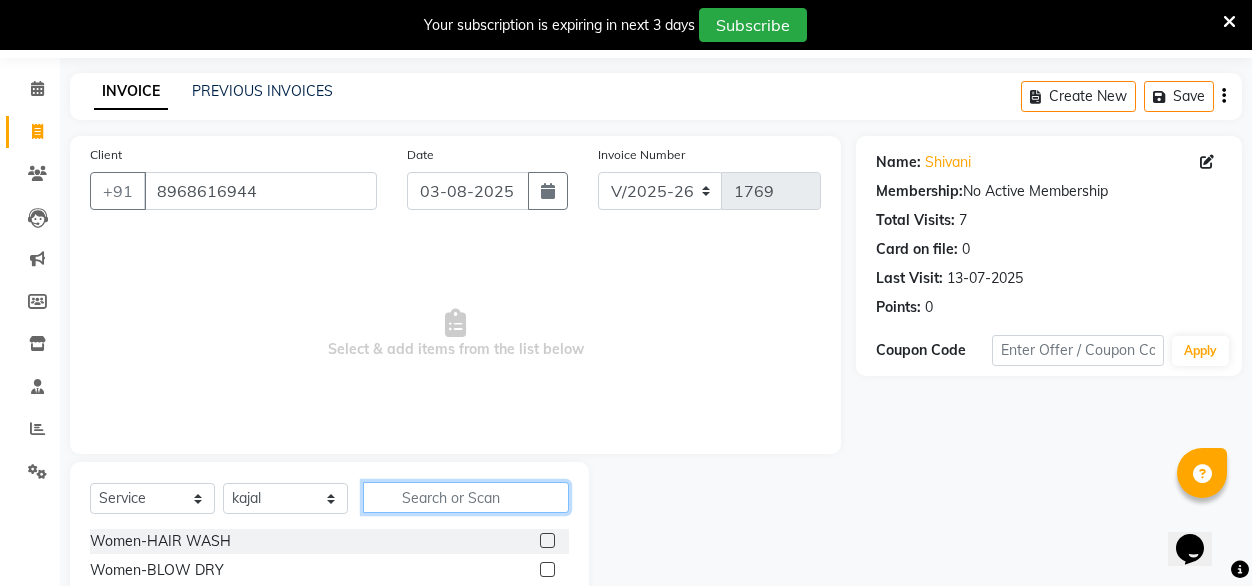 click 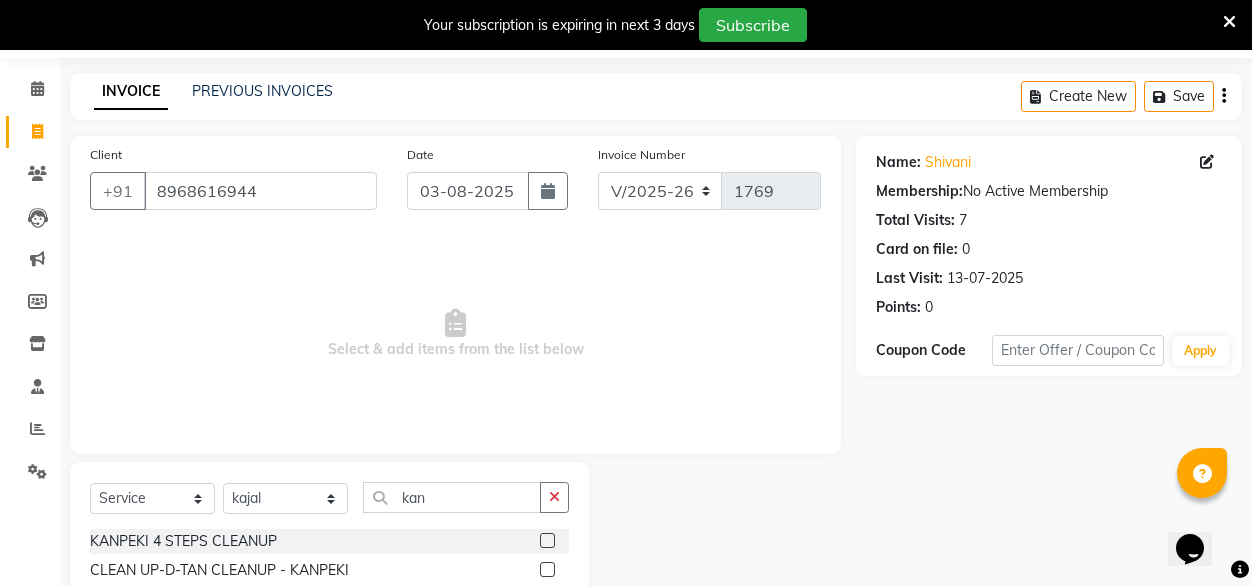 click on "Select  Service  Product  Membership  Package Voucher Prepaid Gift Card  Select Stylist [FIRST] [FIRST] [FIRST] Geet mam  [FIRST] [FIRST] manager [FIRST] [FIRST] [FIRST] [FIRST] [FIRST] [FIRST]" 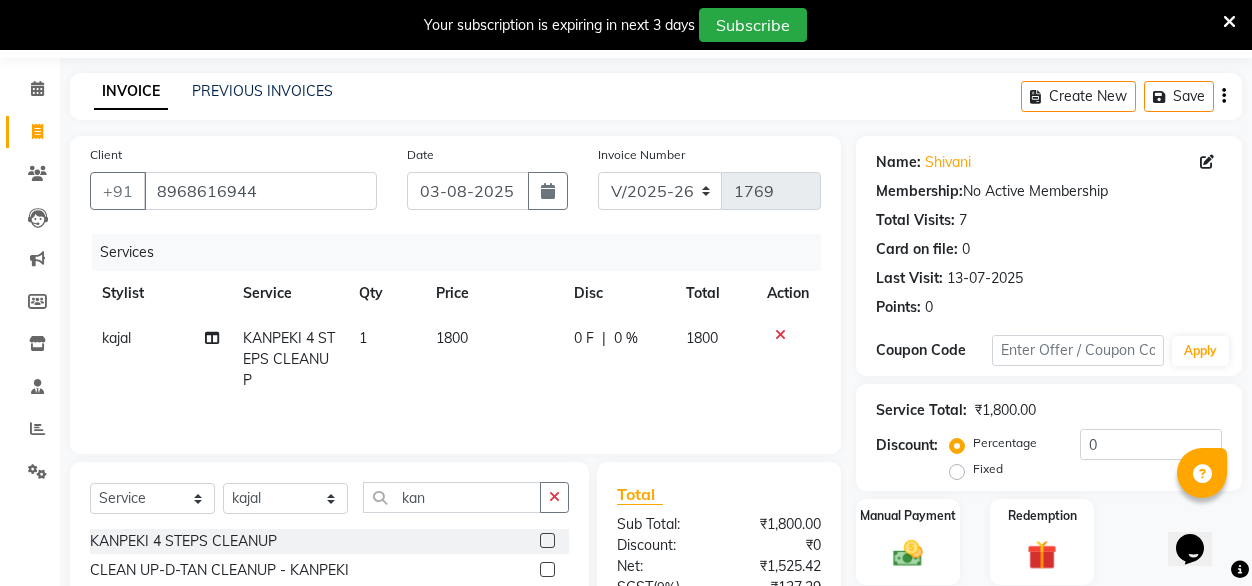 click on "1800" 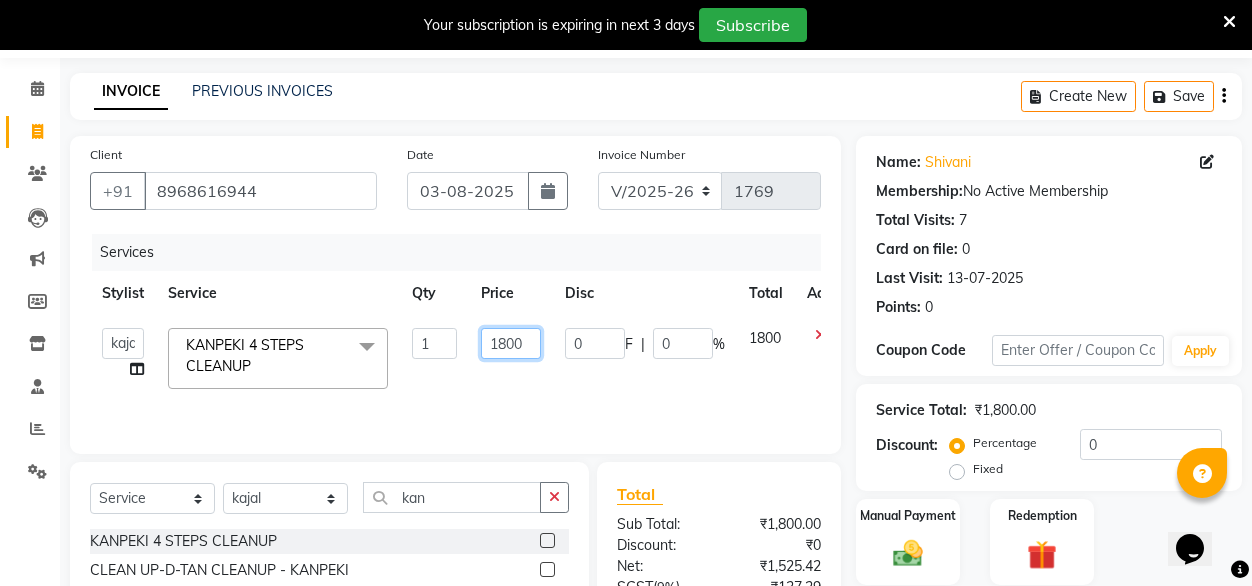 click on "1800" 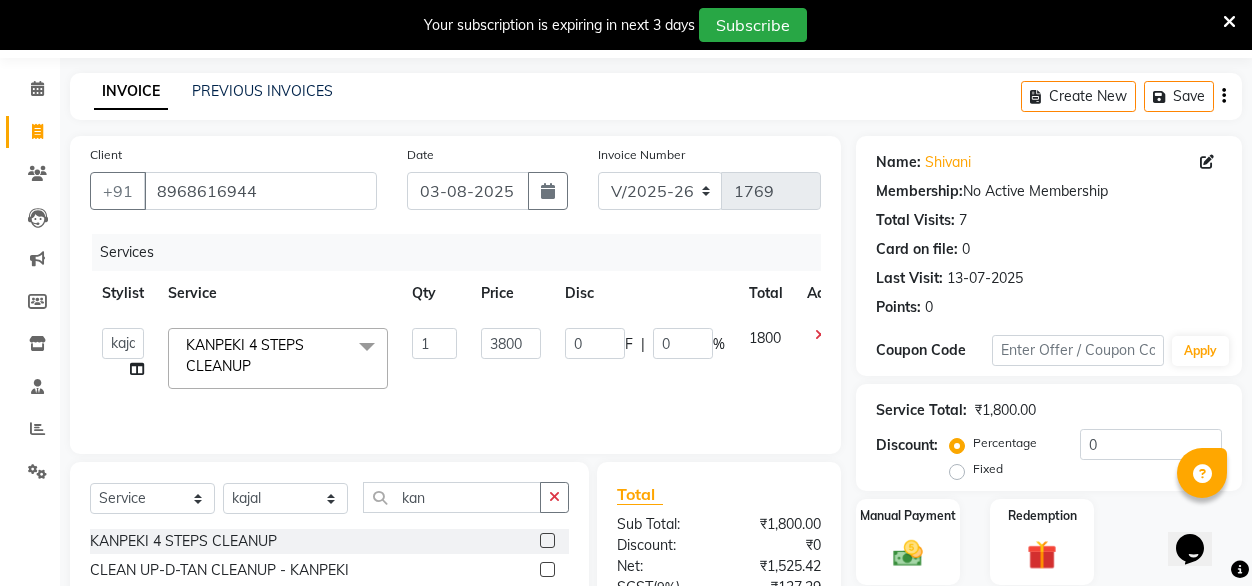 click on "3800" 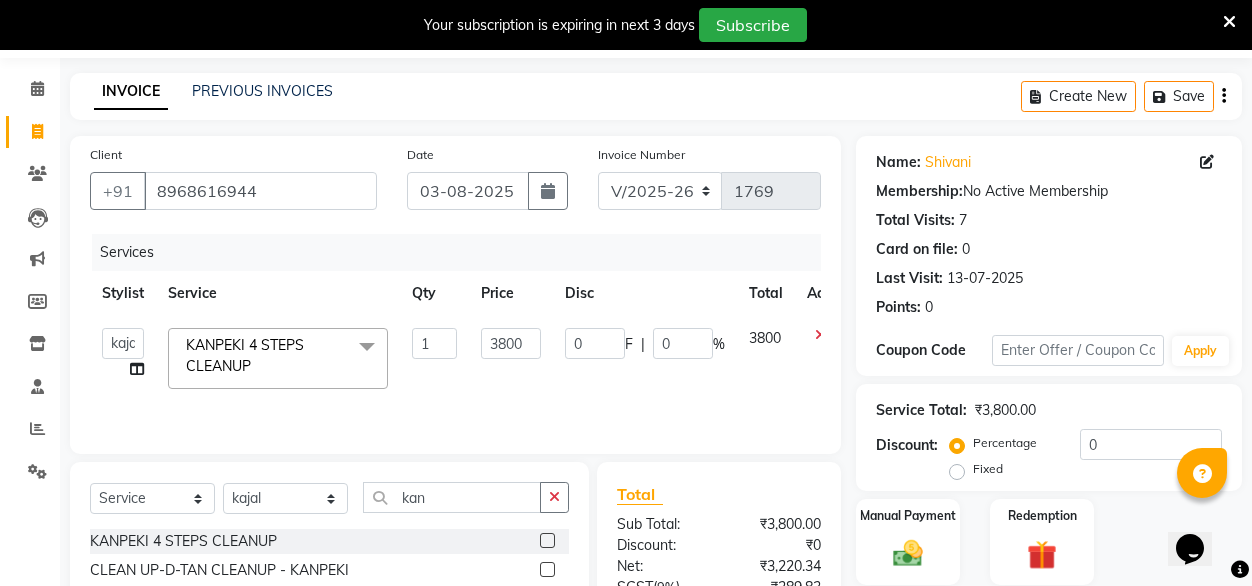 click on "3800" 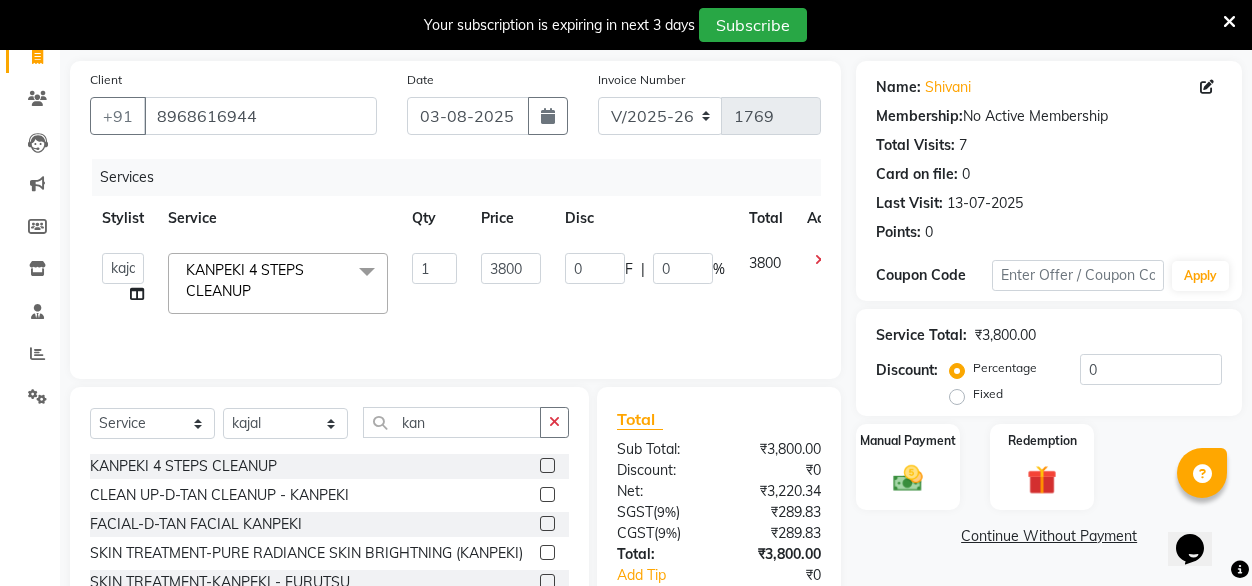 scroll, scrollTop: 139, scrollLeft: 0, axis: vertical 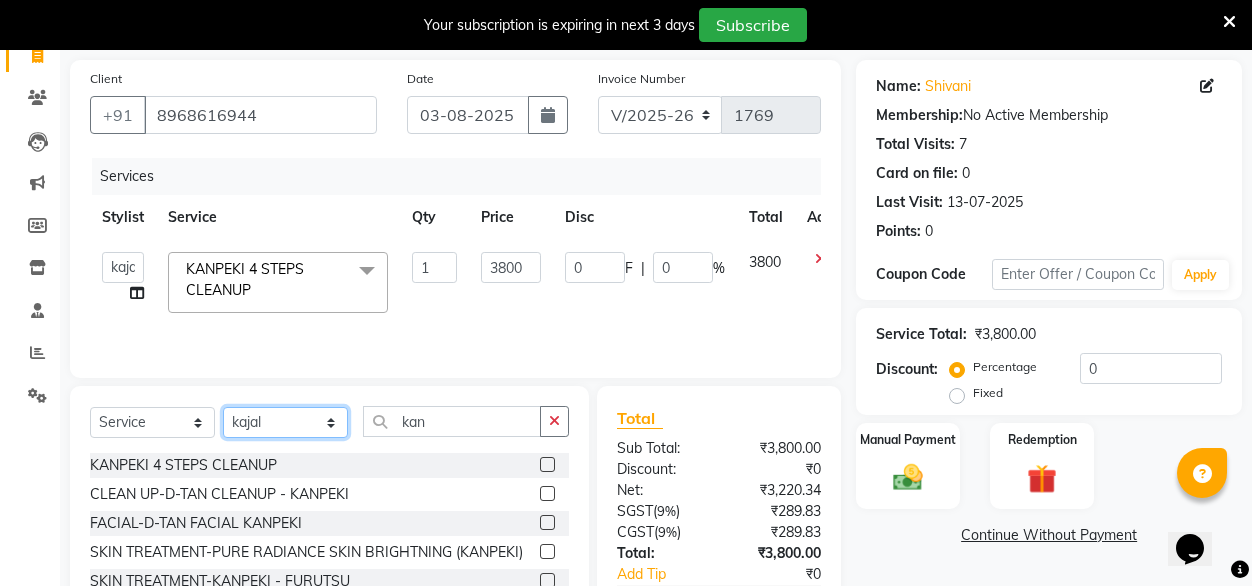 click on "Select Stylist [FIRST] [FIRST] [FIRST] Geet mam  [FIRST] [FIRST] manager [FIRST] [FIRST] [FIRST] [FIRST] [FIRST]" 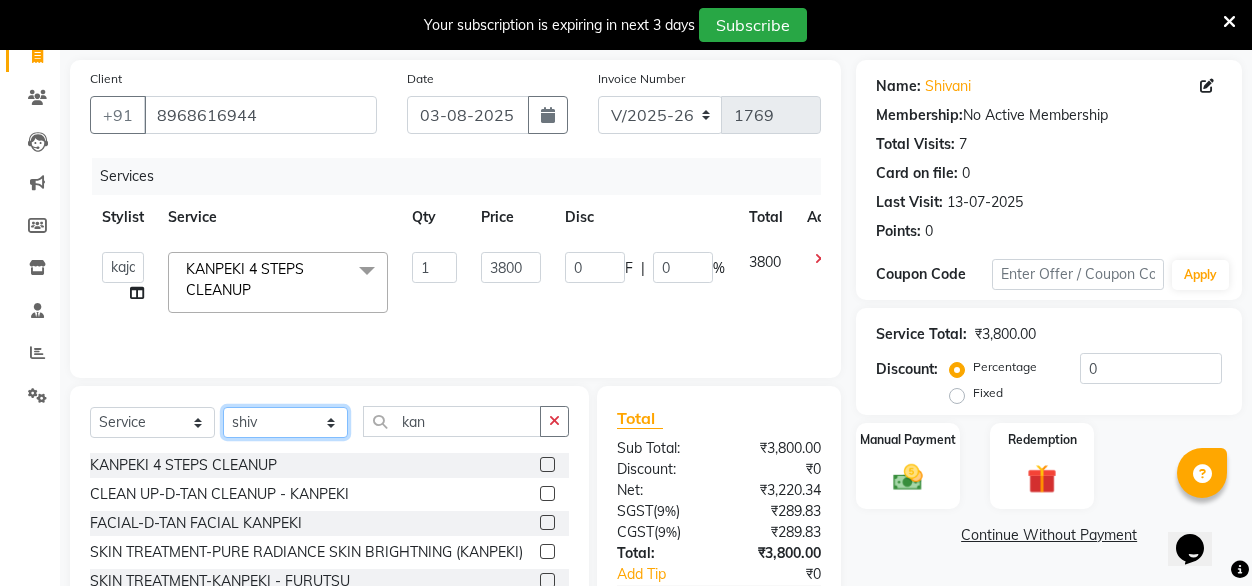 click on "Select Stylist [FIRST] [FIRST] [FIRST] Geet mam  [FIRST] [FIRST] manager [FIRST] [FIRST] [FIRST] [FIRST] [FIRST]" 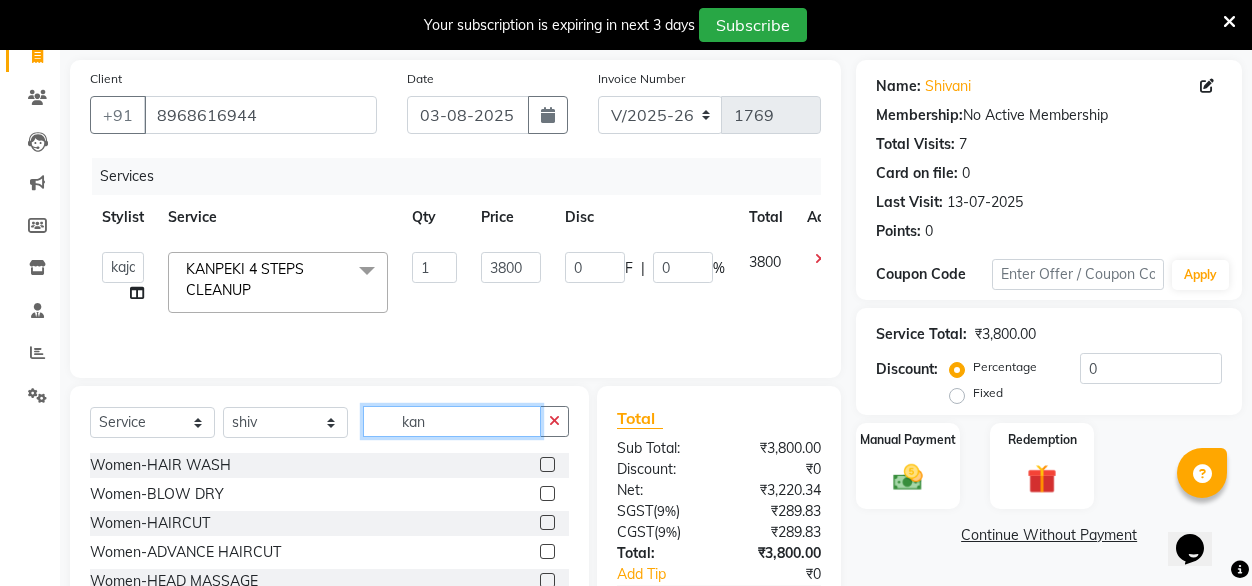 click on "kan" 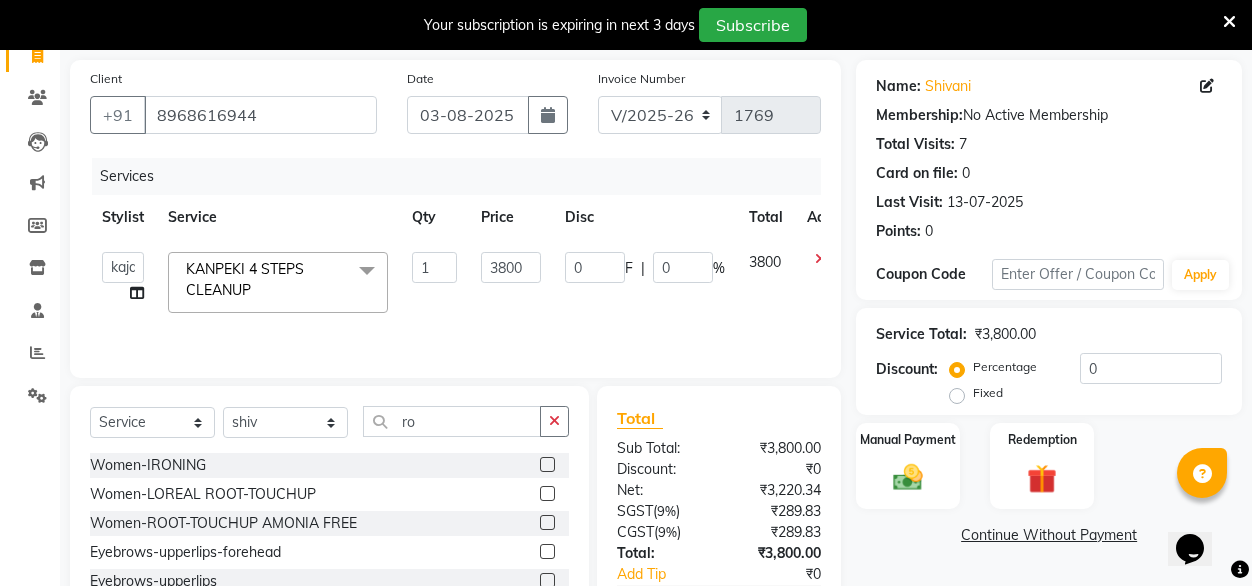 click 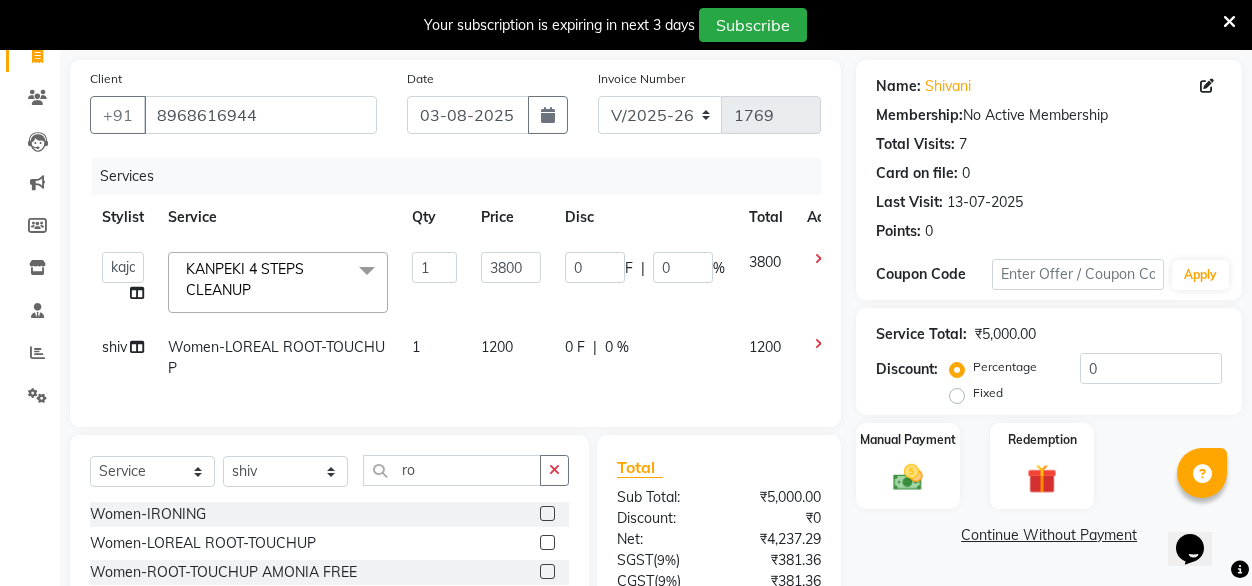 click on "1200" 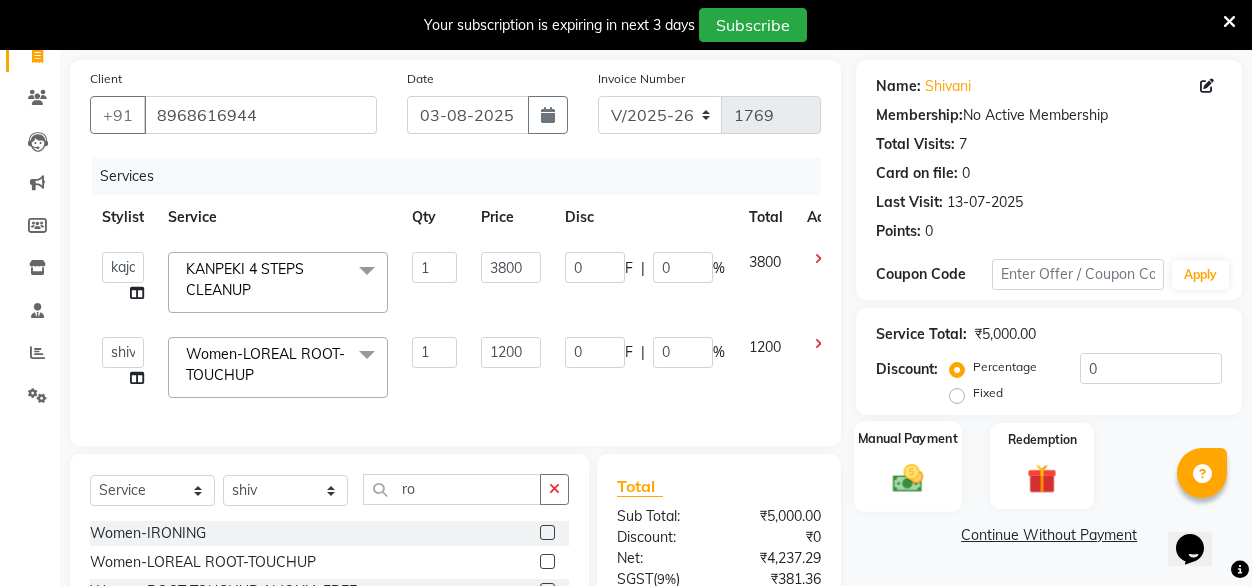 click 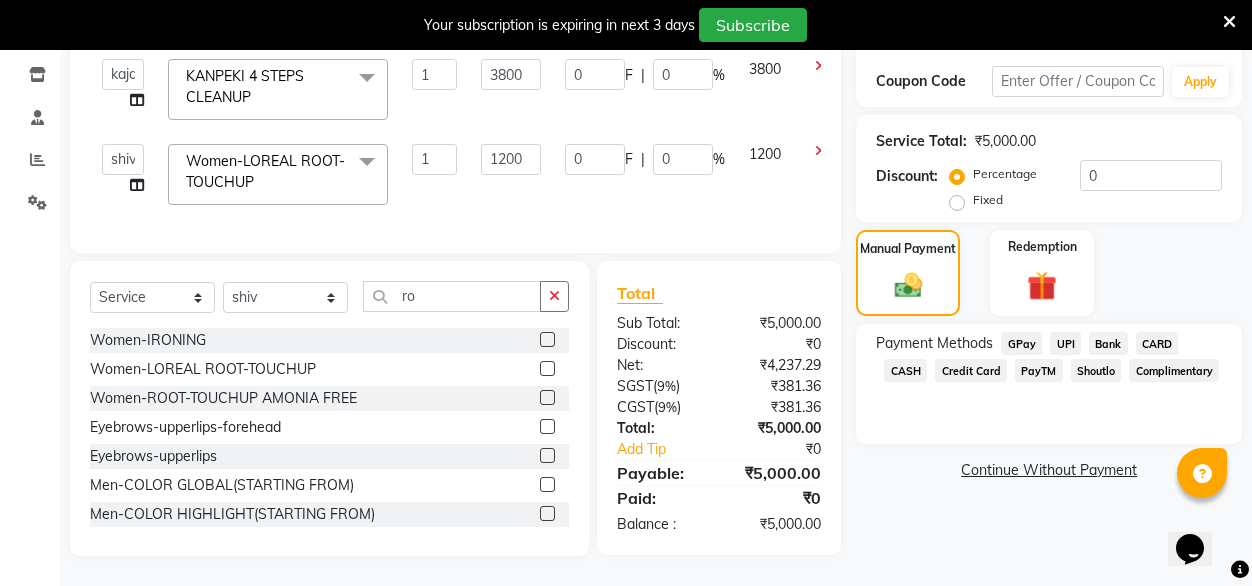 scroll, scrollTop: 344, scrollLeft: 0, axis: vertical 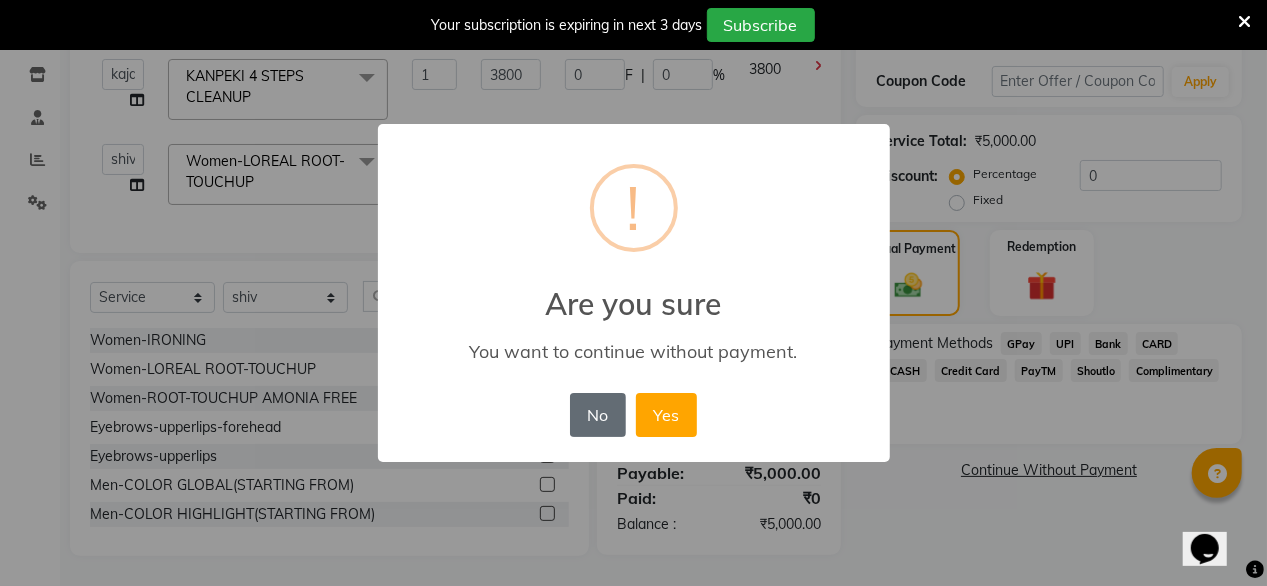 click on "No" at bounding box center [598, 415] 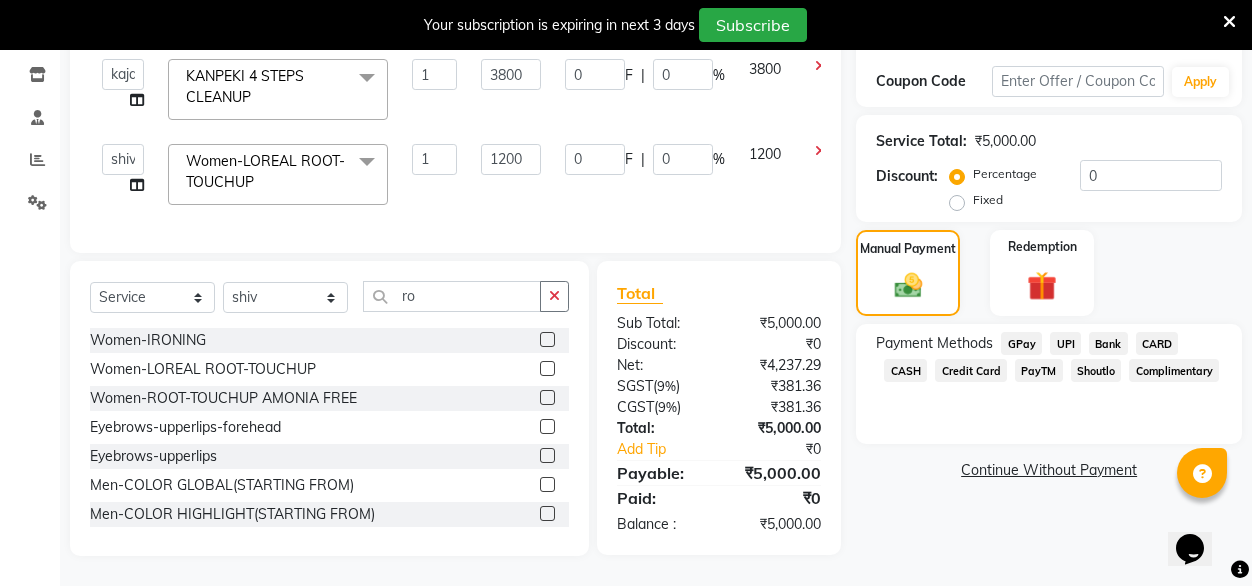 click on "CASH" 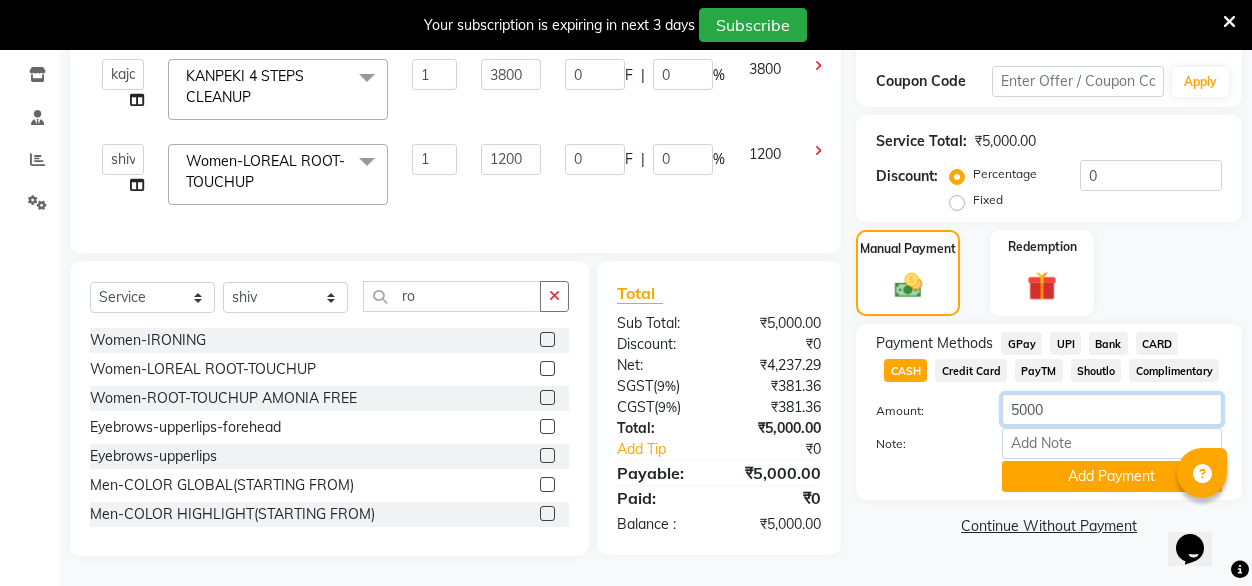 click on "5000" 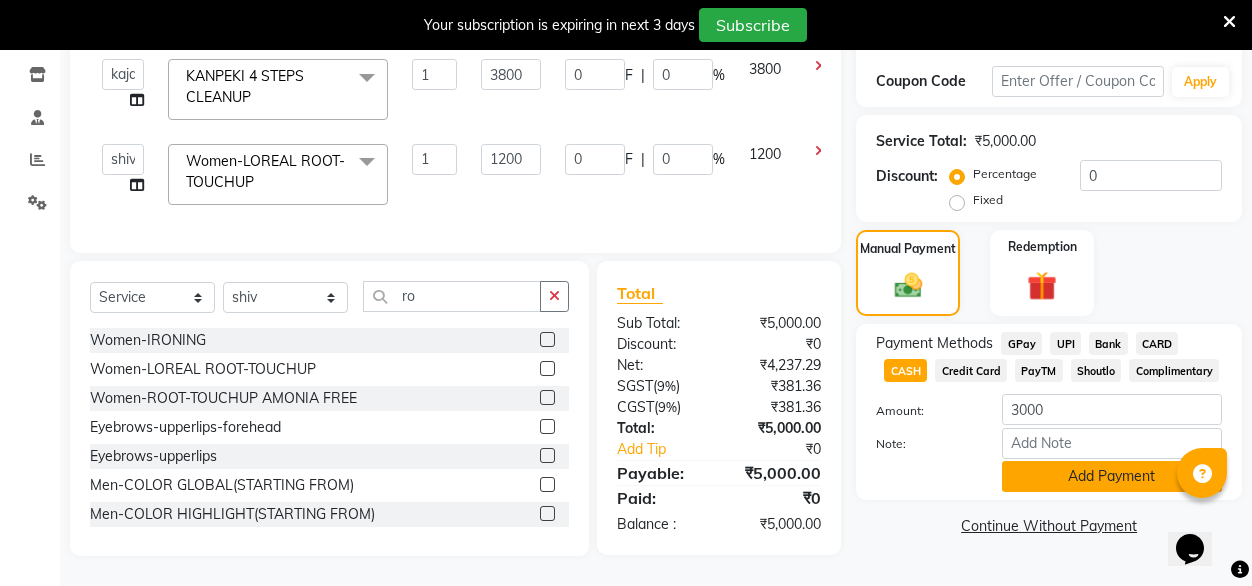 click on "Add Payment" 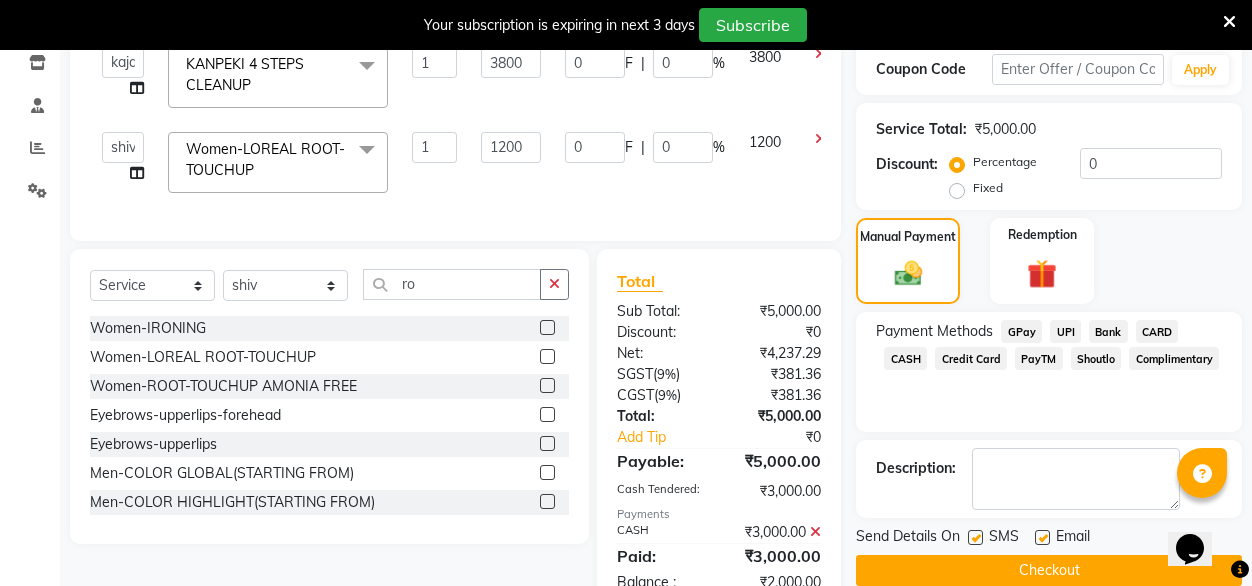 scroll, scrollTop: 414, scrollLeft: 0, axis: vertical 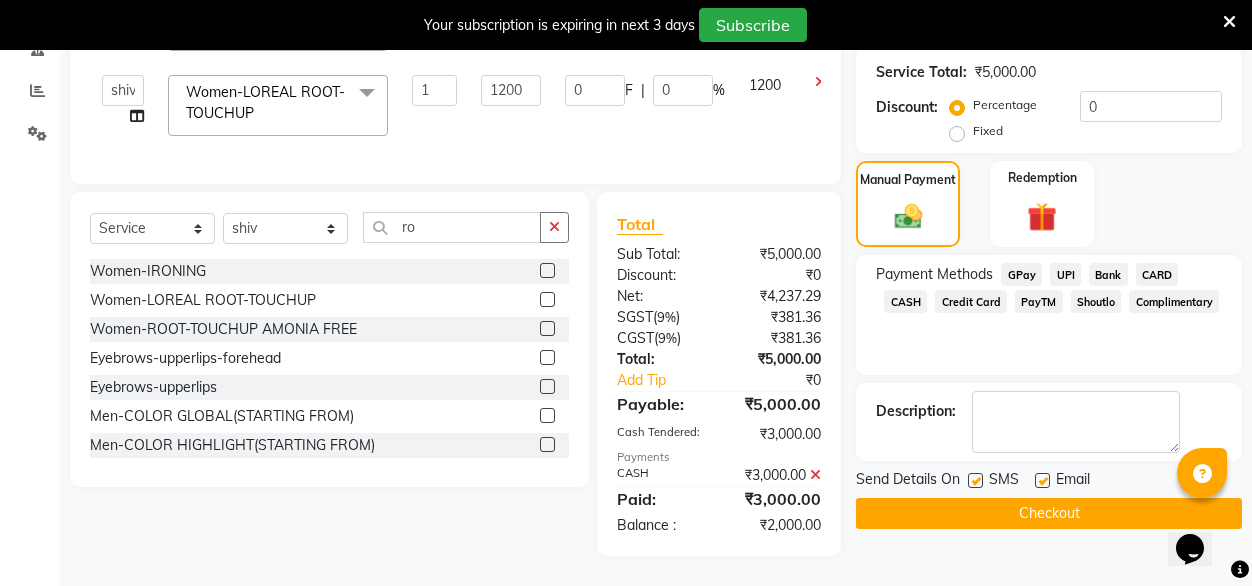 click on "GPay" 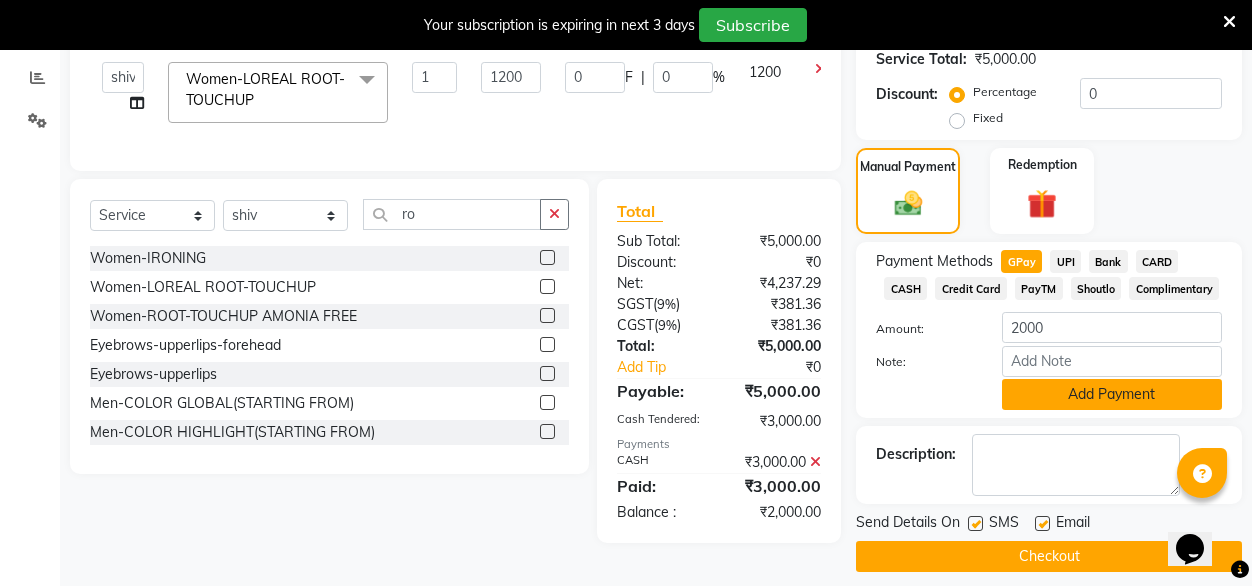 click on "Add Payment" 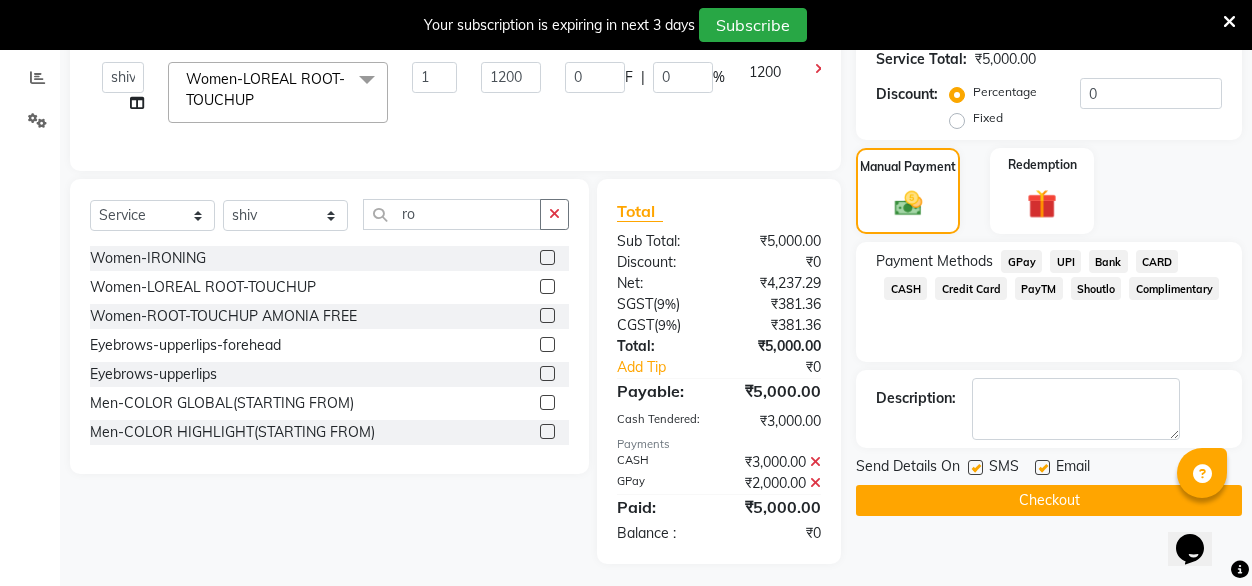 scroll, scrollTop: 435, scrollLeft: 0, axis: vertical 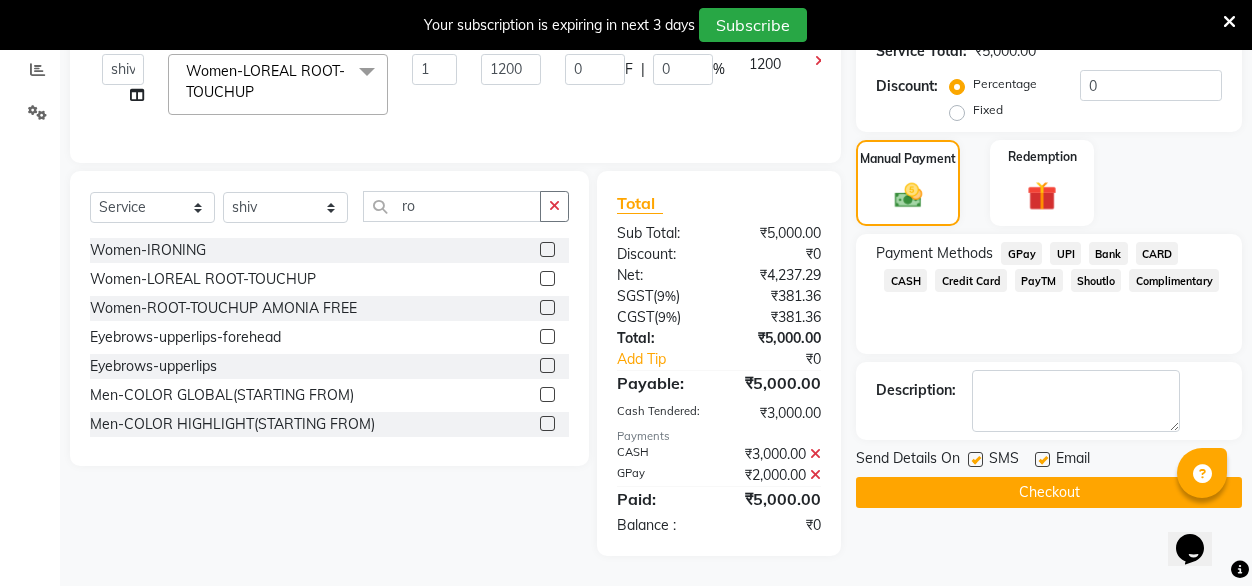 click 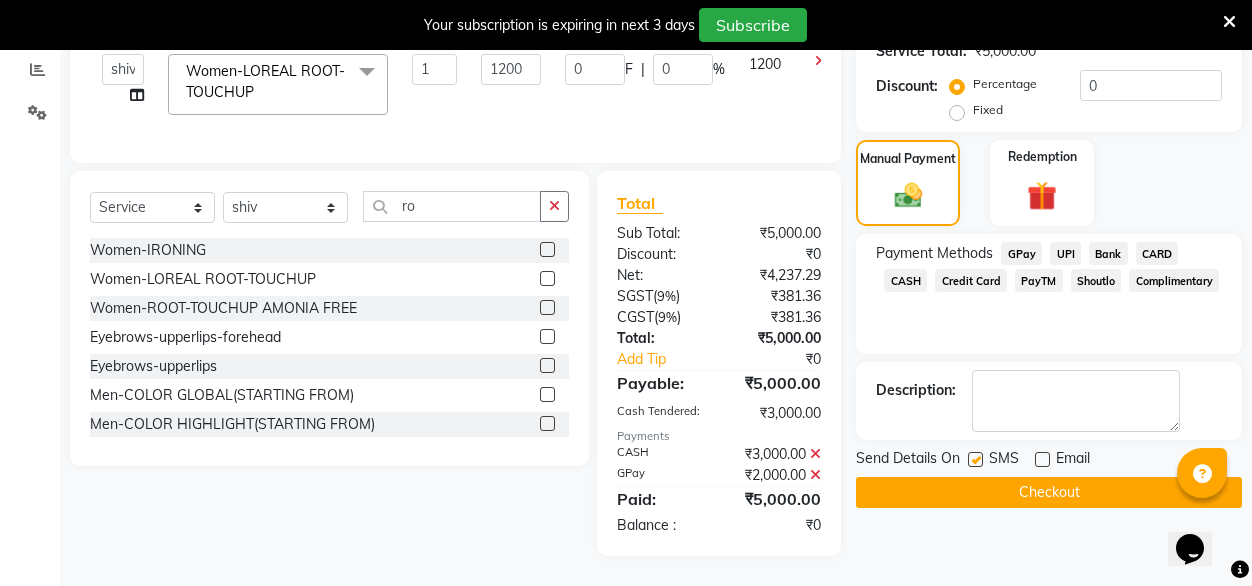 click 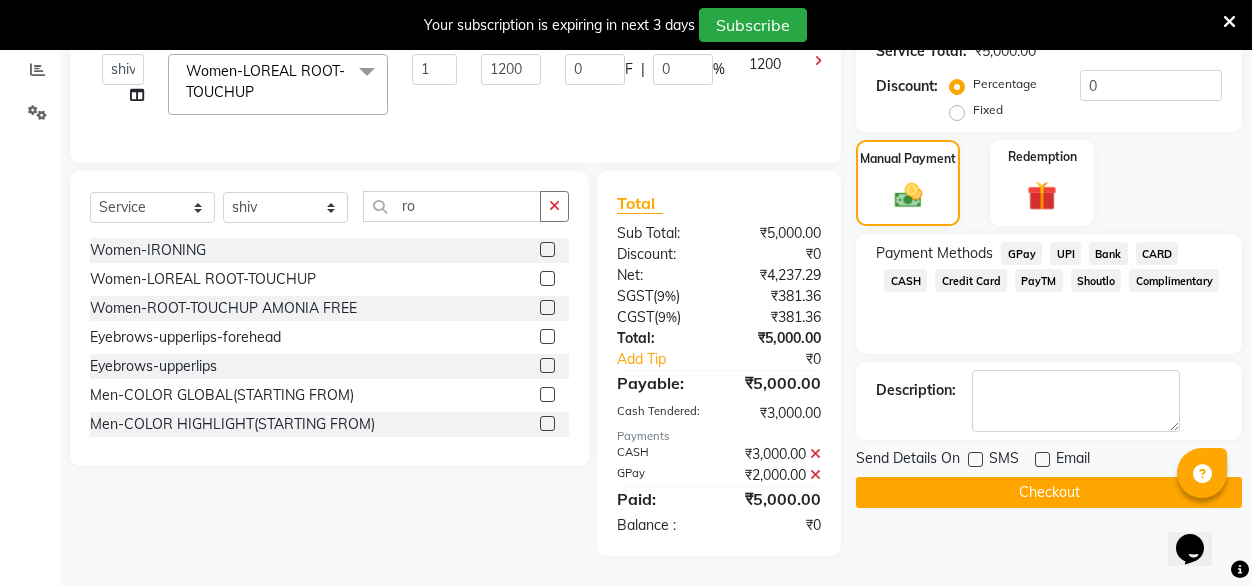 click on "Checkout" 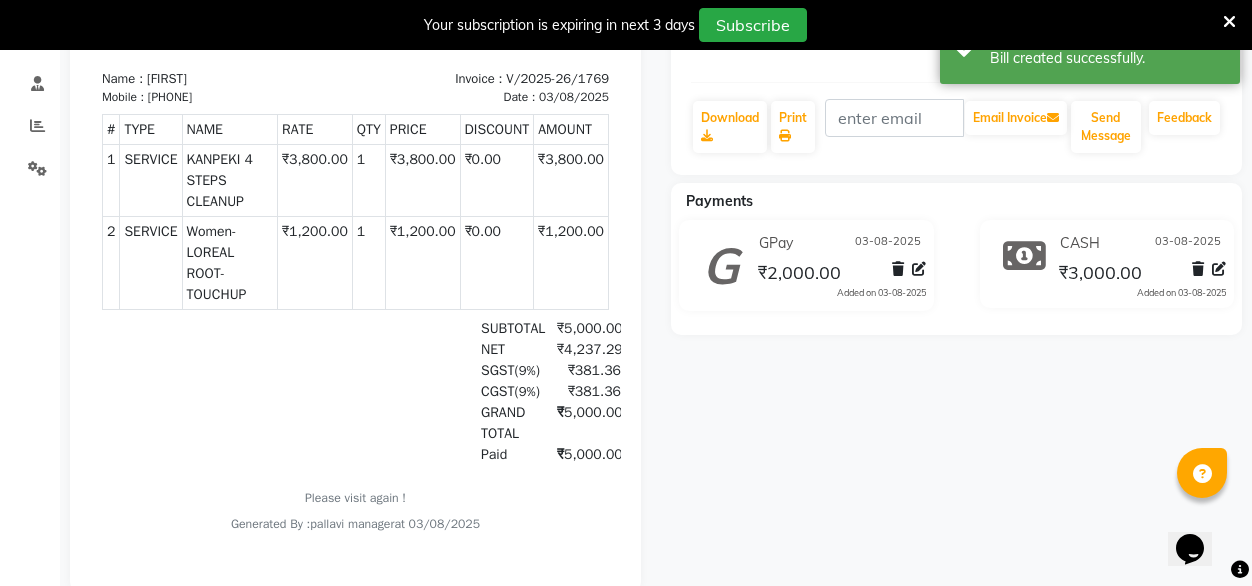 scroll, scrollTop: 417, scrollLeft: 0, axis: vertical 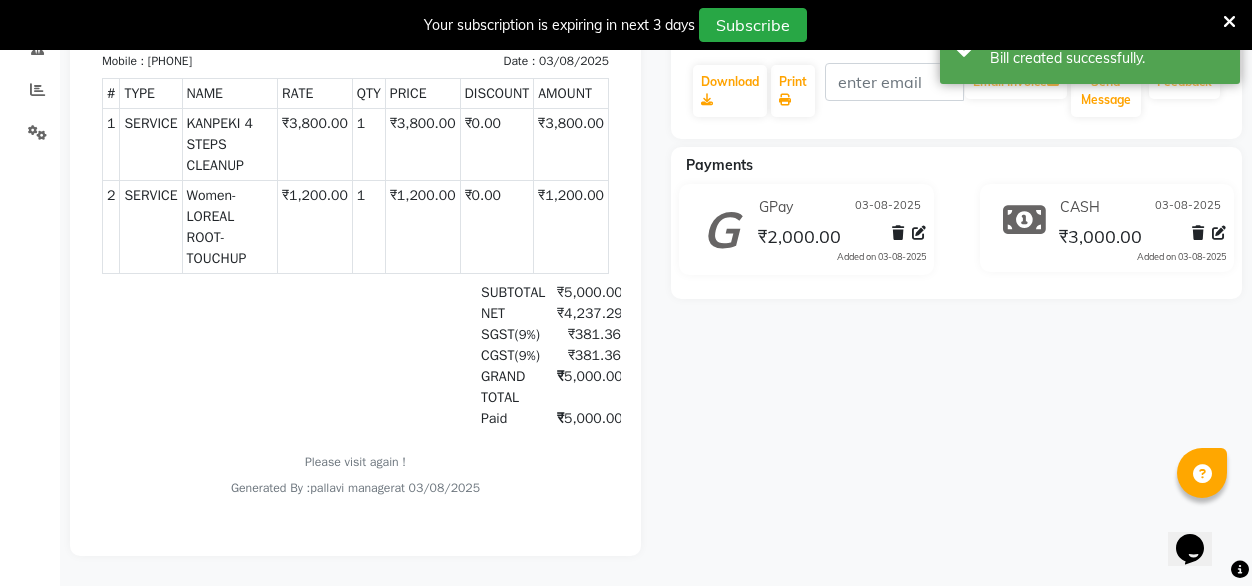 click on "[FIRST]   Prebook   Payment Received  Download  Print   Email Invoice   Send Message Feedback  Payments GPay 03-08-2025 ₹2,000.00  Added on 03-08-2025  CASH 03-08-2025 ₹3,000.00  Added on 03-08-2025" 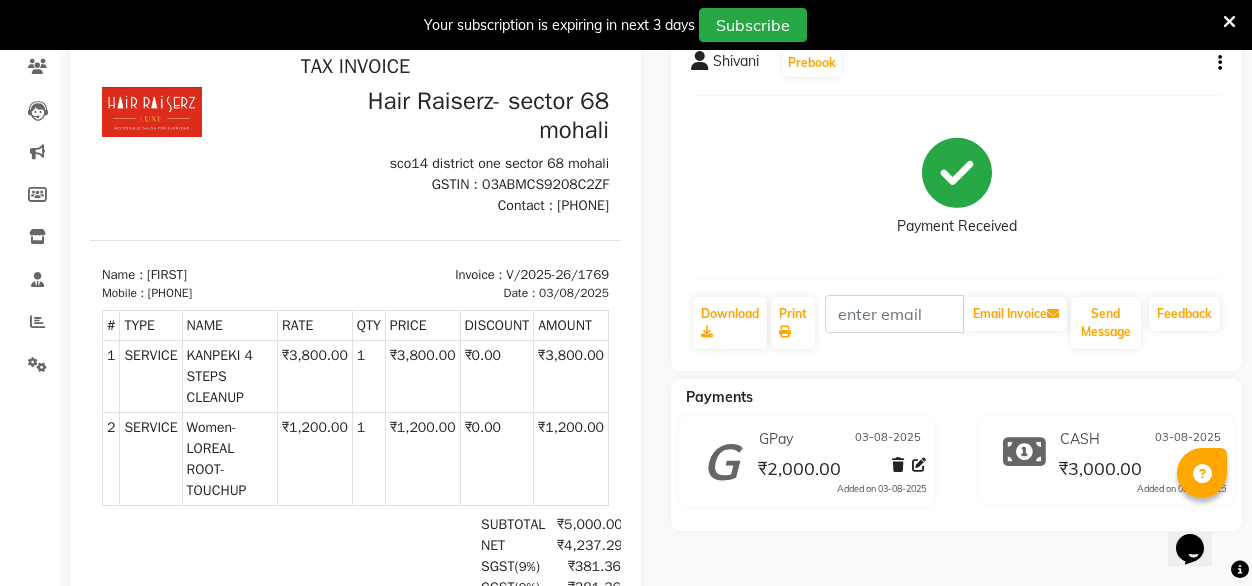 scroll, scrollTop: 0, scrollLeft: 0, axis: both 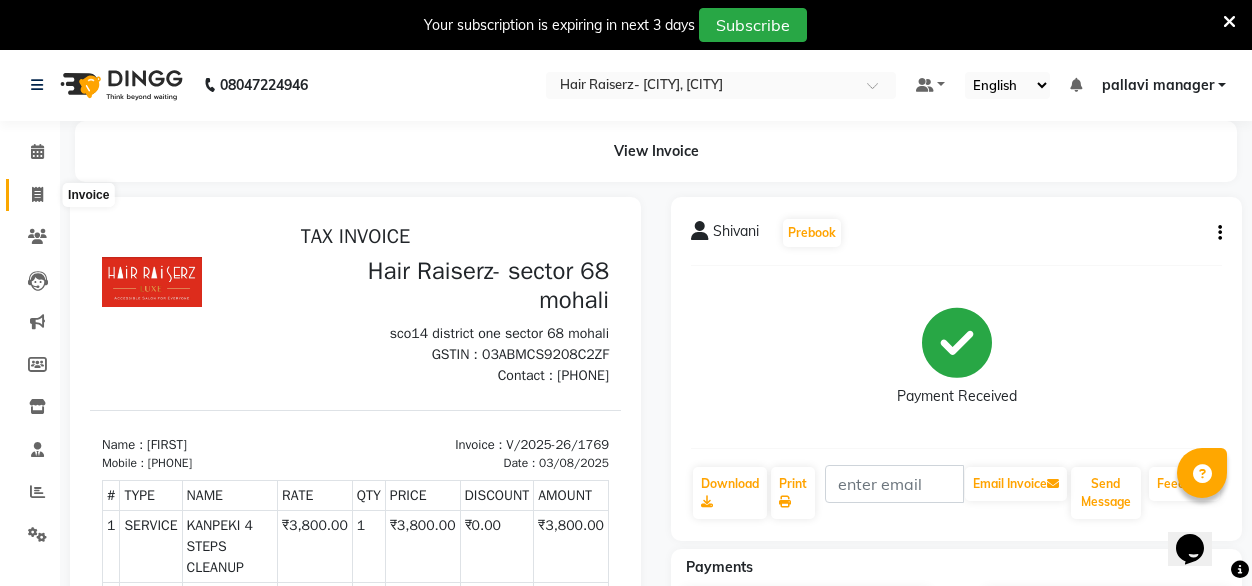 click 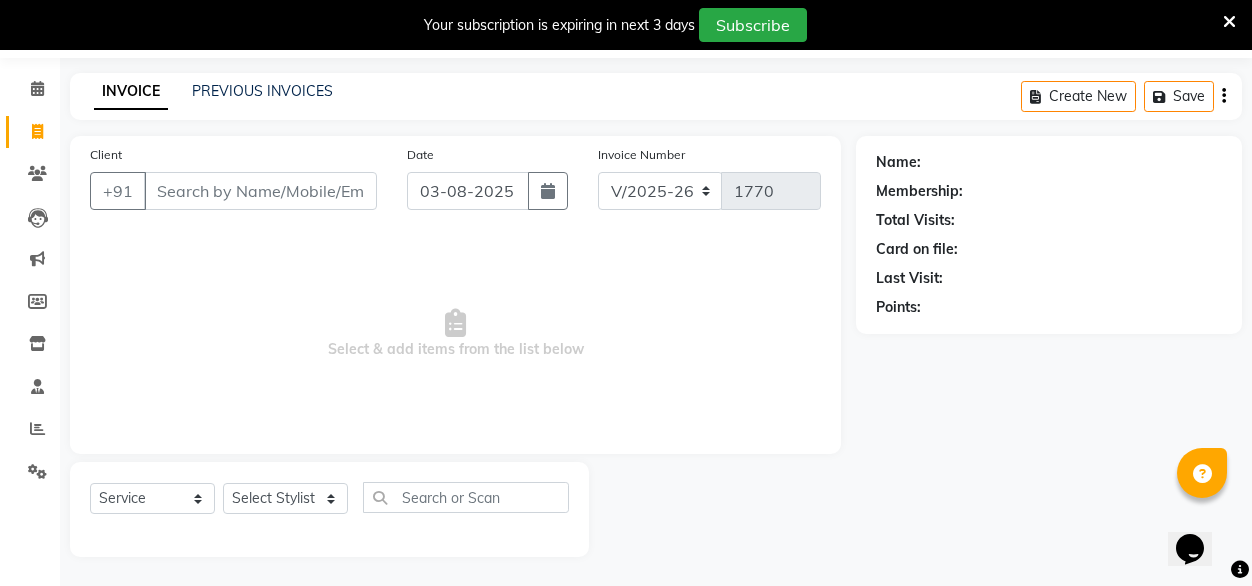 scroll, scrollTop: 0, scrollLeft: 0, axis: both 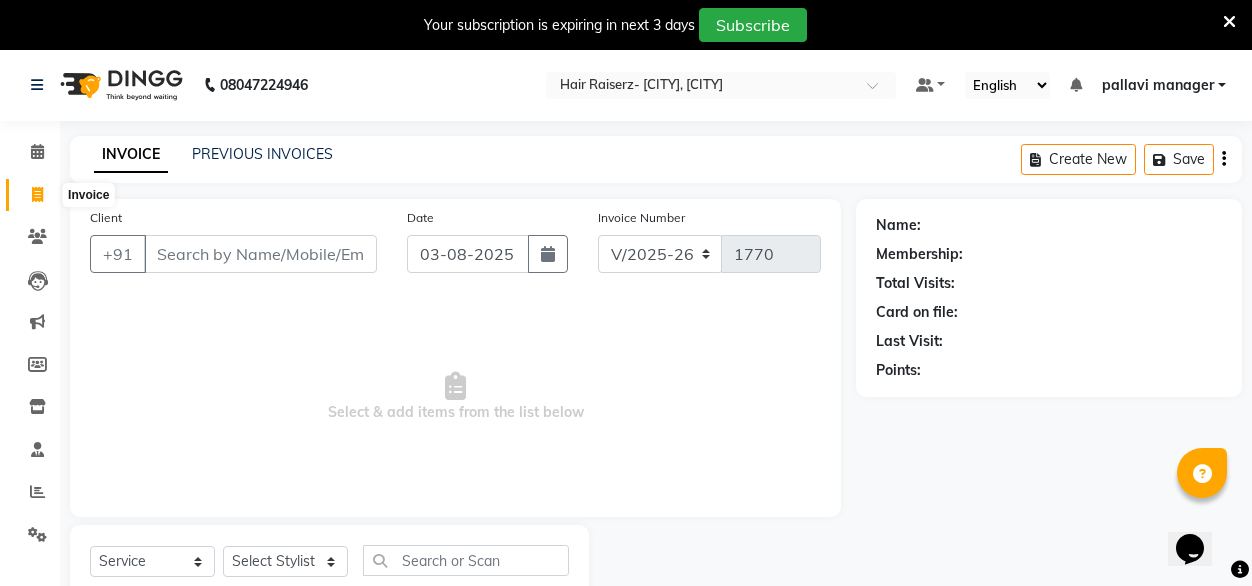 click 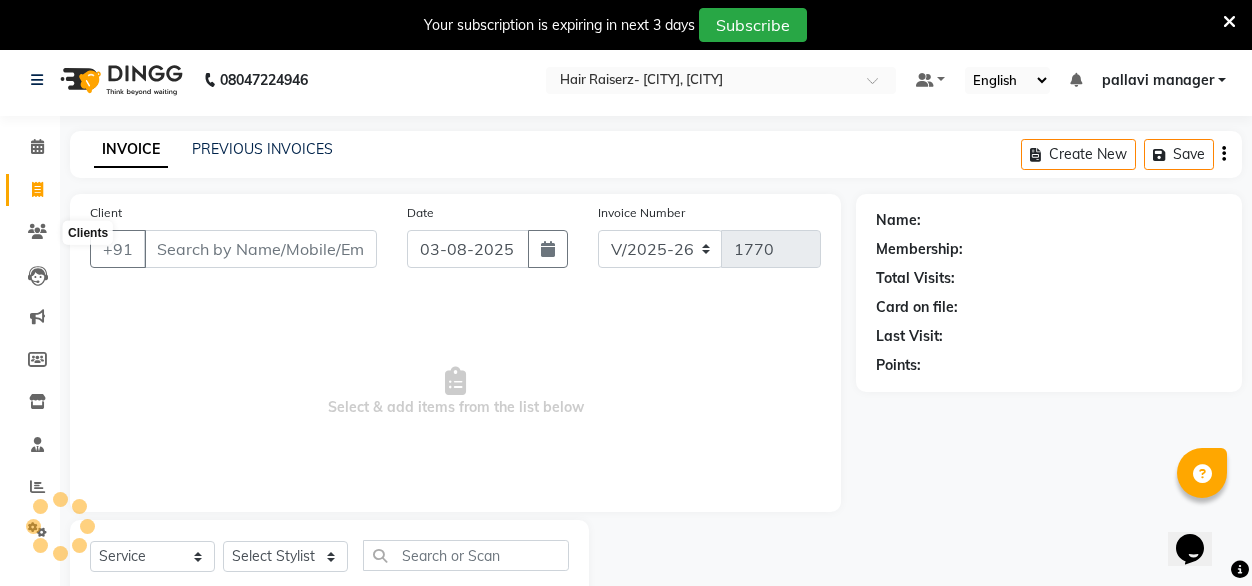 scroll, scrollTop: 63, scrollLeft: 0, axis: vertical 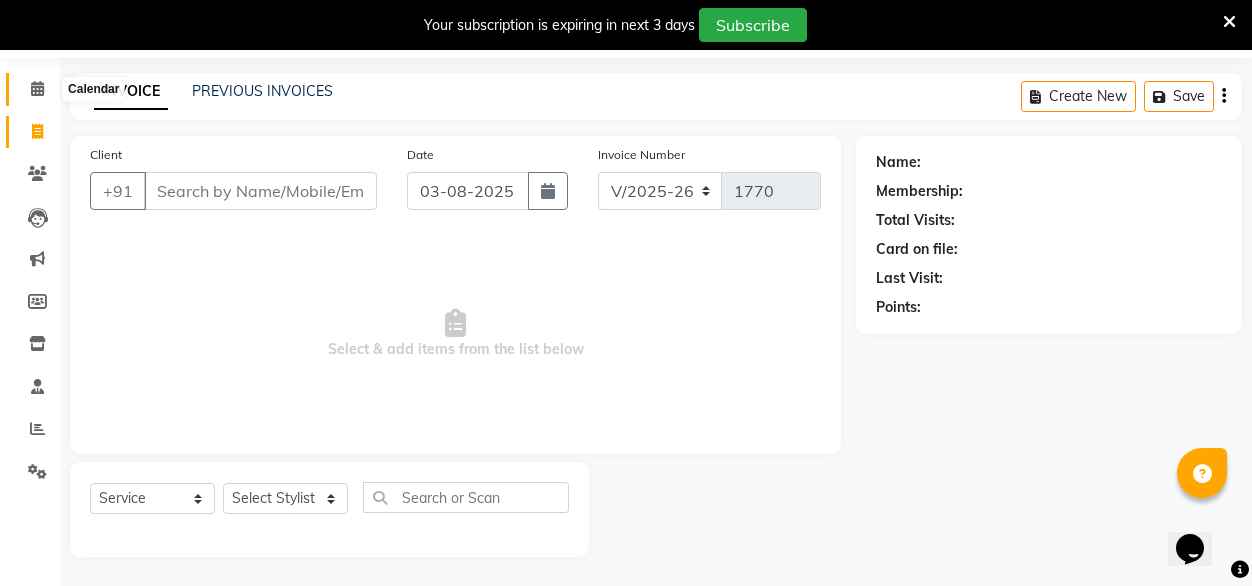 click 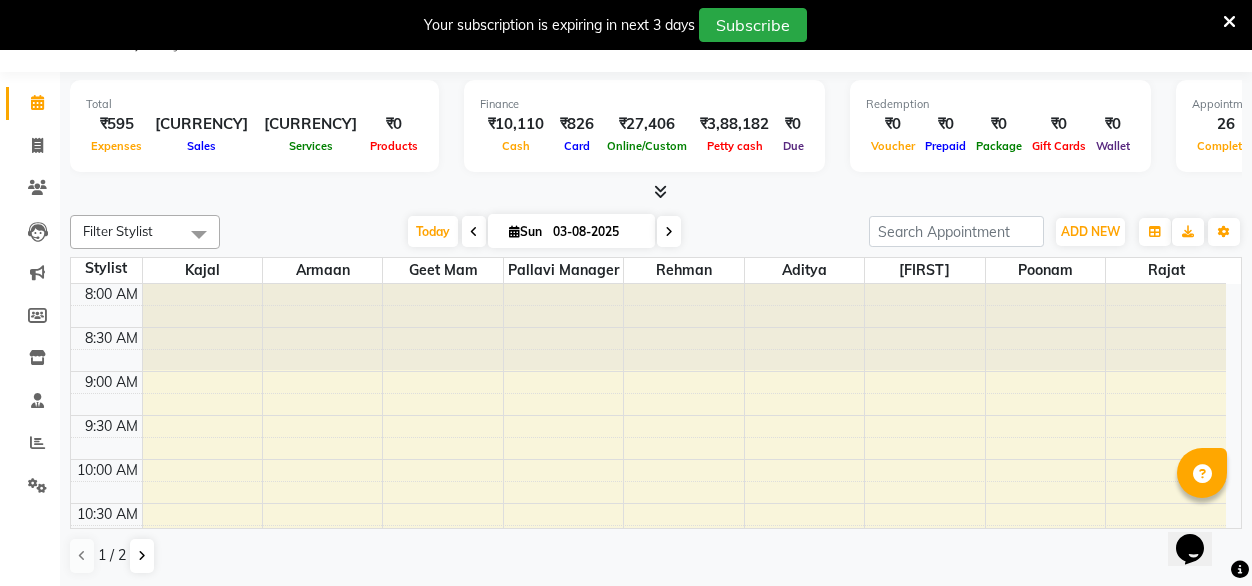 scroll, scrollTop: 0, scrollLeft: 0, axis: both 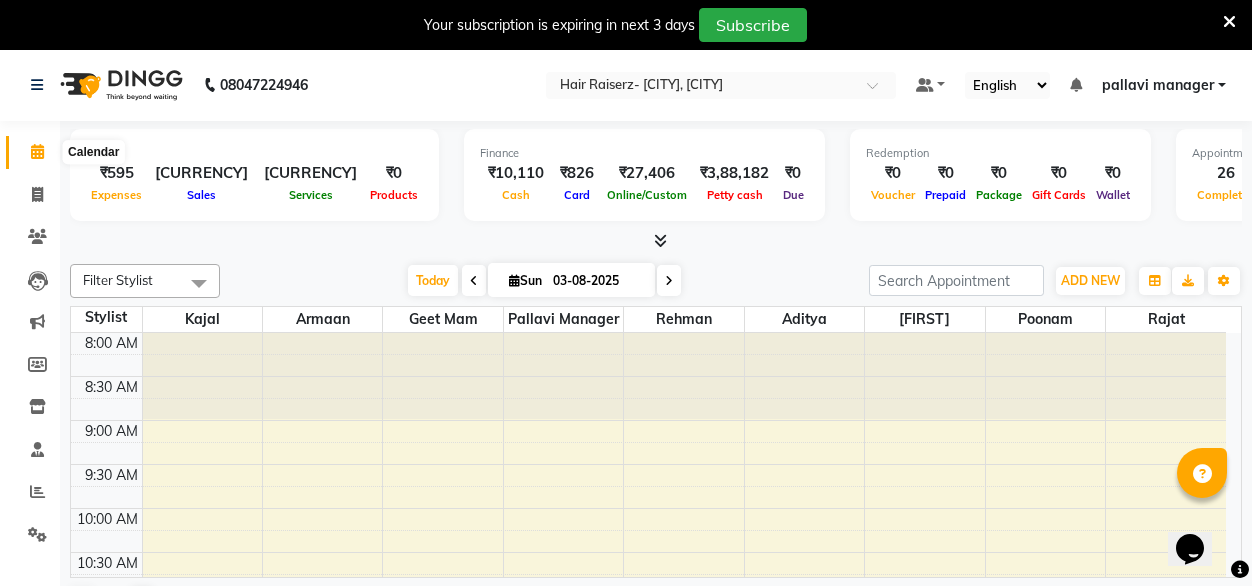 click 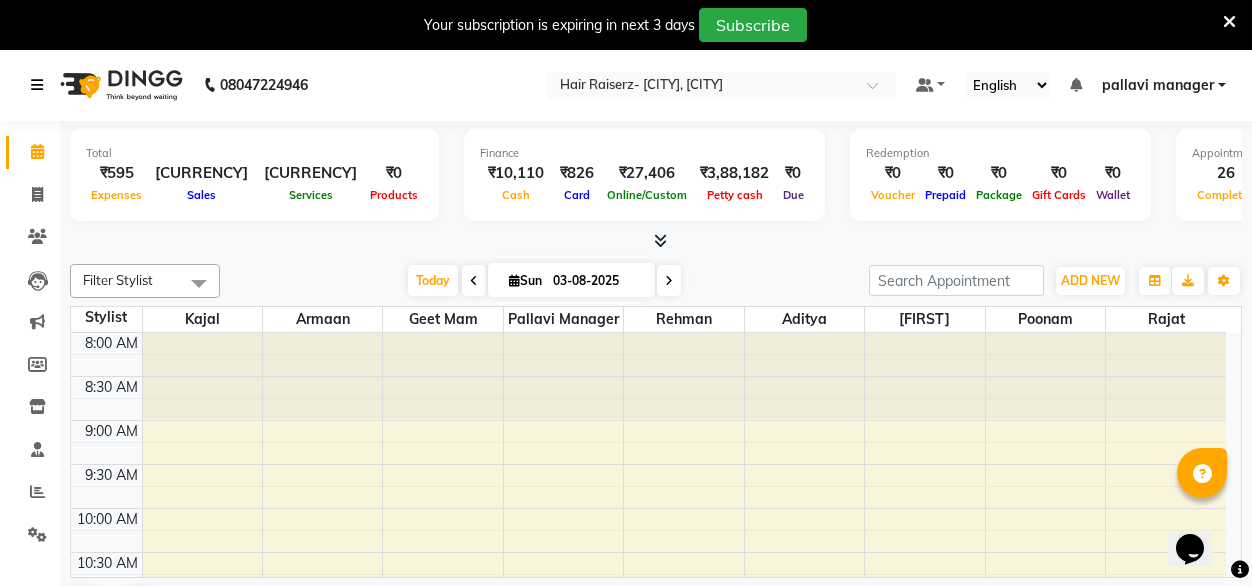 click at bounding box center (37, 85) 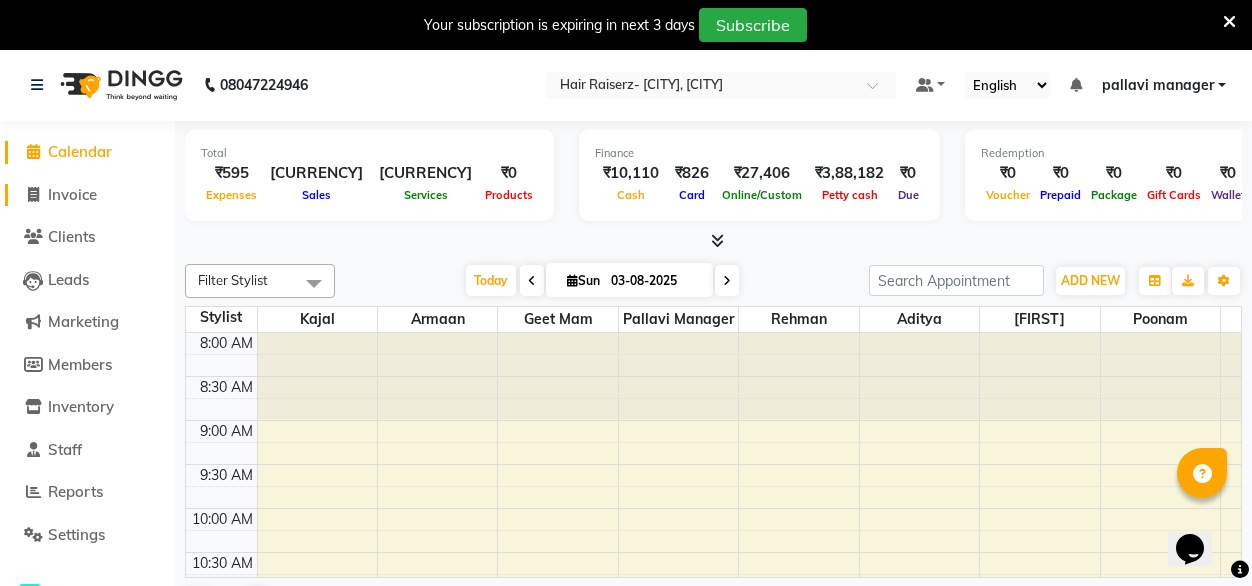 click 